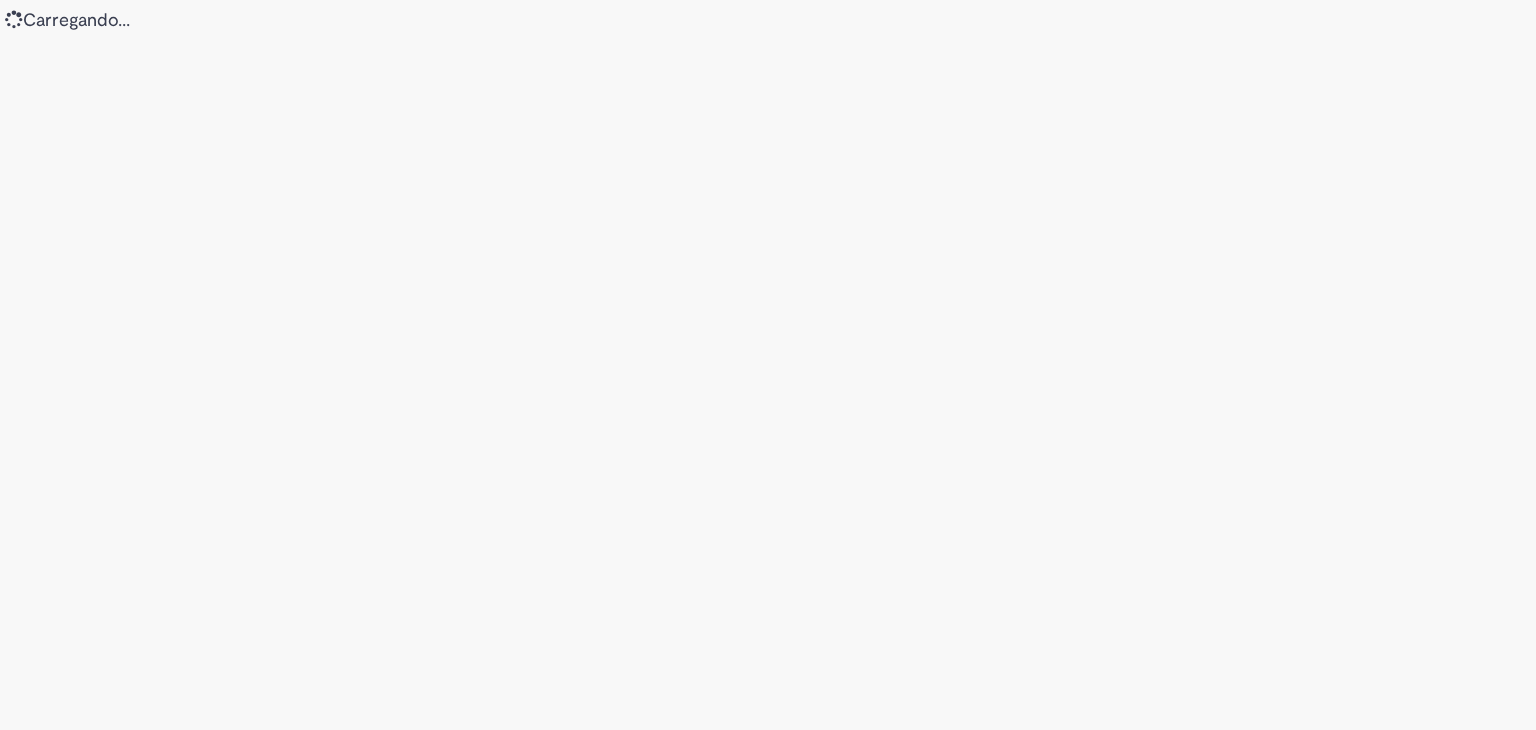 scroll, scrollTop: 0, scrollLeft: 0, axis: both 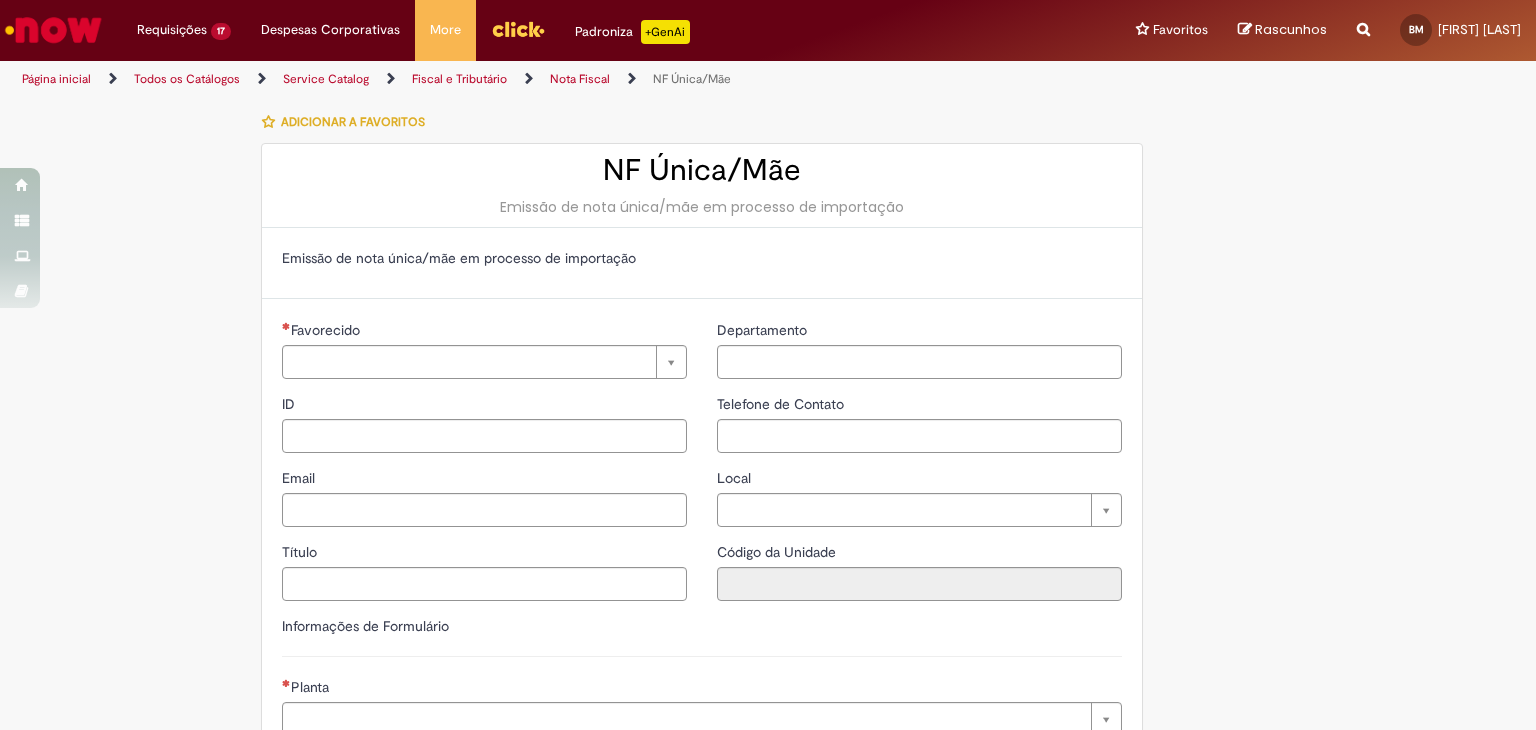 type on "********" 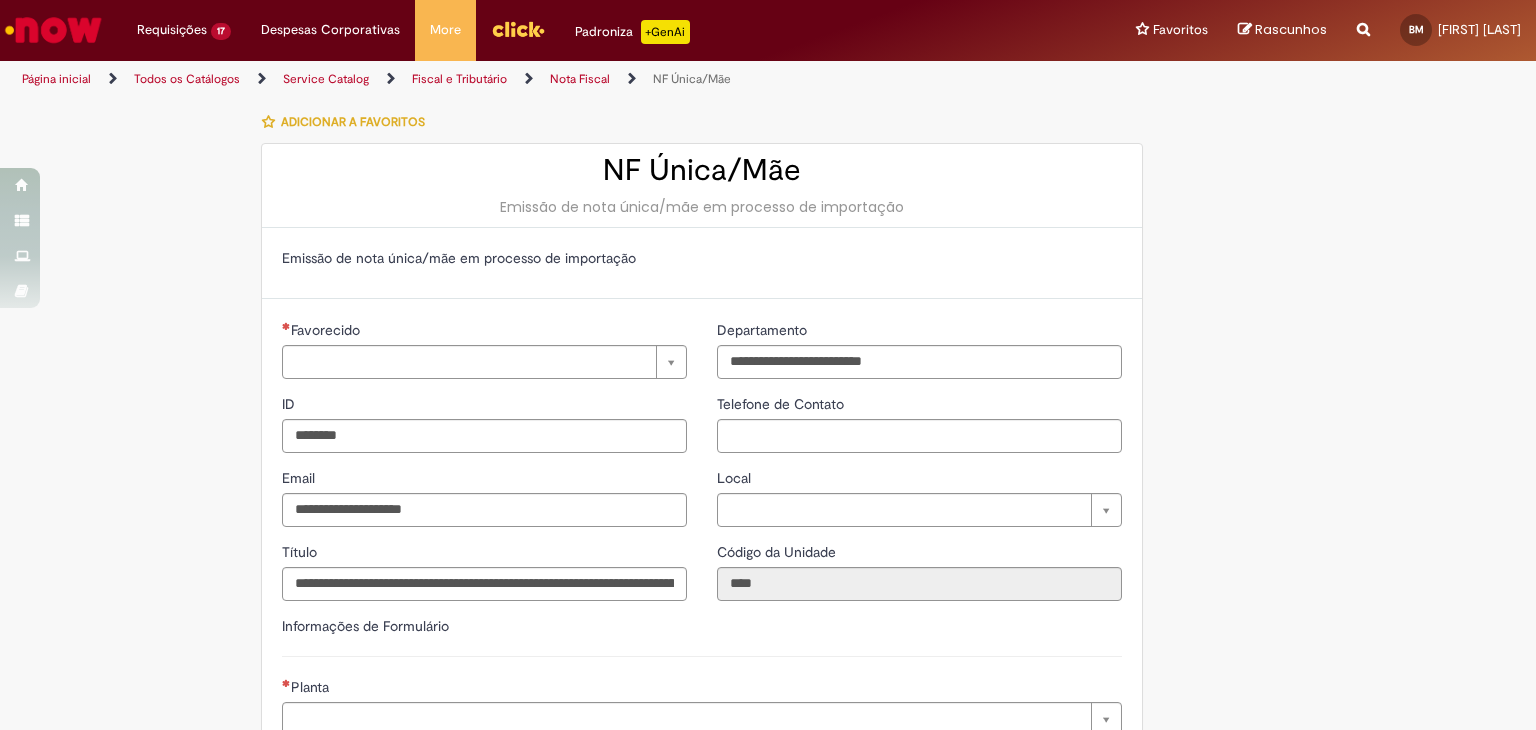 type on "**********" 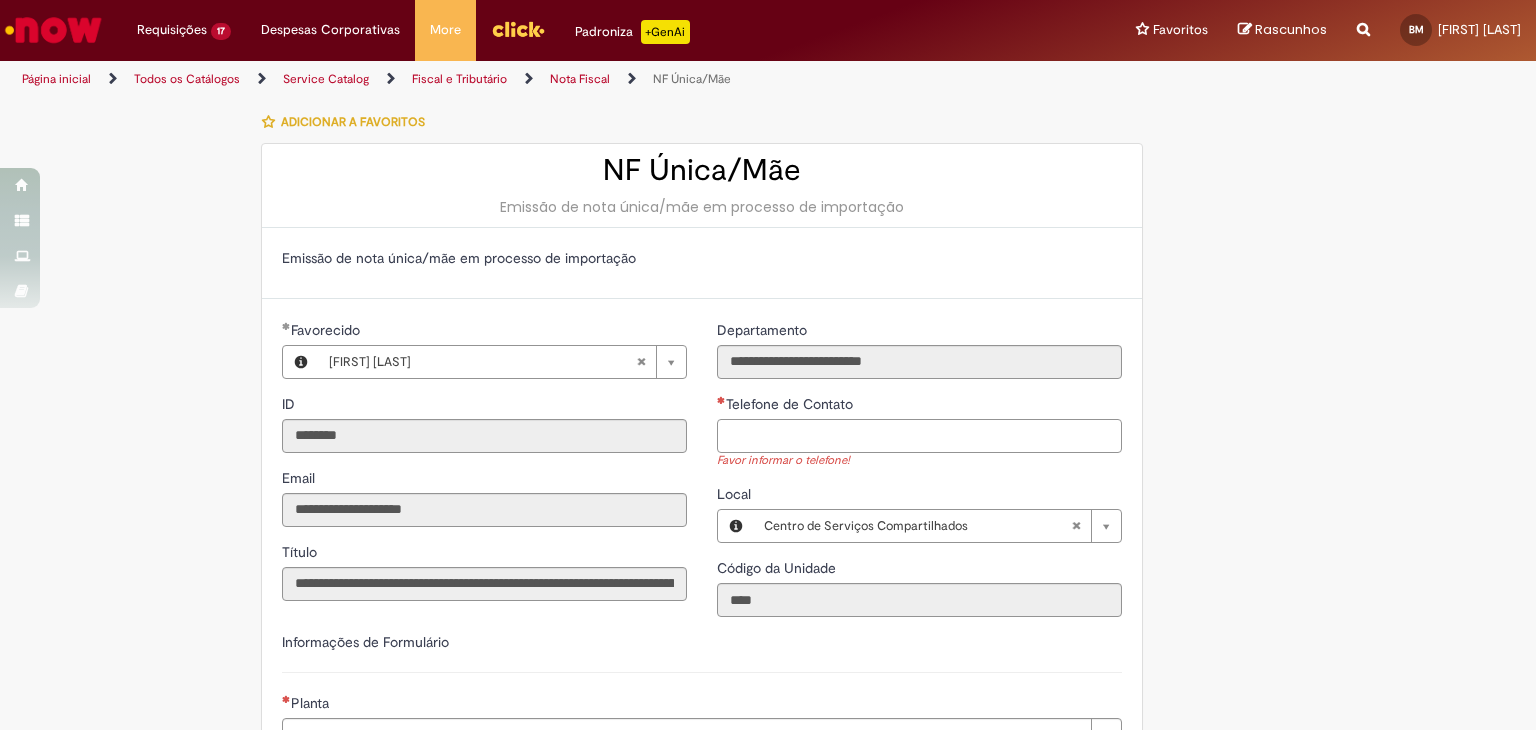 click on "Telefone de Contato" at bounding box center [919, 436] 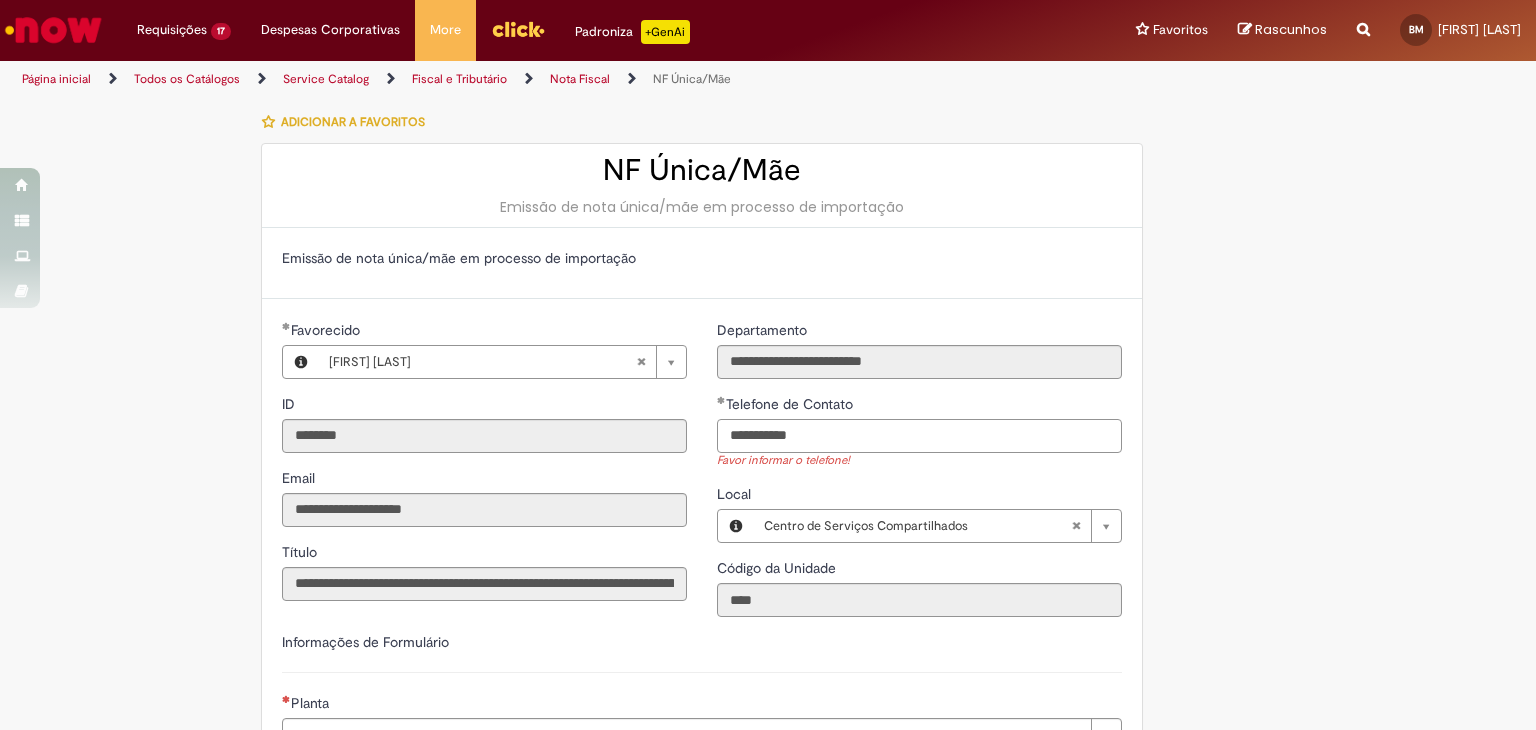 scroll, scrollTop: 342, scrollLeft: 0, axis: vertical 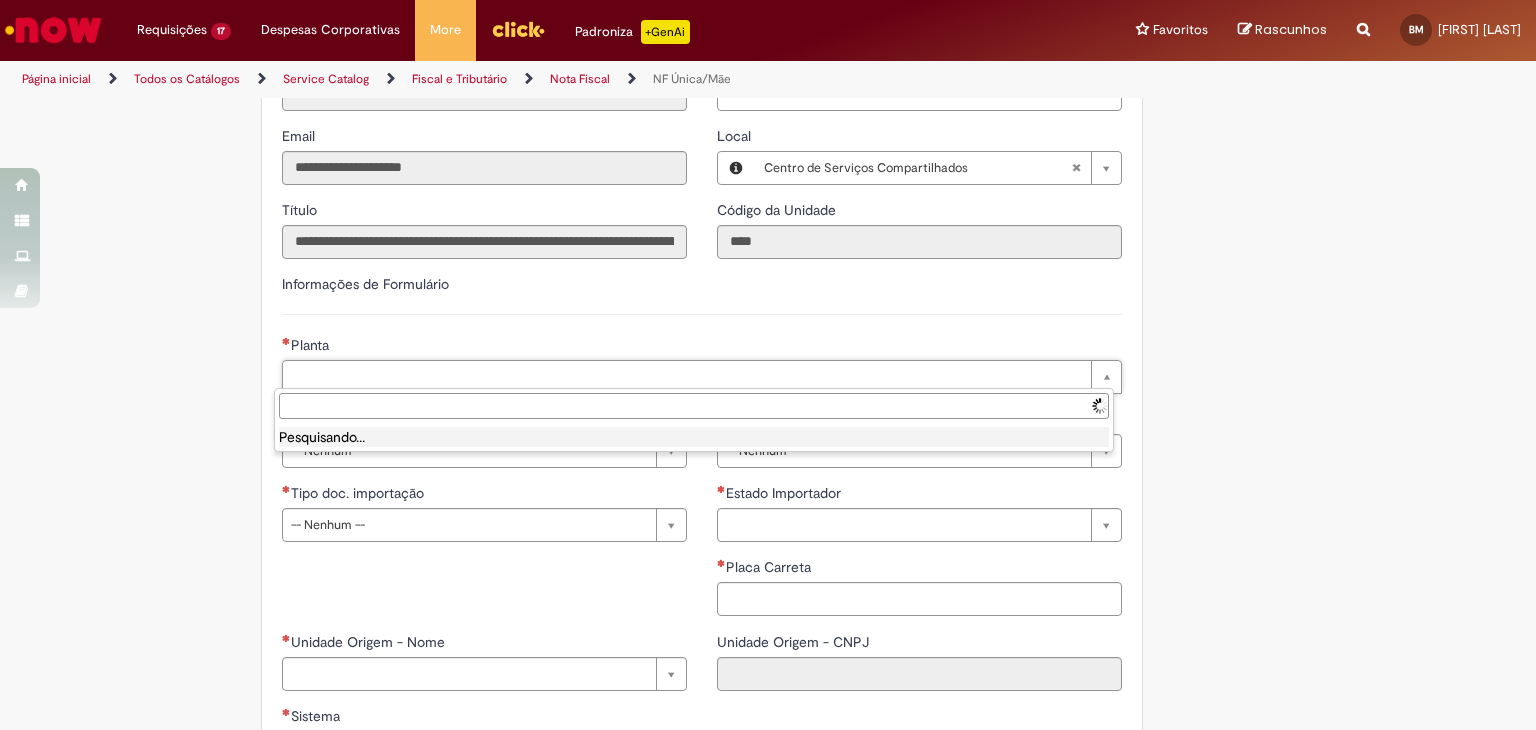 type on "**********" 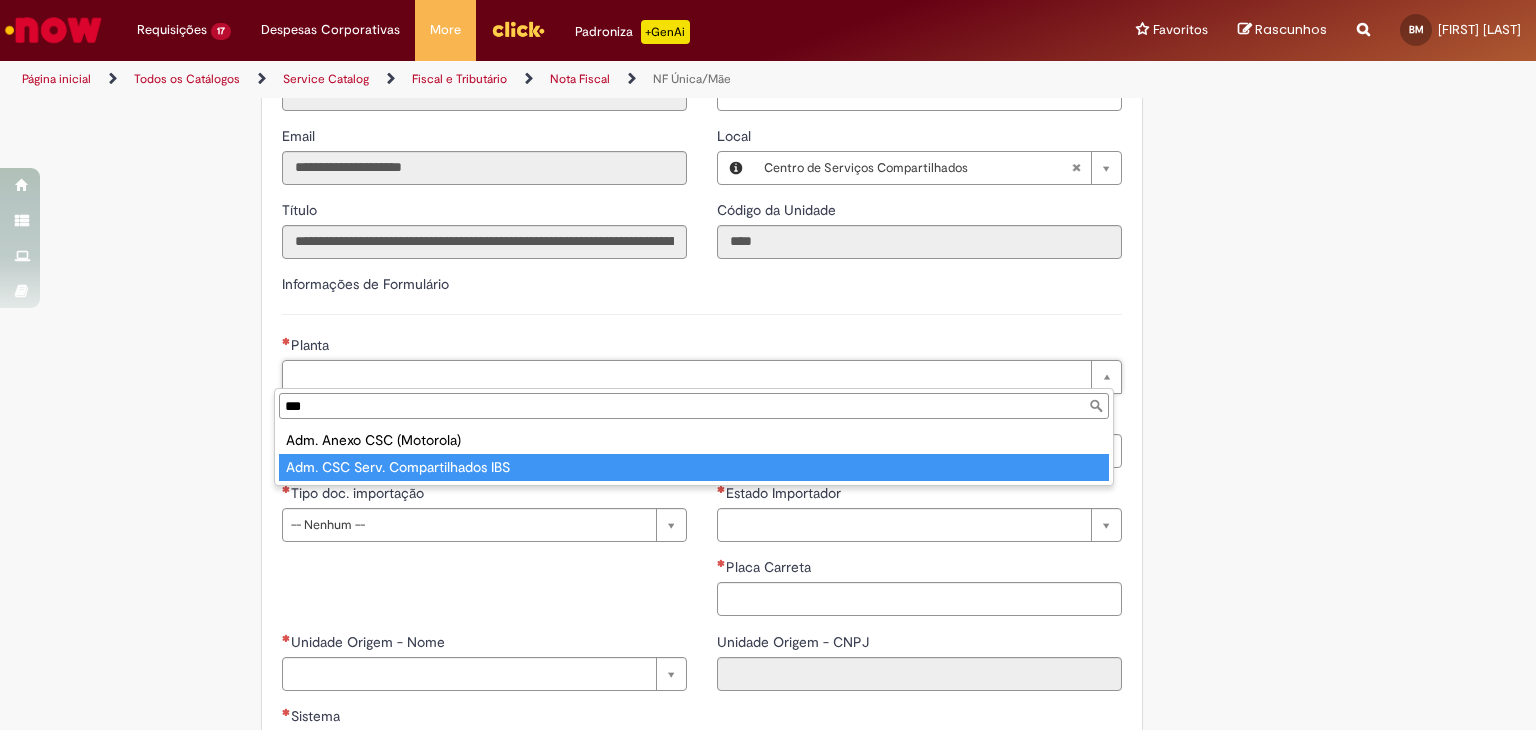 type on "***" 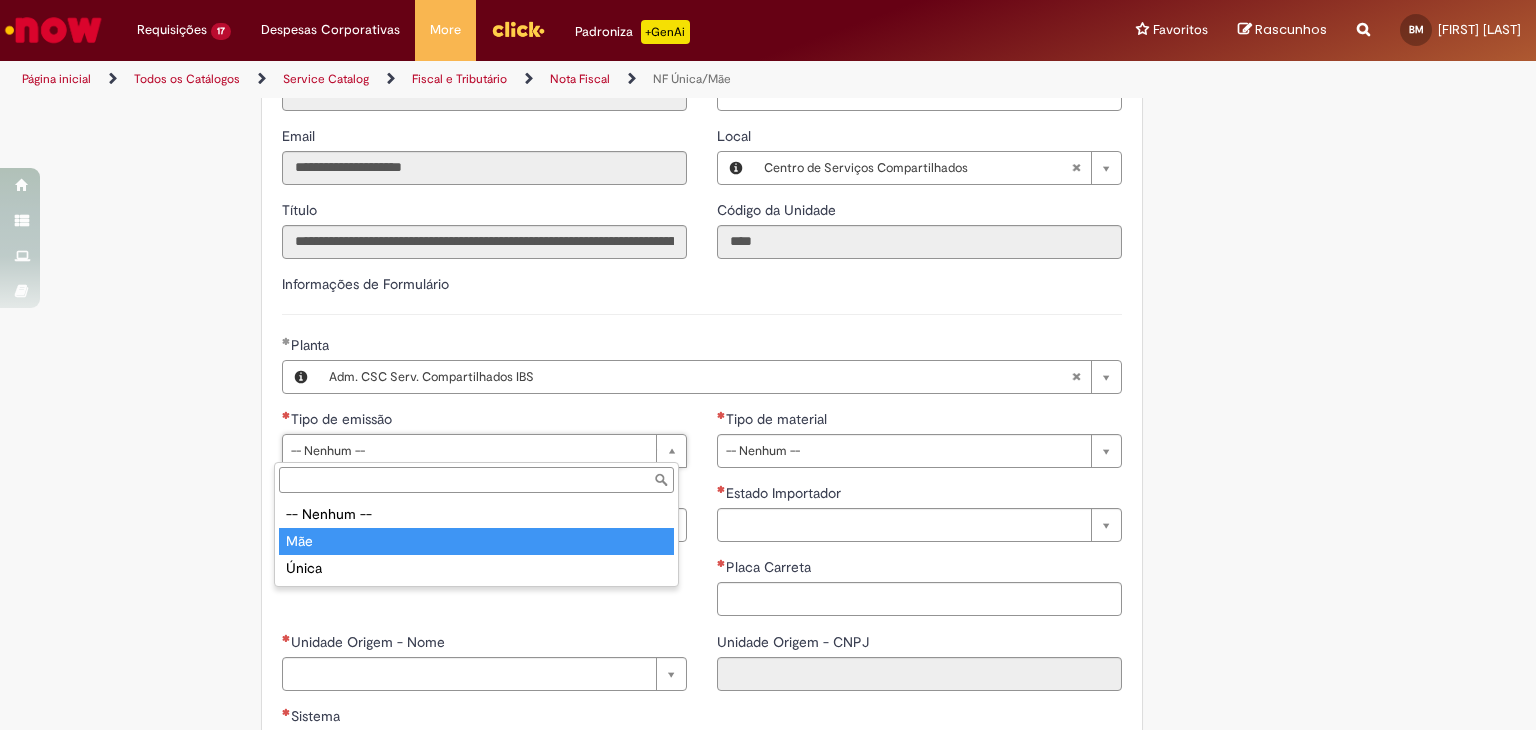 type on "***" 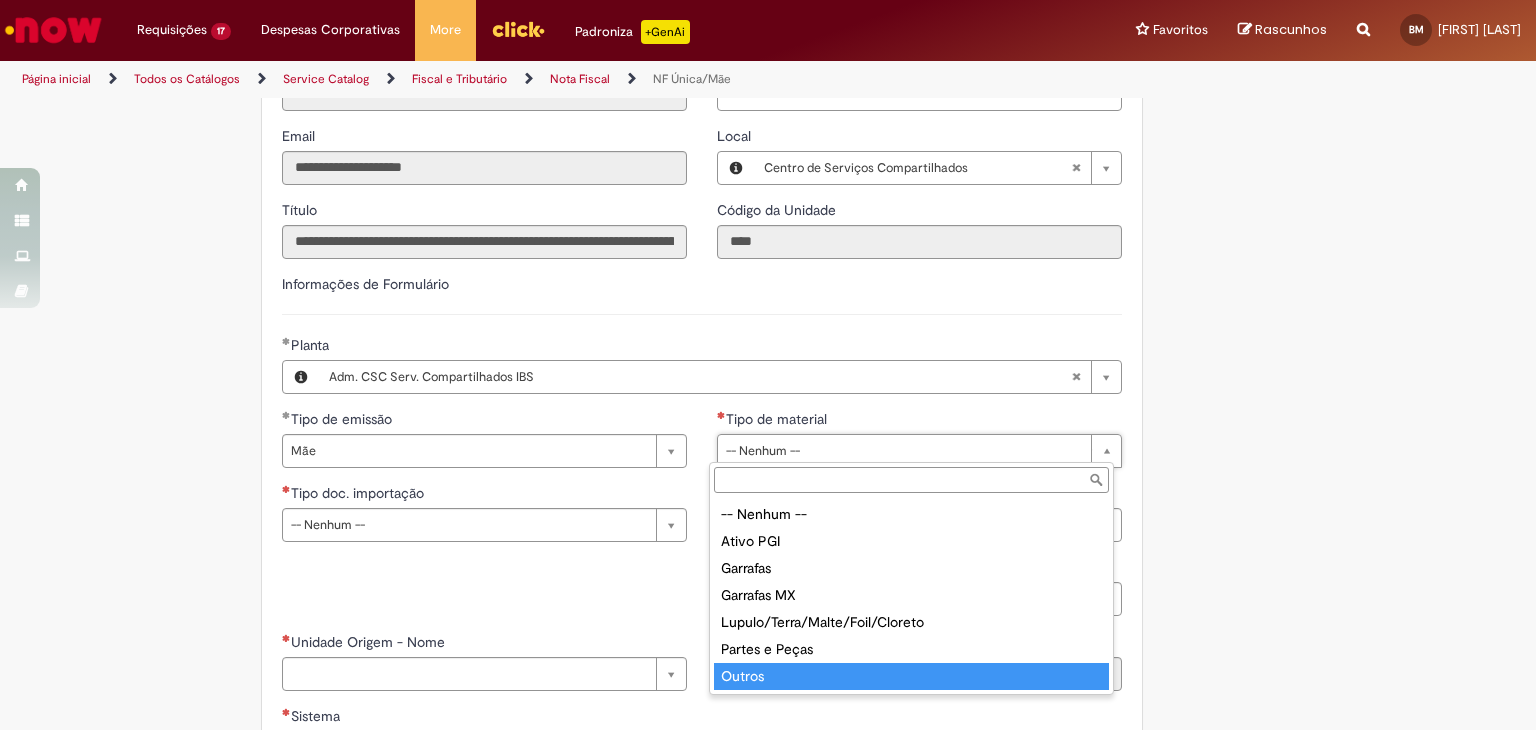 type on "******" 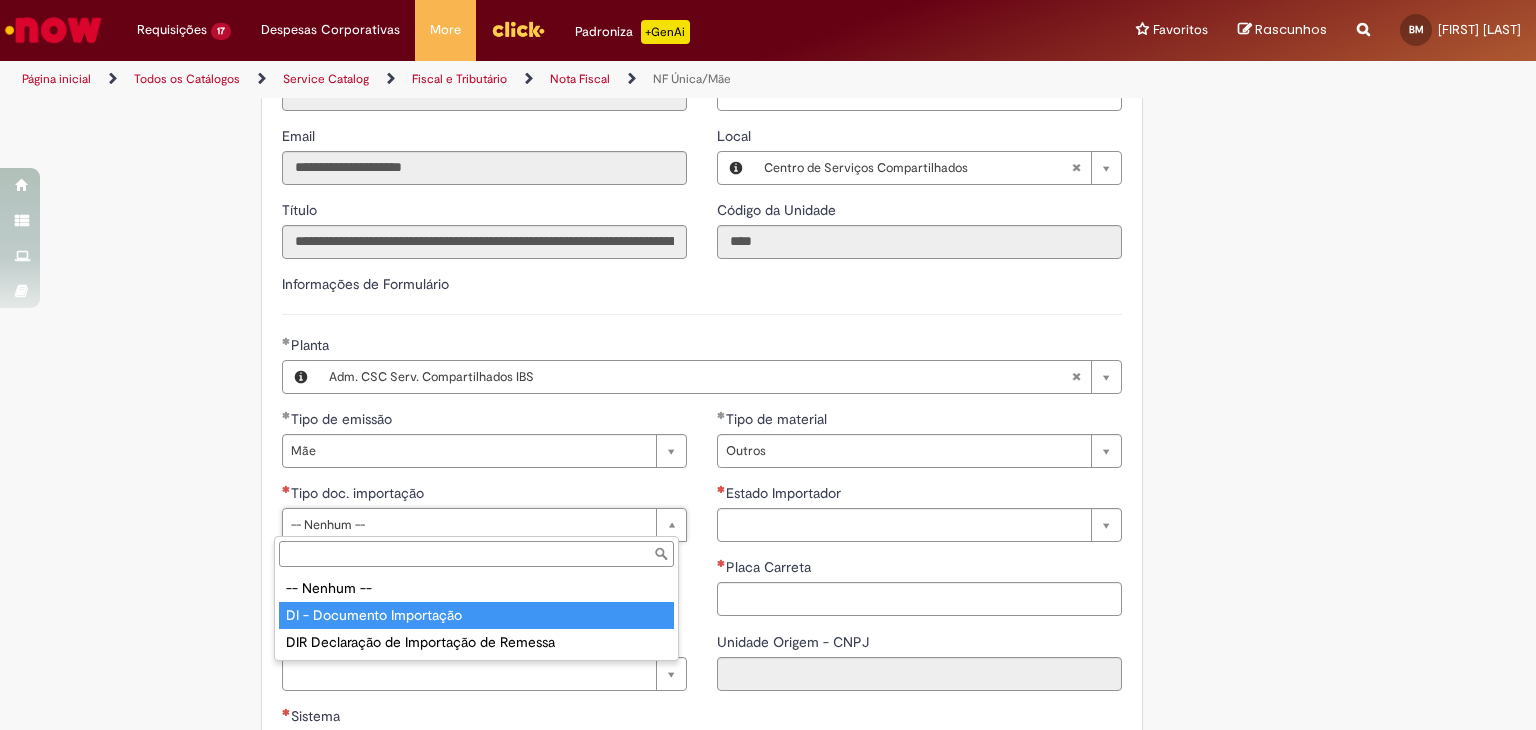type on "**********" 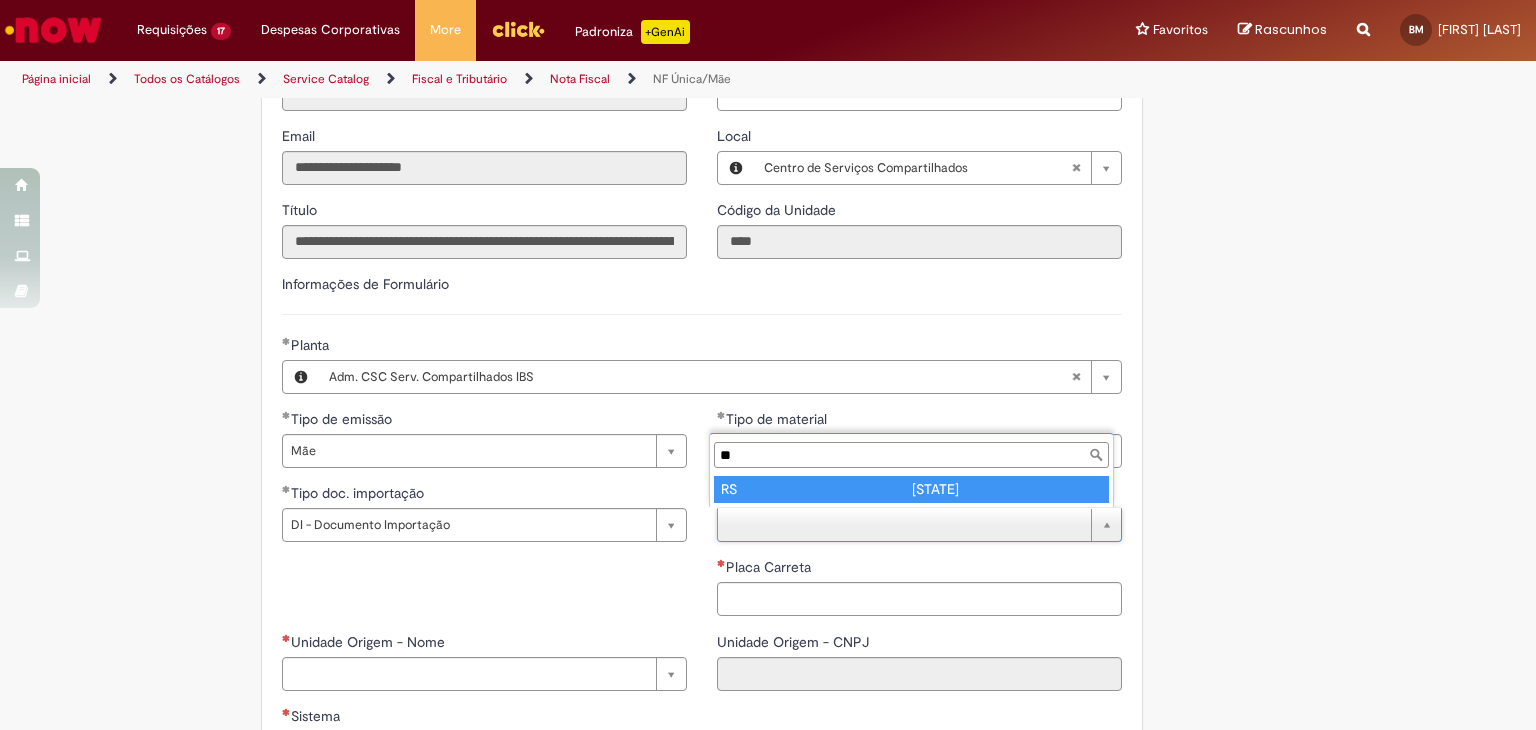 type on "**" 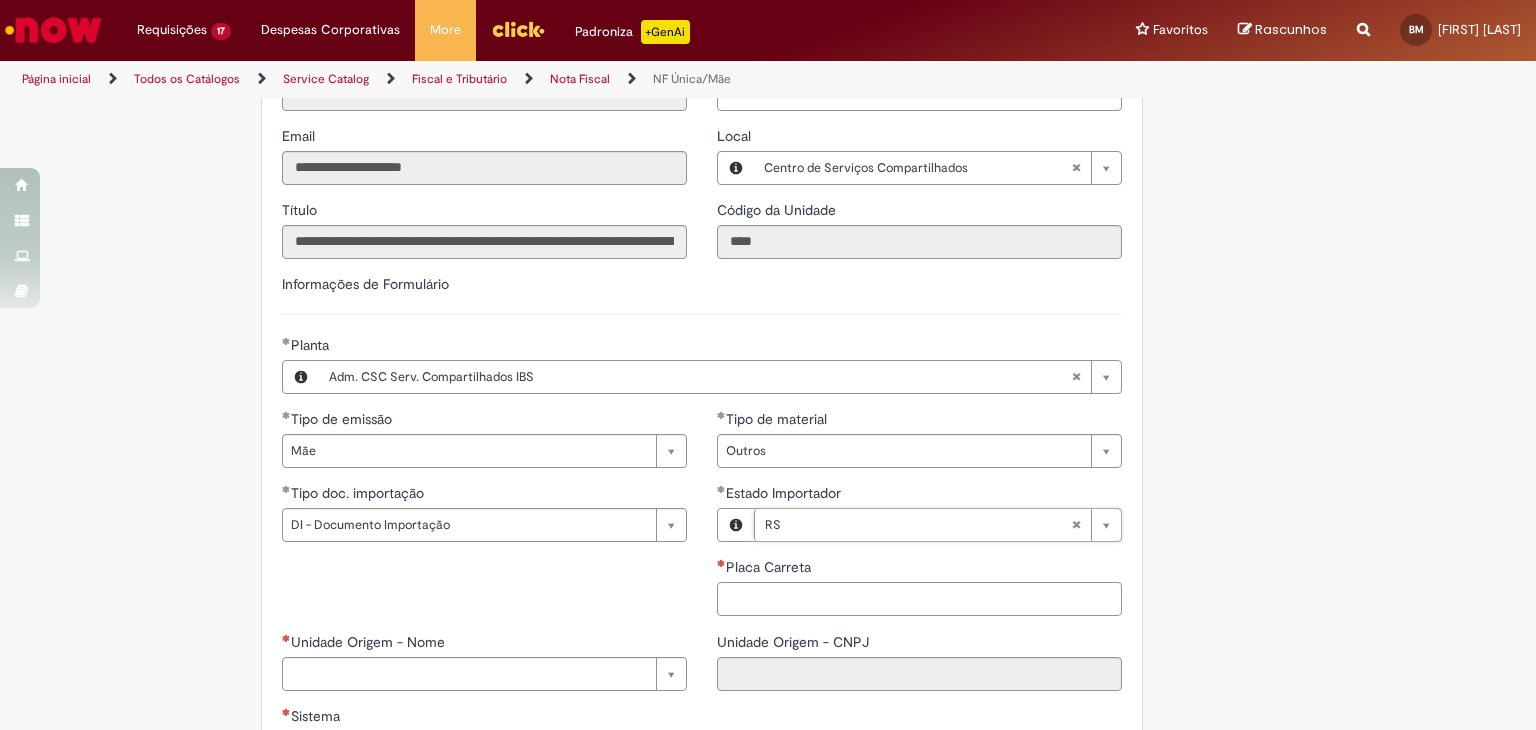 click on "Placa Carreta" at bounding box center (919, 599) 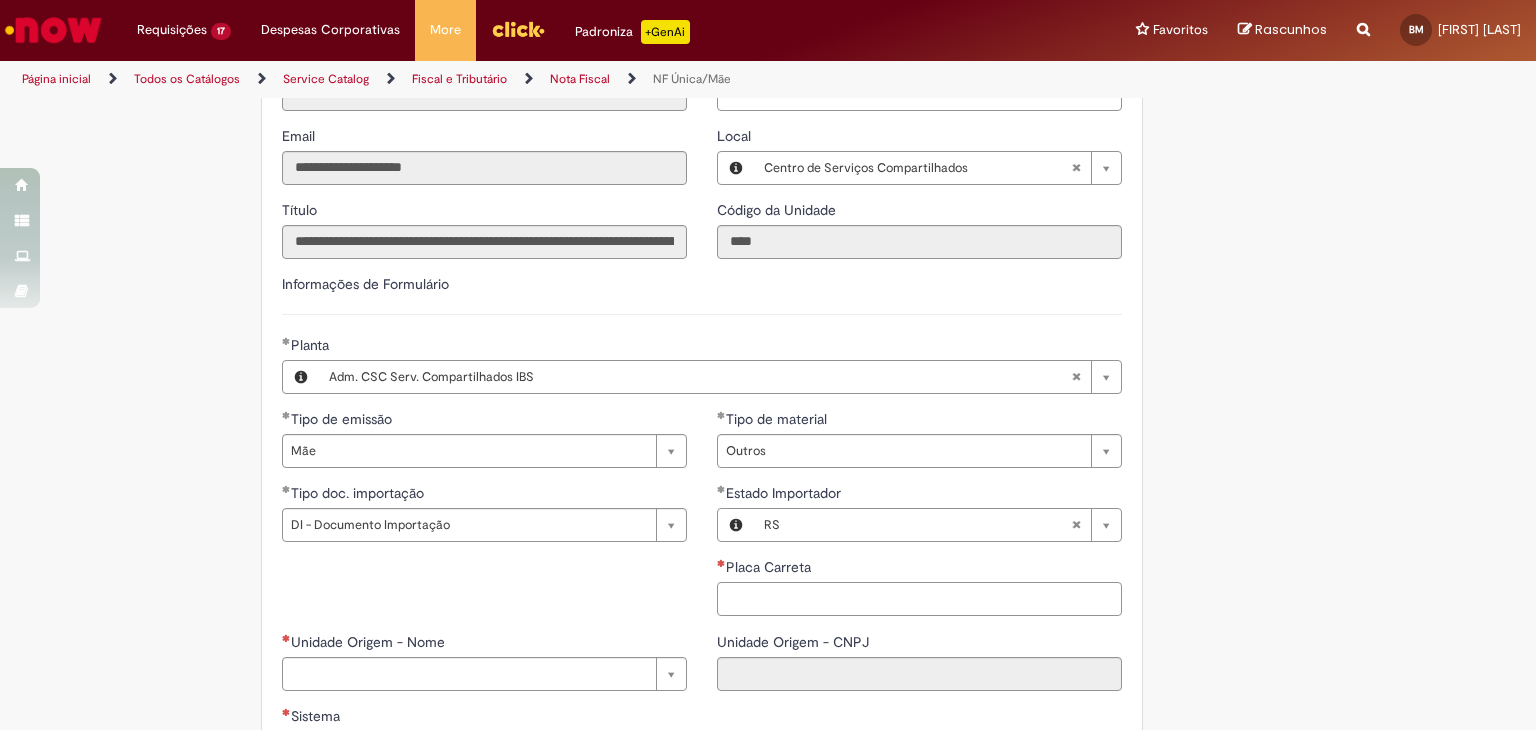 paste on "*******" 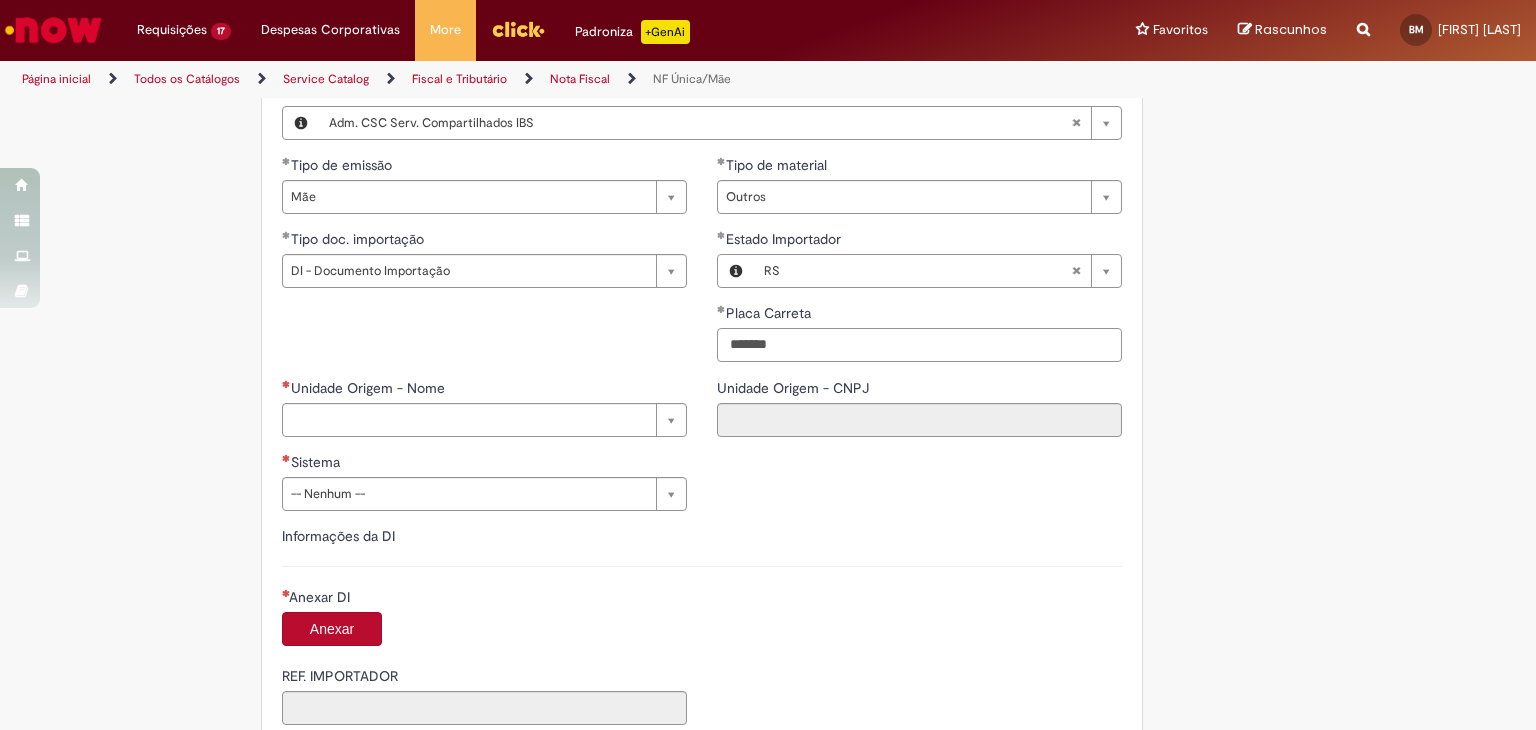 scroll, scrollTop: 604, scrollLeft: 0, axis: vertical 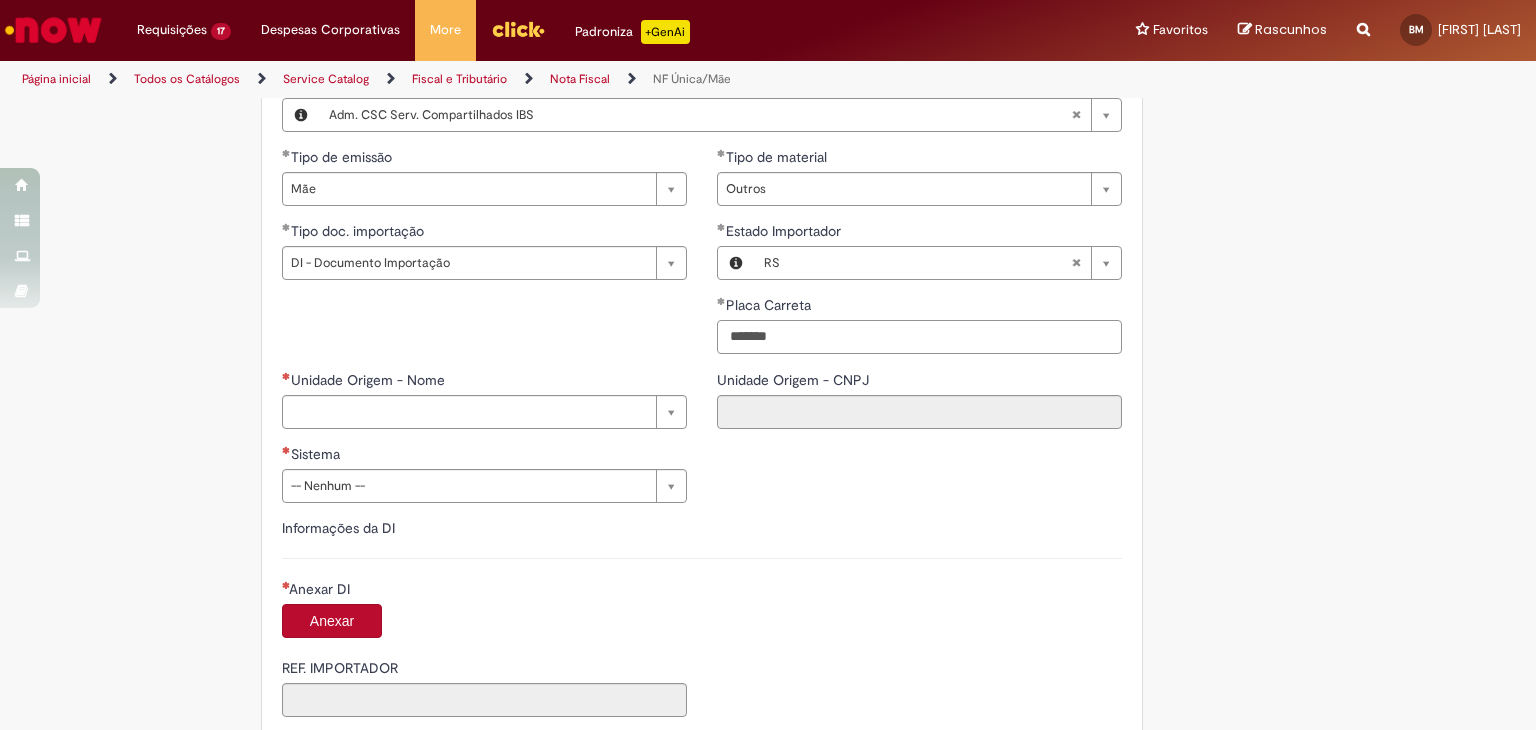 type on "*******" 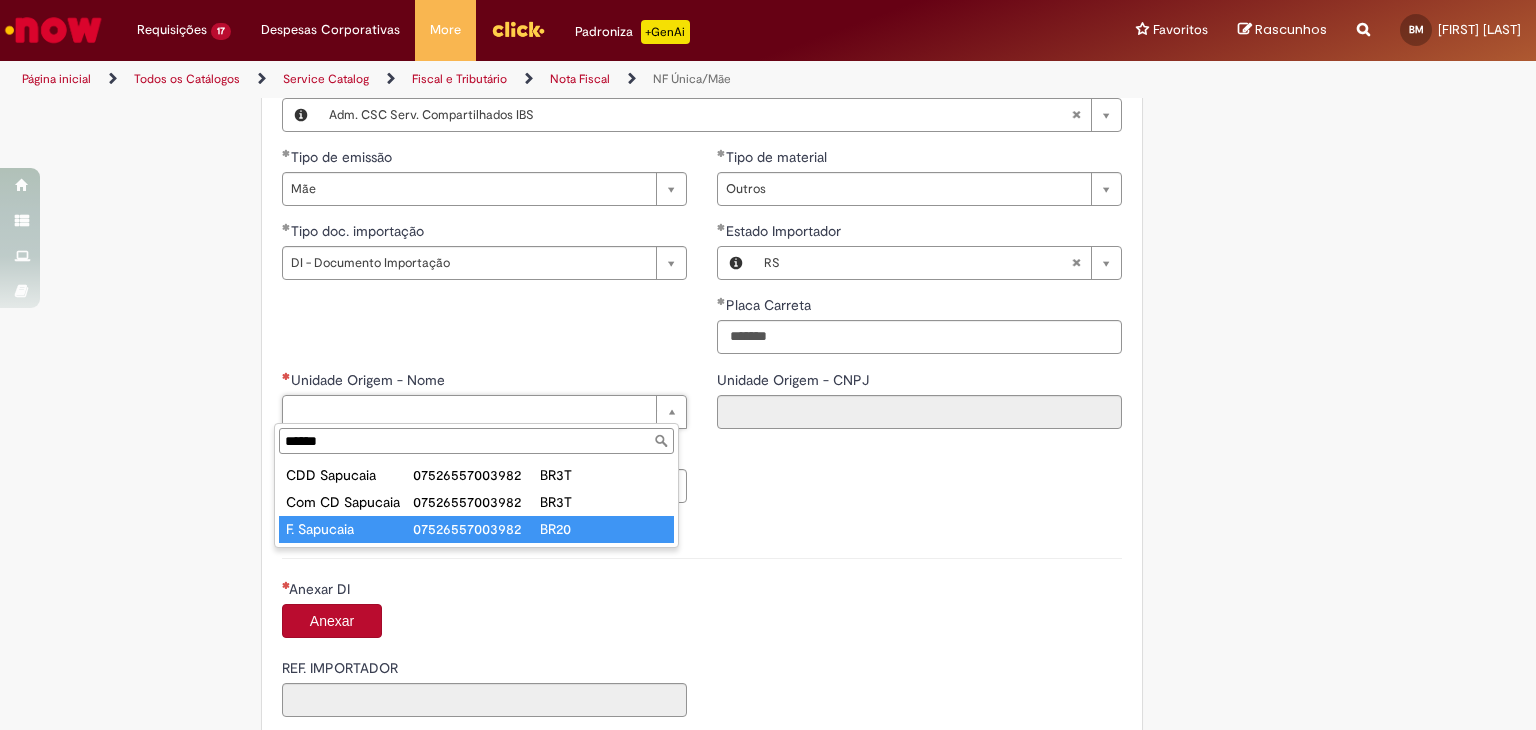 type on "******" 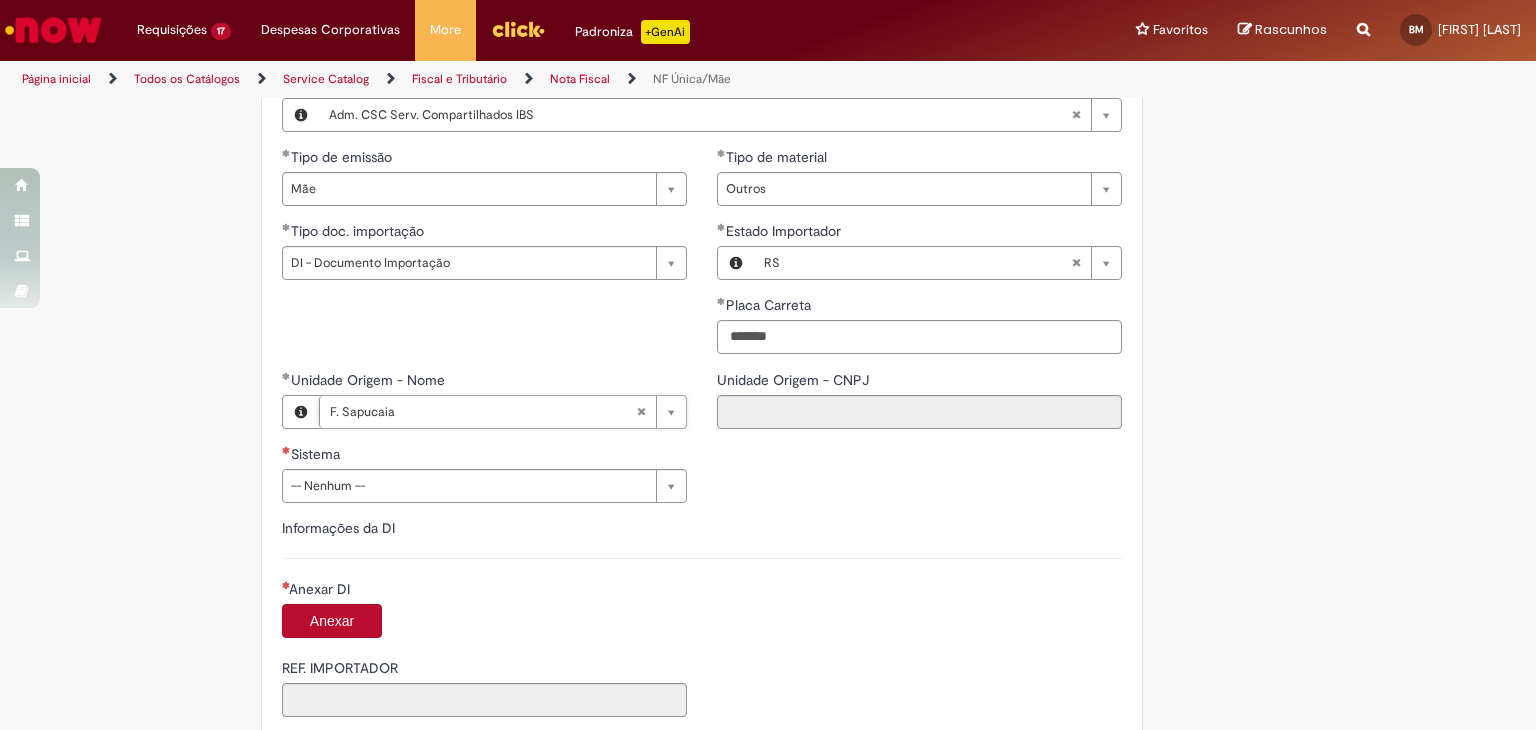 type on "**********" 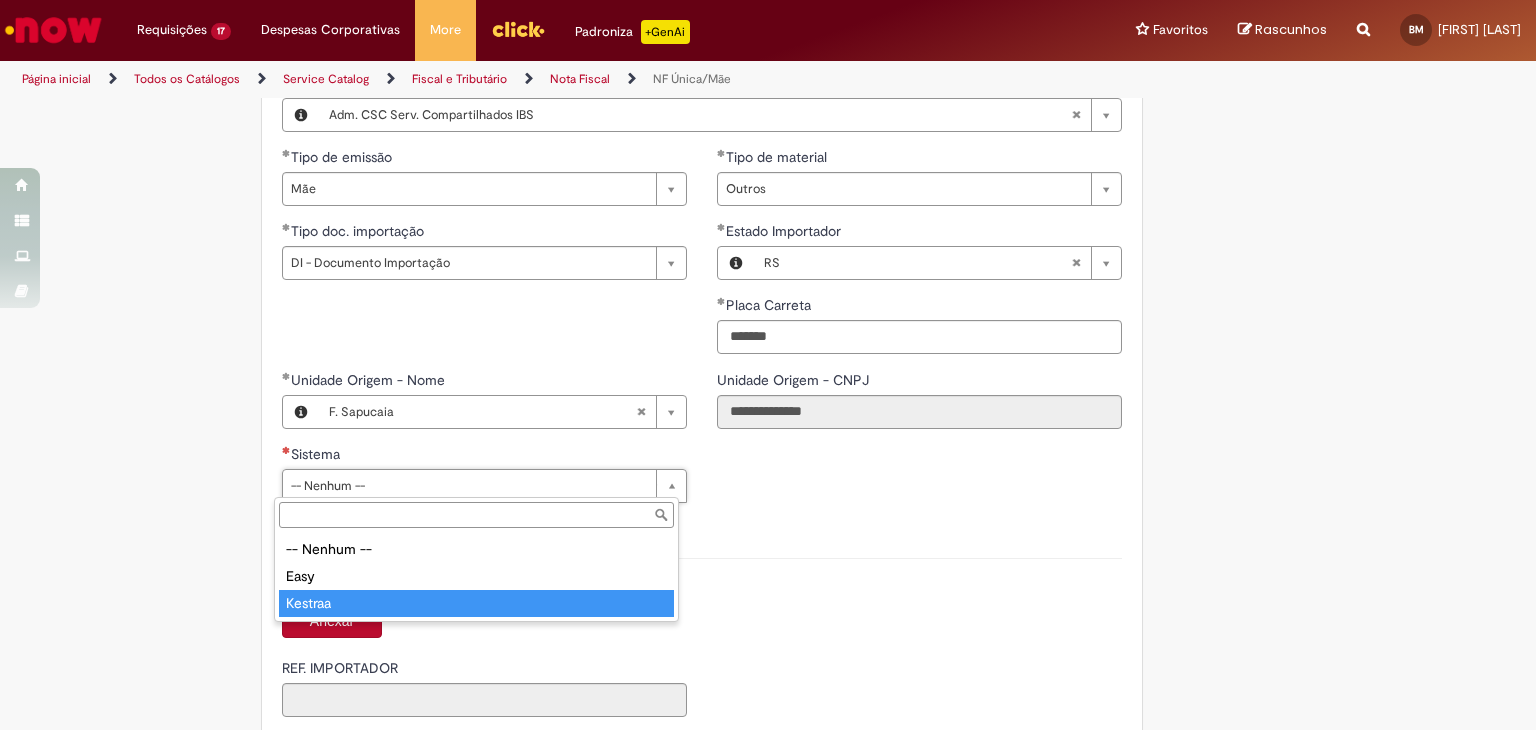 type on "*******" 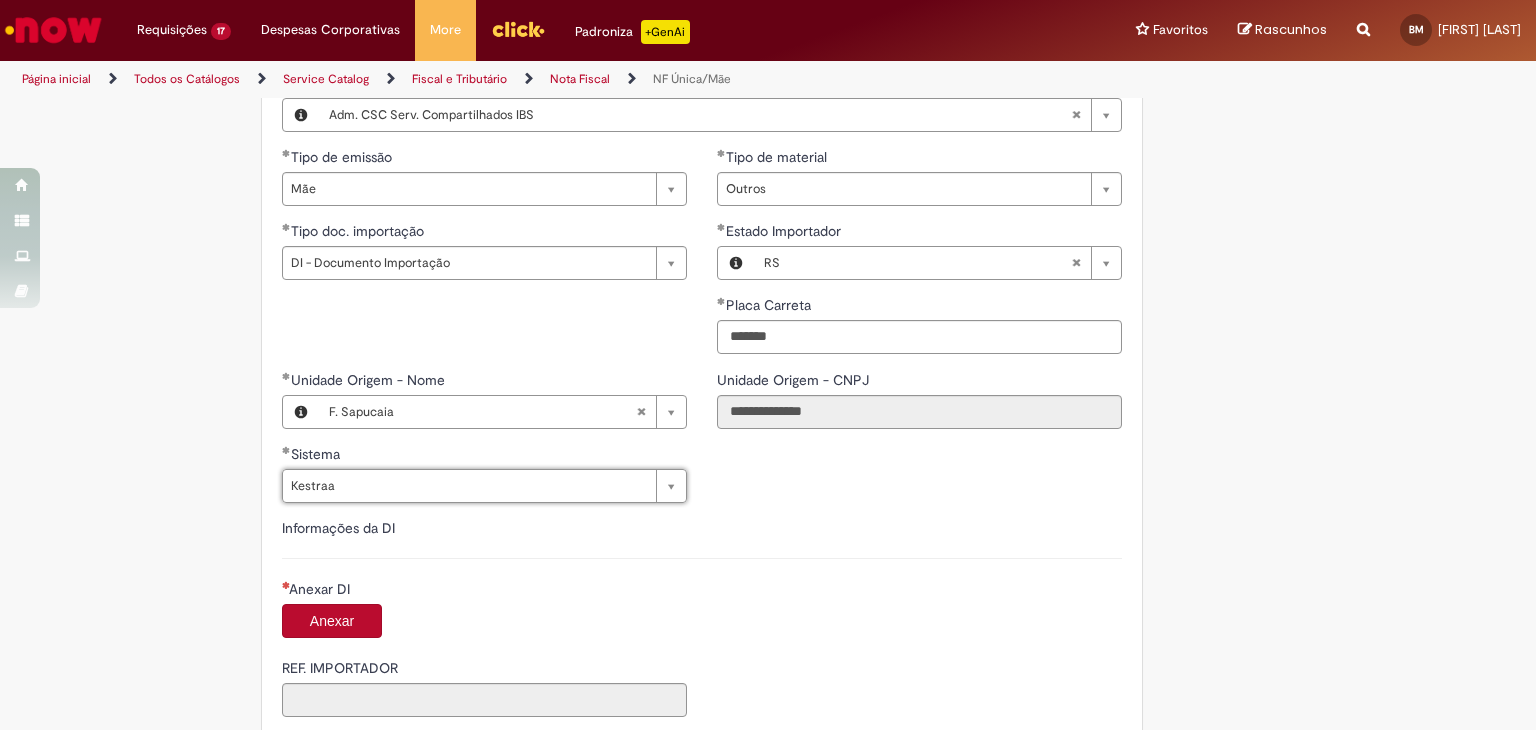 click on "**********" at bounding box center [670, 565] 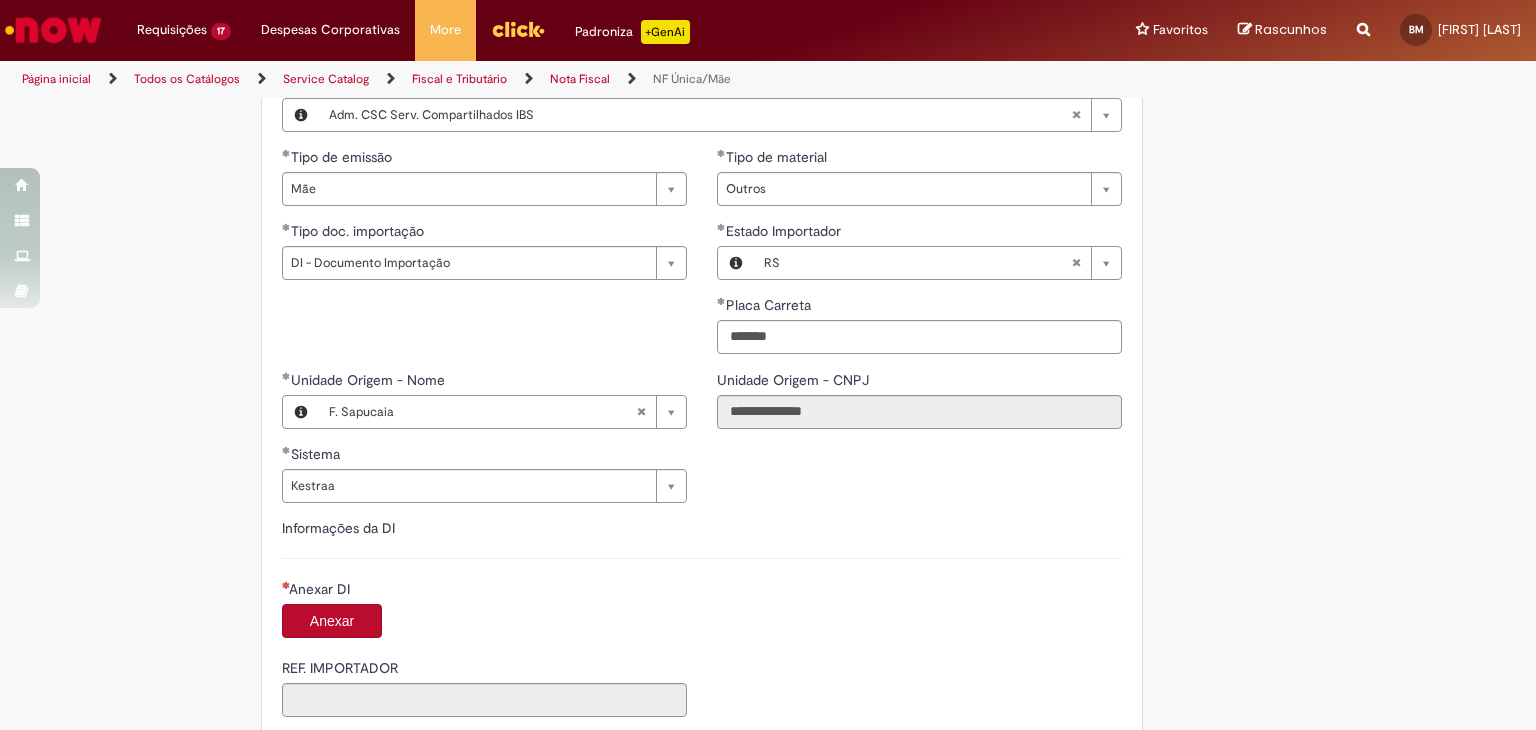 scroll, scrollTop: 836, scrollLeft: 0, axis: vertical 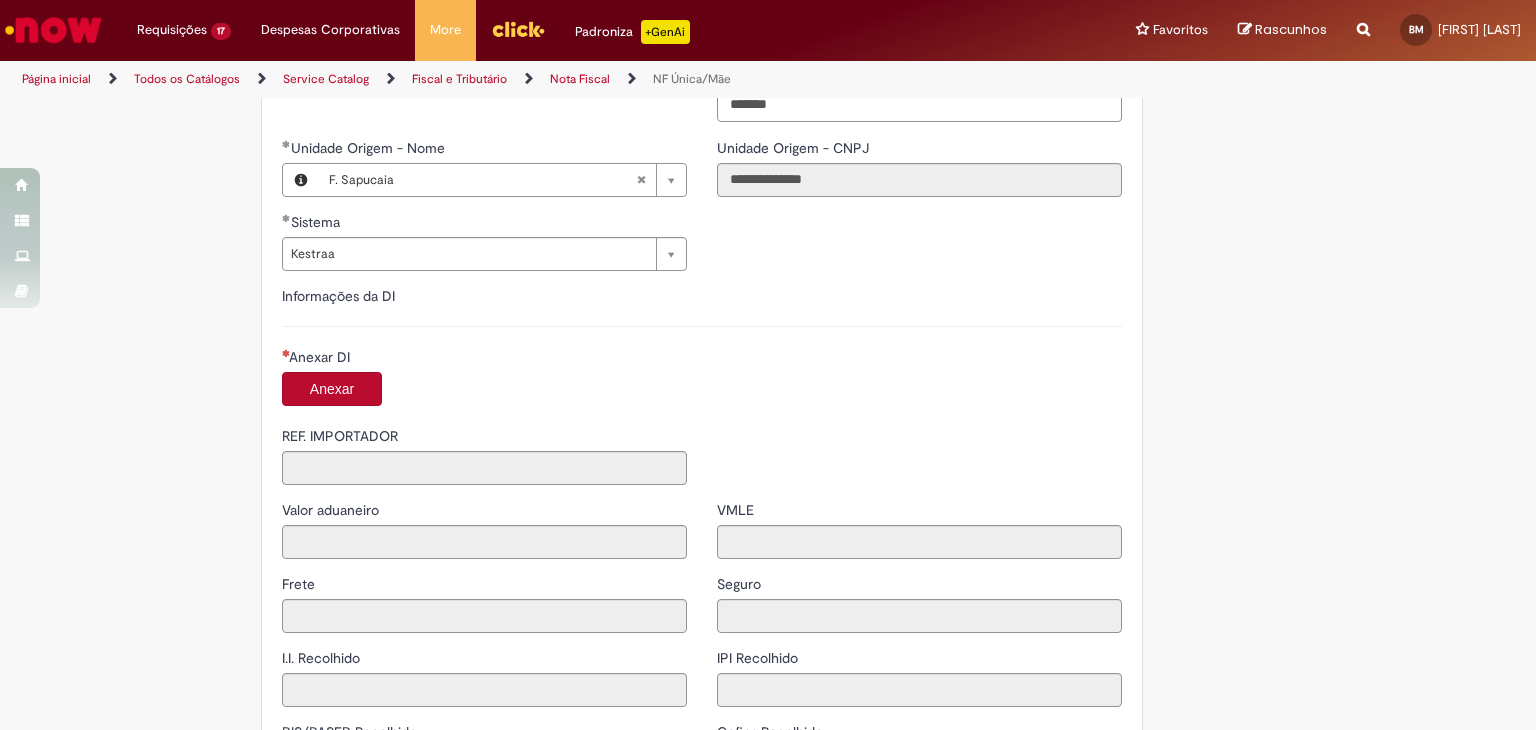 click on "Anexar" at bounding box center (332, 389) 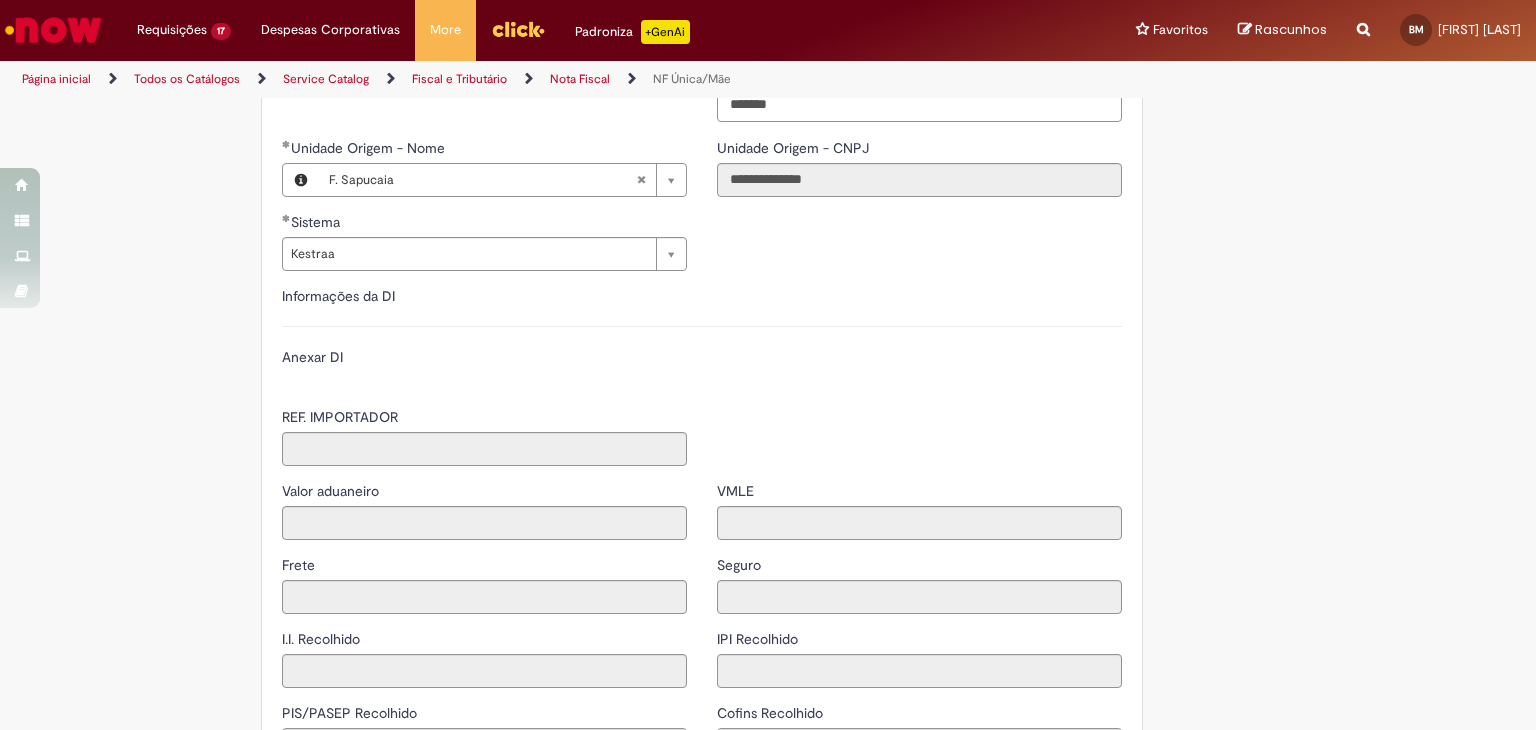 type on "**********" 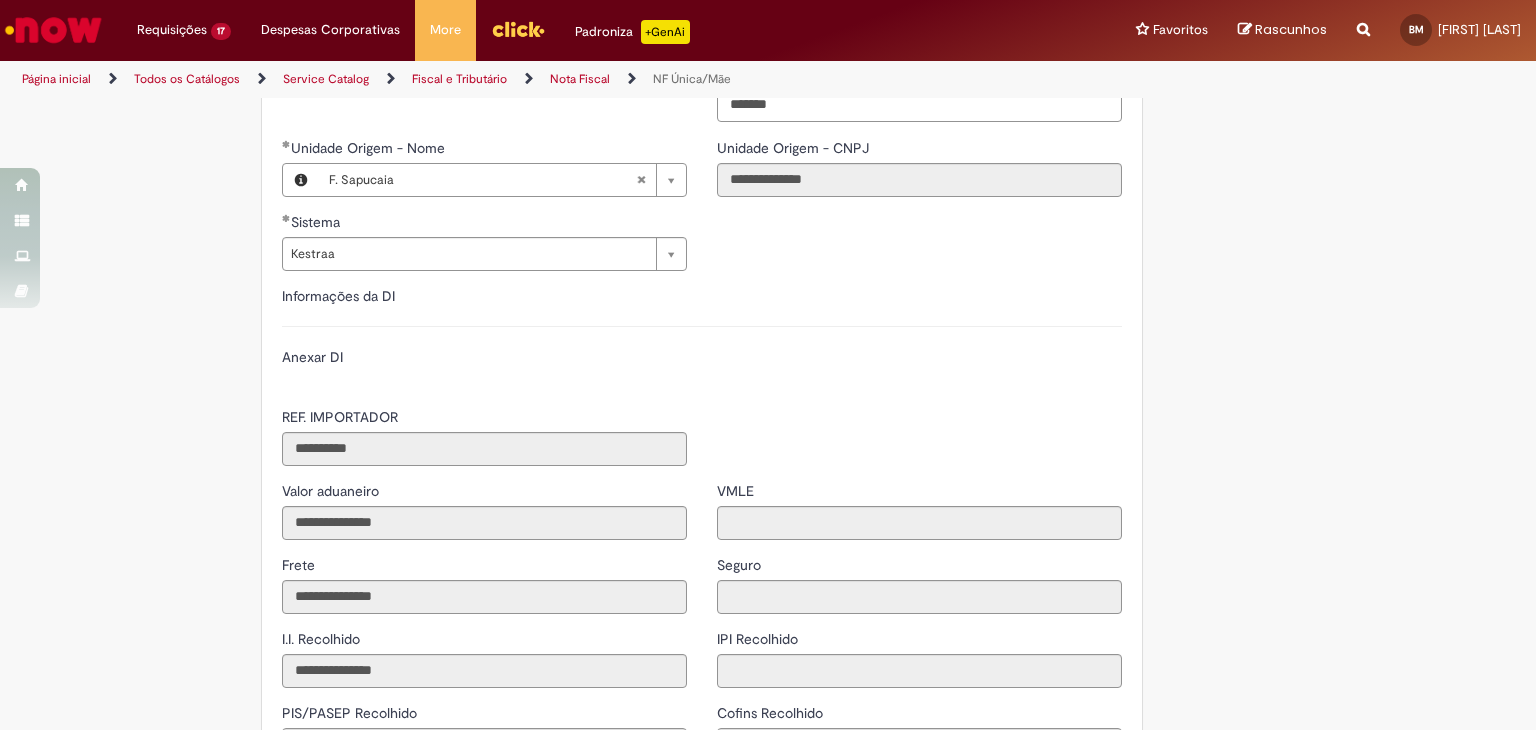 type on "**********" 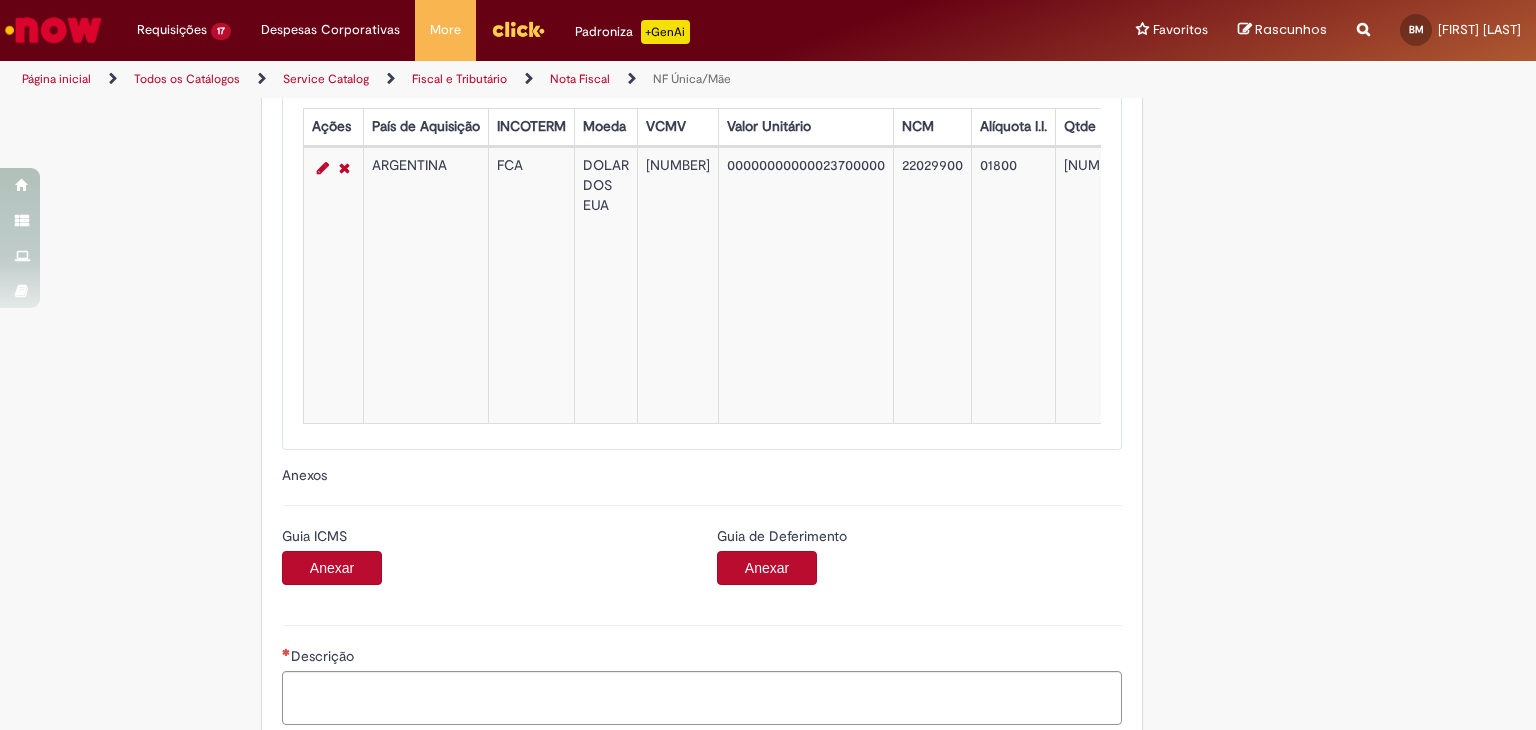 scroll, scrollTop: 1760, scrollLeft: 0, axis: vertical 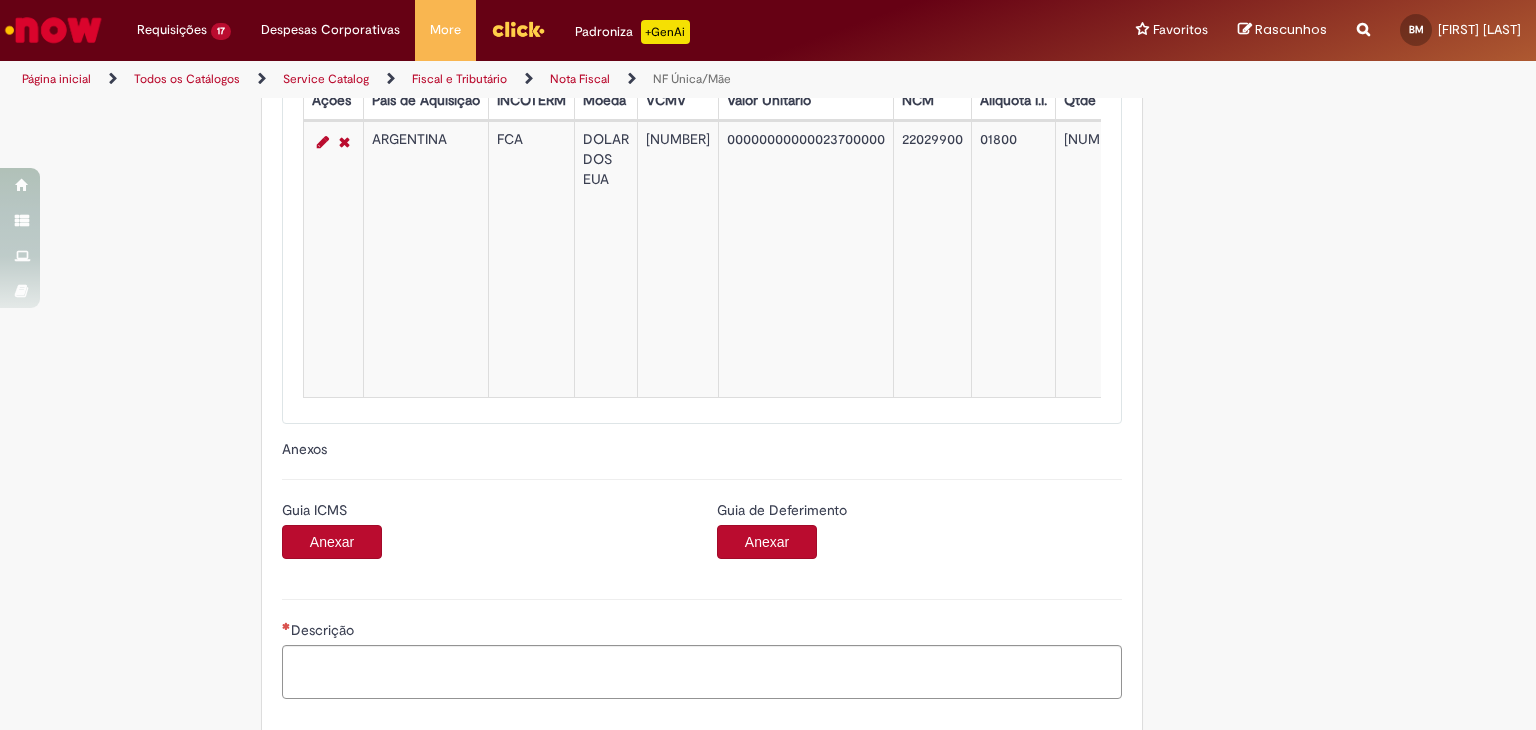 click on "Anexar" at bounding box center (332, 542) 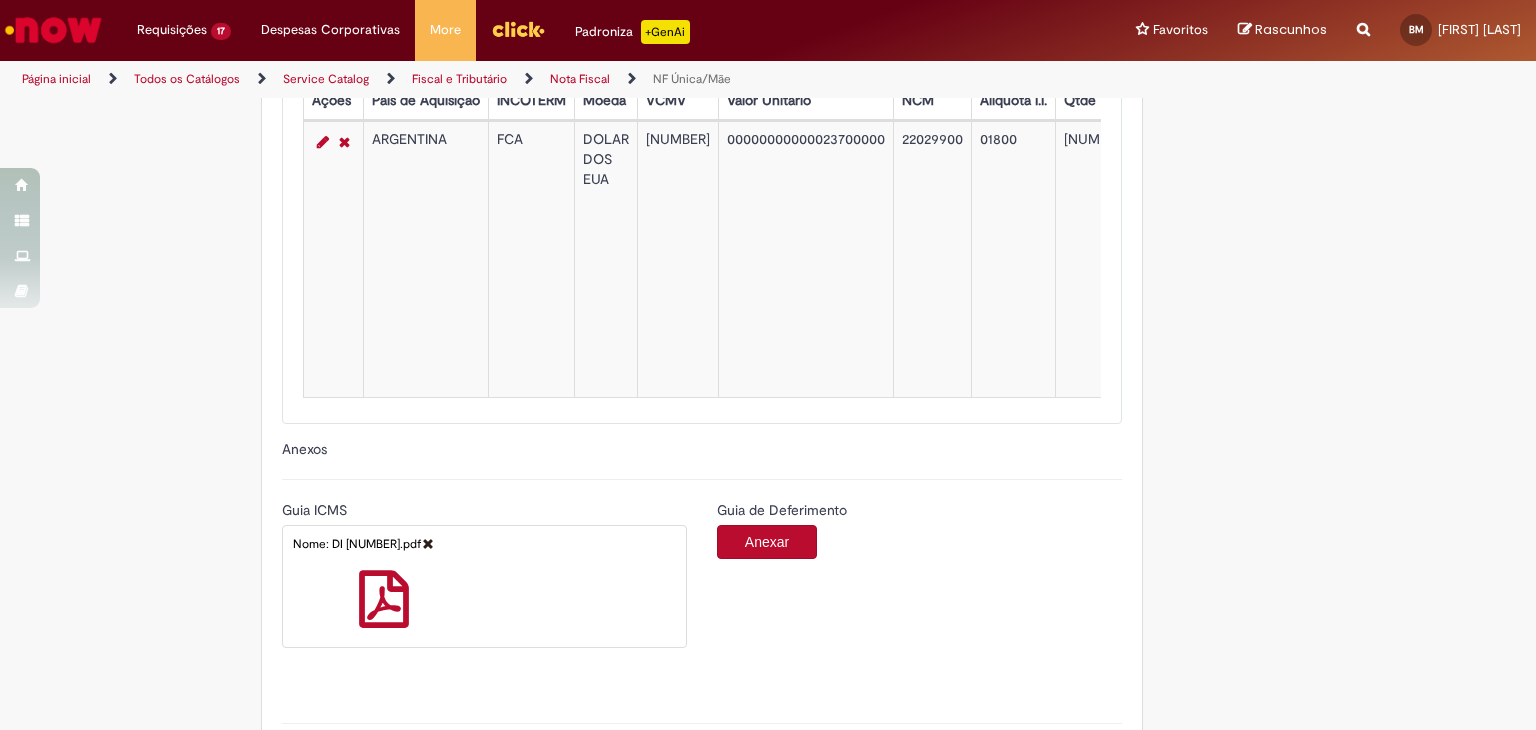 click on "Anexar" at bounding box center [767, 542] 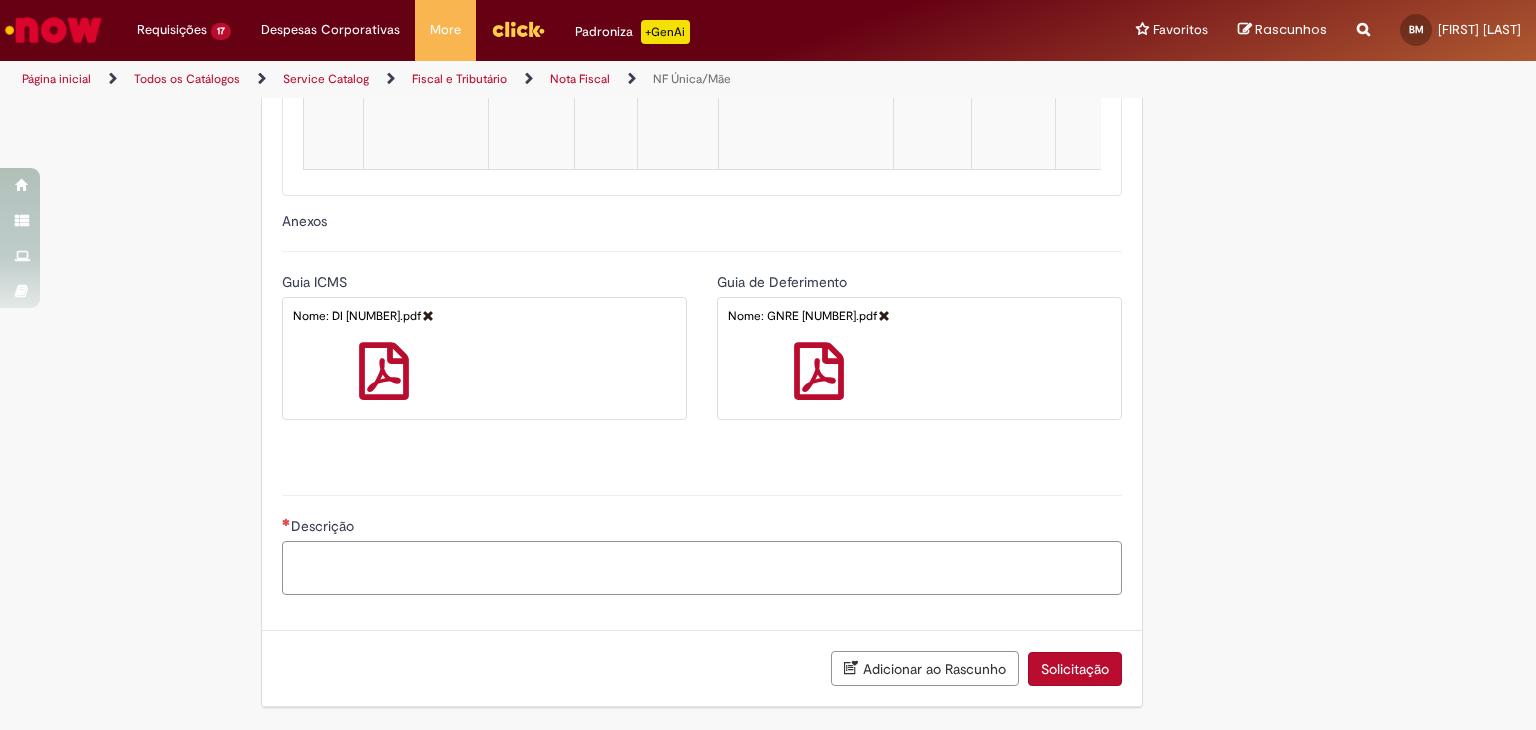 click on "Descrição" at bounding box center [702, 568] 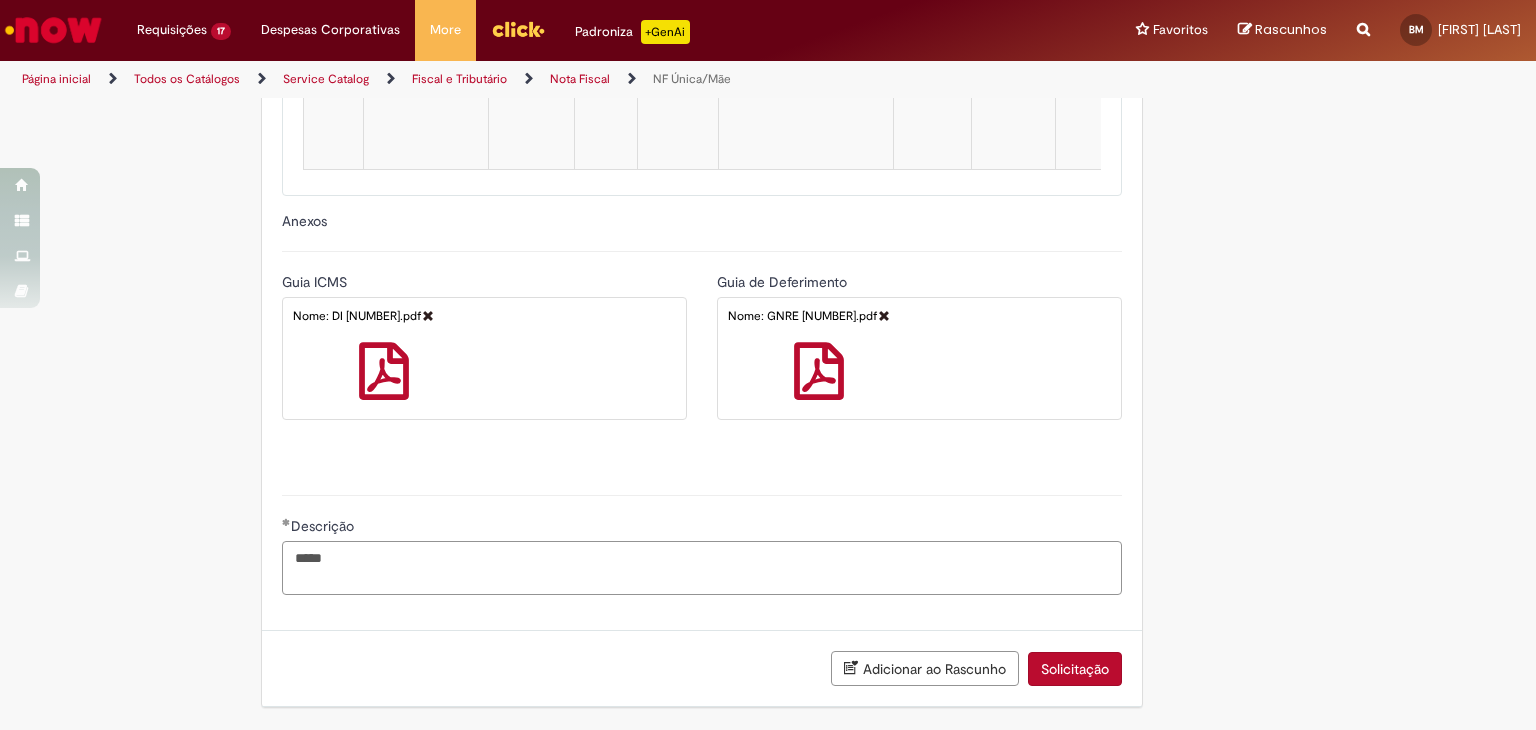 paste on "**********" 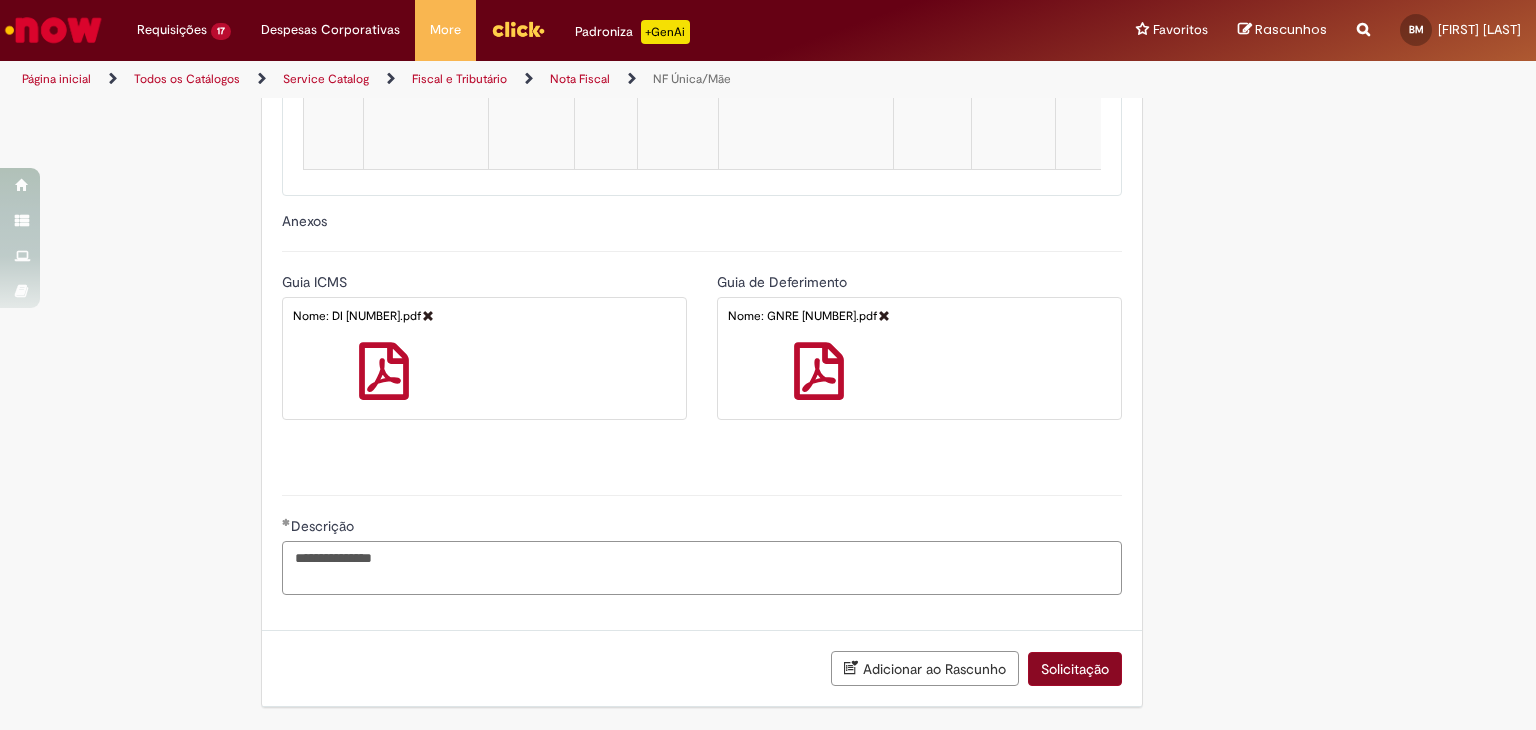 type on "**********" 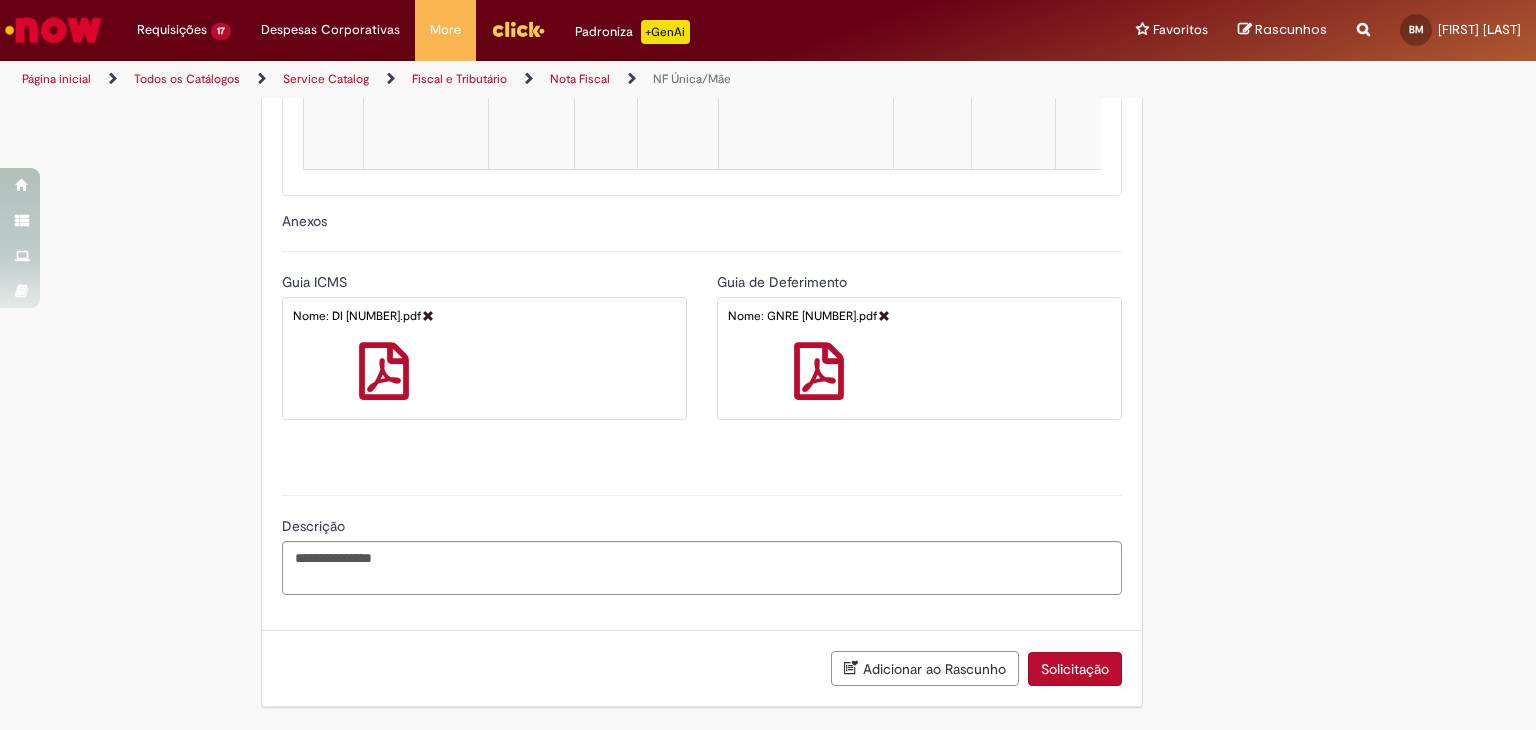 click on "Solicitação" at bounding box center [1075, 669] 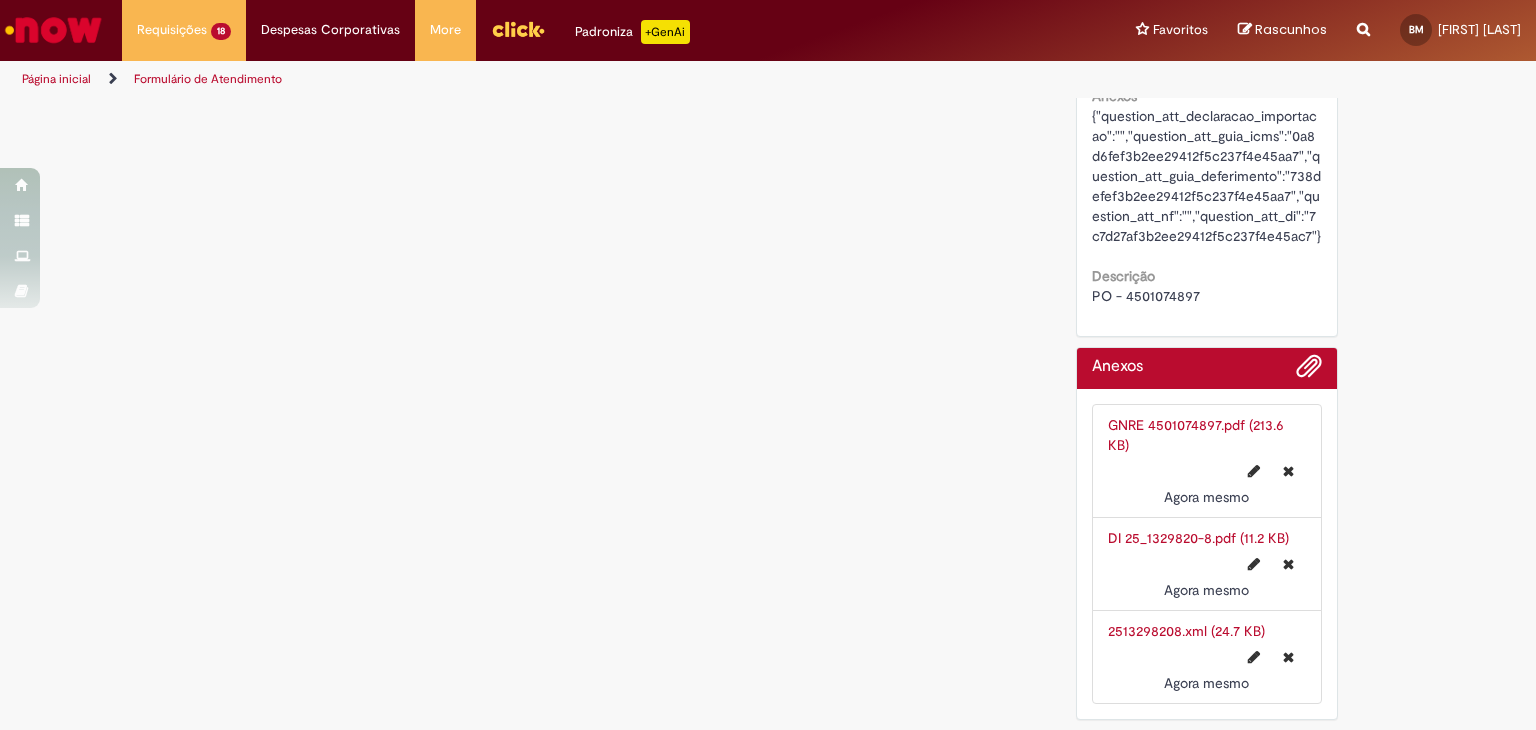 scroll, scrollTop: 0, scrollLeft: 0, axis: both 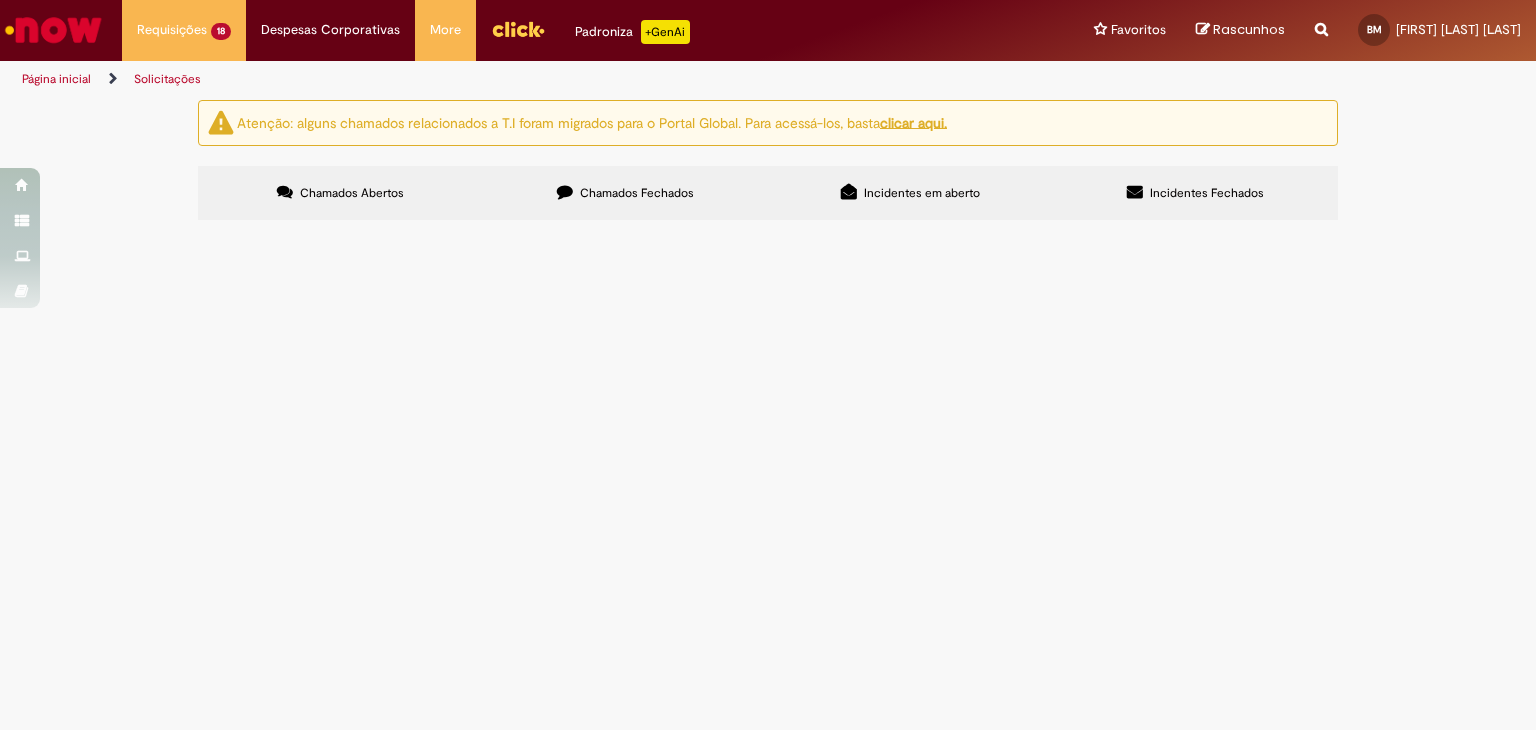 click on "PO - 4501027908" at bounding box center [0, 0] 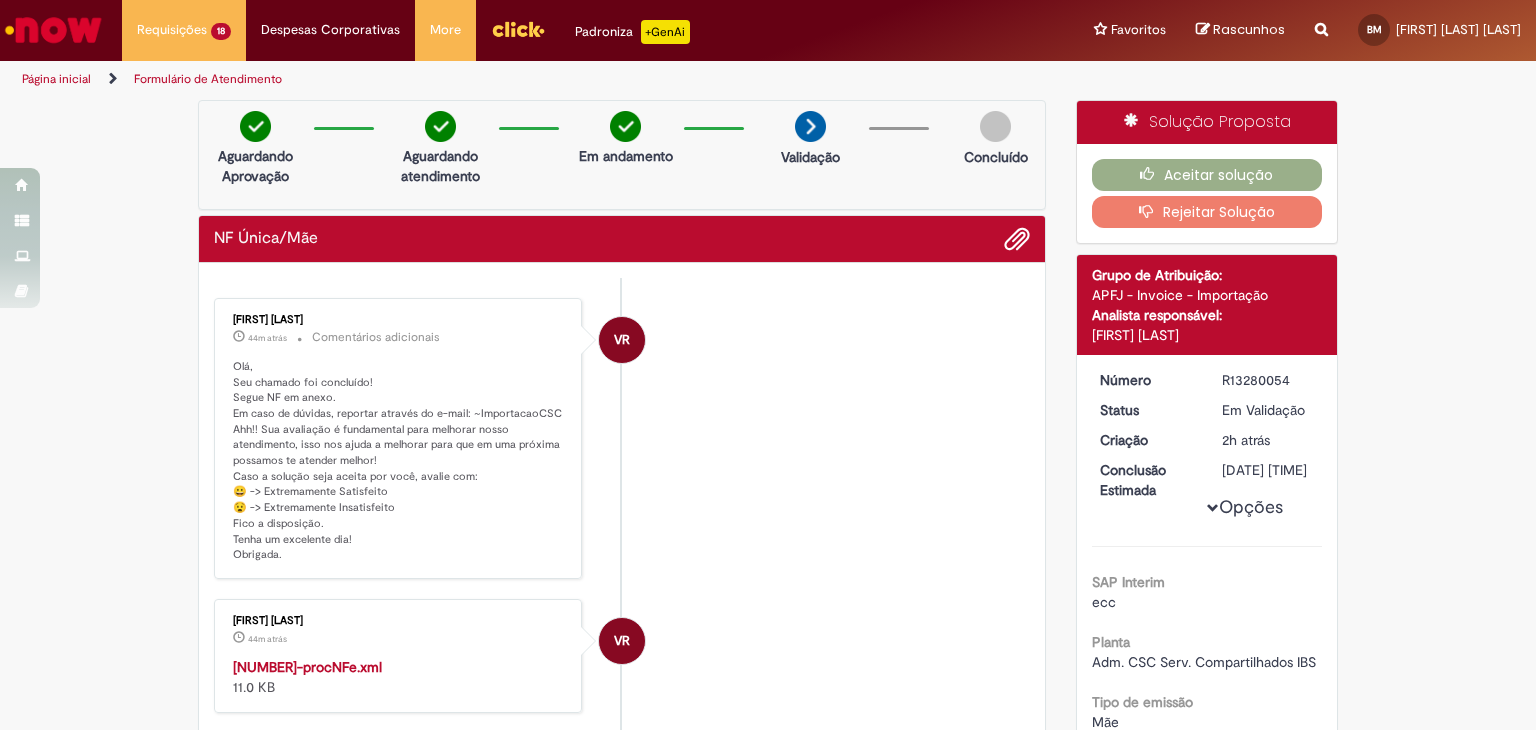 scroll, scrollTop: 158, scrollLeft: 0, axis: vertical 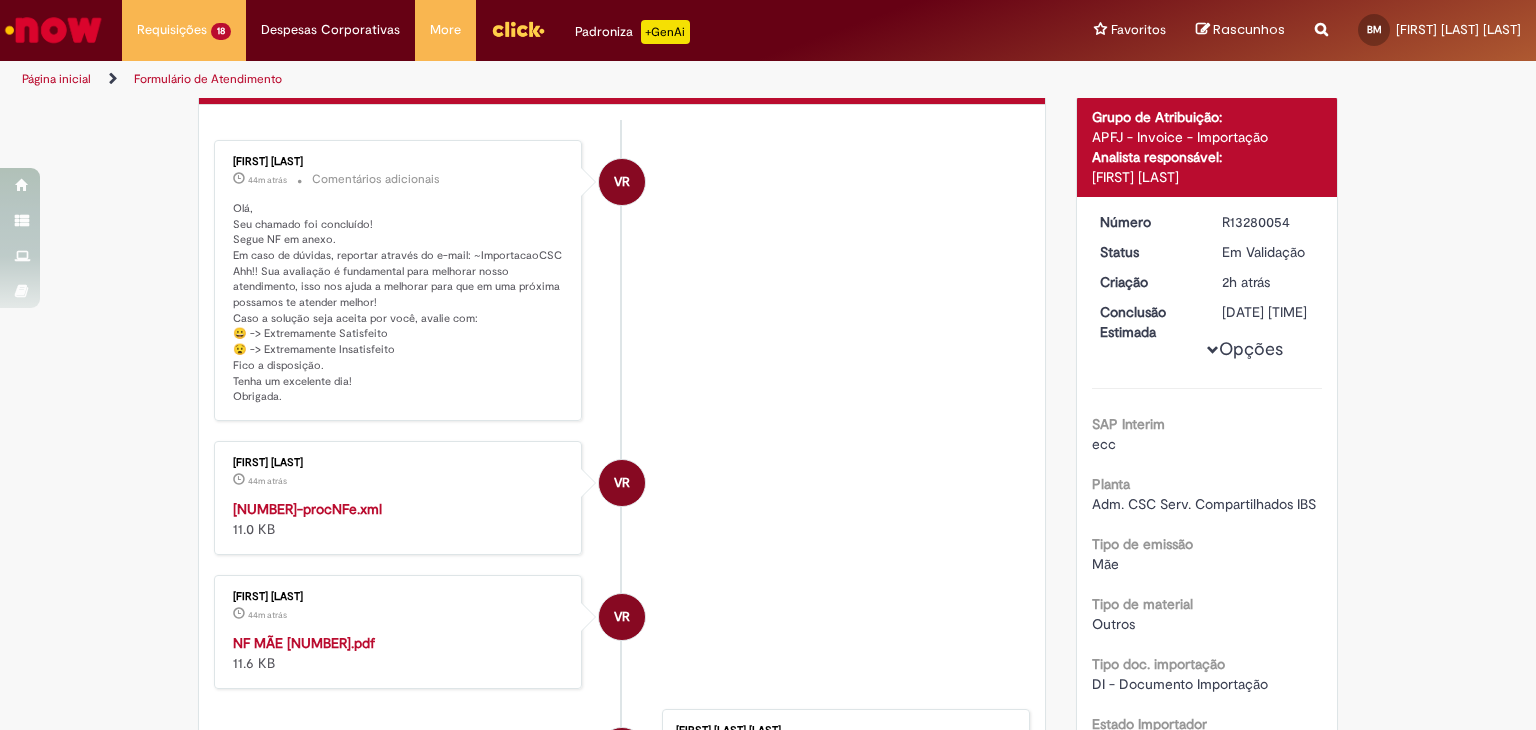 click on "NF MÃE [NUMBER].pdf" at bounding box center (304, 643) 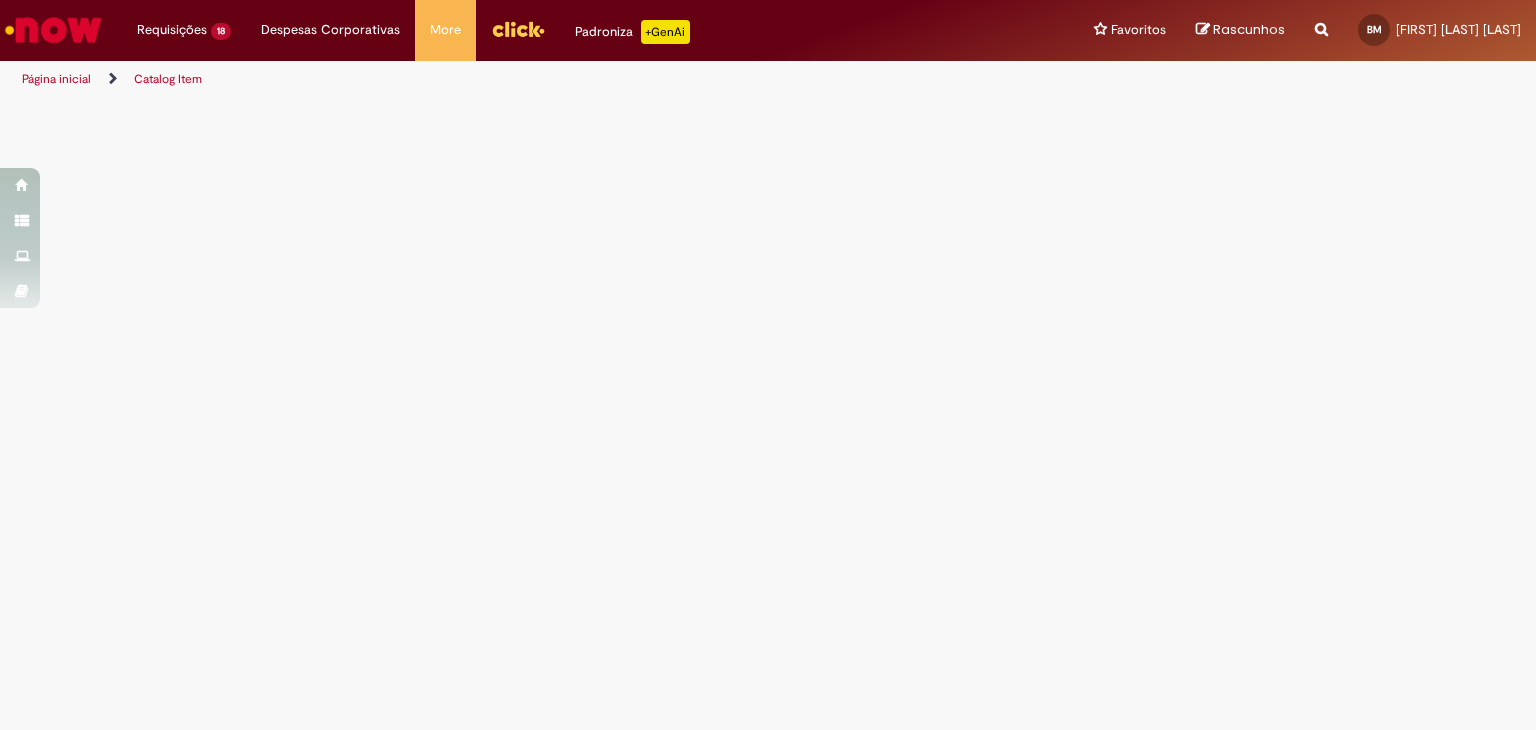 scroll, scrollTop: 0, scrollLeft: 0, axis: both 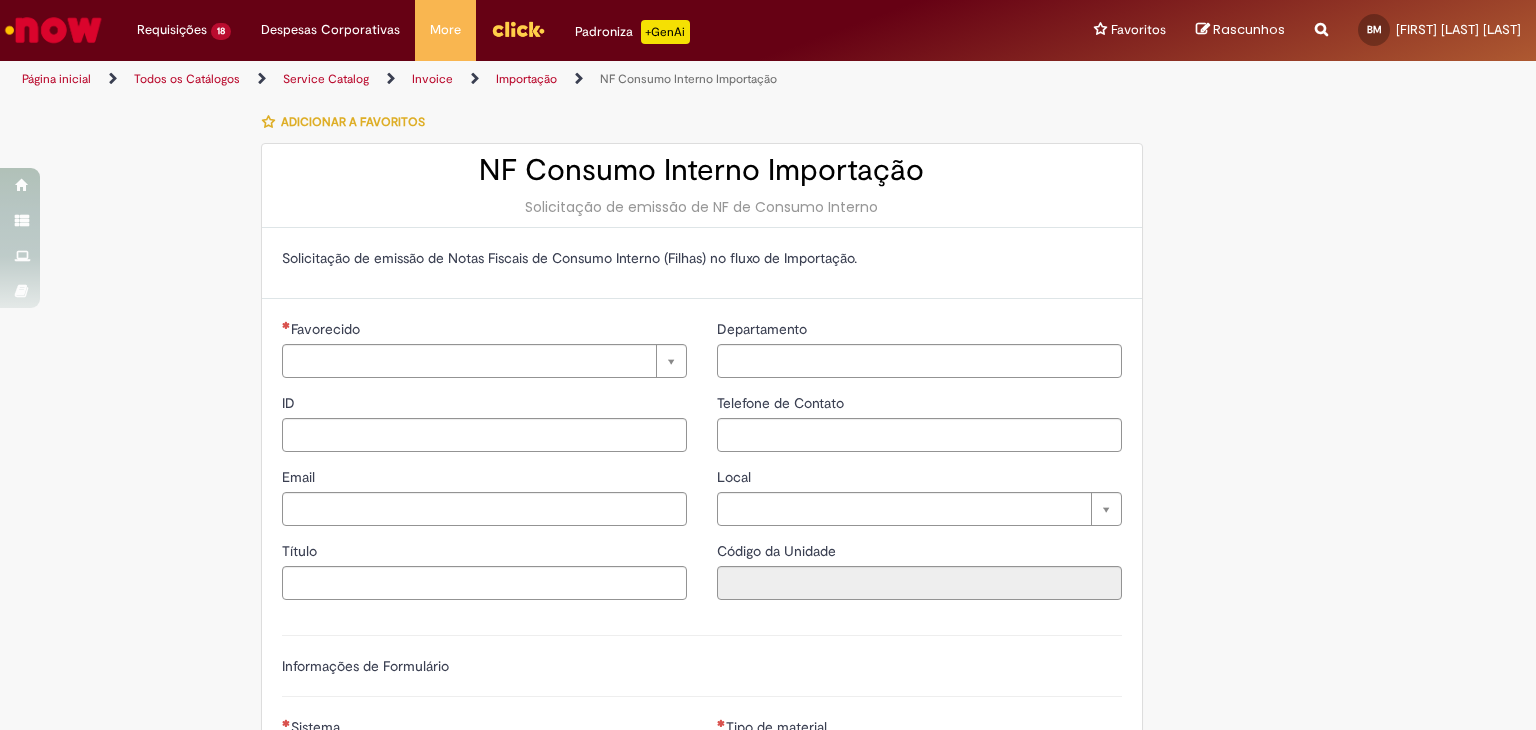 type on "********" 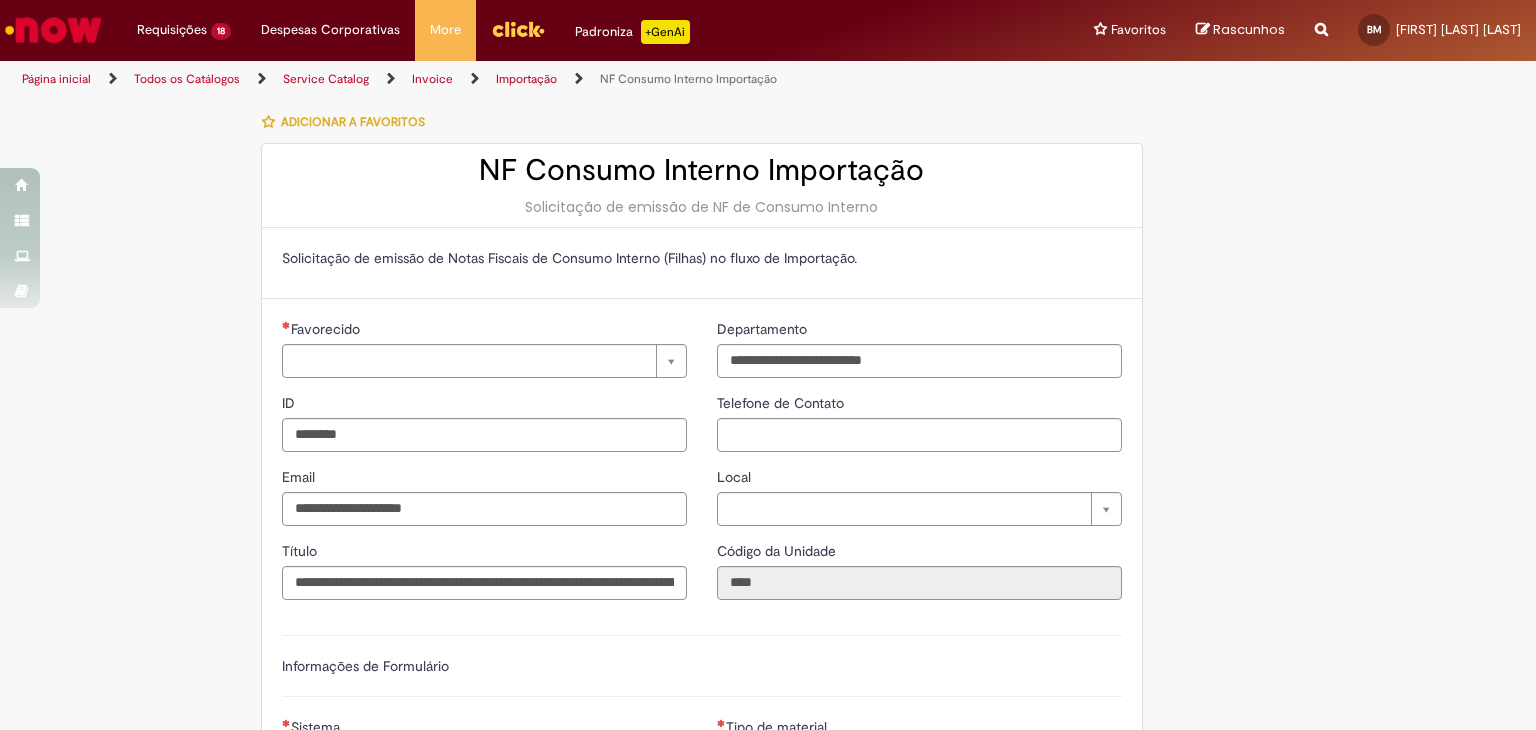 type on "**********" 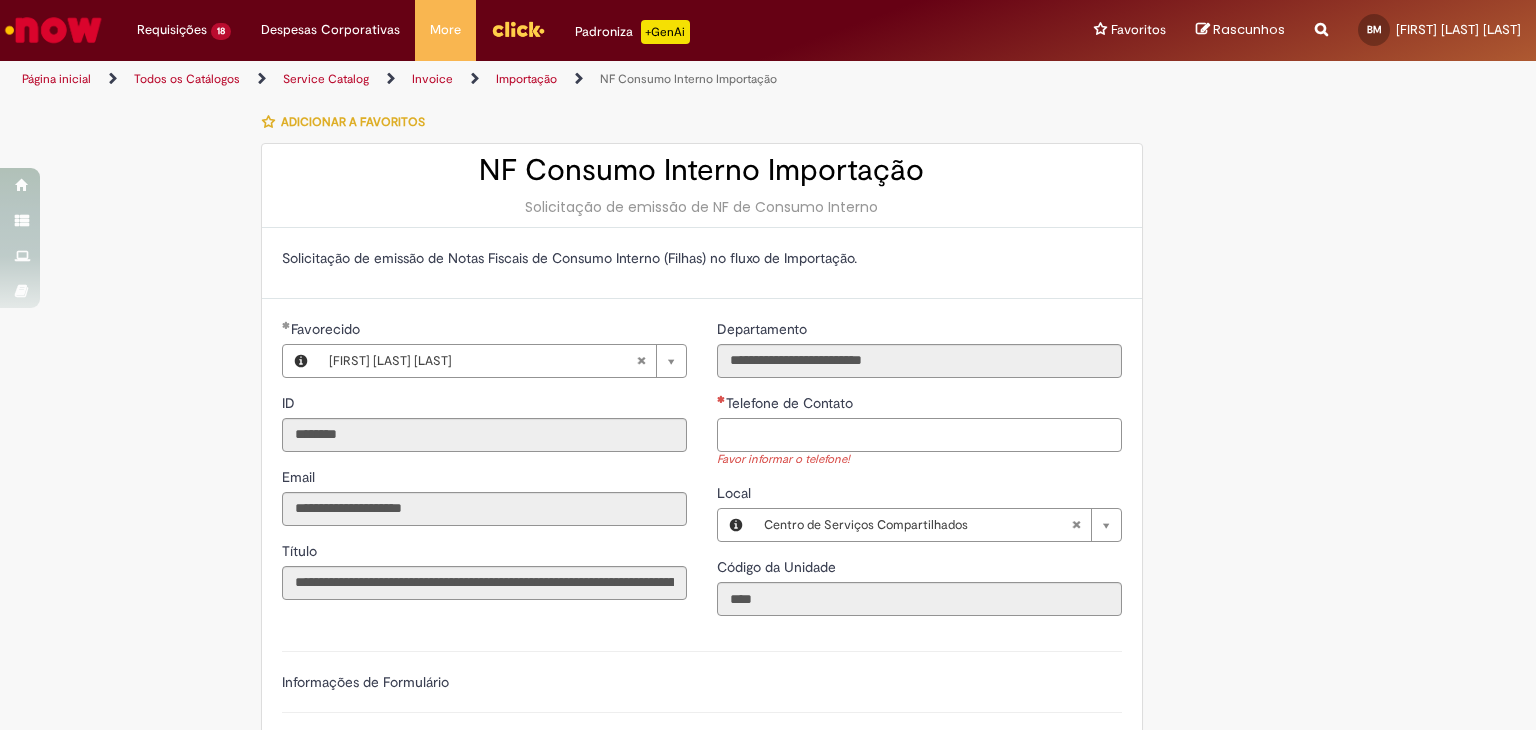 click on "Telefone de Contato" at bounding box center [919, 435] 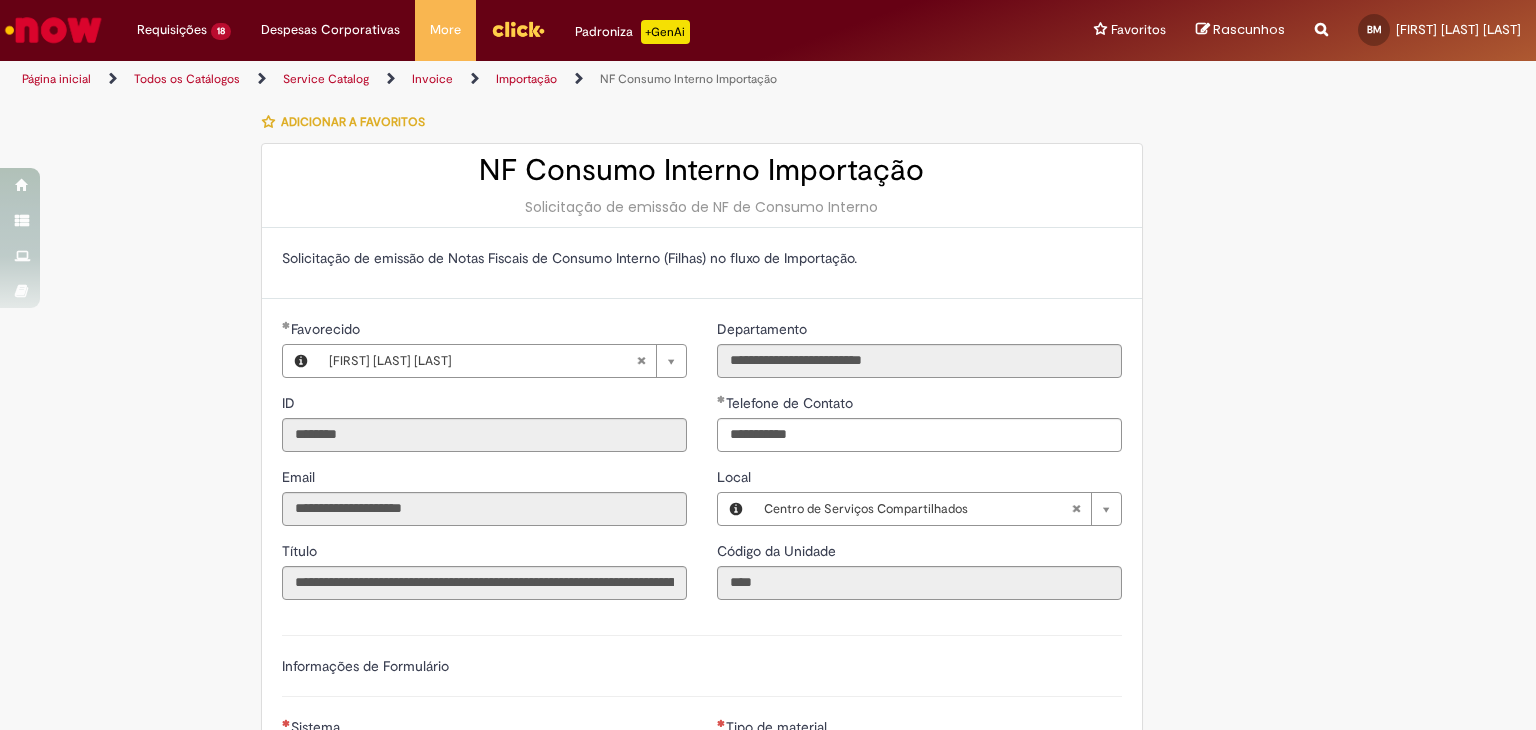 type on "**********" 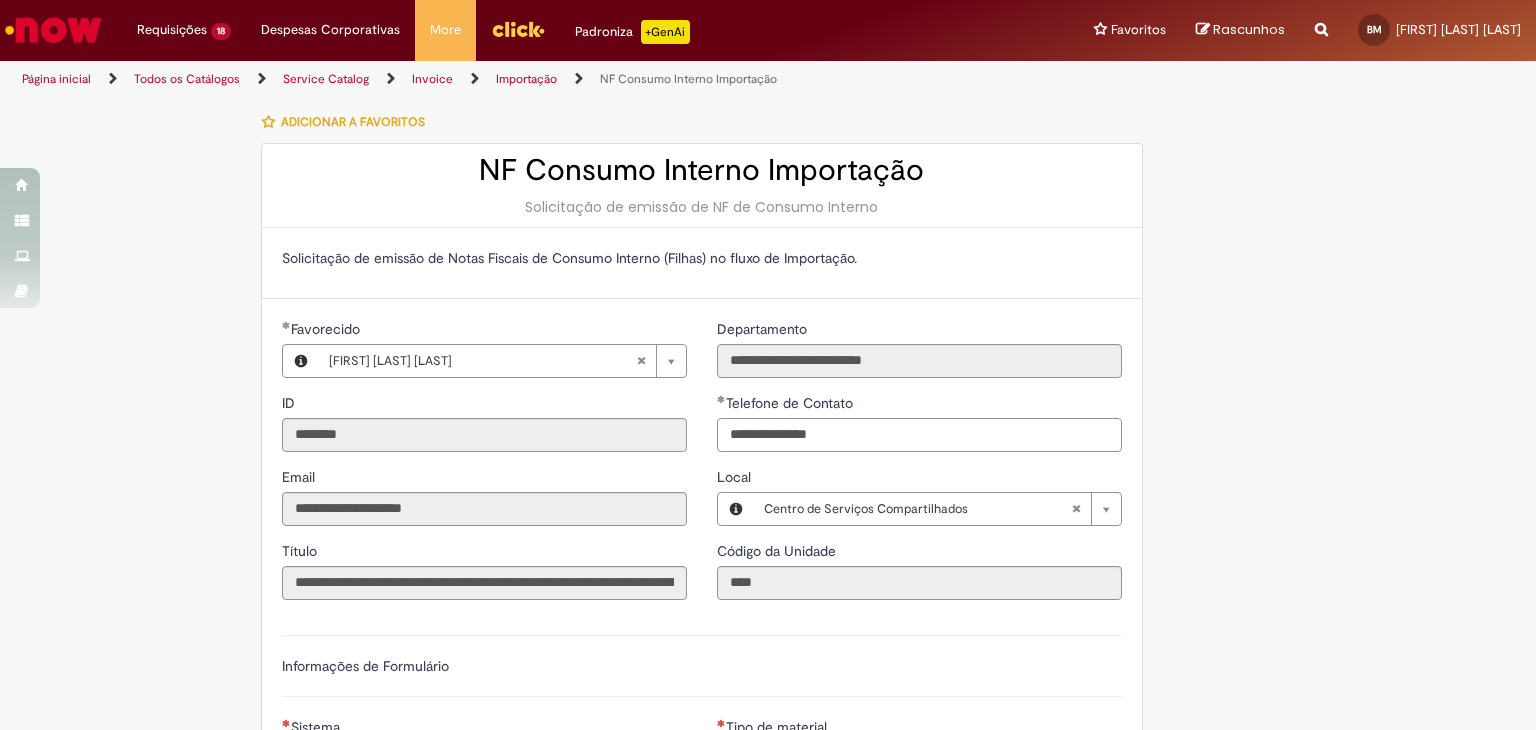 scroll, scrollTop: 388, scrollLeft: 0, axis: vertical 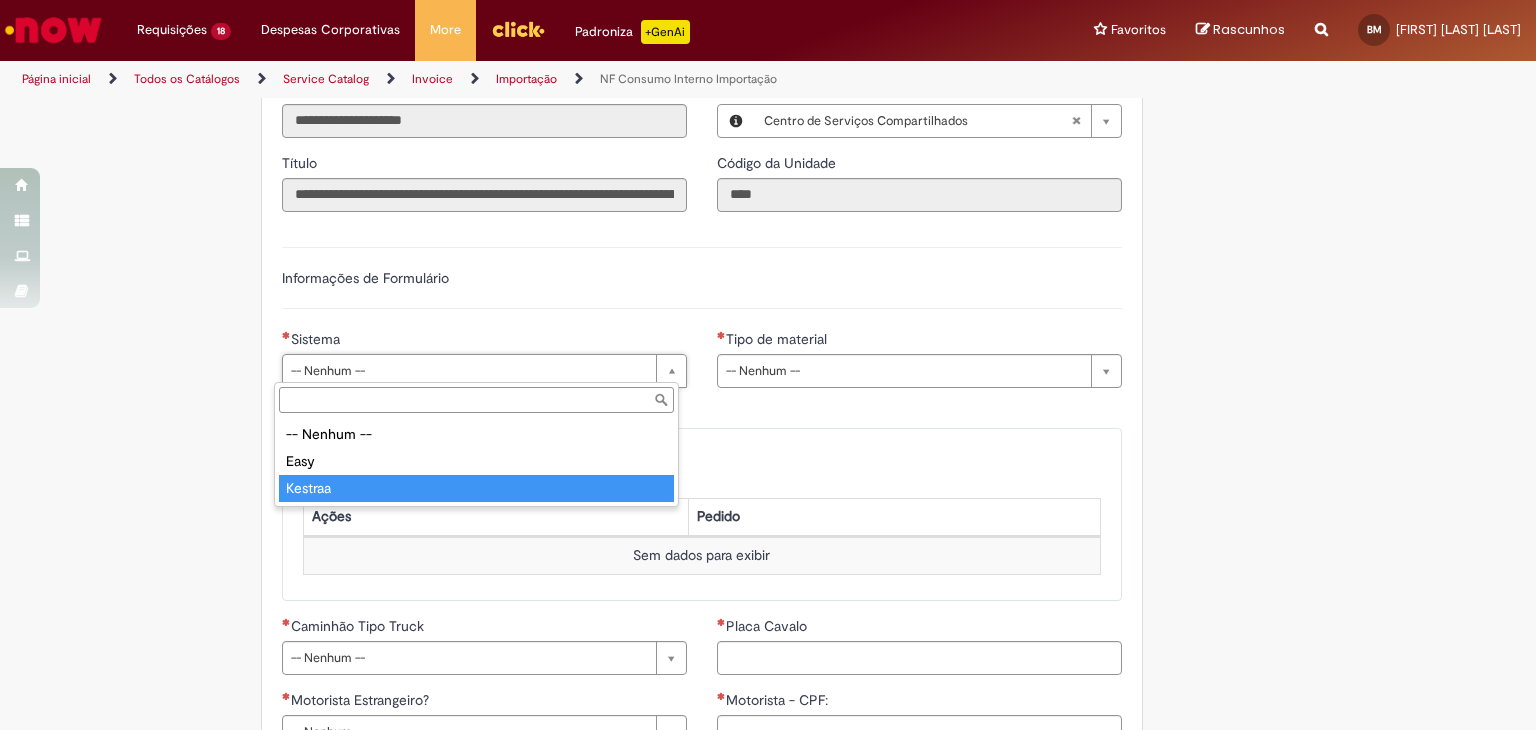 type on "*******" 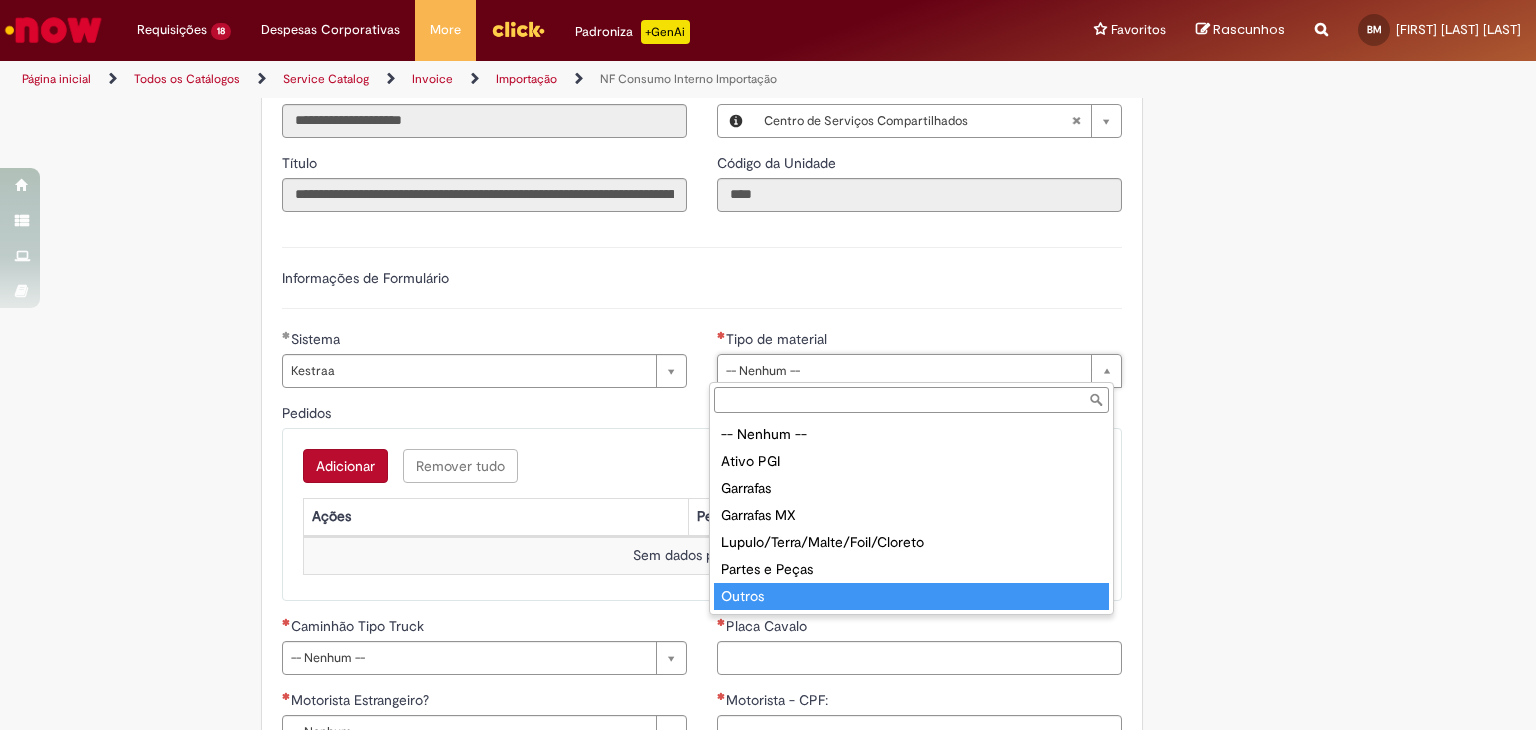 type on "******" 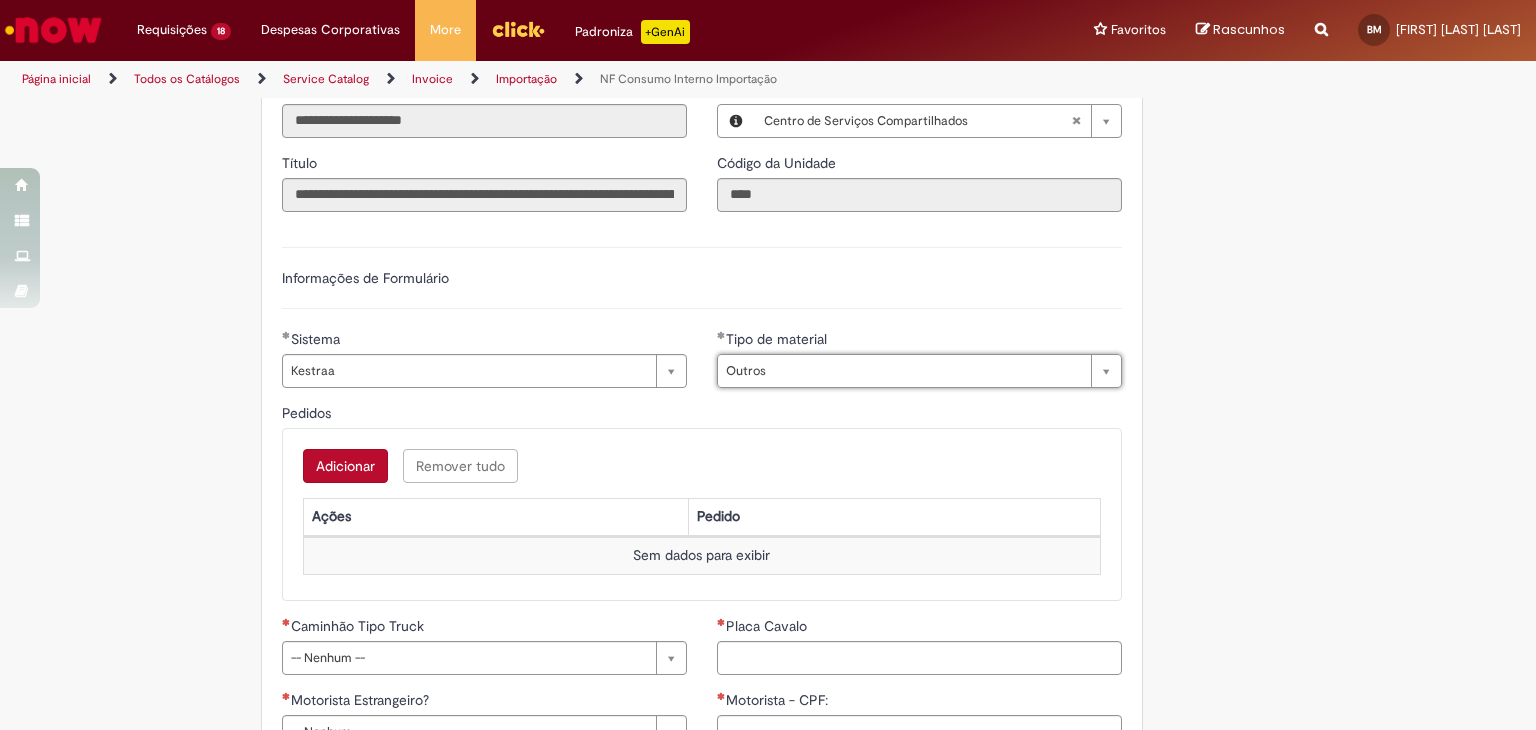 click on "Adicionar" at bounding box center (345, 466) 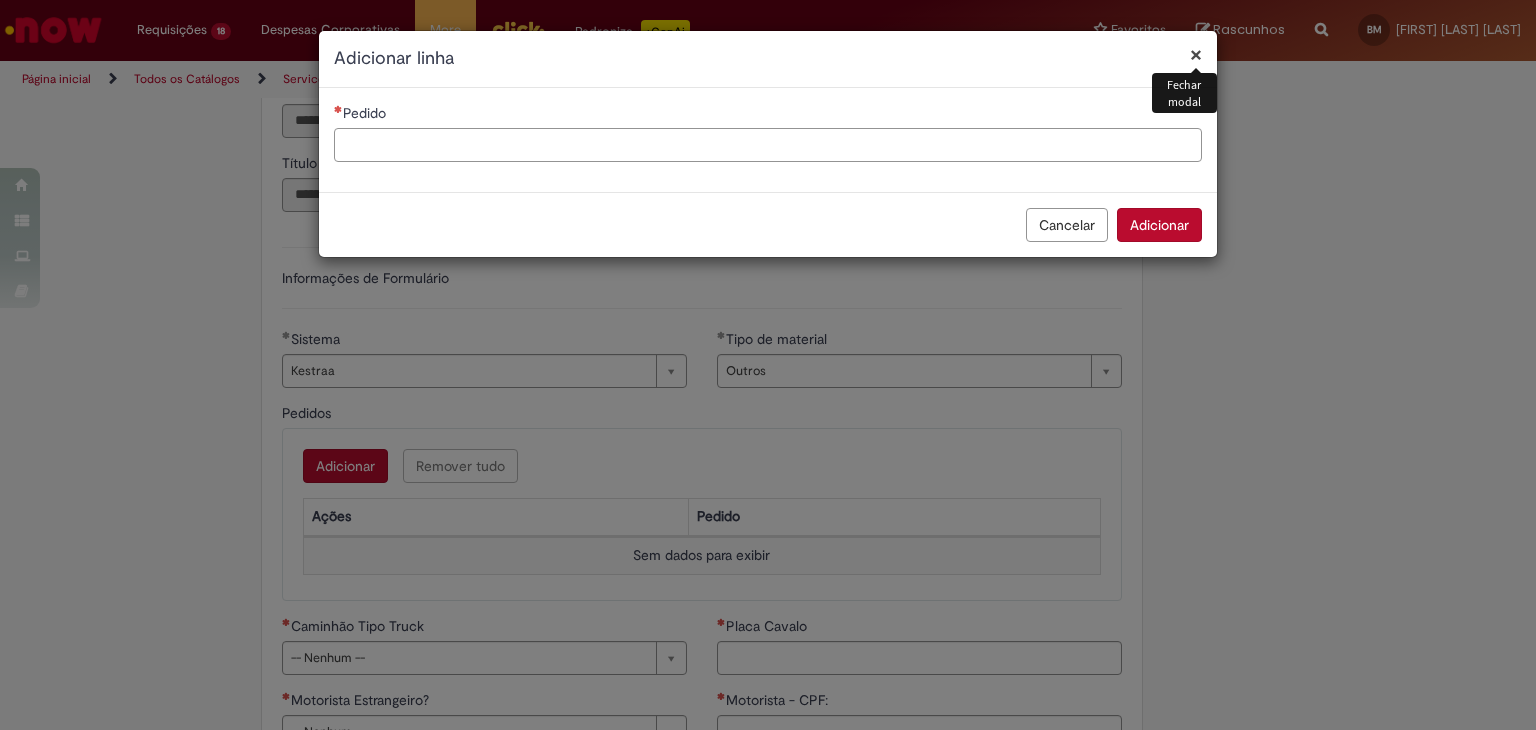 click on "Pedido" at bounding box center (768, 145) 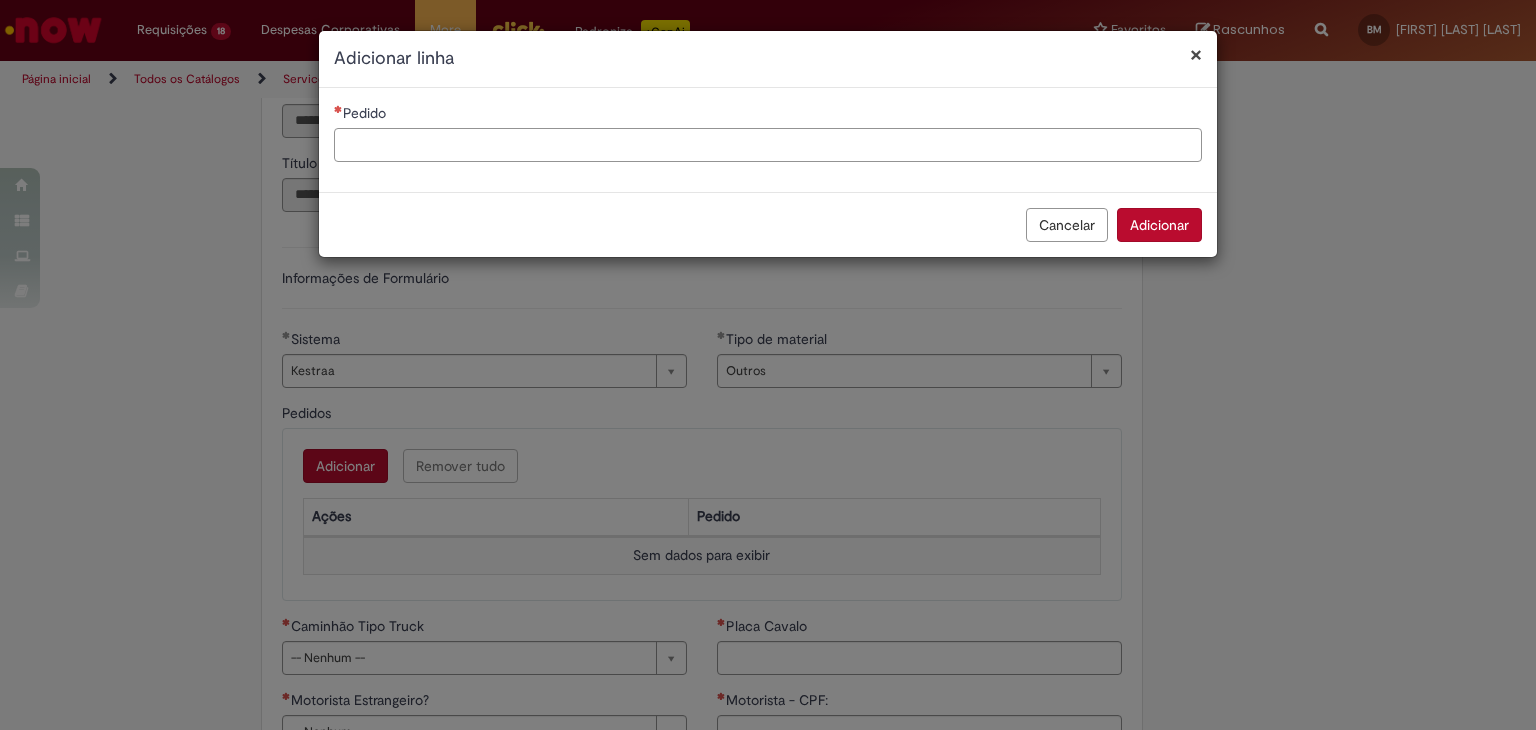 paste on "**********" 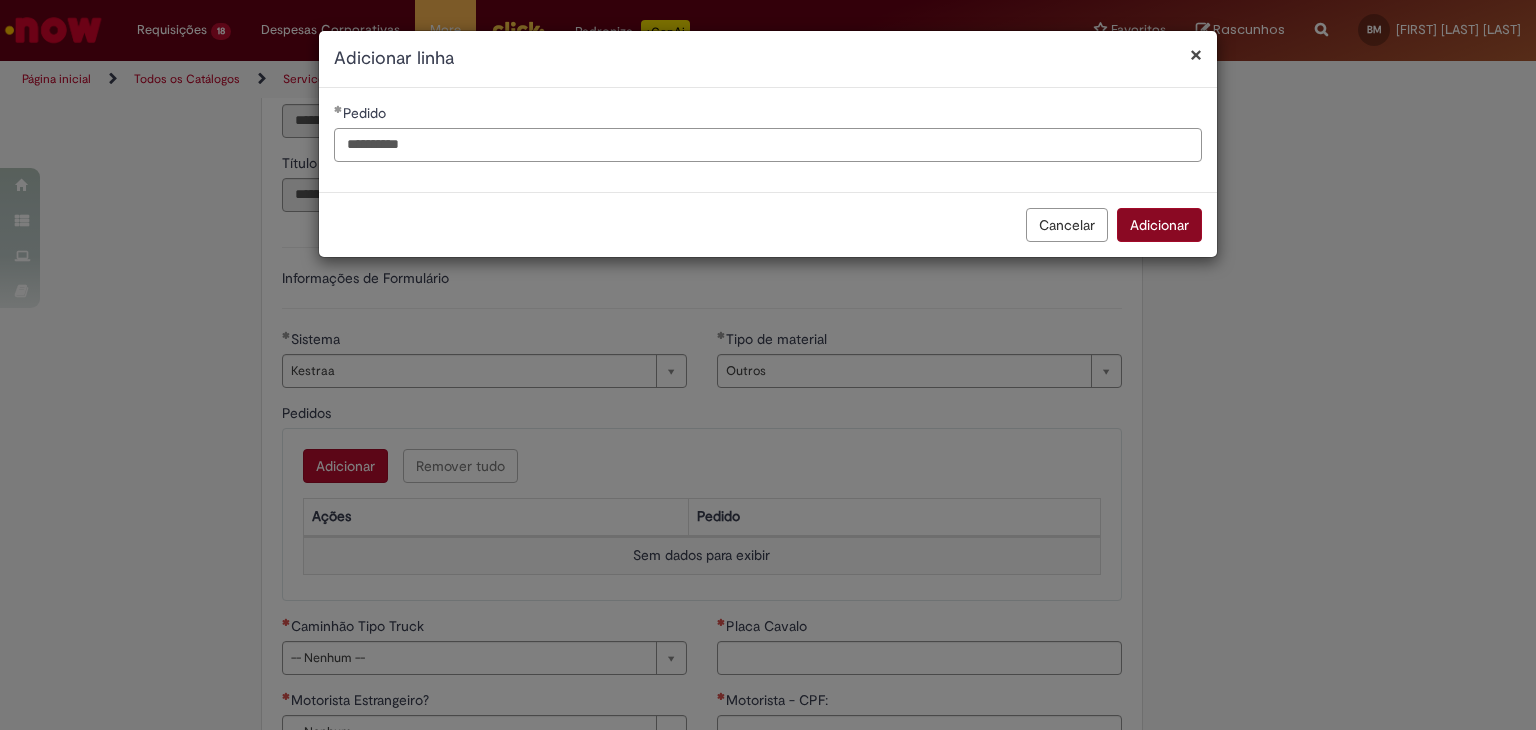type on "**********" 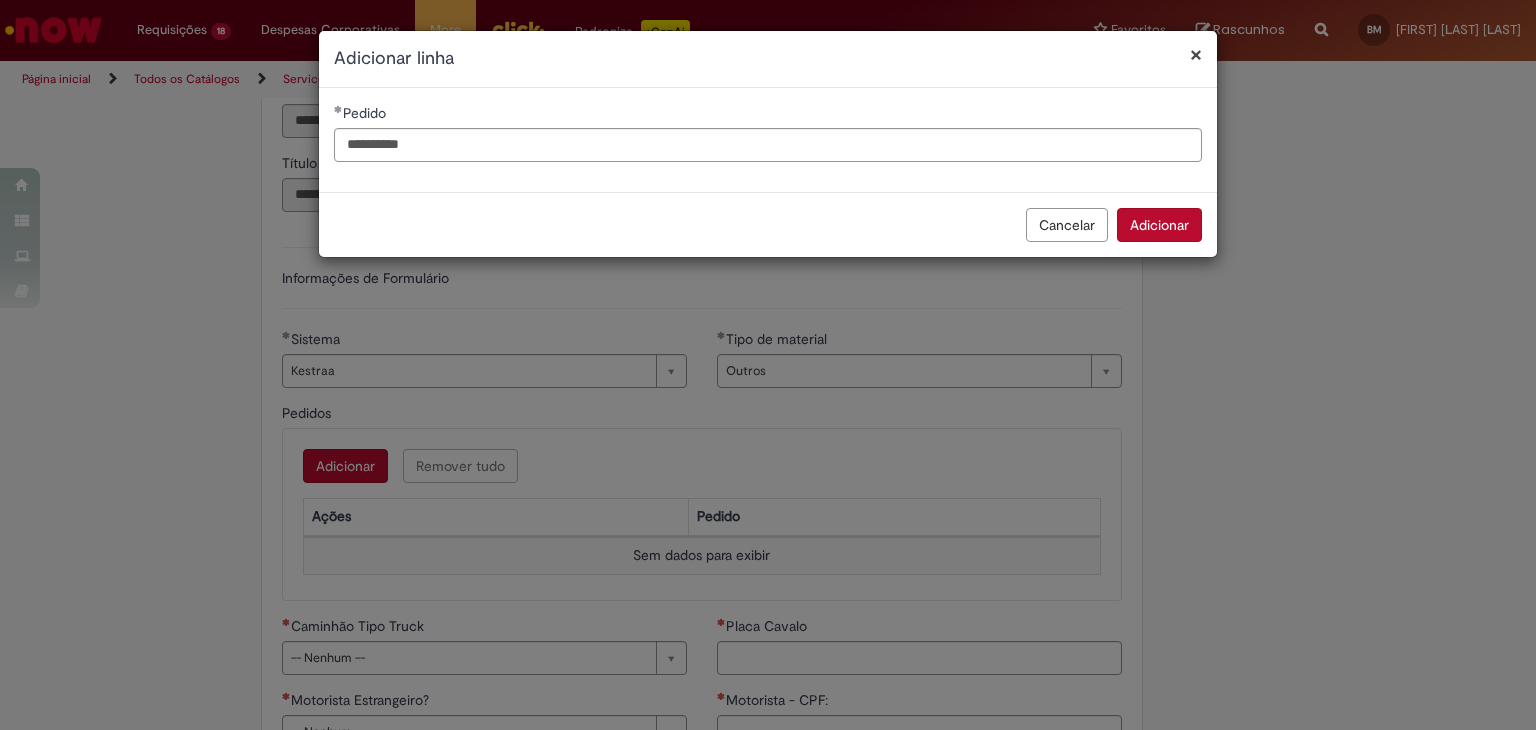 click on "Adicionar" at bounding box center [1159, 225] 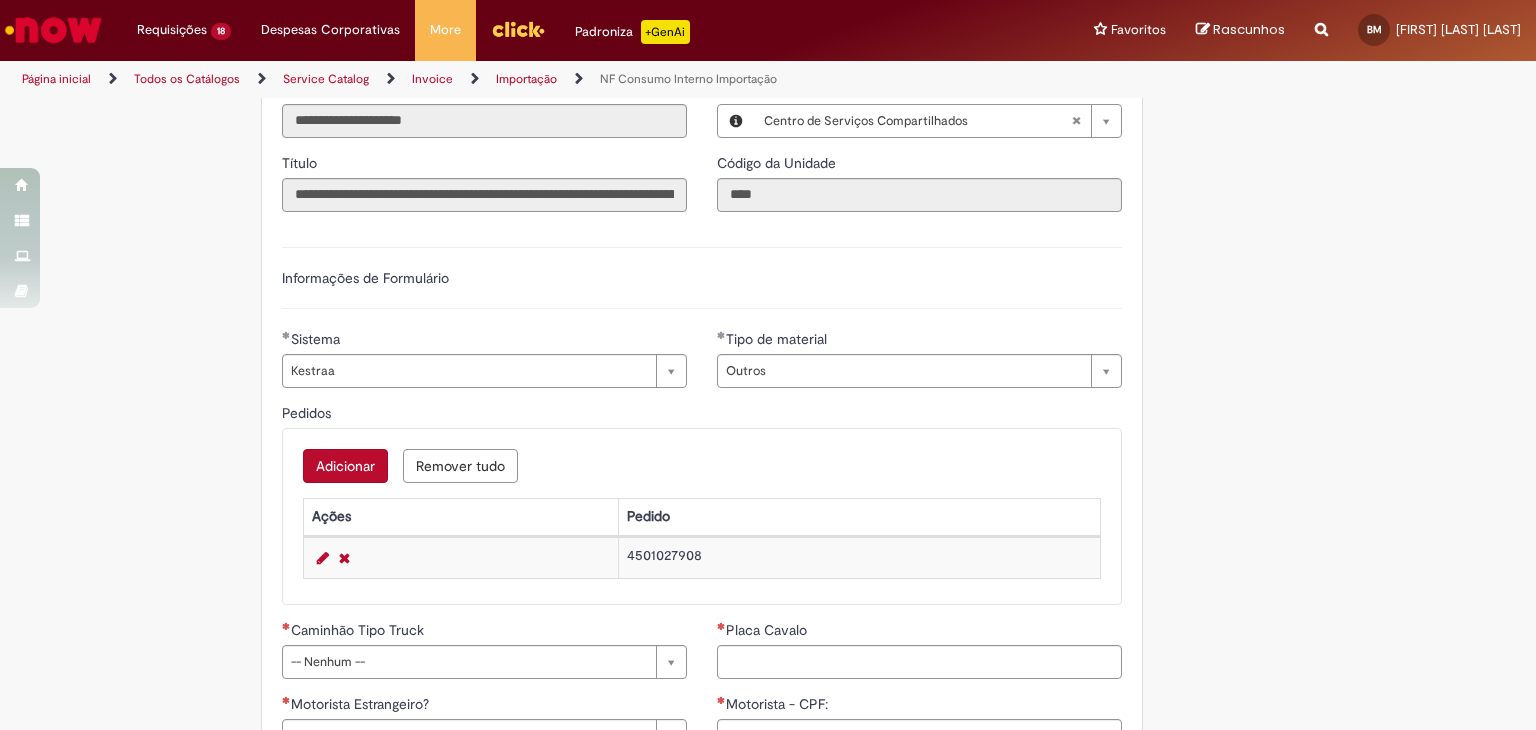 scroll, scrollTop: 716, scrollLeft: 0, axis: vertical 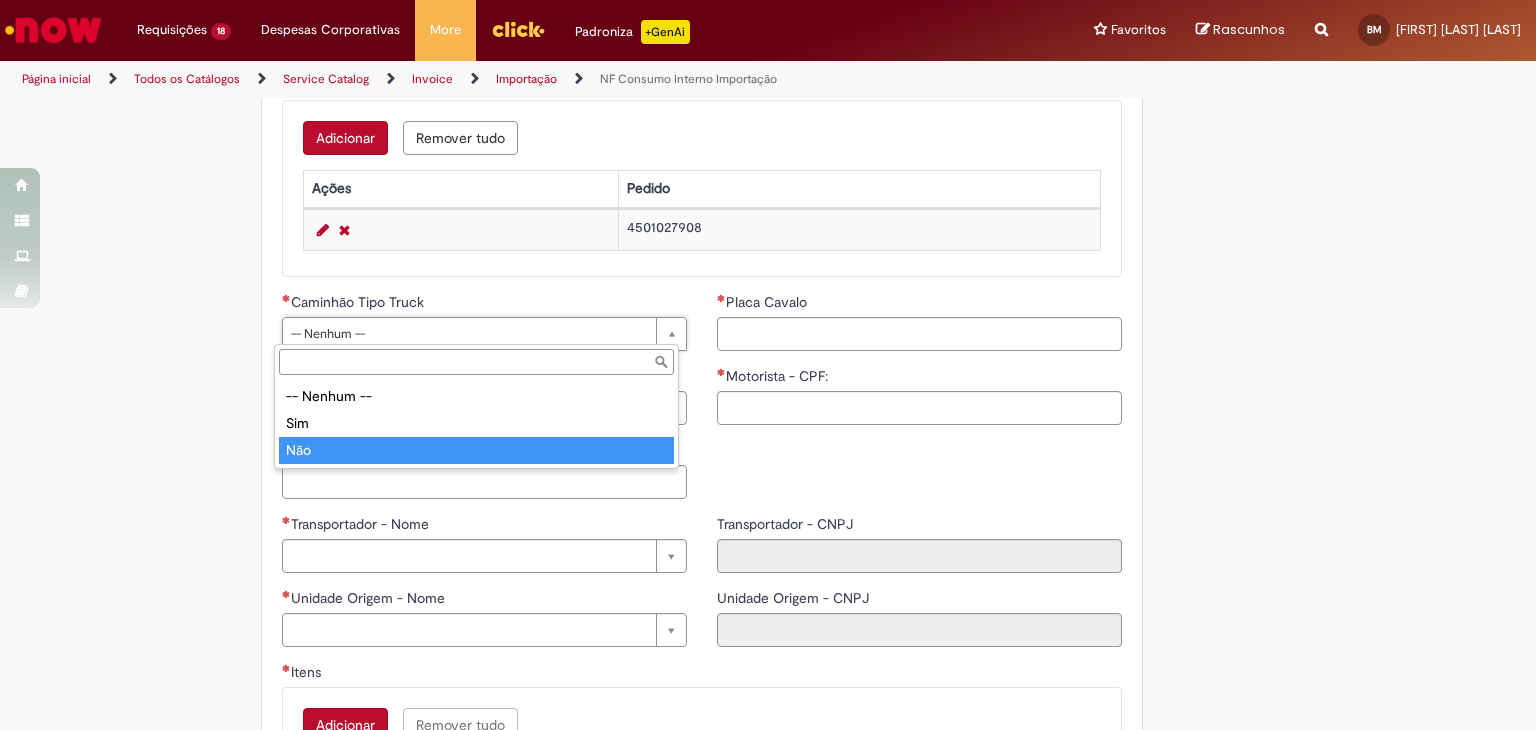 type on "***" 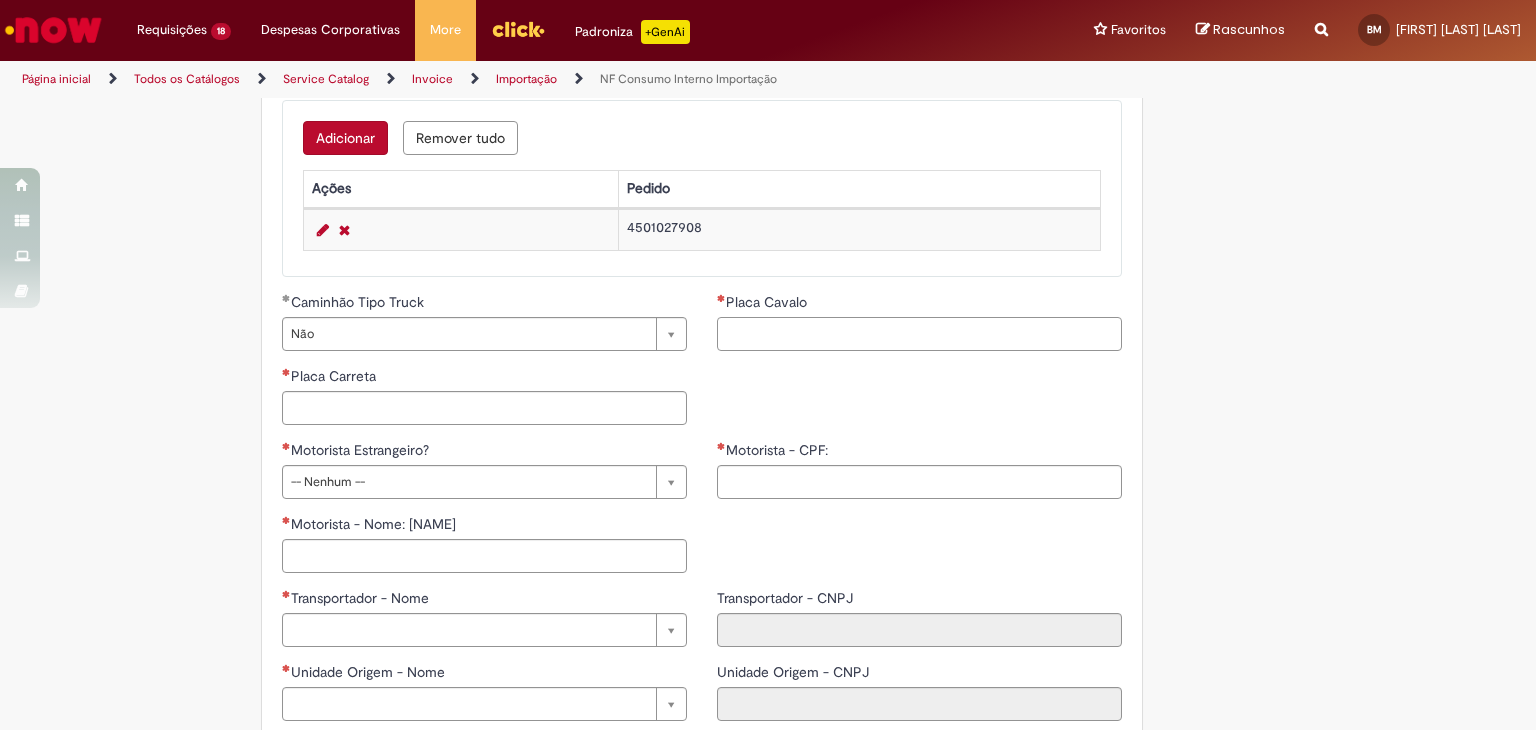 paste on "*******" 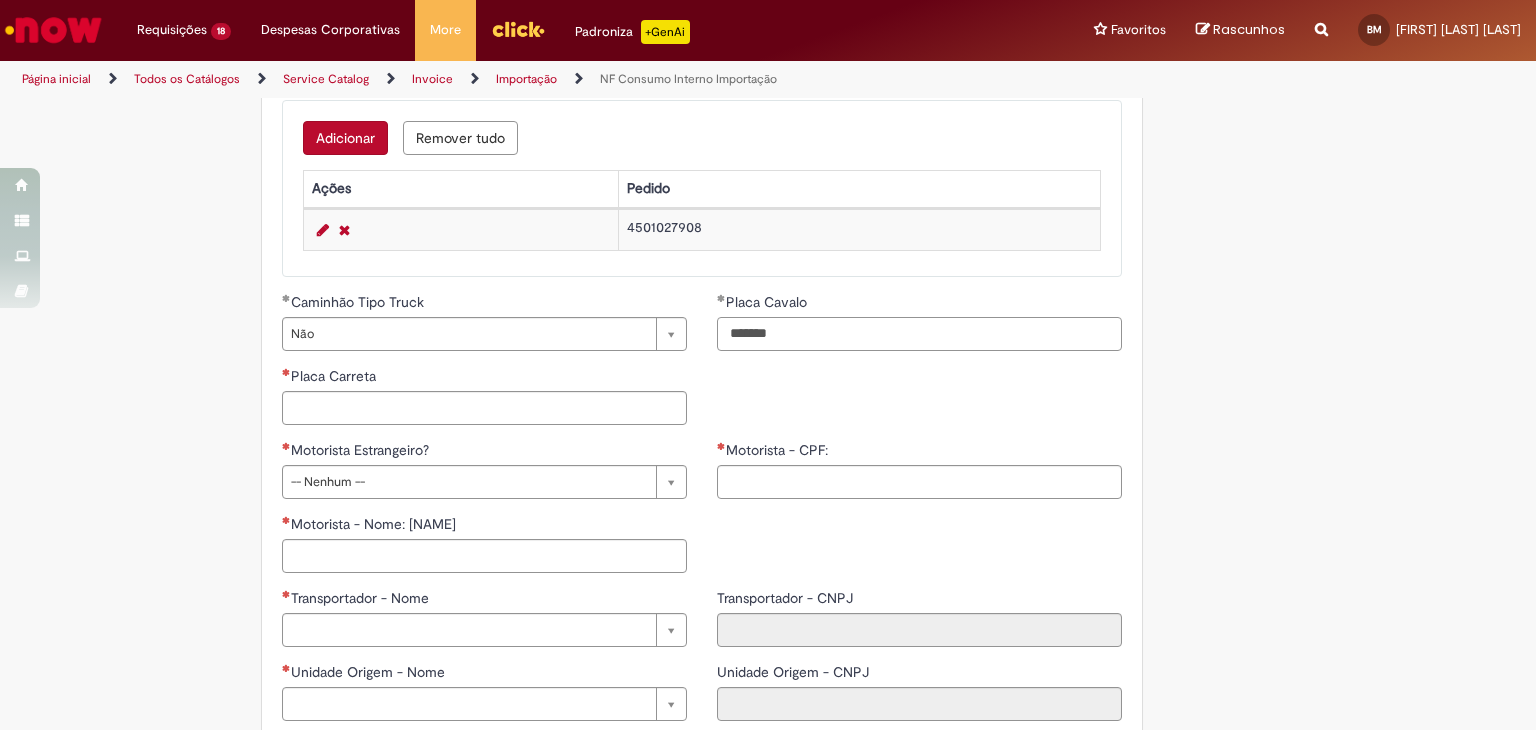 type on "*******" 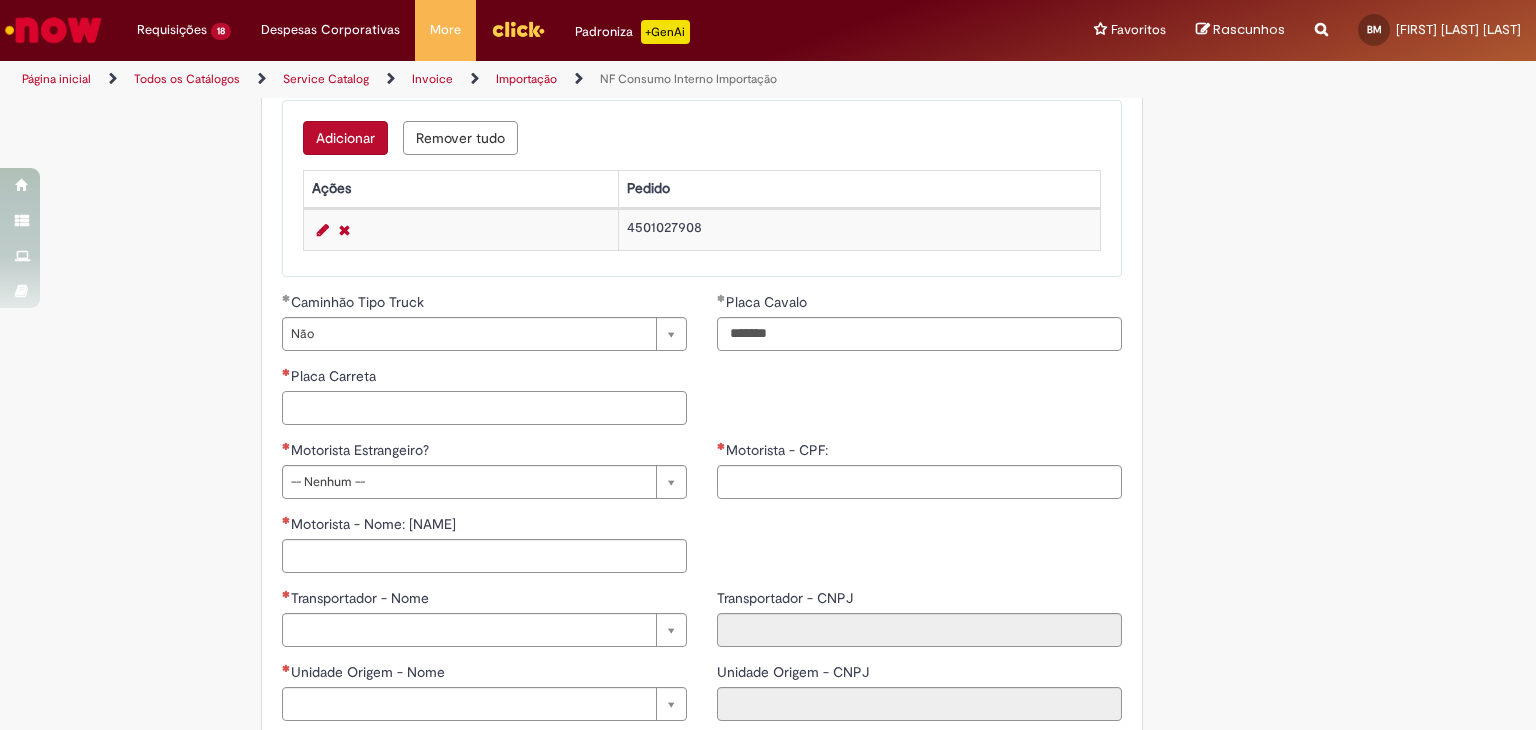 paste on "*******" 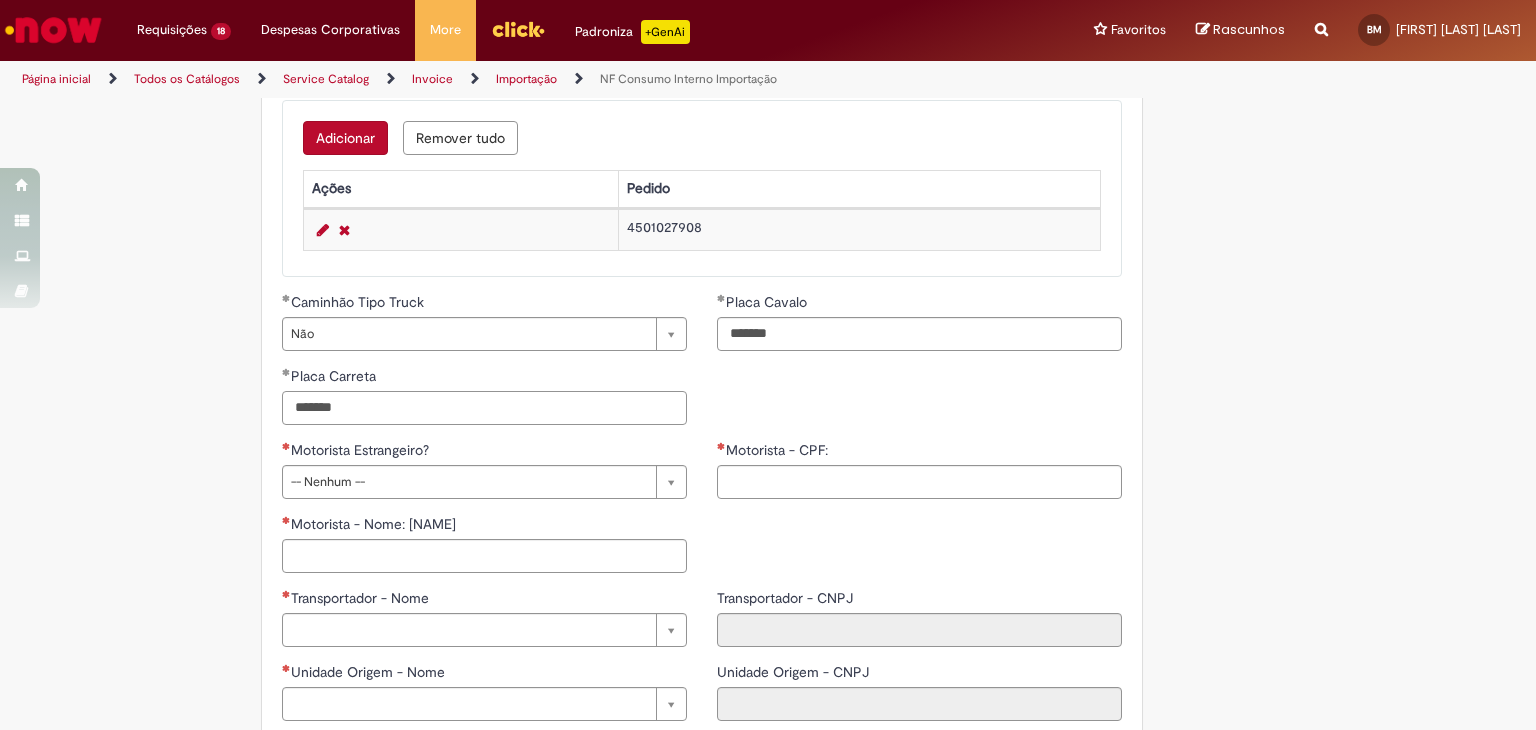 click on "*******" at bounding box center [484, 408] 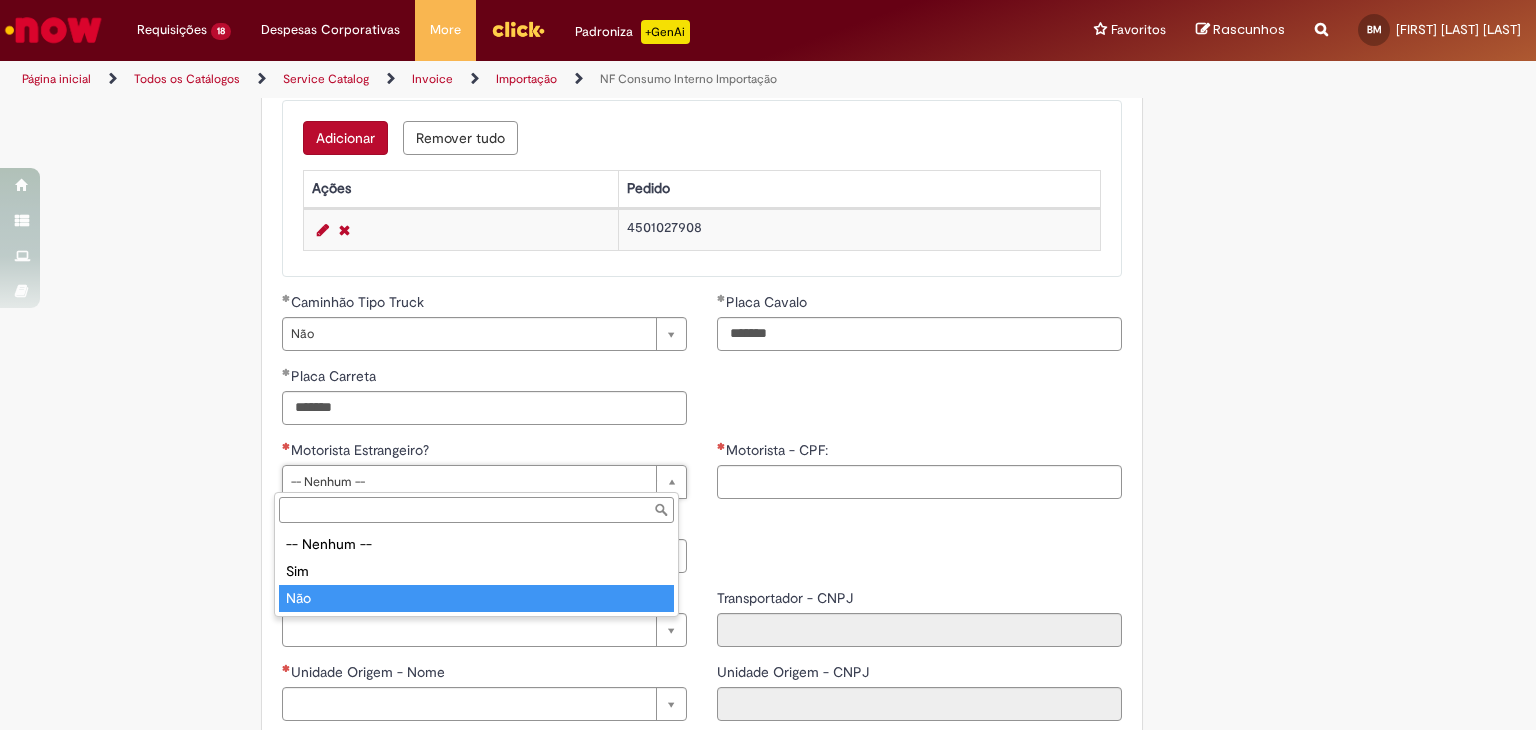type on "***" 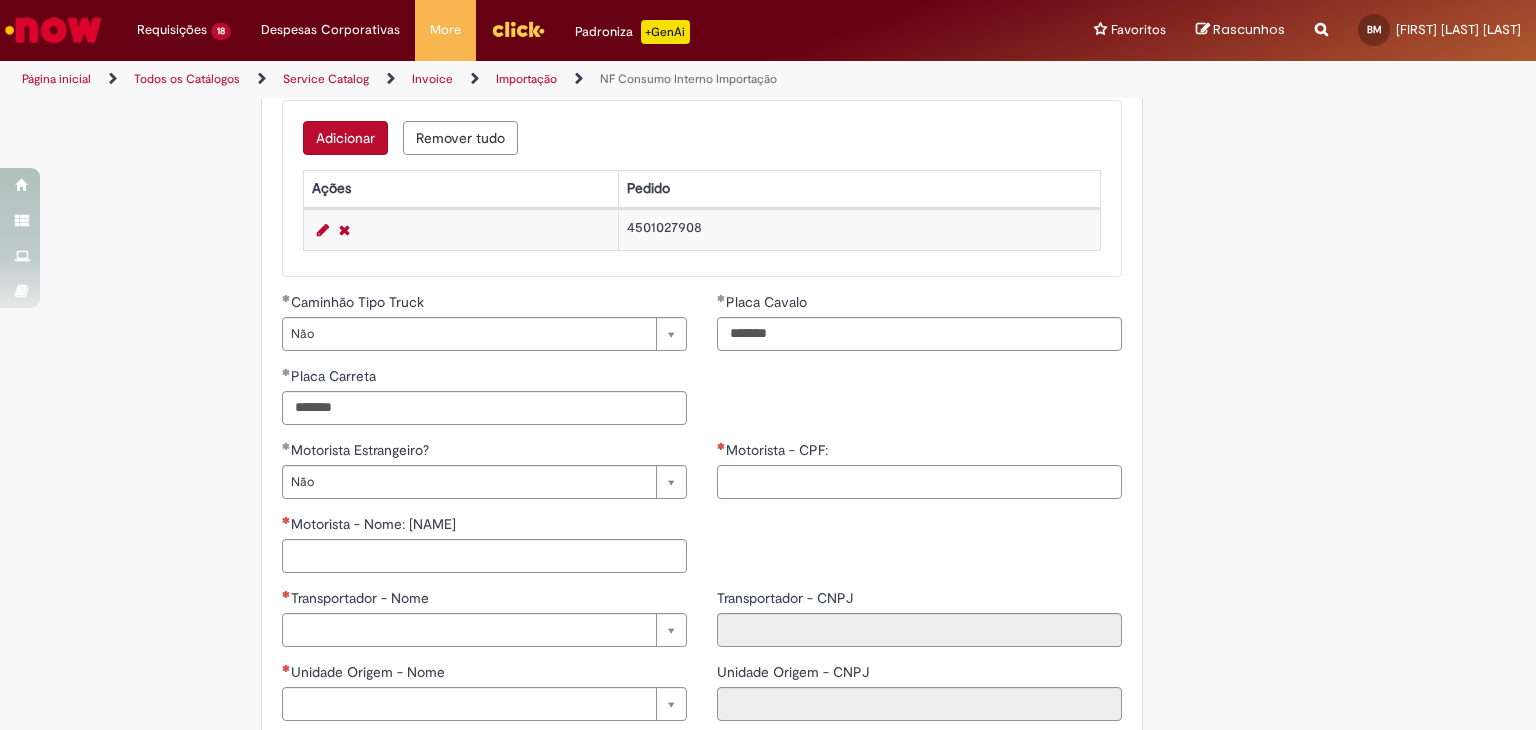 click on "Motorista - CPF:" at bounding box center [919, 482] 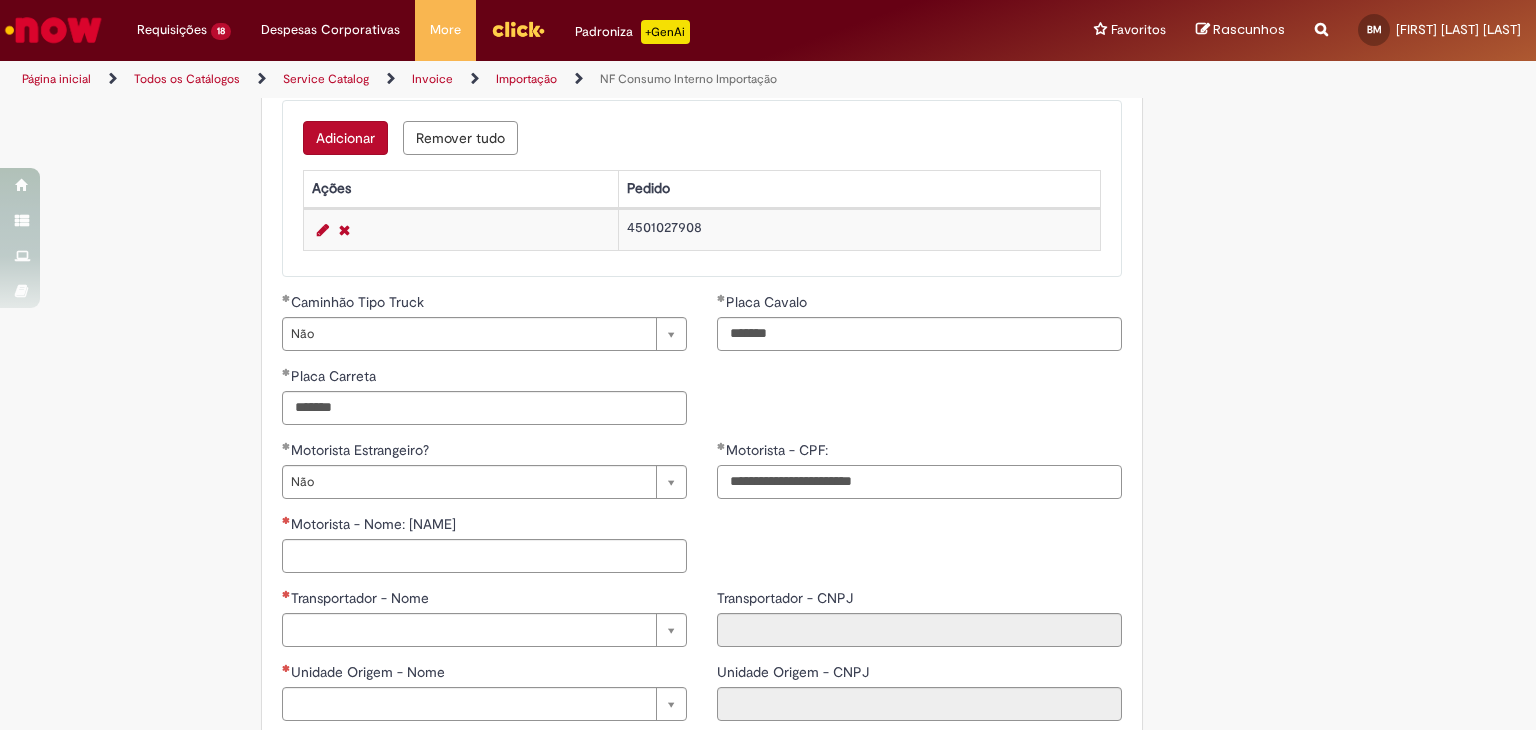 drag, startPoint x: 898, startPoint y: 485, endPoint x: 816, endPoint y: 487, distance: 82.02438 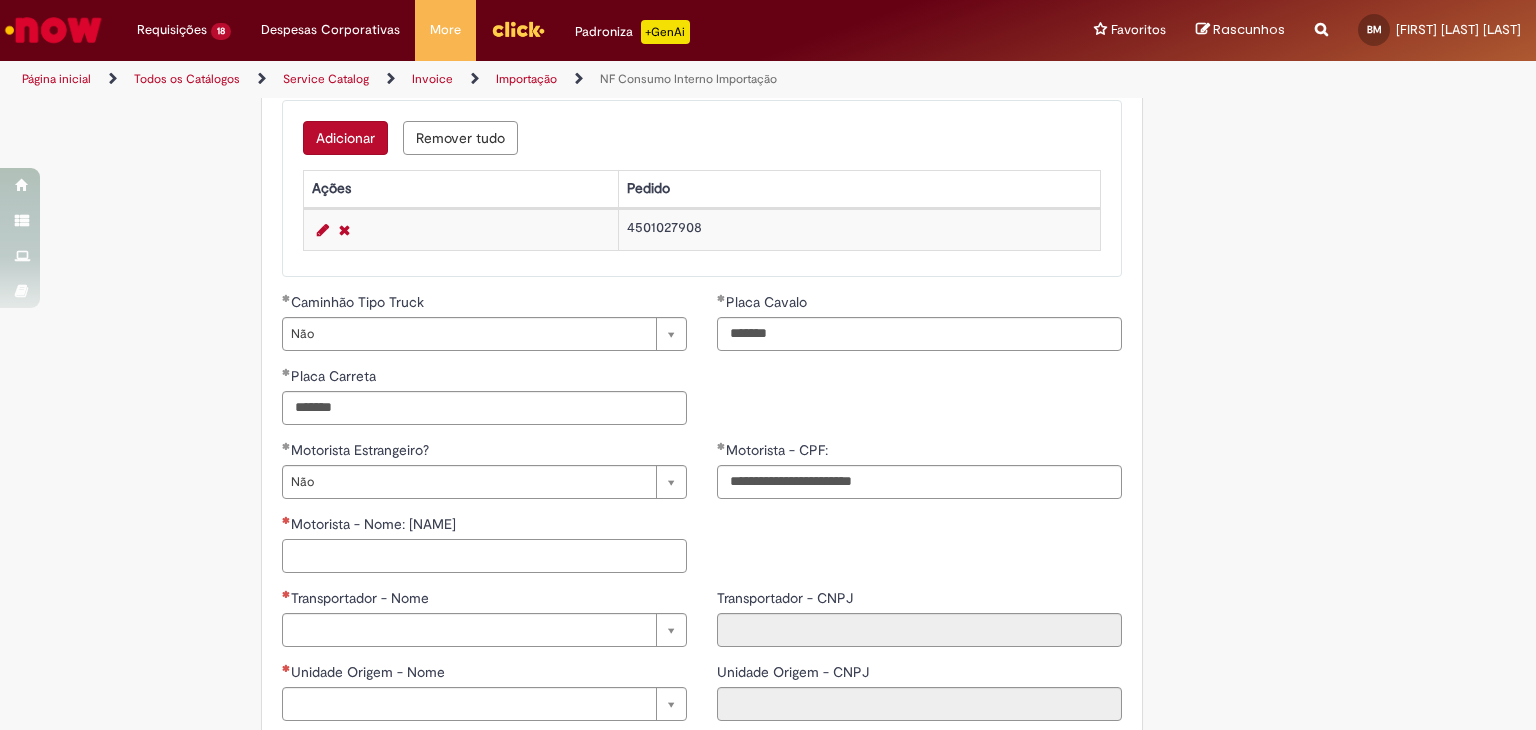 type on "**********" 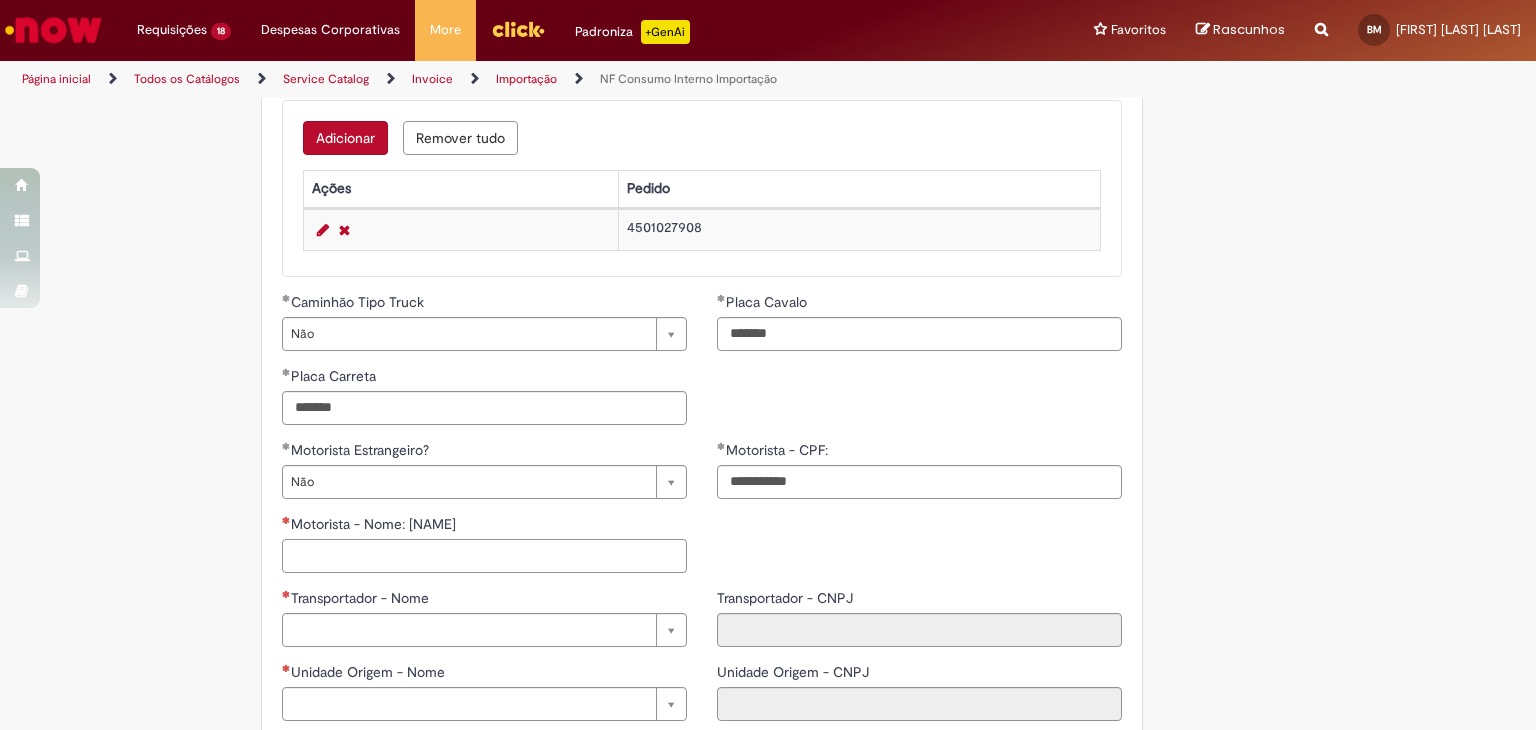 paste on "**********" 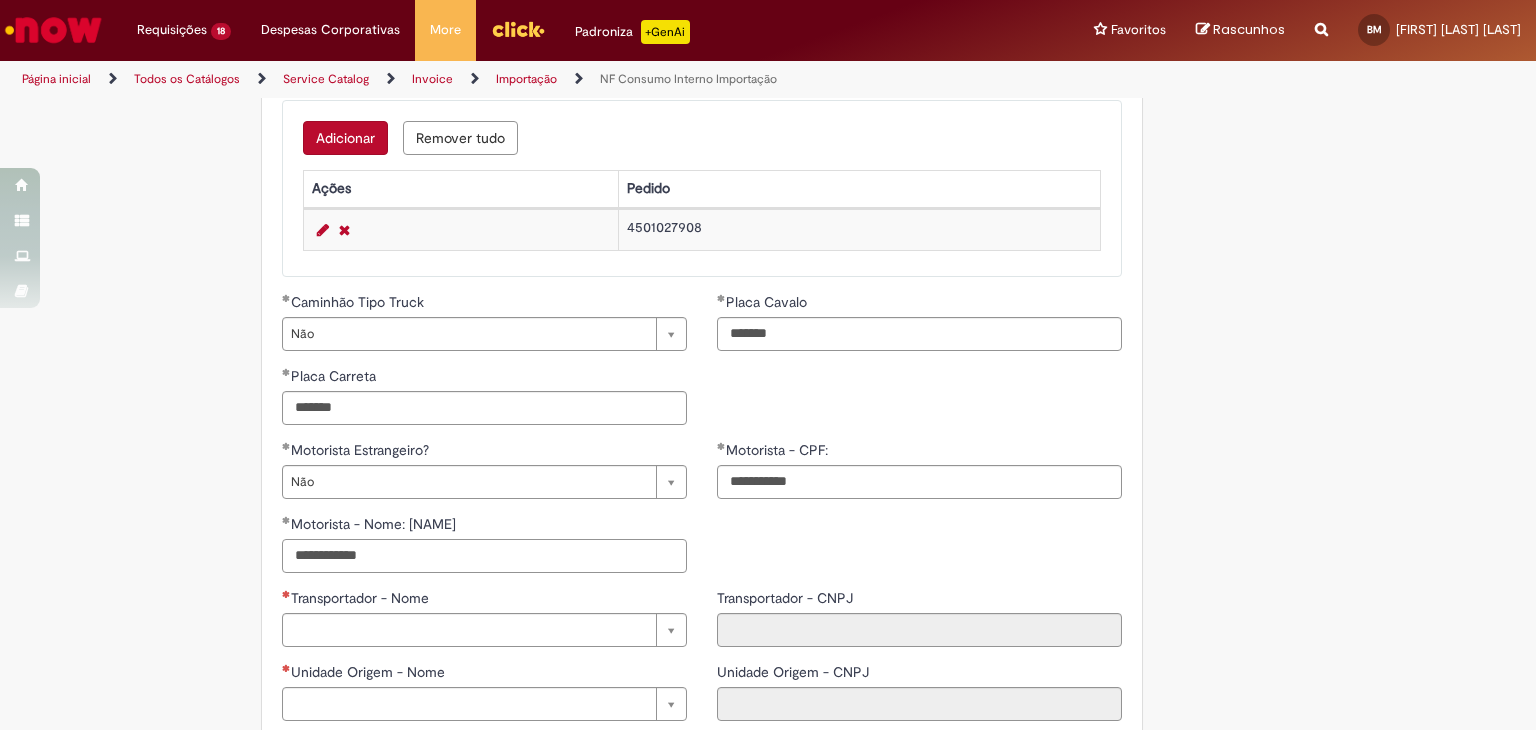 scroll, scrollTop: 915, scrollLeft: 0, axis: vertical 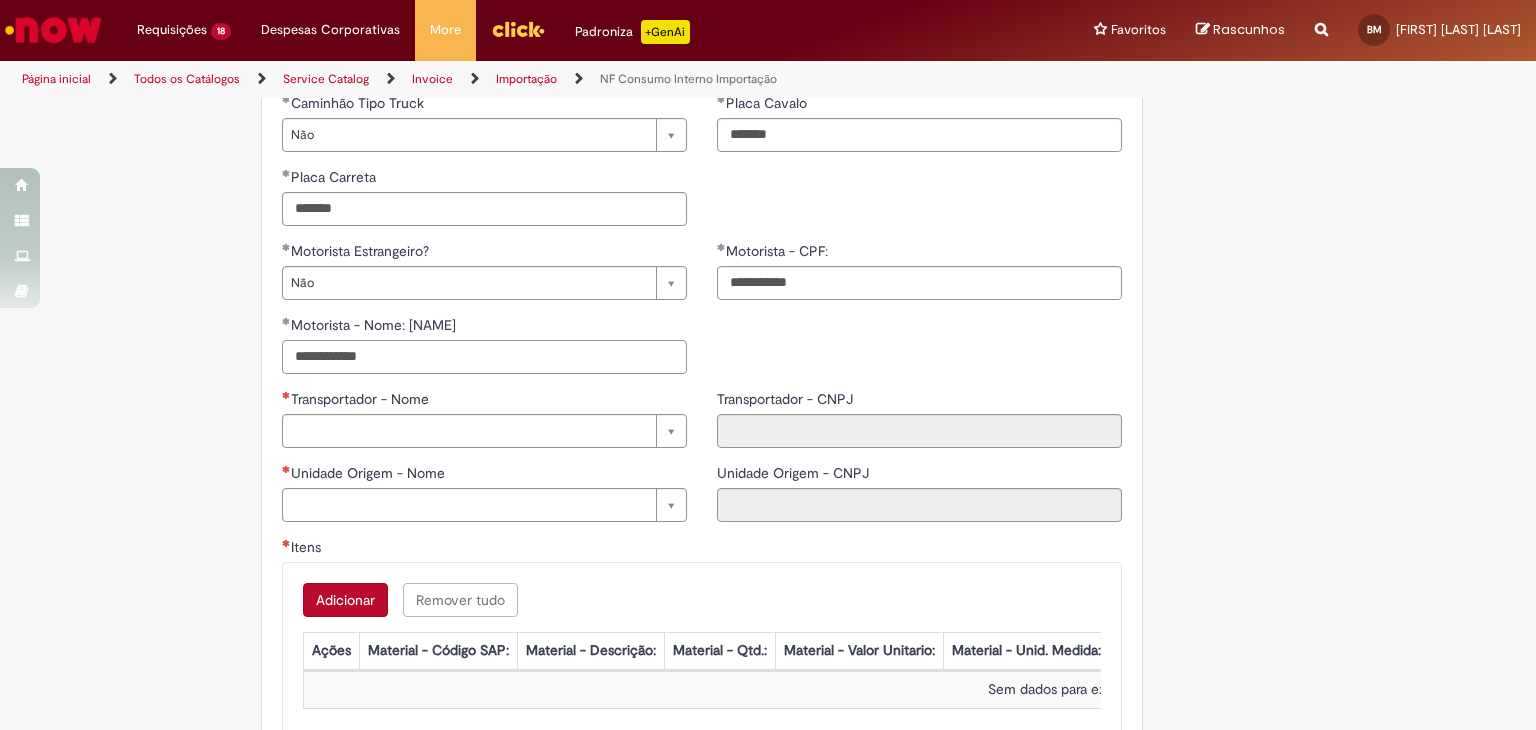 type on "**********" 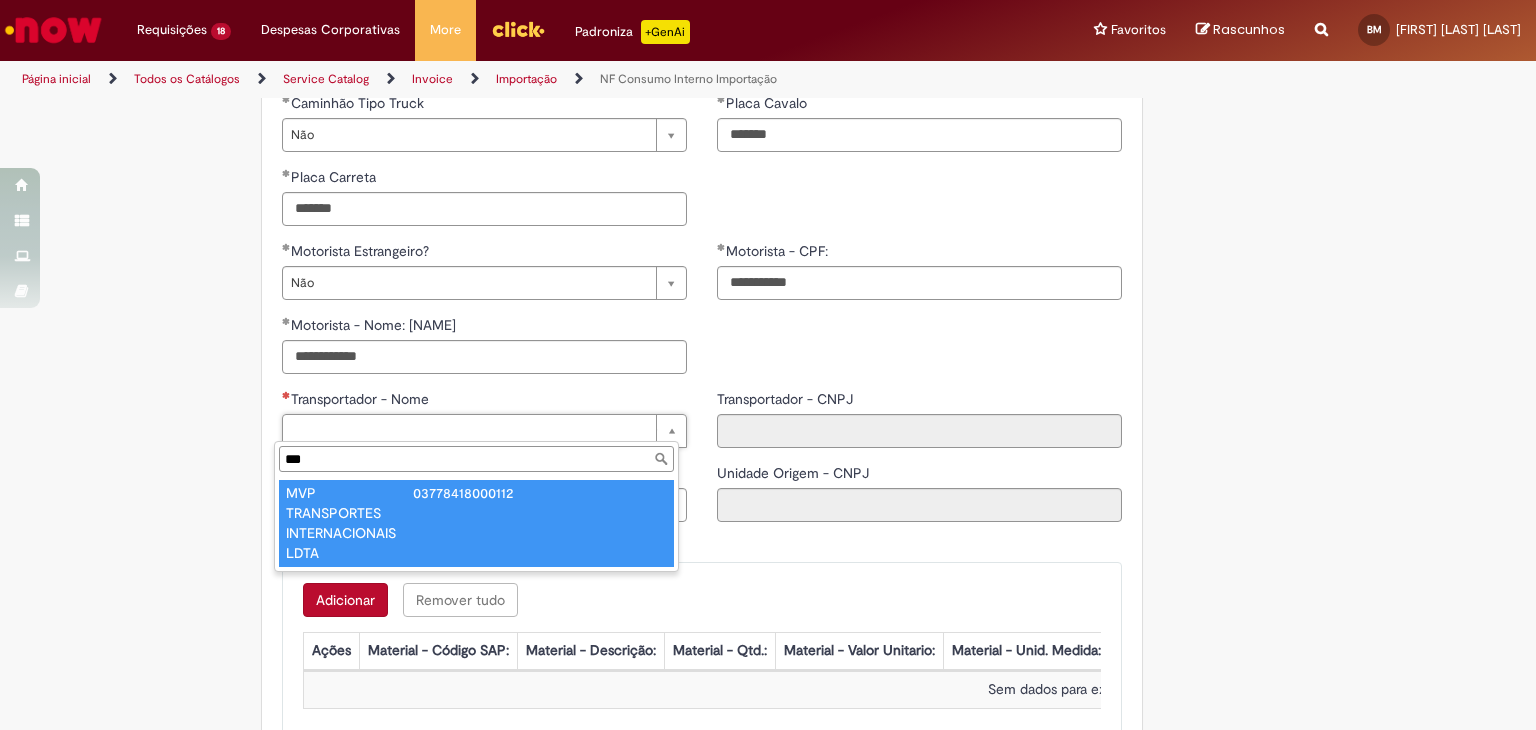 type on "***" 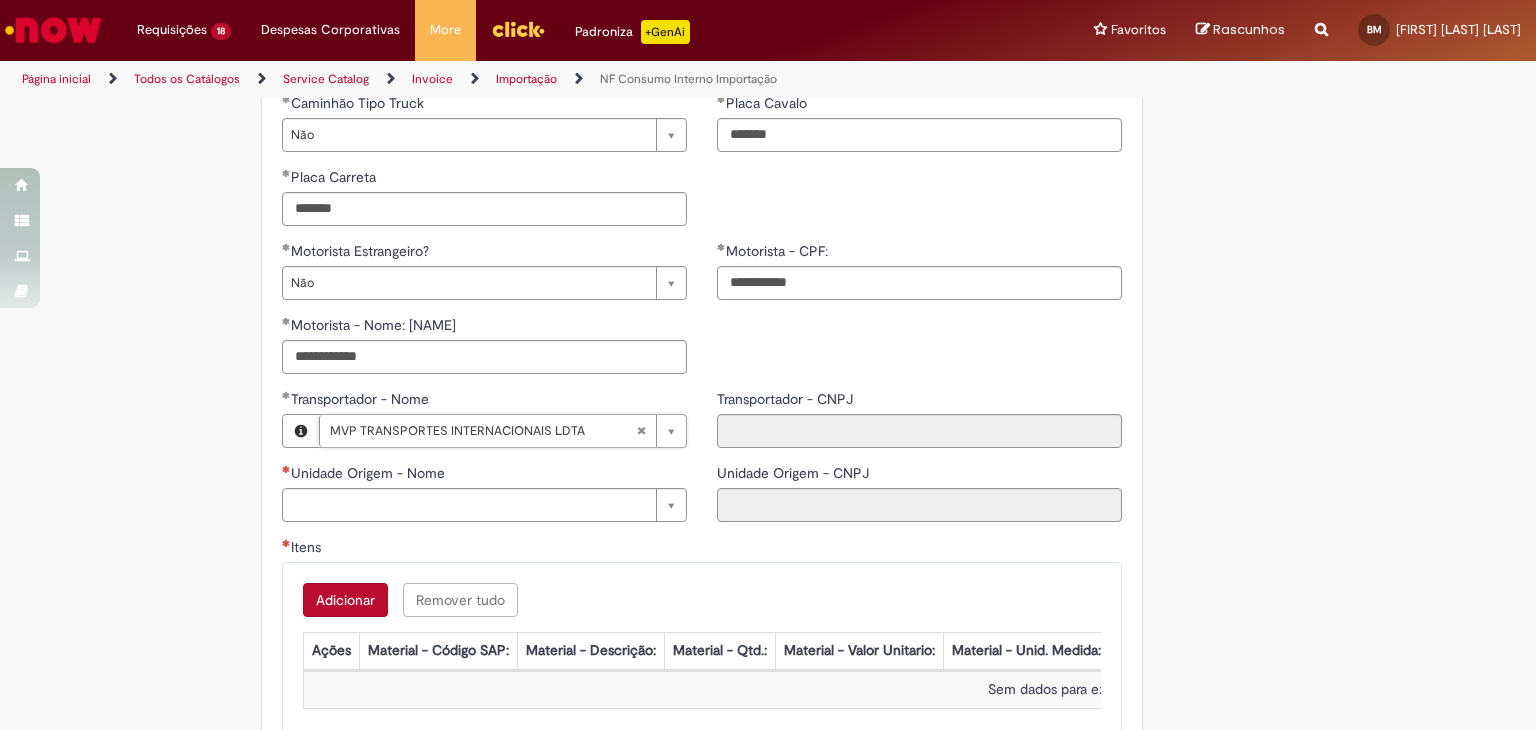 type on "**********" 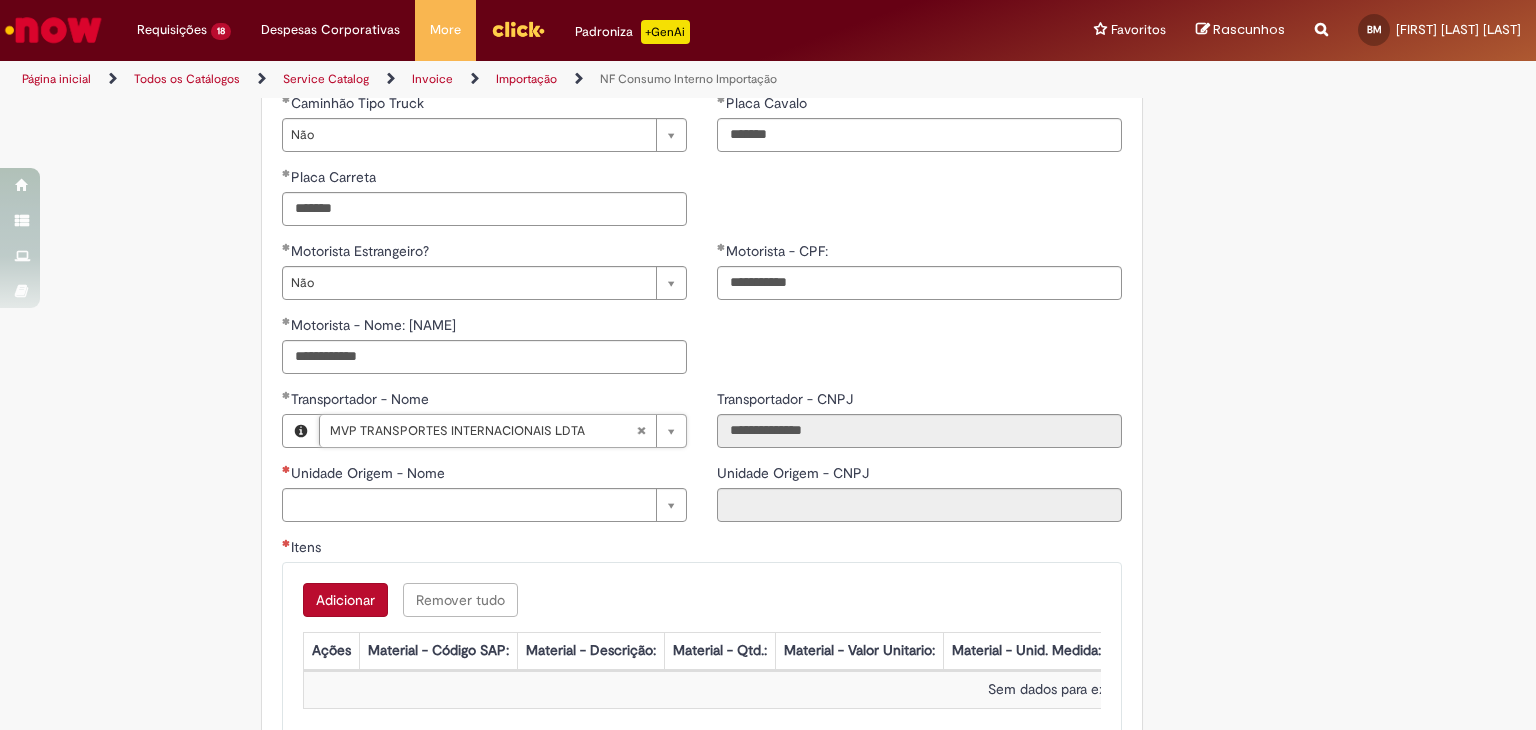 scroll, scrollTop: 1175, scrollLeft: 0, axis: vertical 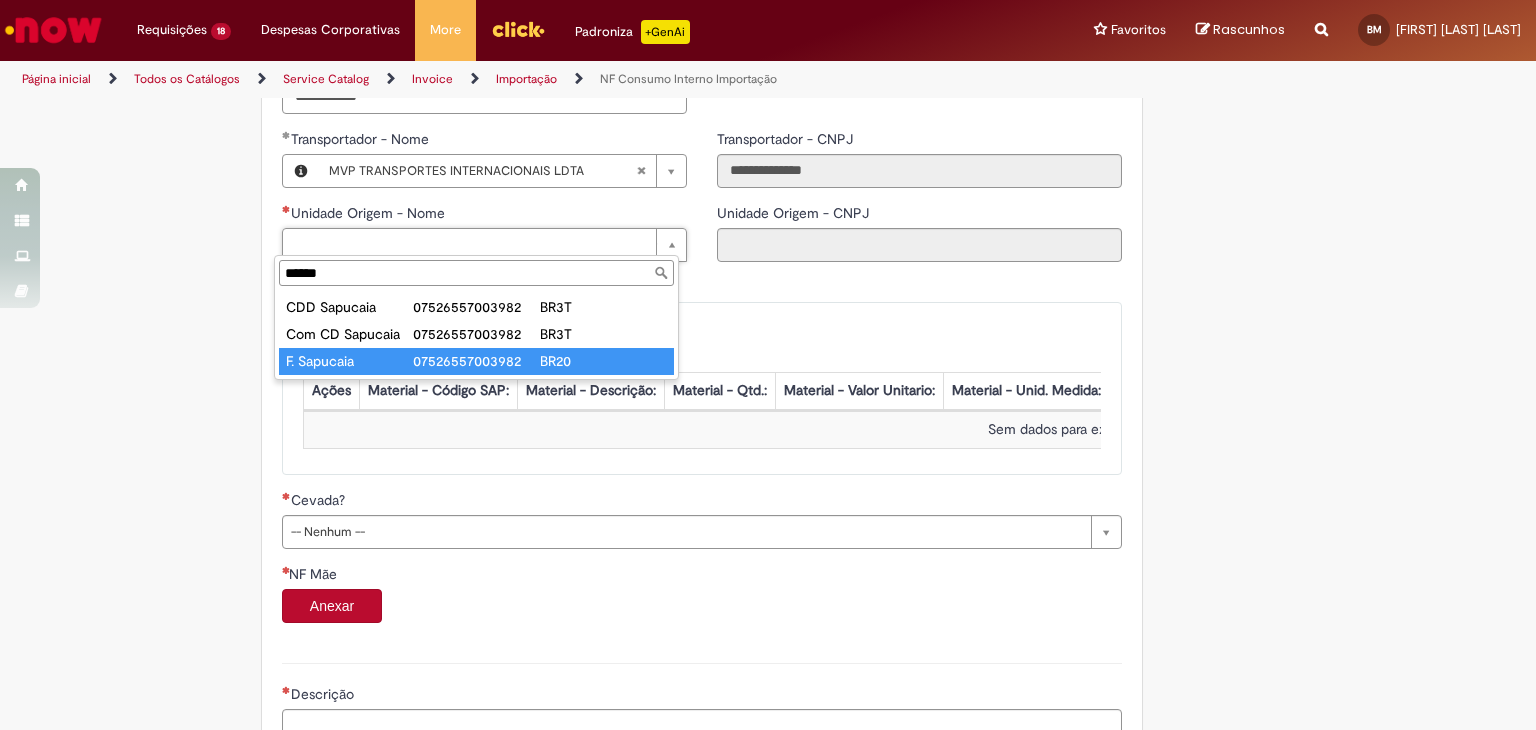 type on "******" 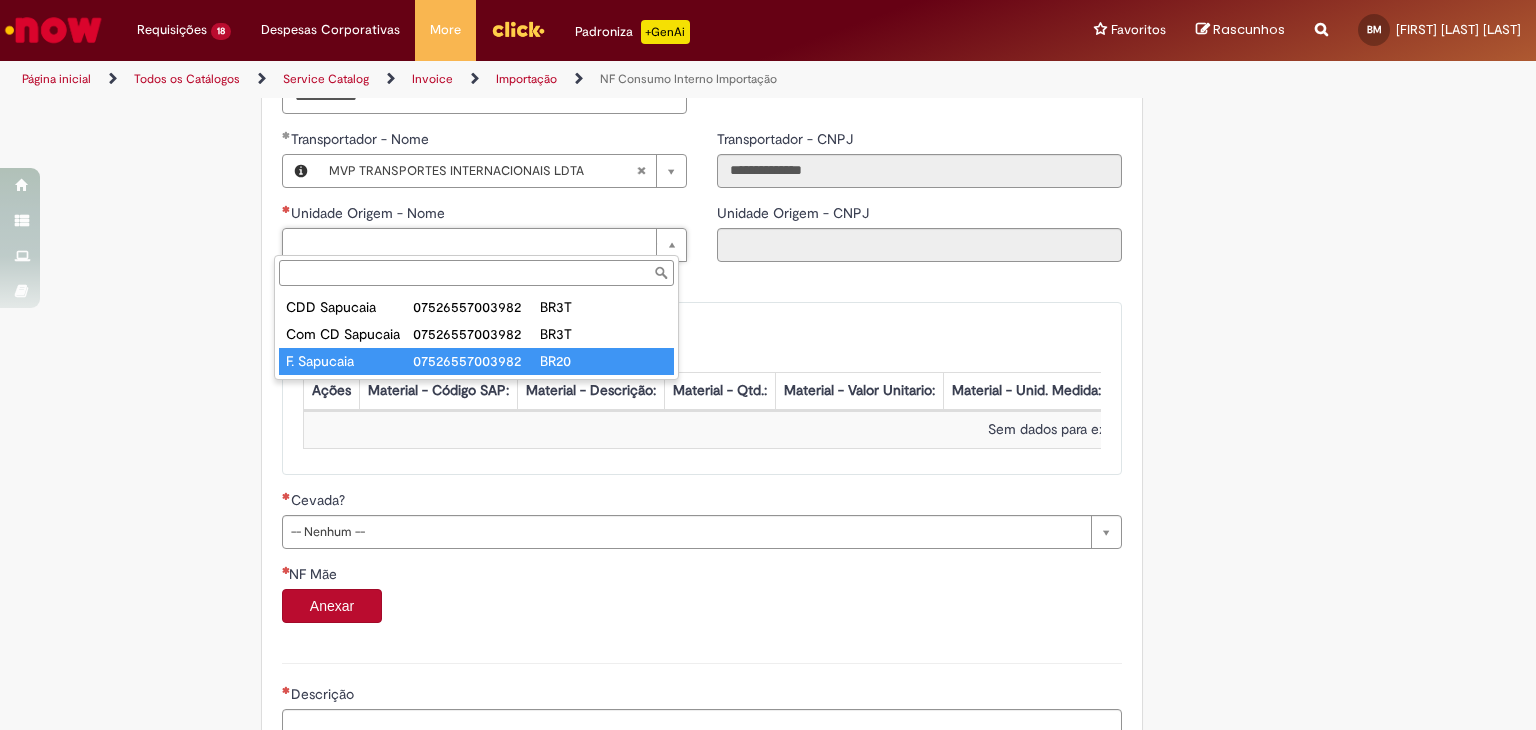 type on "**********" 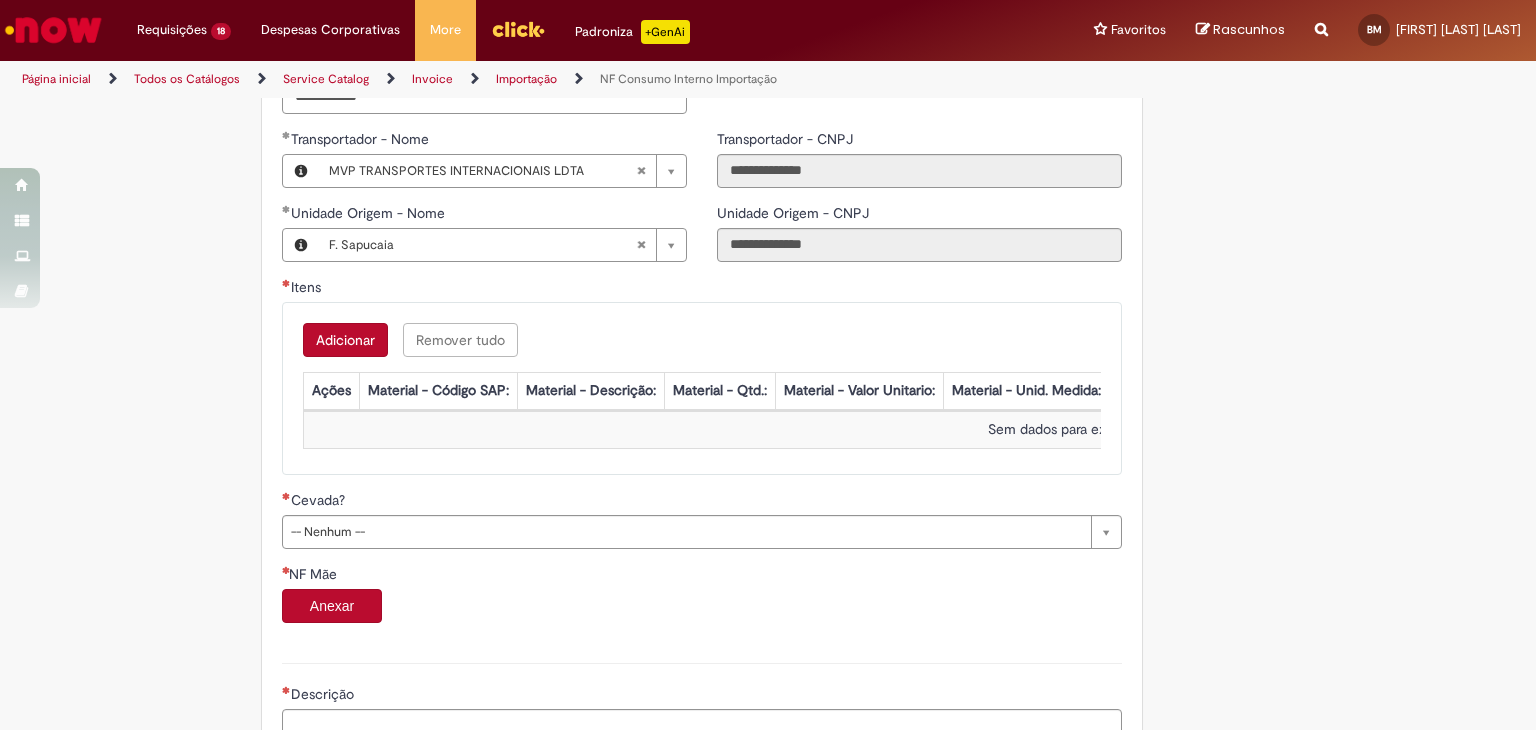 click on "Adicionar" at bounding box center (345, 340) 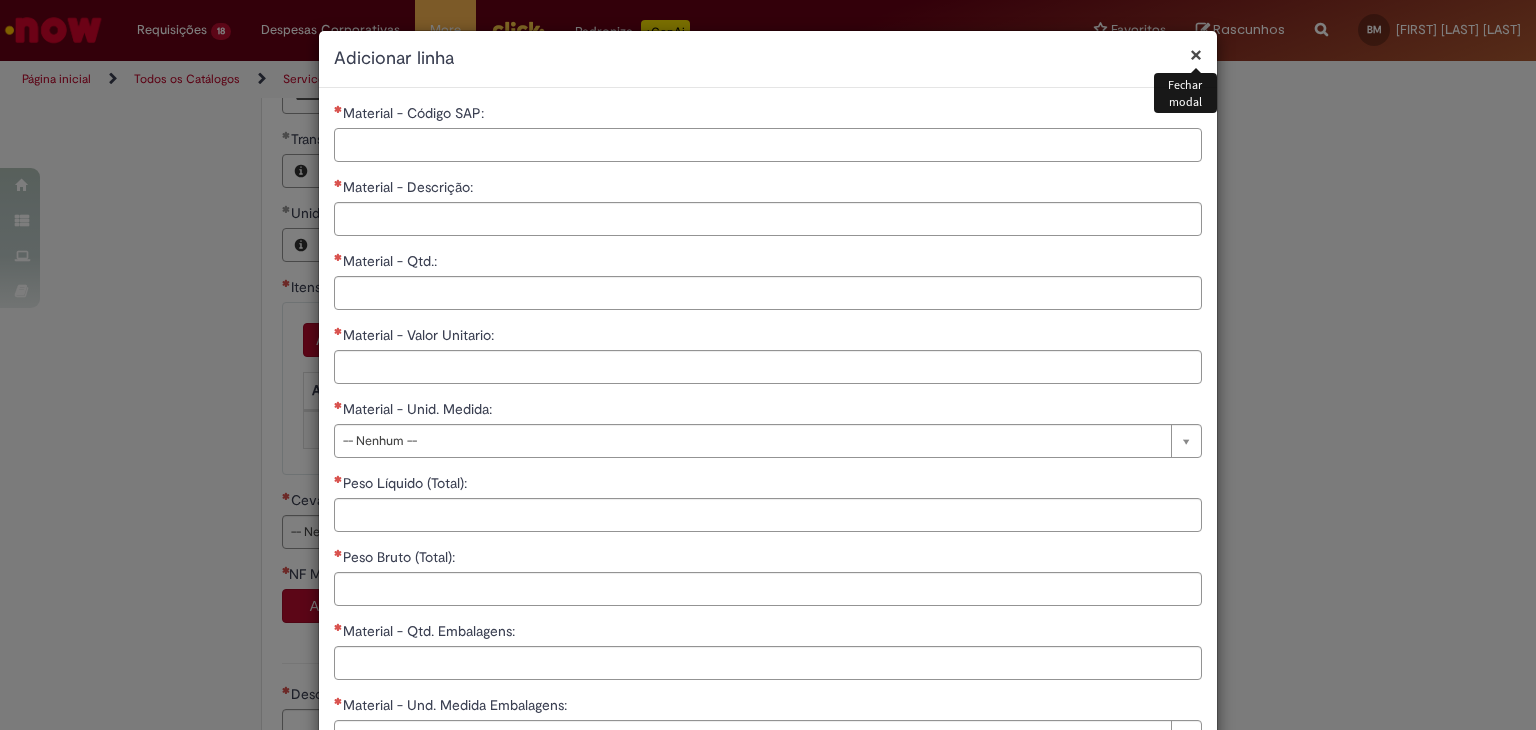 click on "Material - Código SAP:" at bounding box center (768, 145) 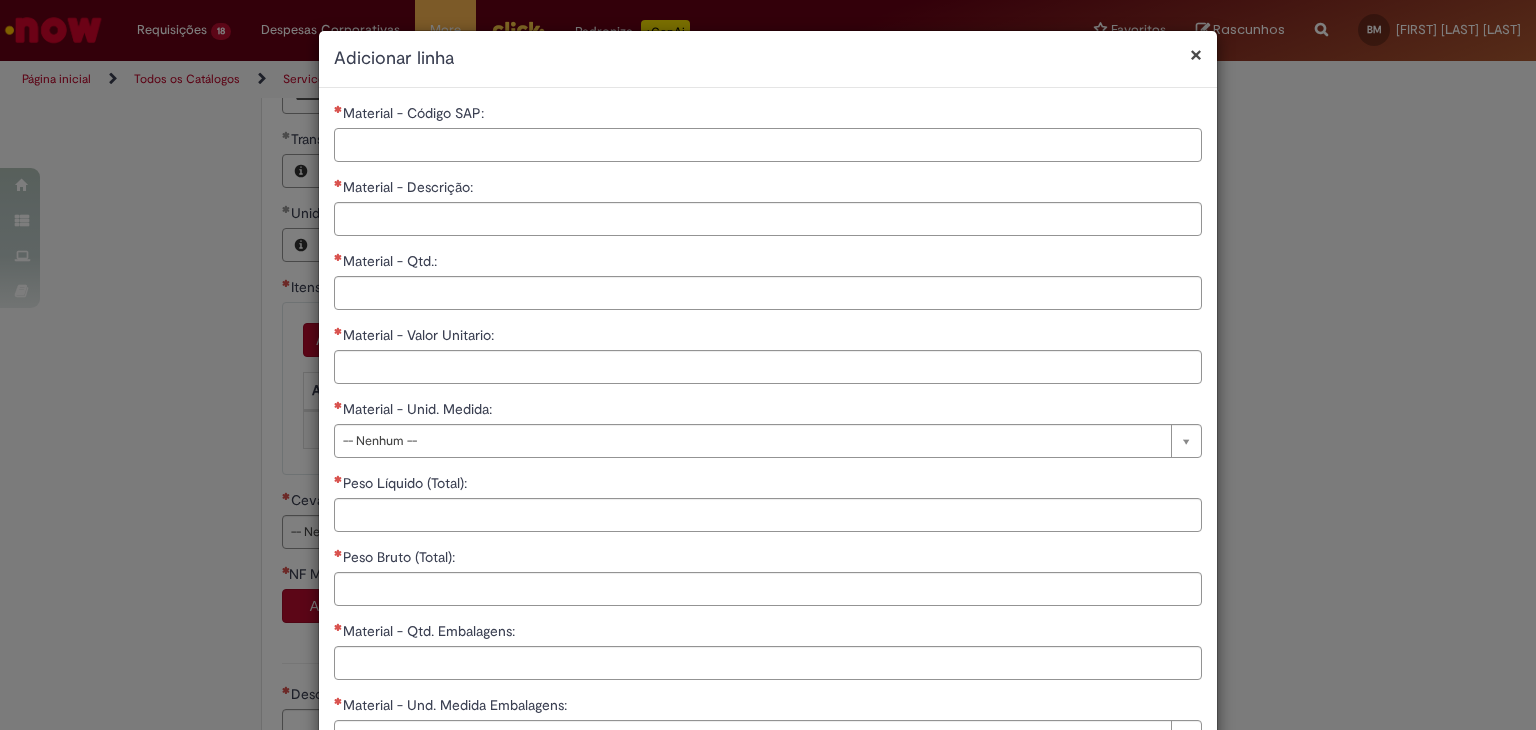 paste on "*****" 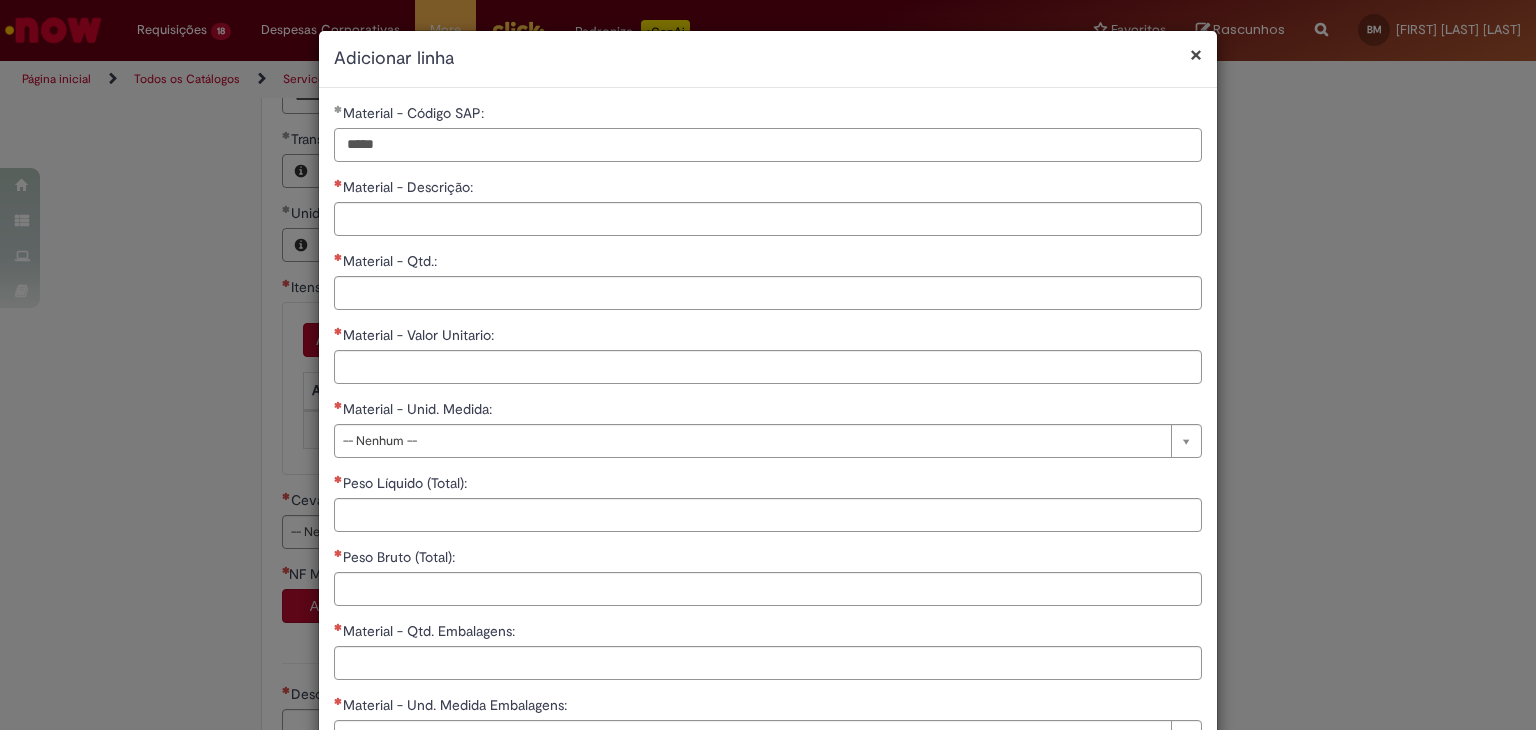 type on "*****" 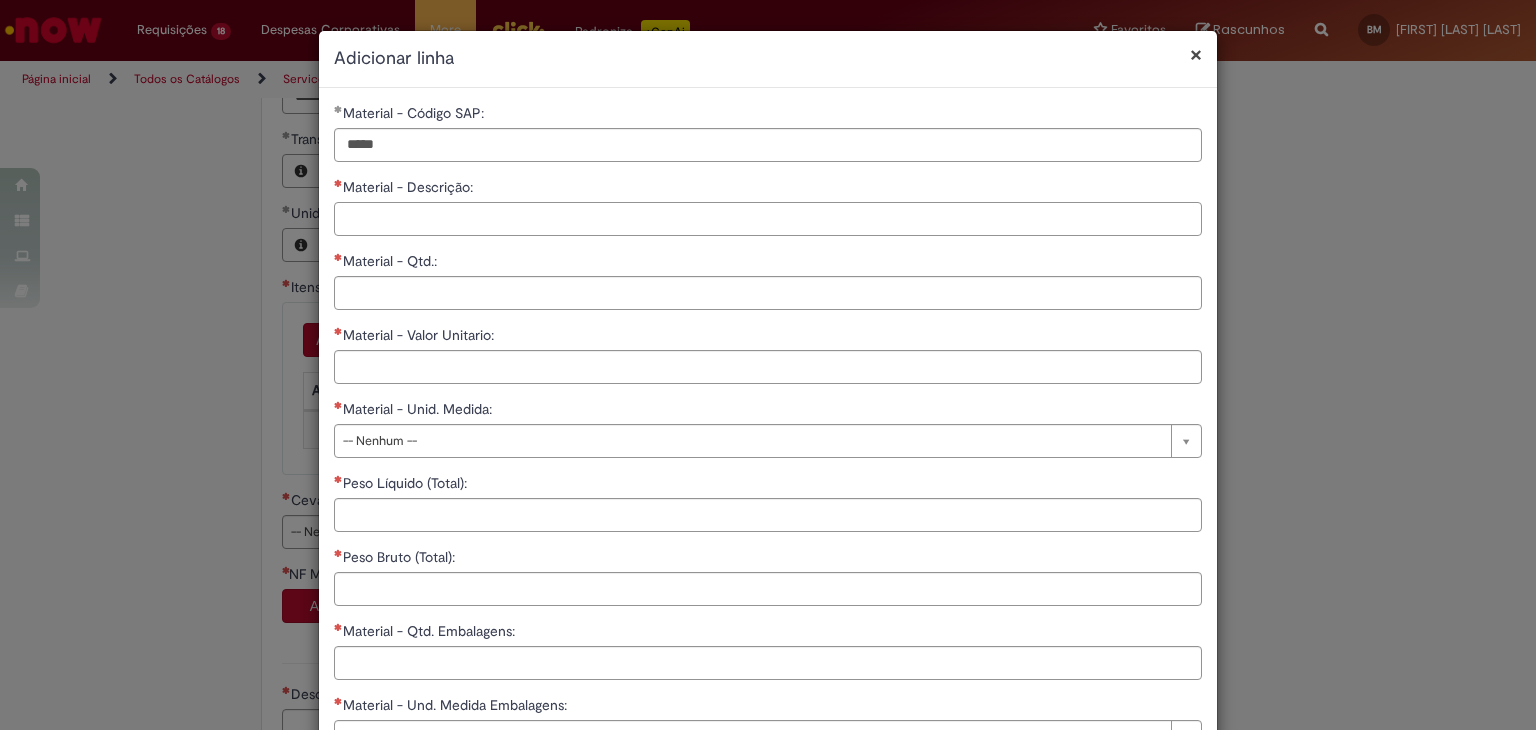 click on "Material - Descrição:" at bounding box center [768, 219] 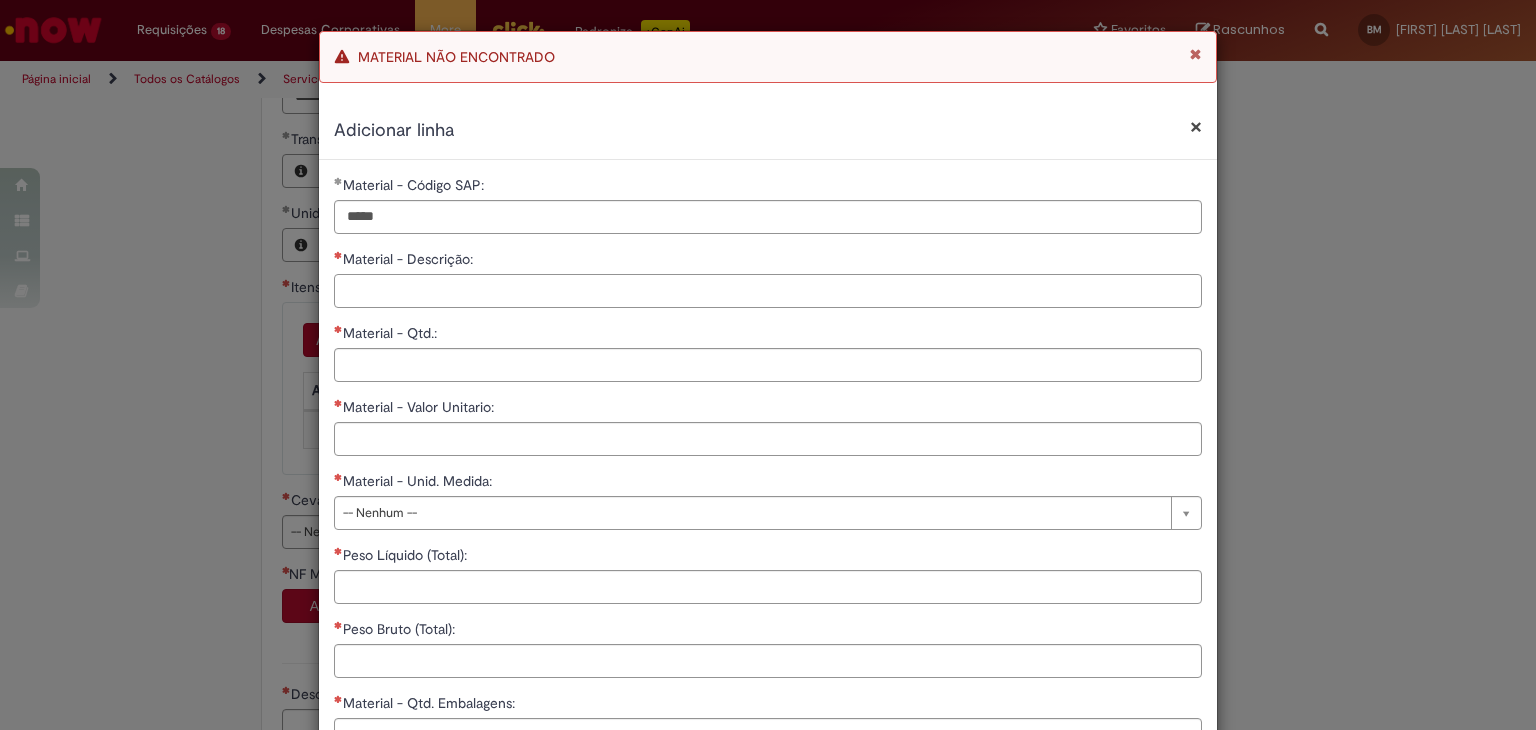 paste on "**********" 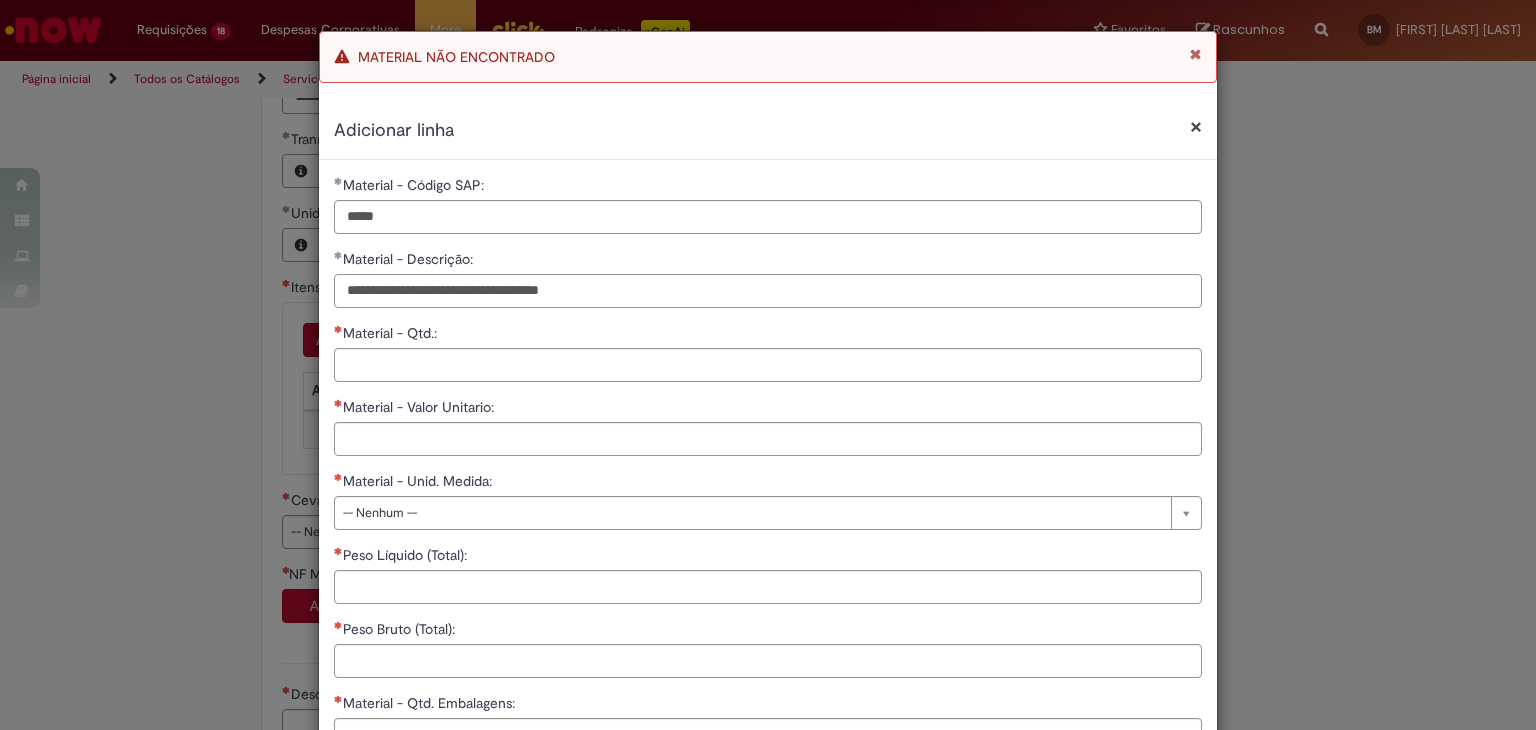 click on "**********" at bounding box center (768, 291) 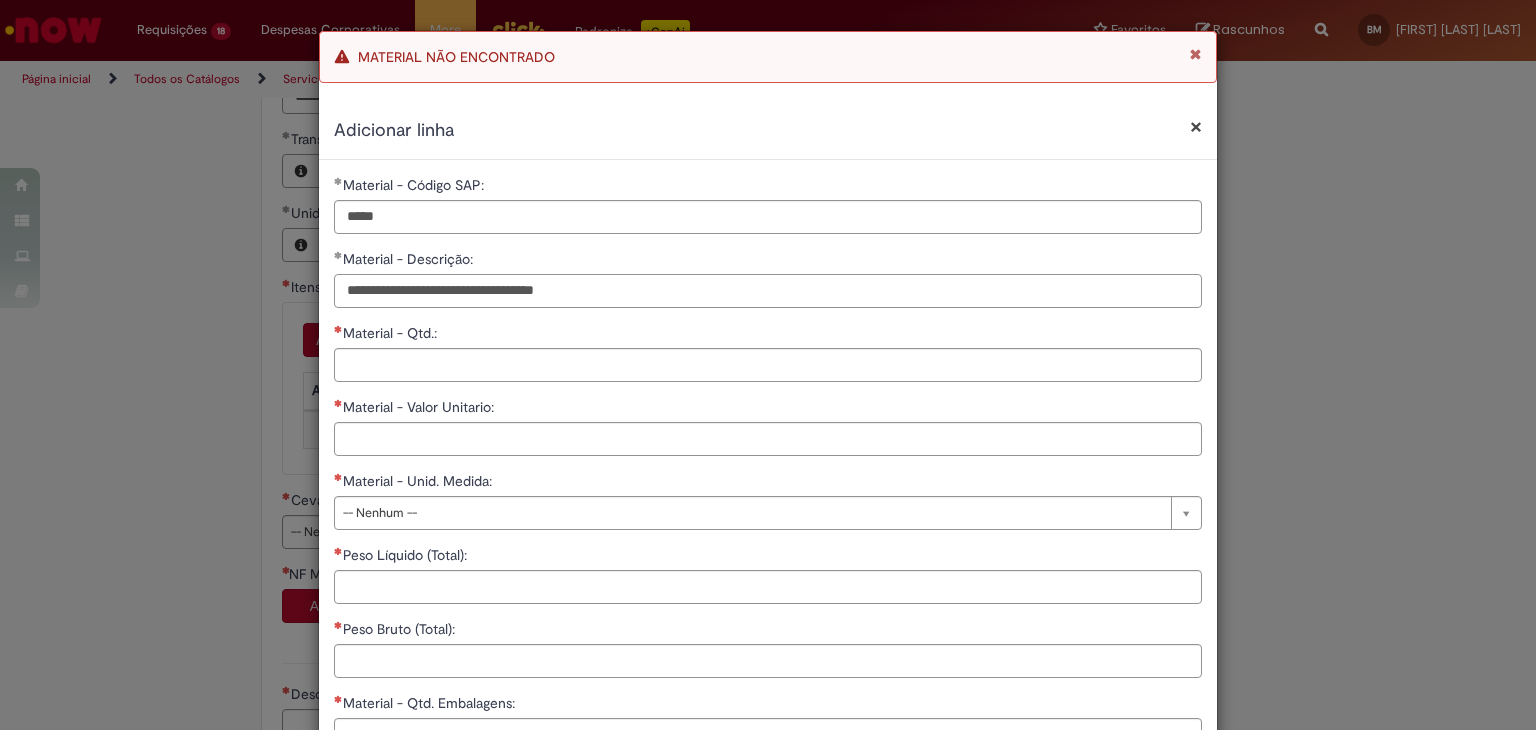type on "**********" 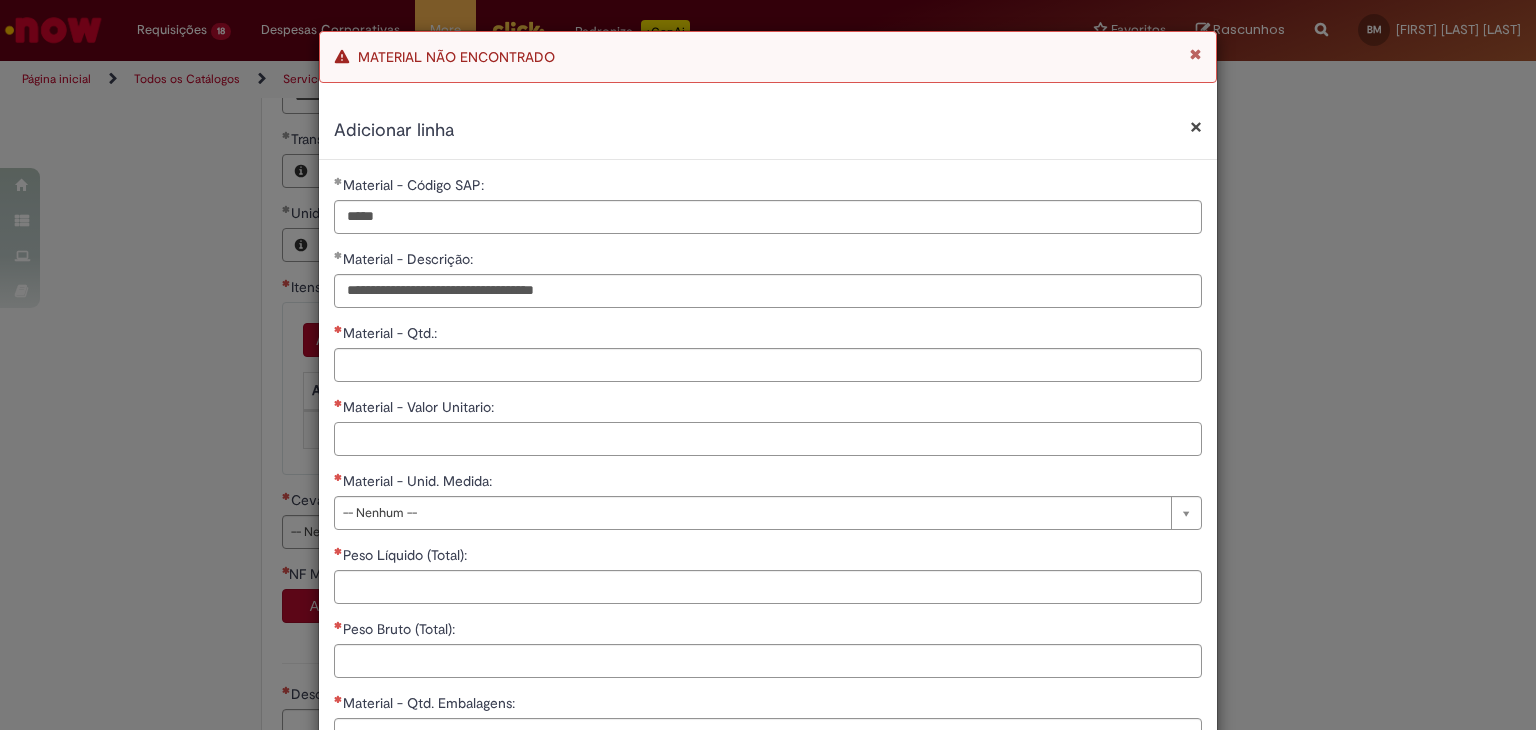 click on "Material - Valor Unitario:" at bounding box center [768, 439] 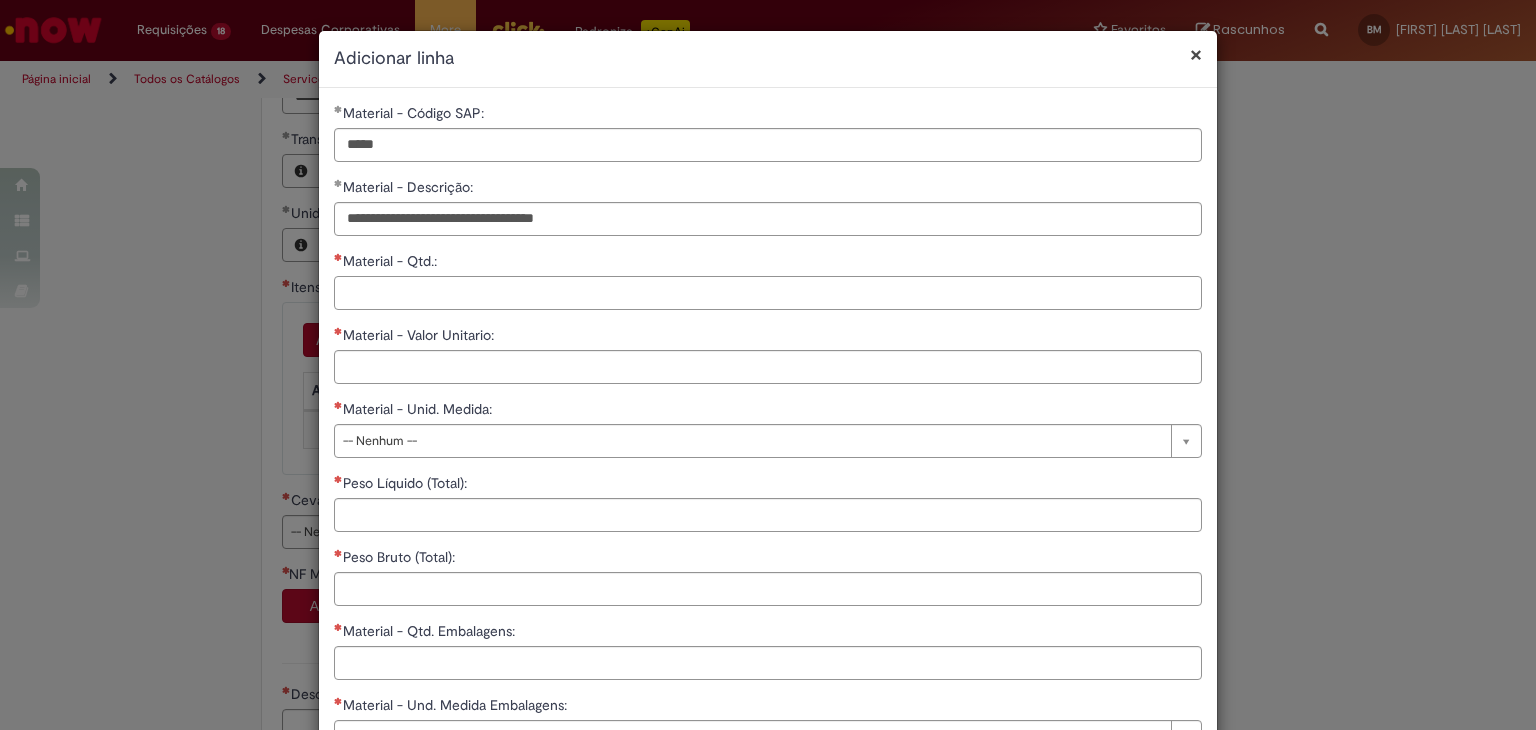 click on "Material - Qtd.:" at bounding box center (768, 293) 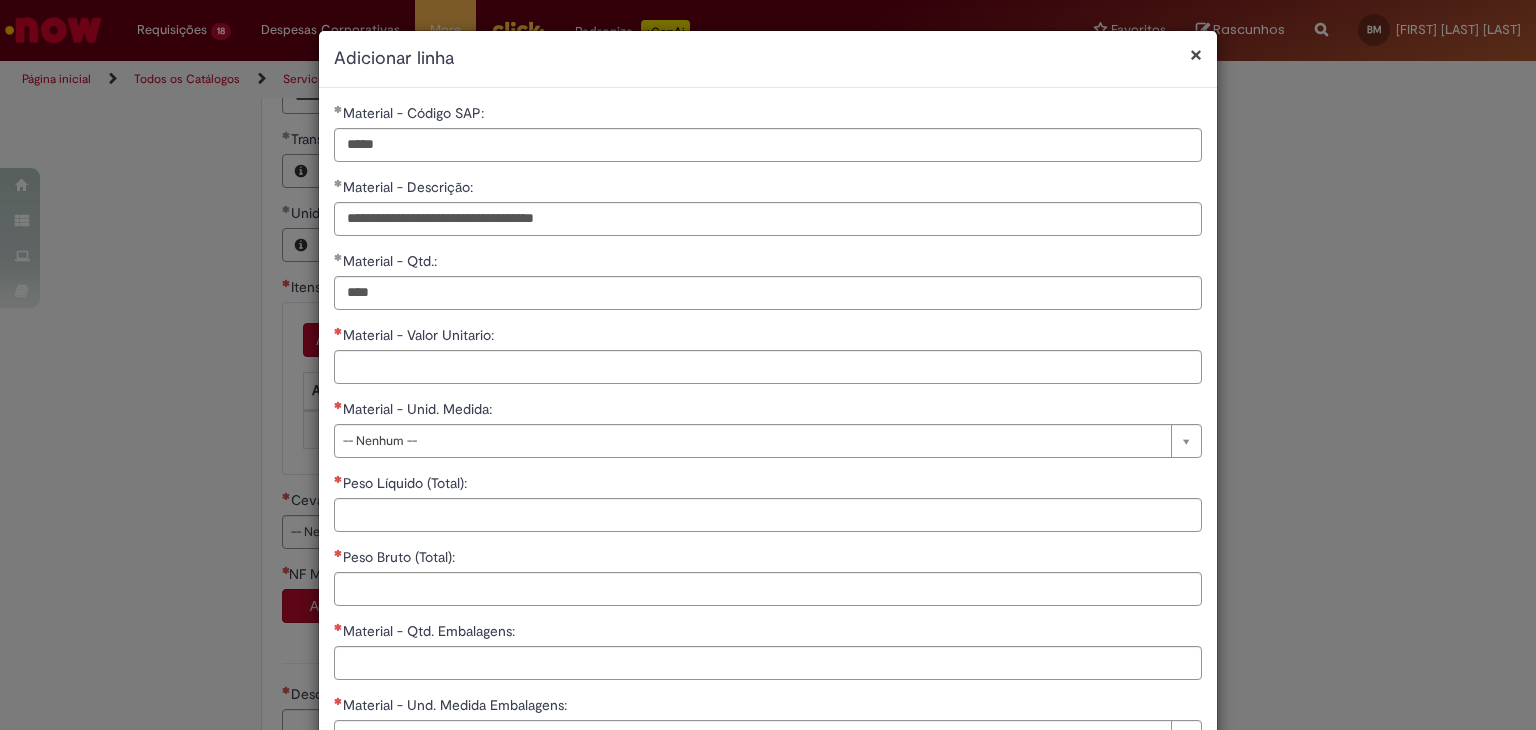 type on "********" 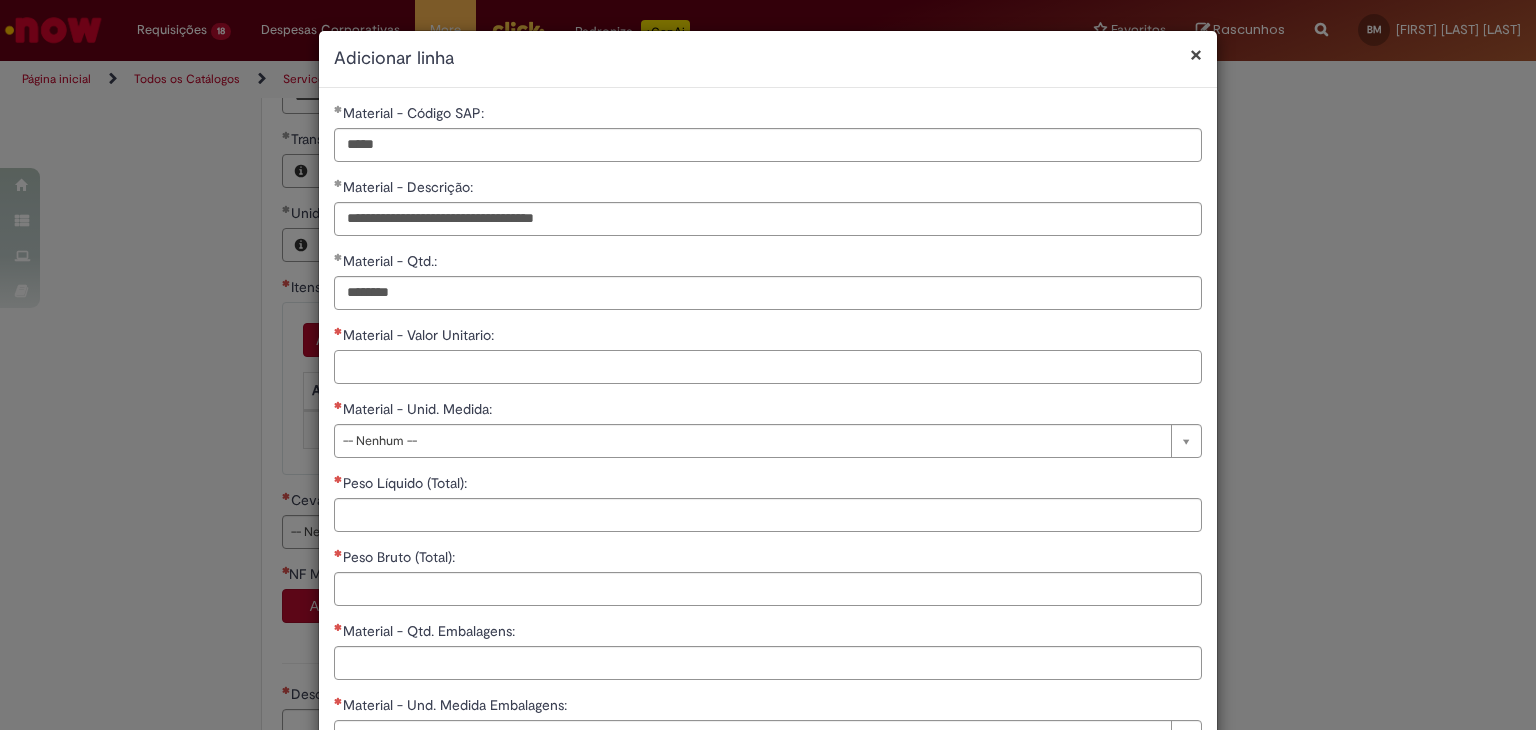 click on "Material - Valor Unitario:" at bounding box center (768, 367) 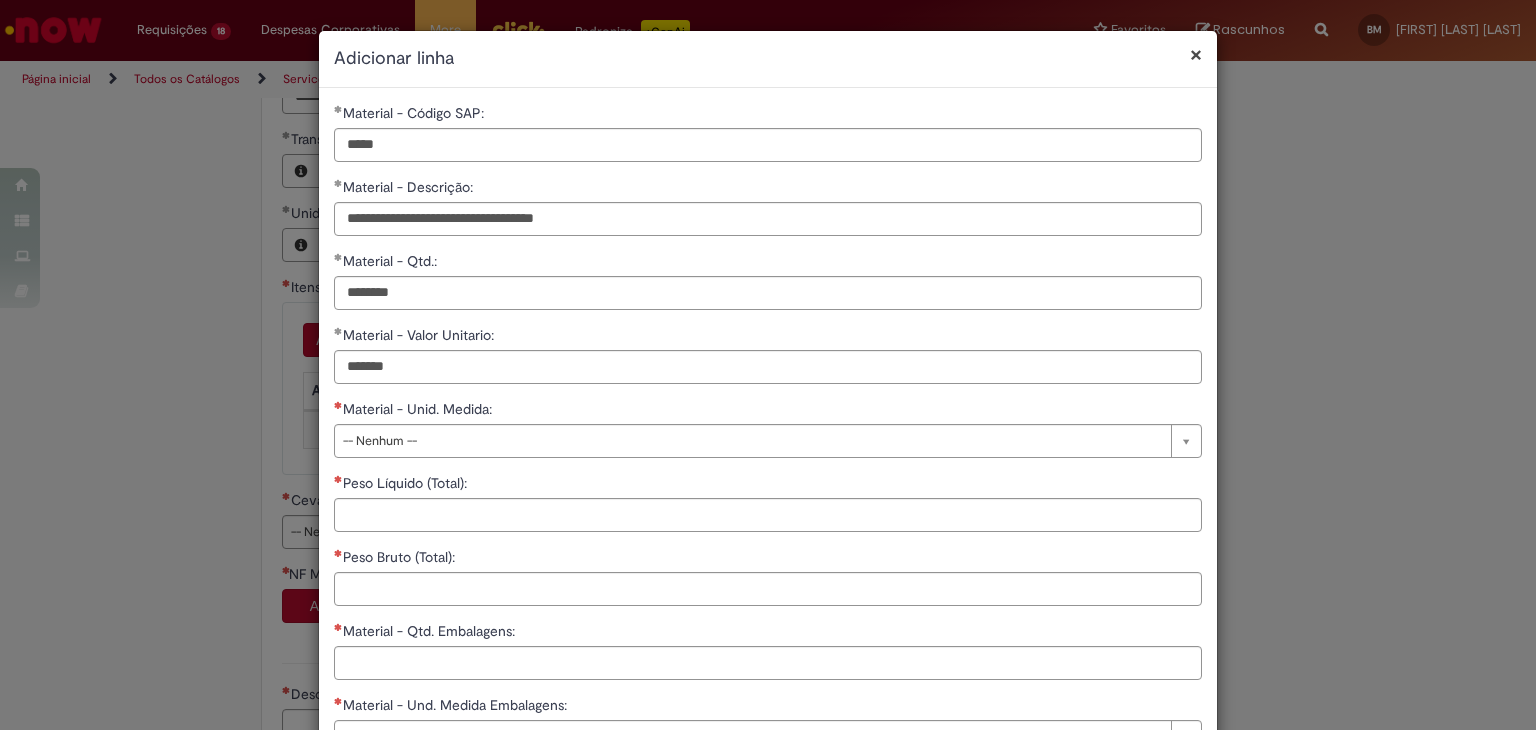 type on "********" 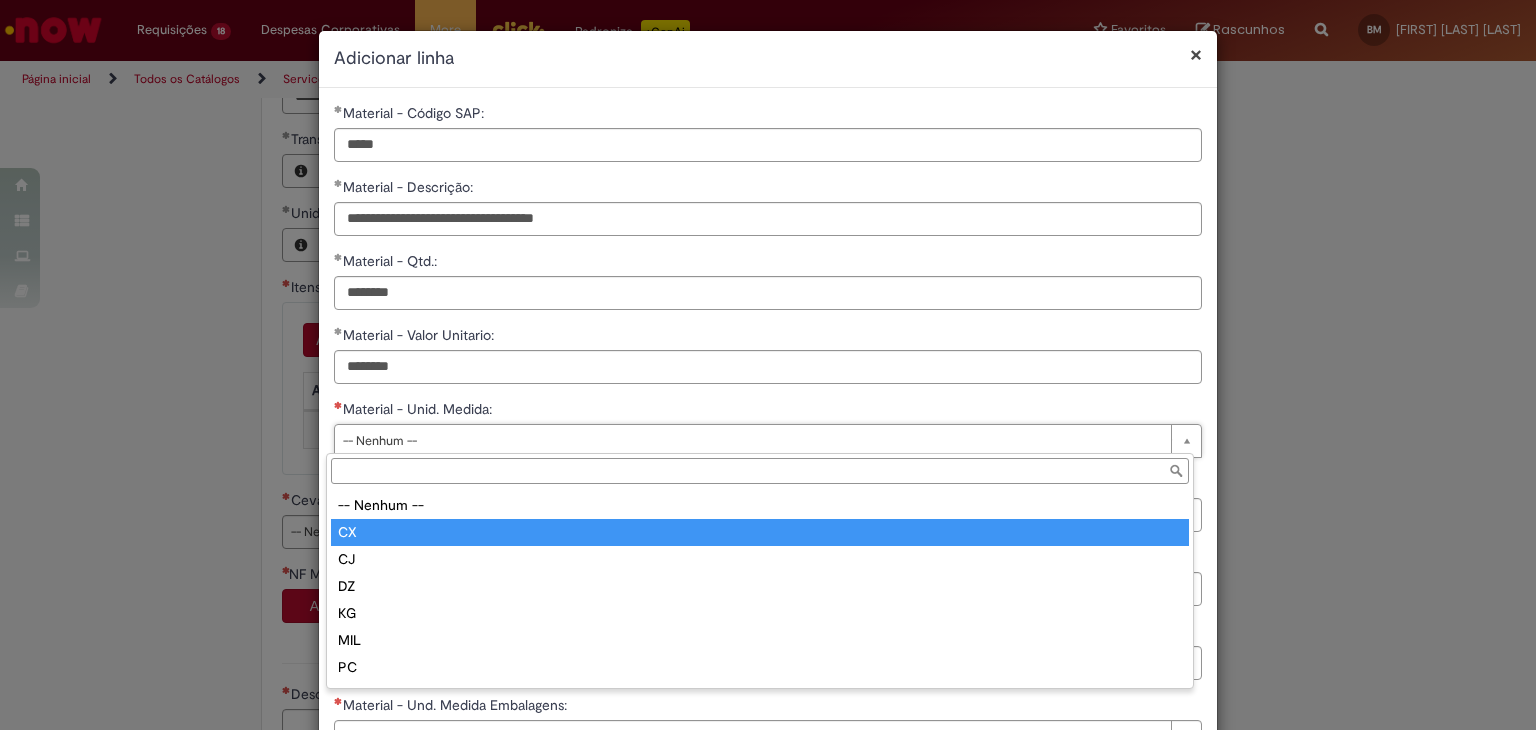 type on "**" 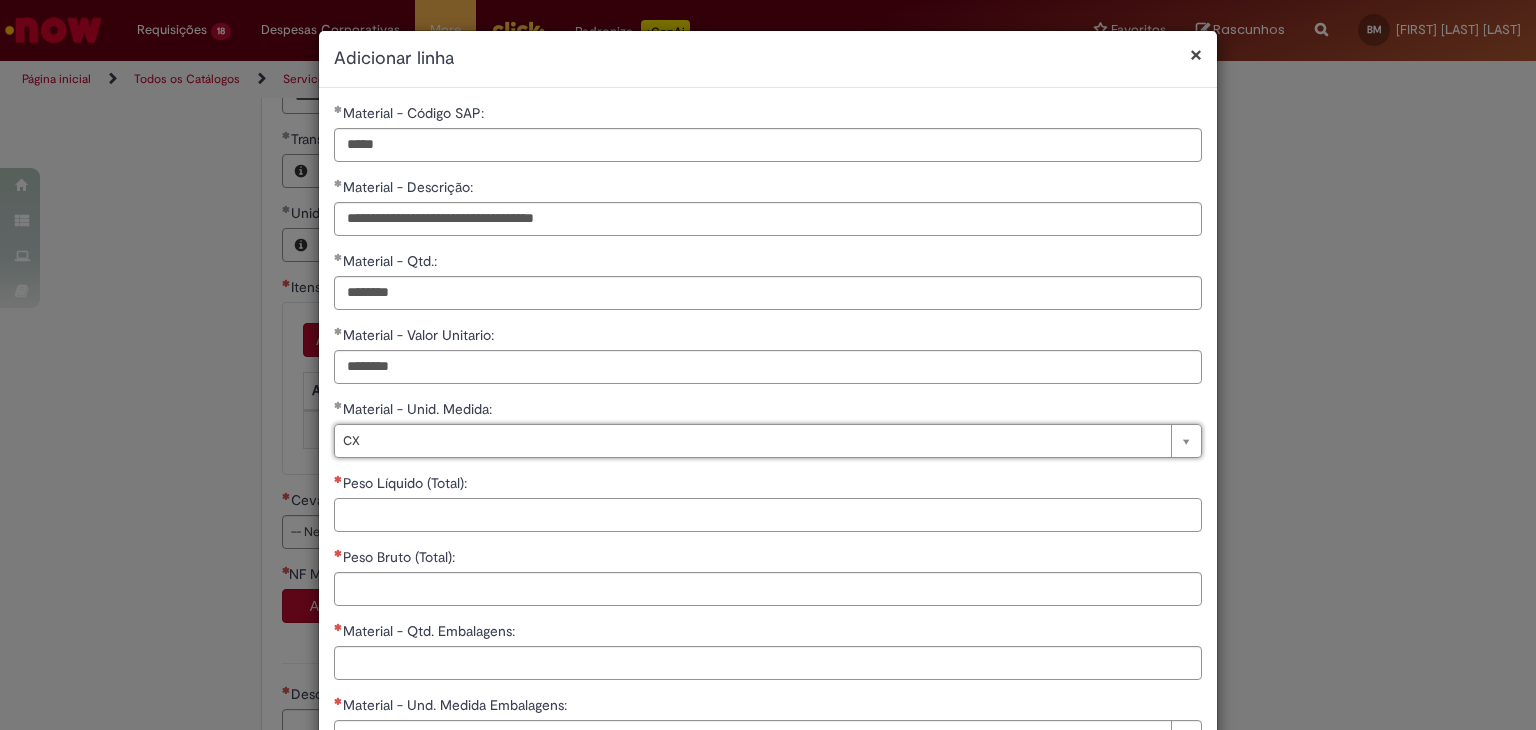 click on "Peso Líquido (Total):" at bounding box center [768, 515] 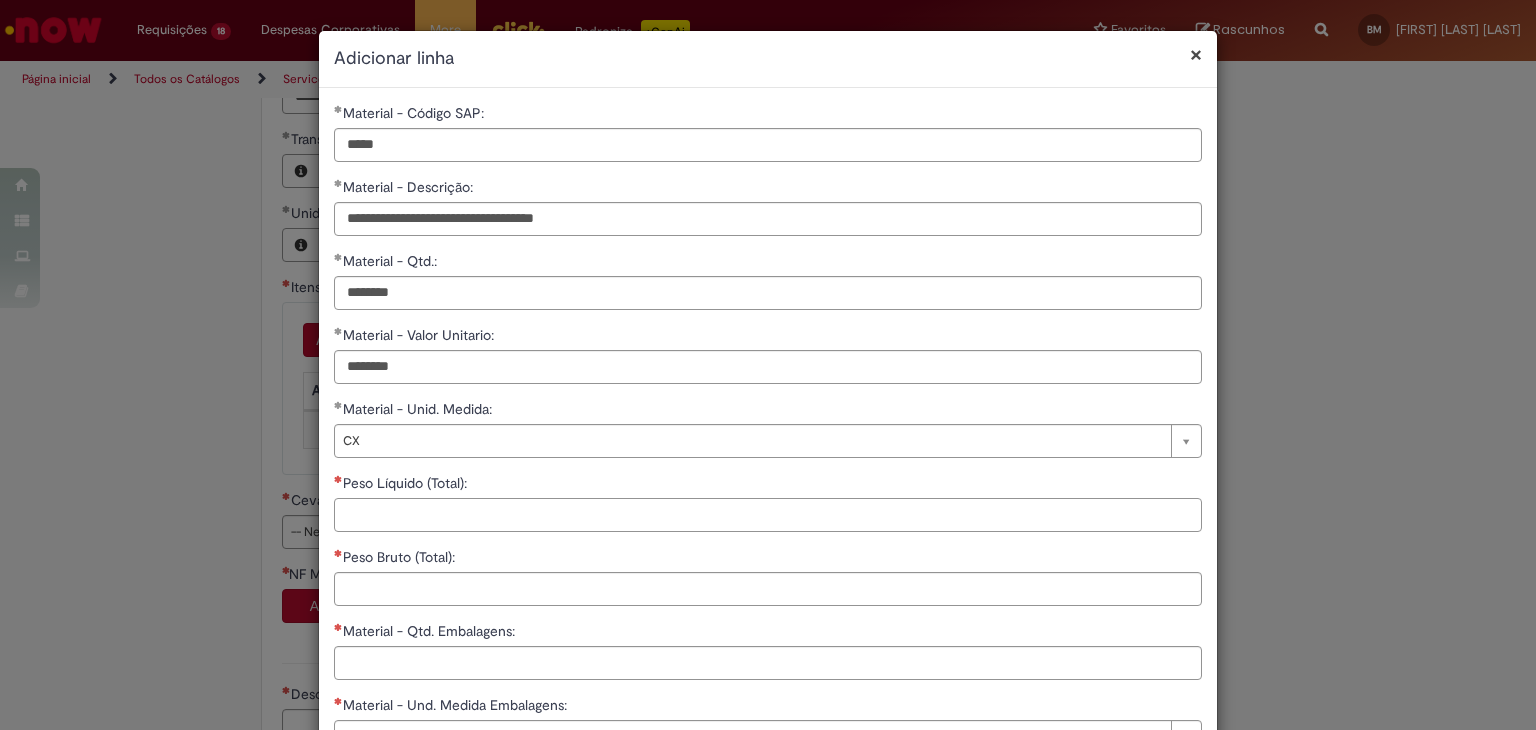 paste on "*********" 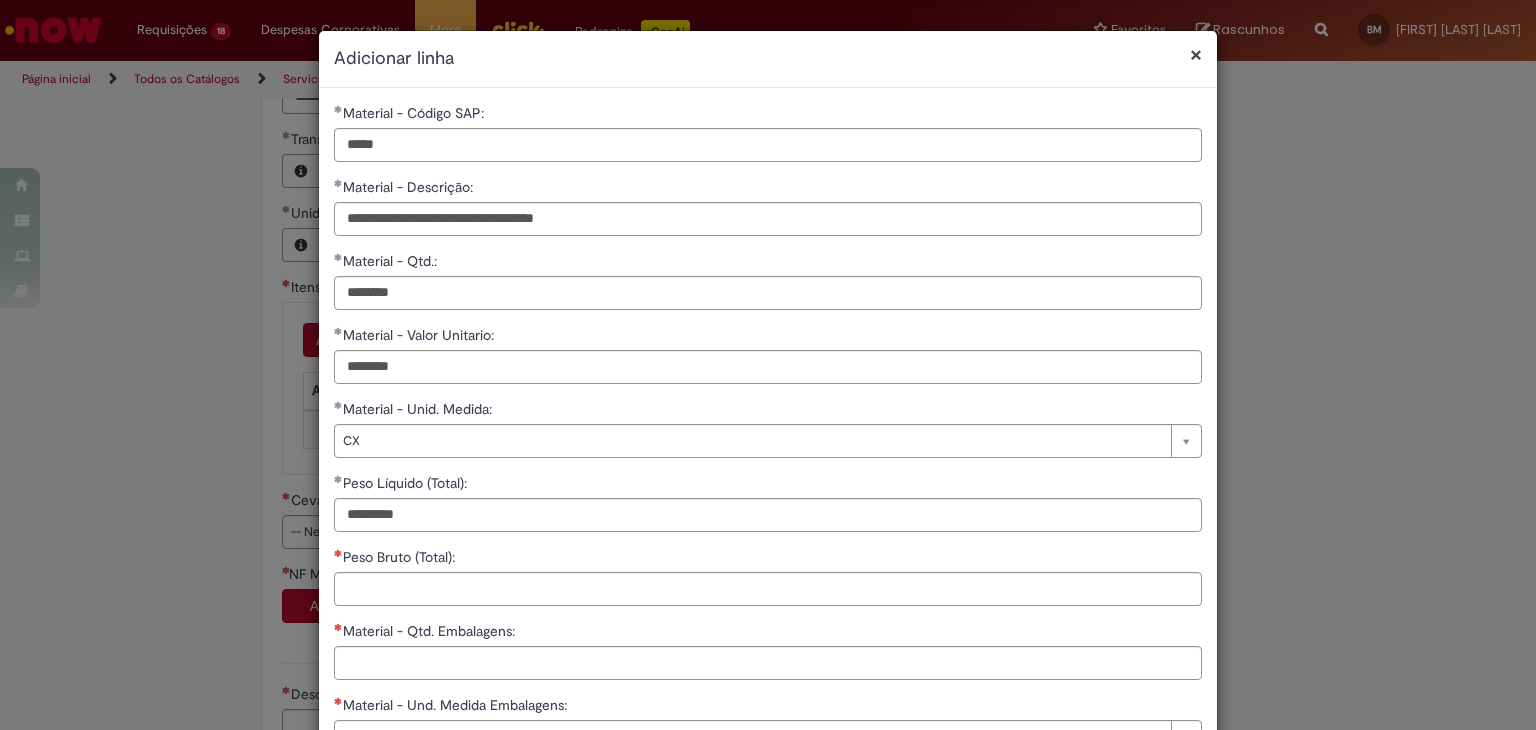 type on "**********" 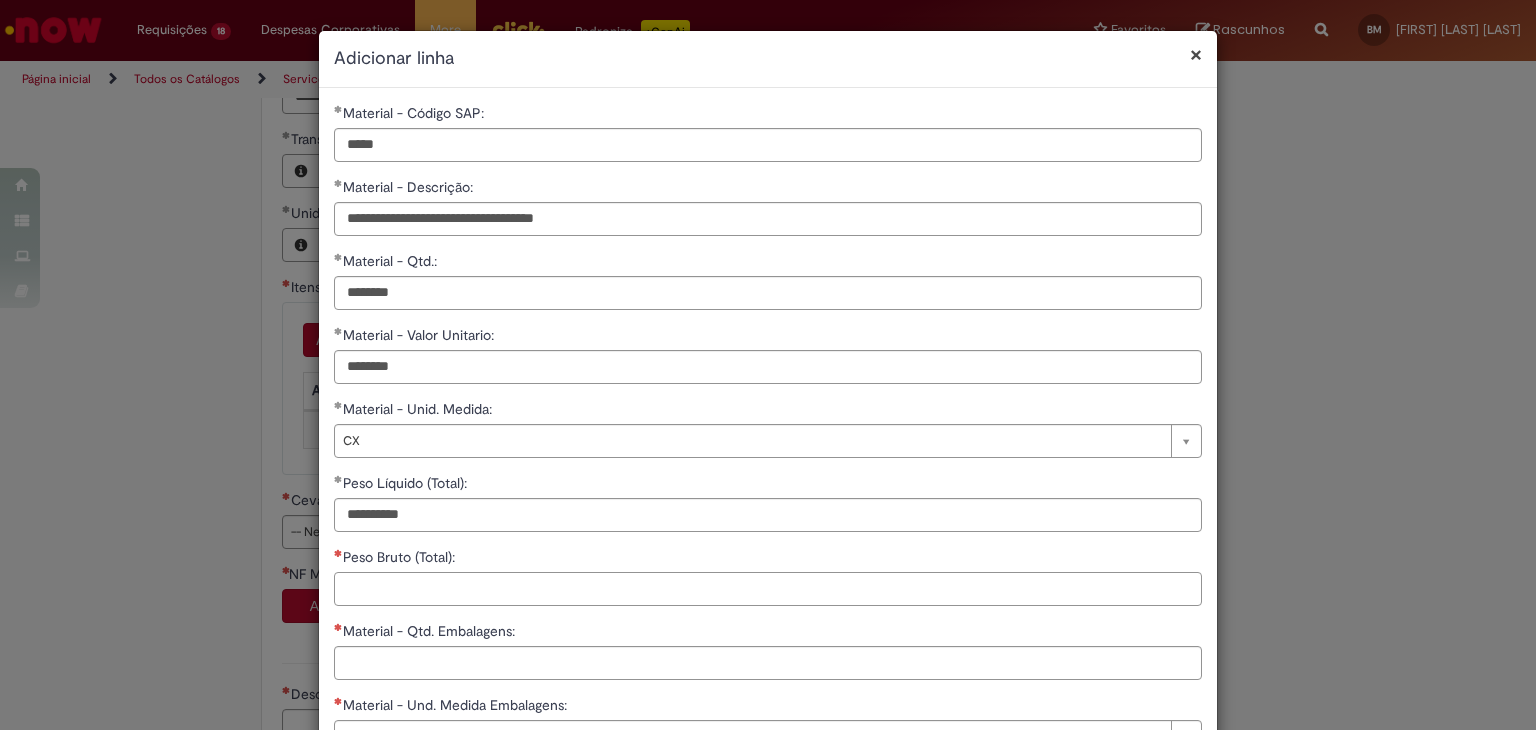 paste on "*********" 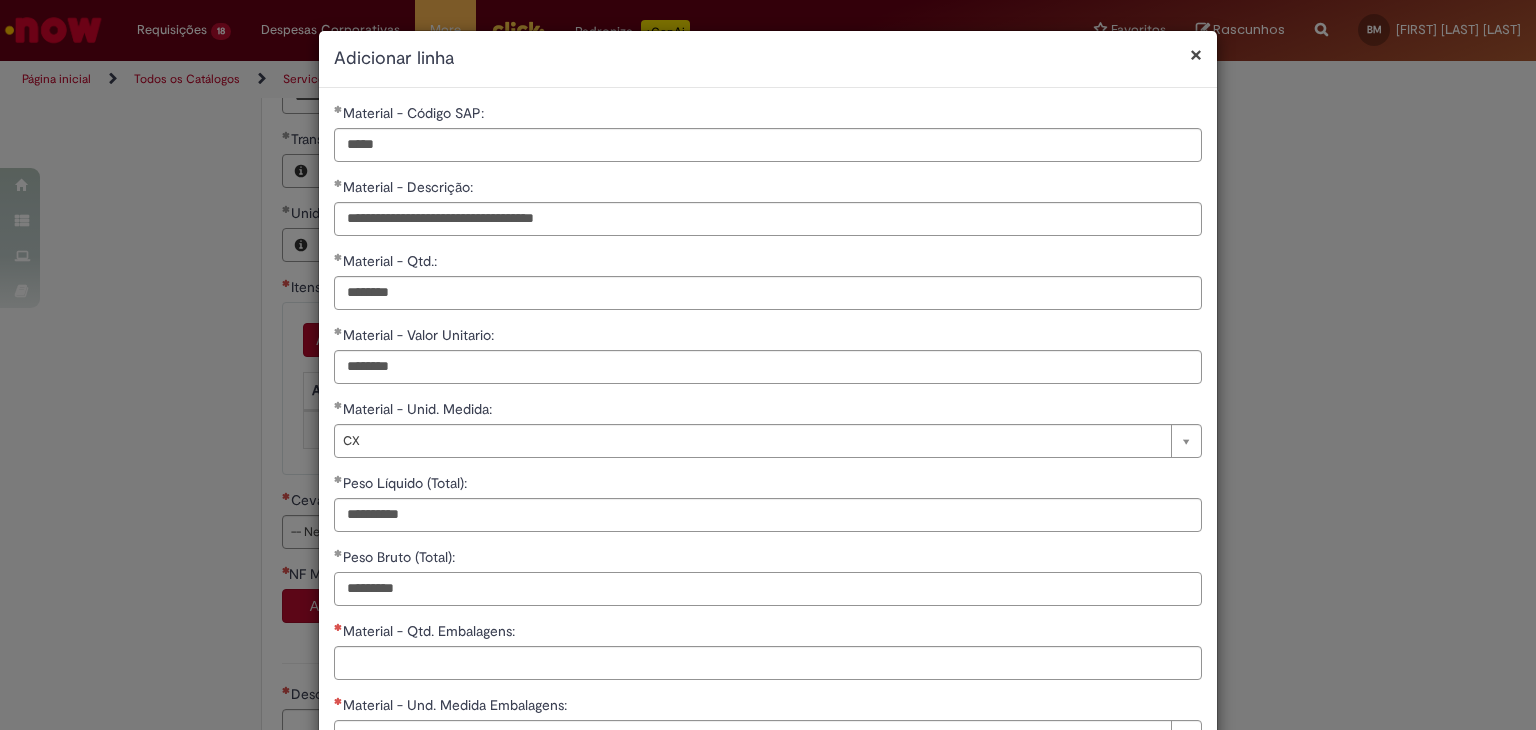 scroll, scrollTop: 124, scrollLeft: 0, axis: vertical 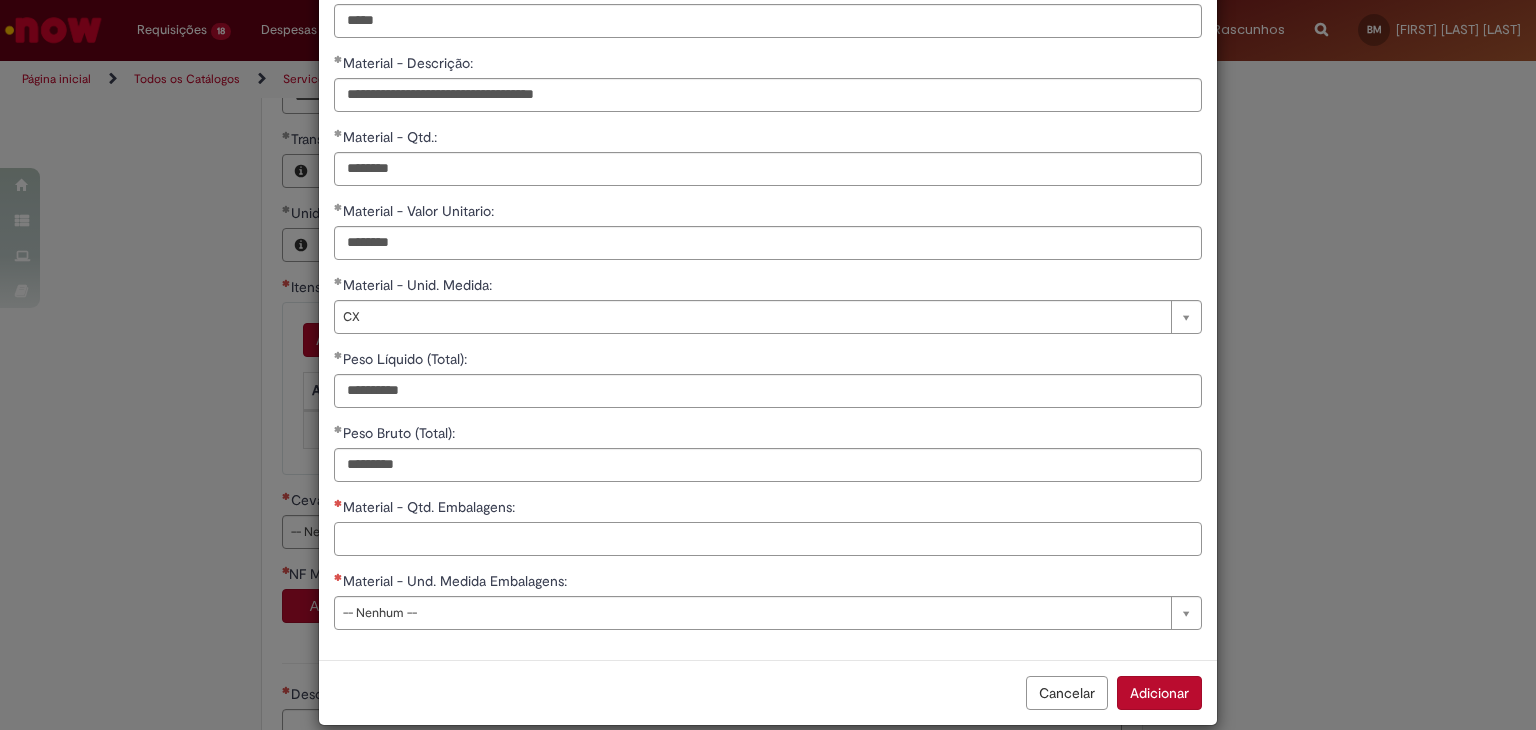 type on "**********" 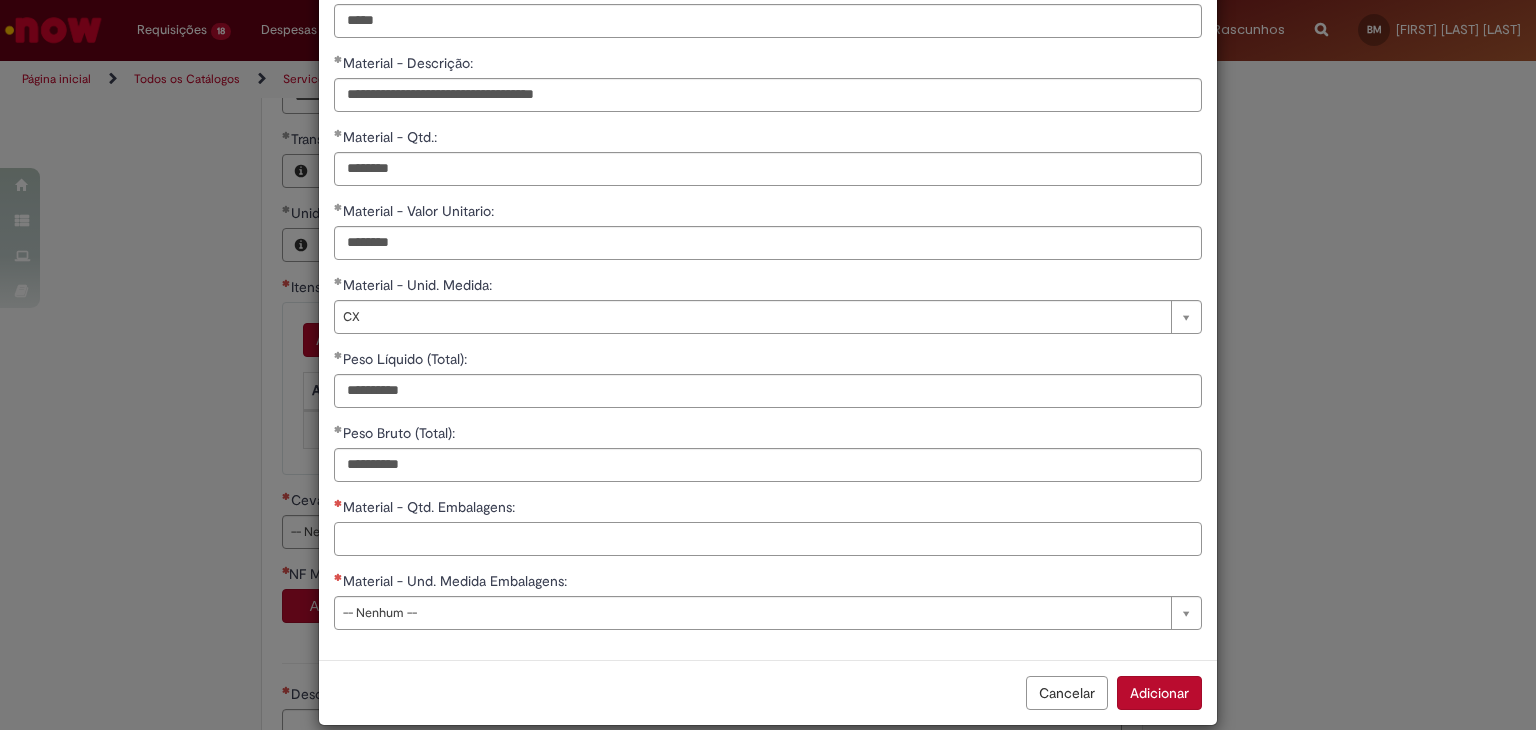 click on "Material - Qtd. Embalagens:" at bounding box center (768, 539) 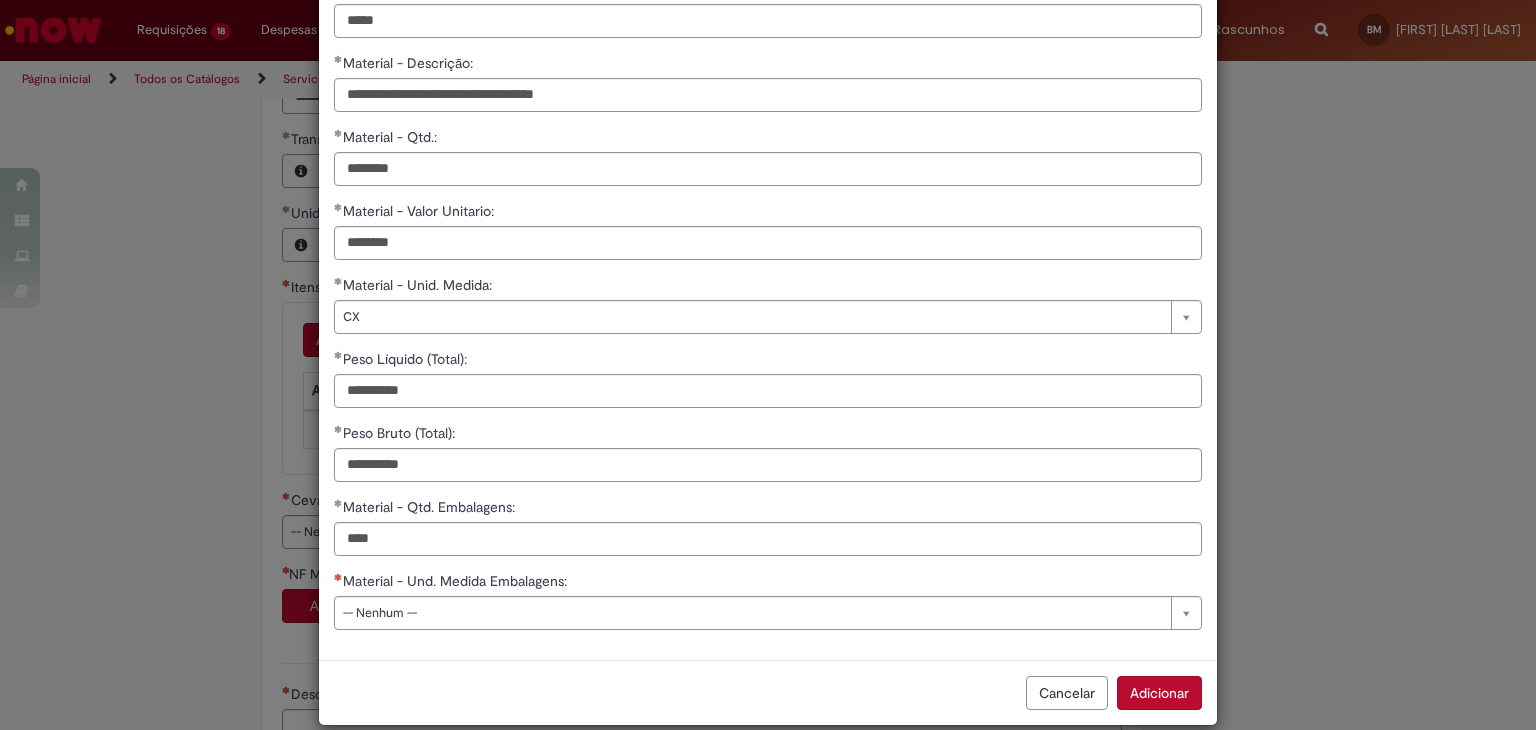 type on "*********" 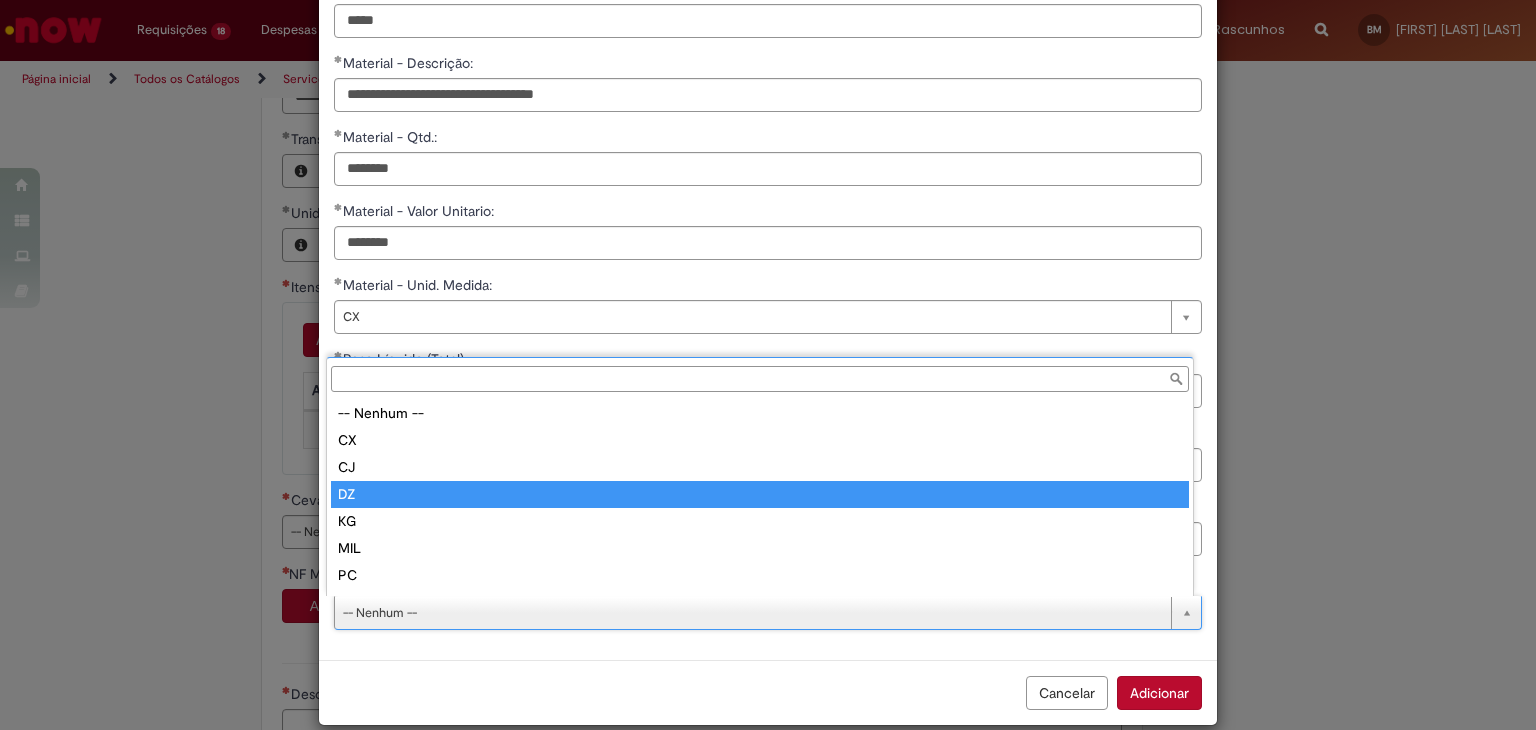 scroll, scrollTop: 16, scrollLeft: 0, axis: vertical 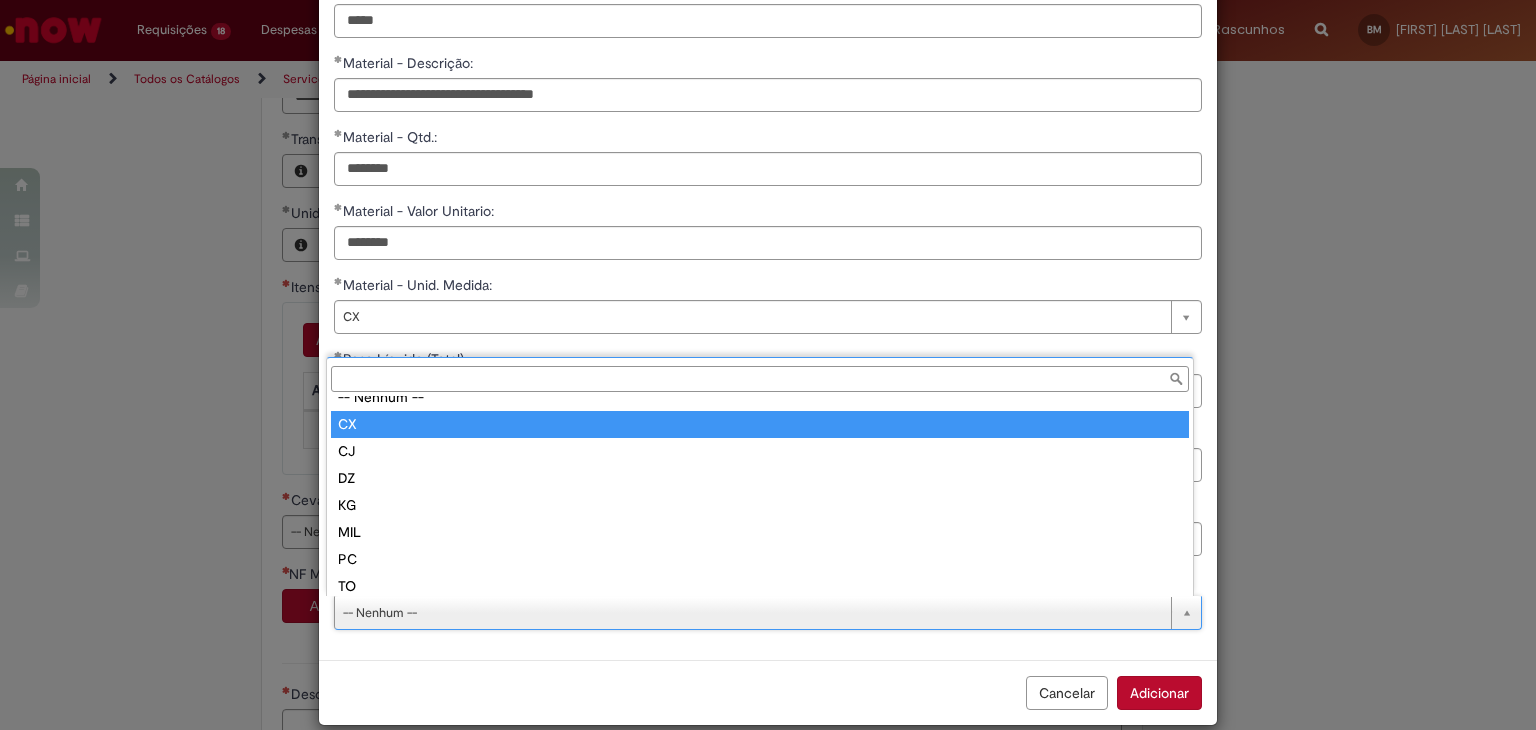type on "**" 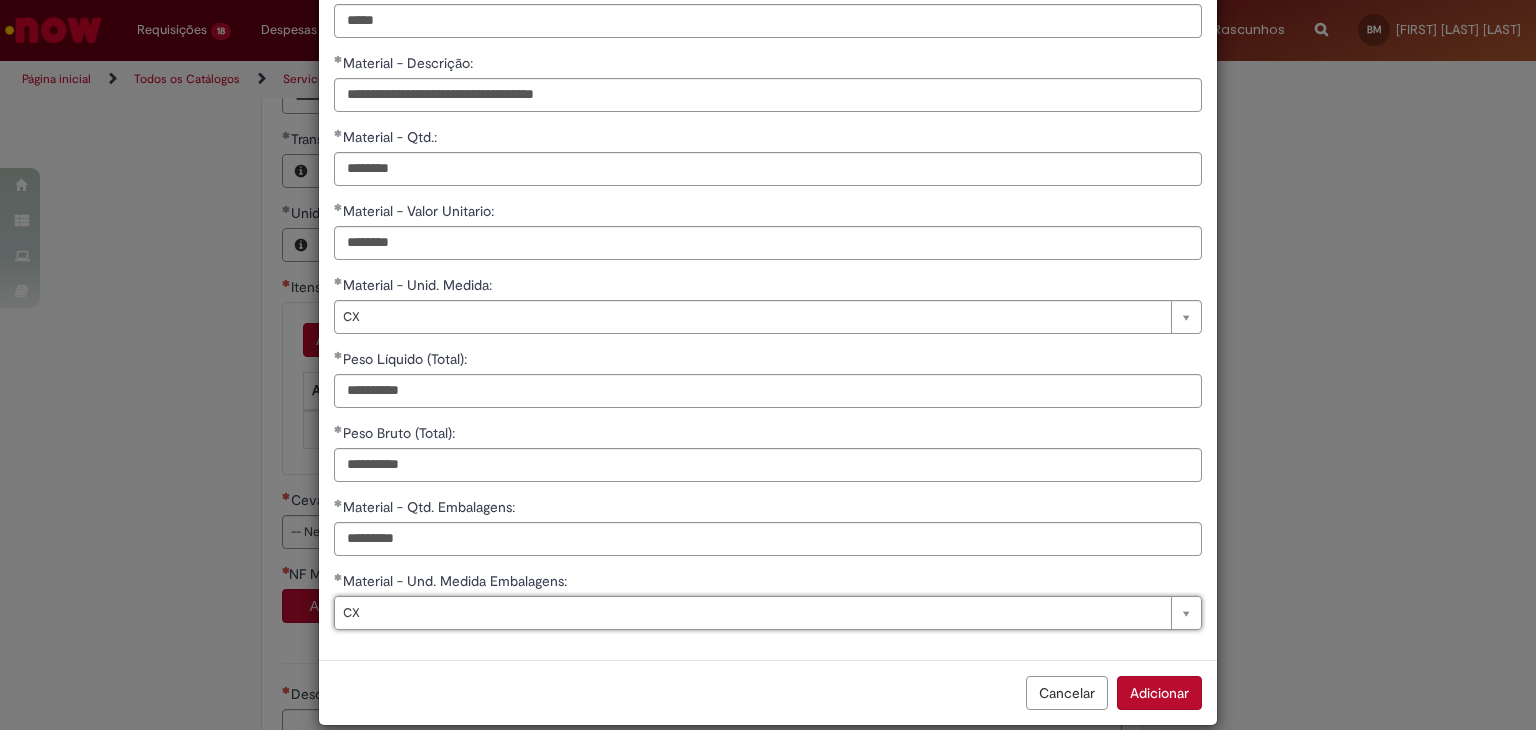 click on "Adicionar" at bounding box center (1159, 693) 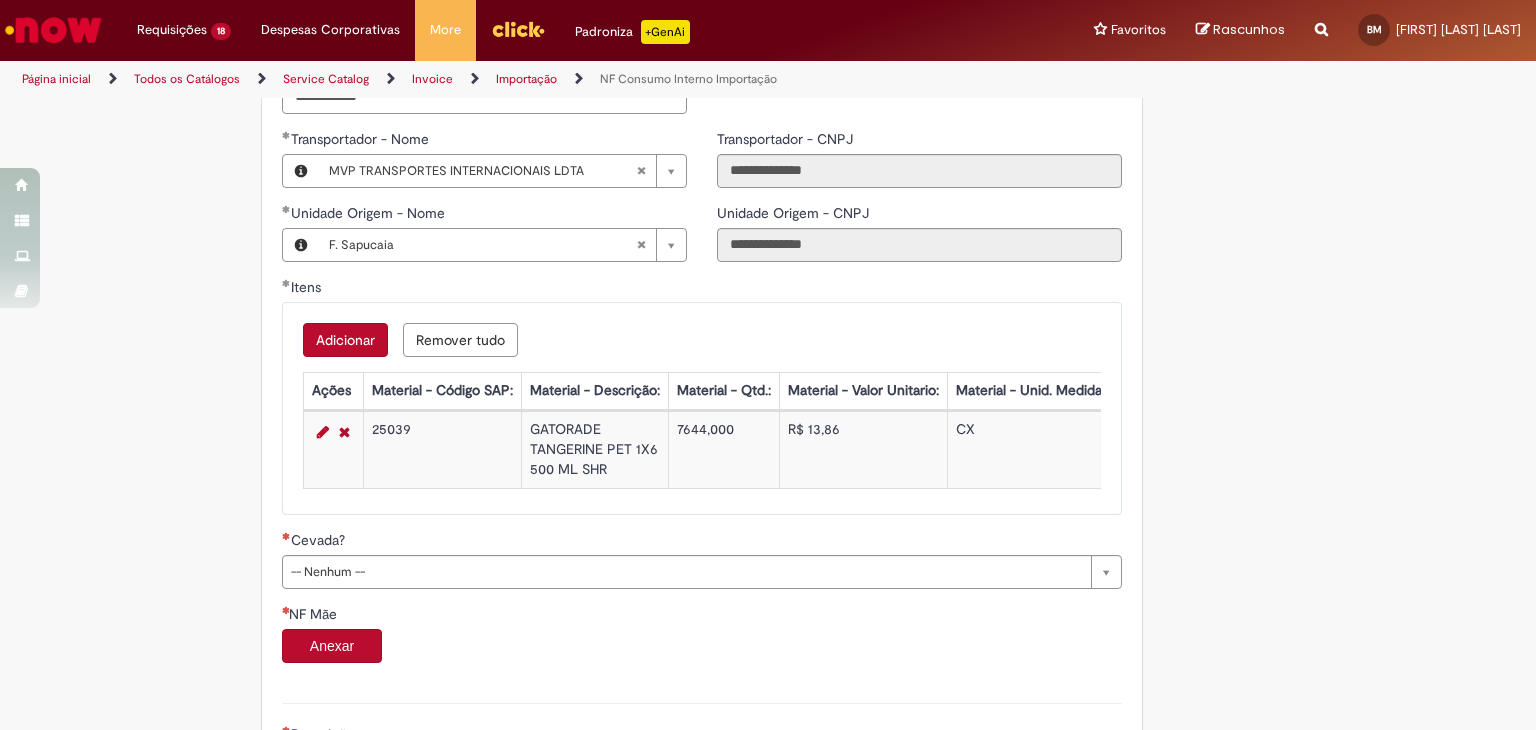 scroll, scrollTop: 1256, scrollLeft: 0, axis: vertical 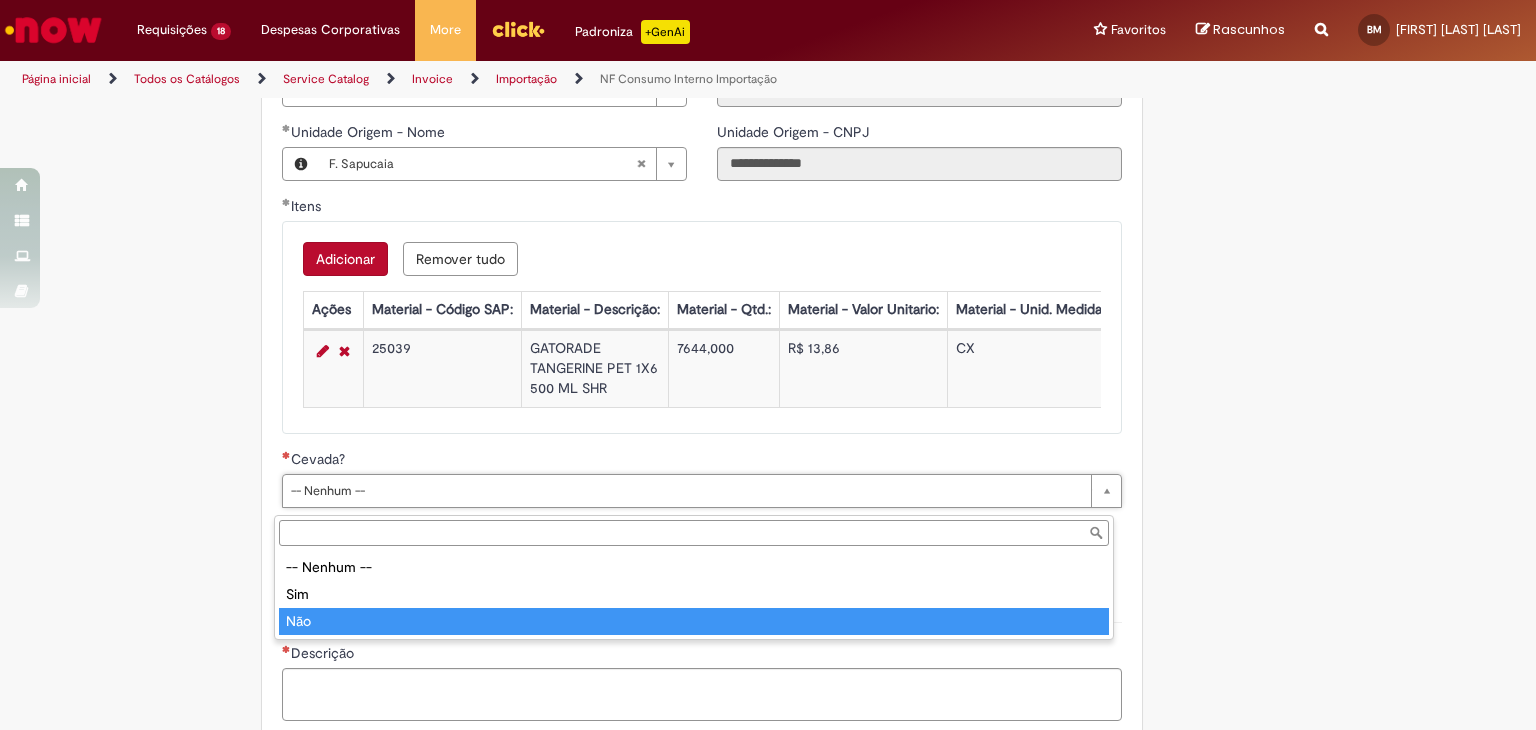 type on "***" 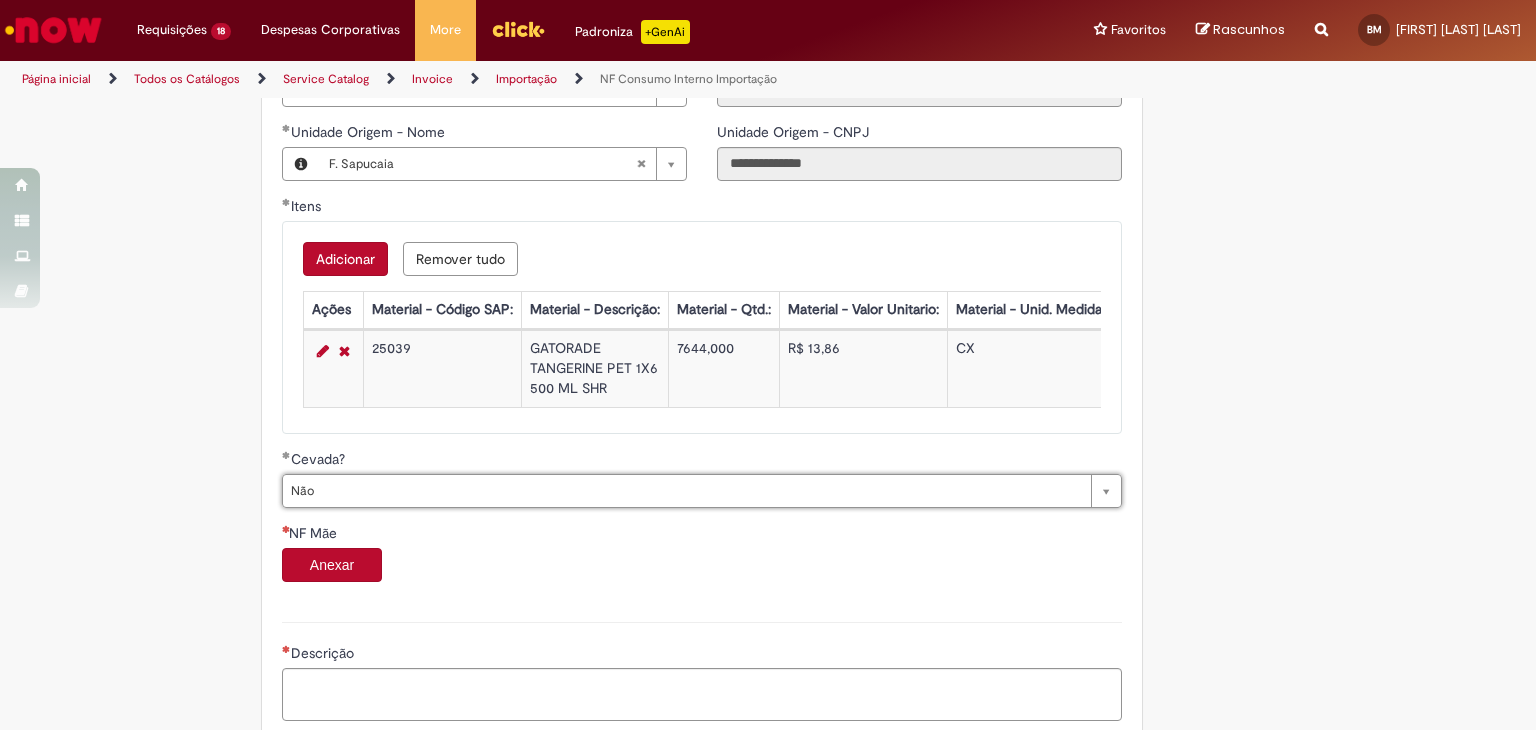 click on "Anexar" at bounding box center (332, 565) 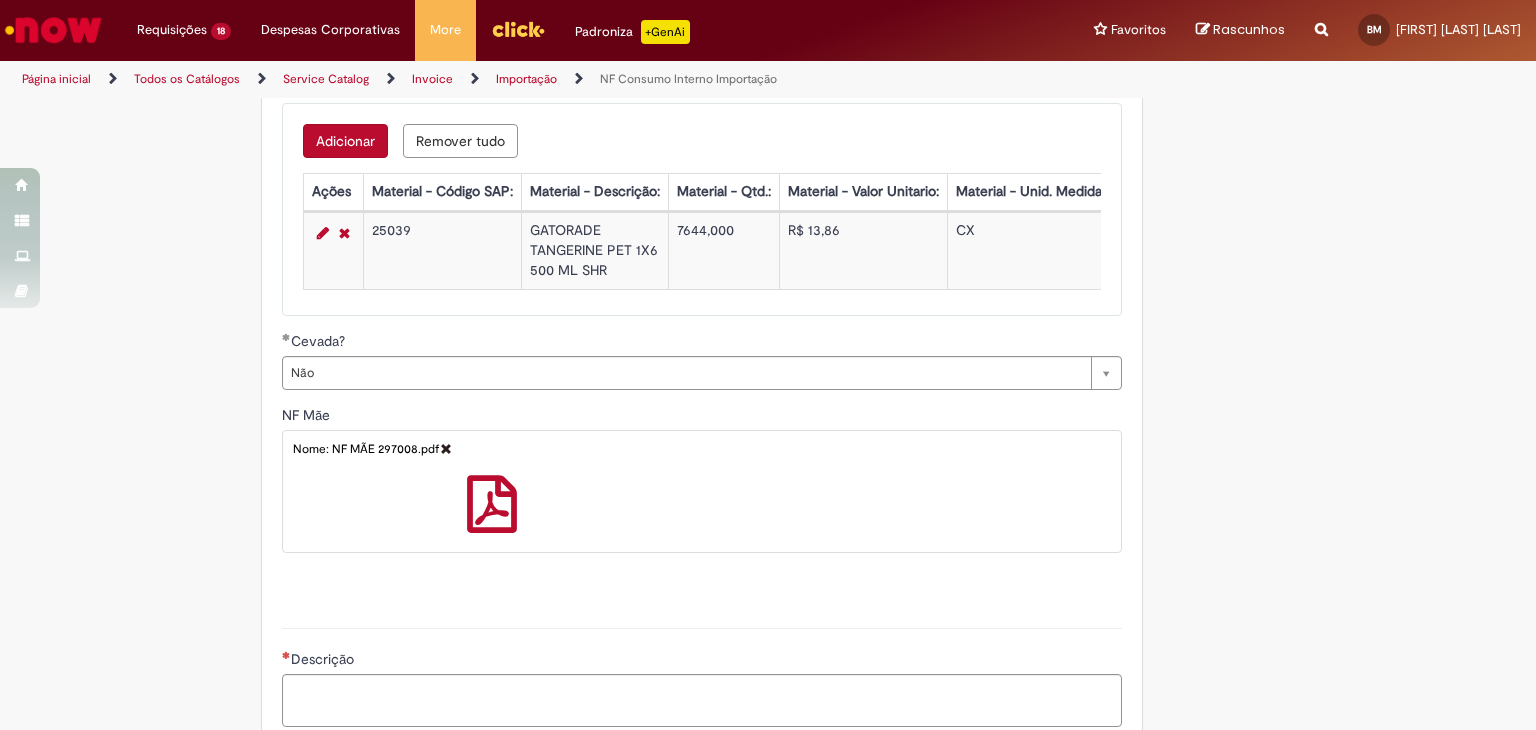 scroll, scrollTop: 1393, scrollLeft: 0, axis: vertical 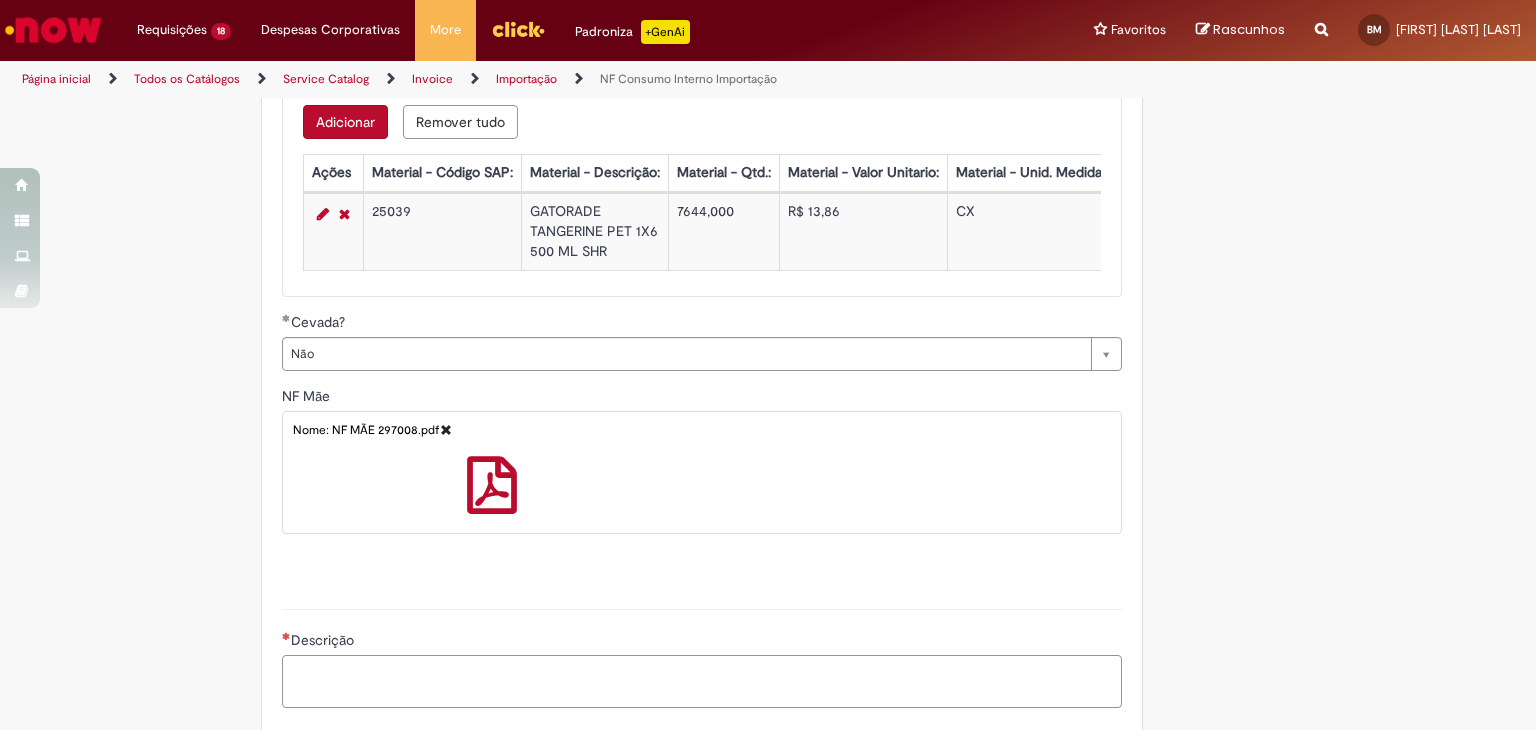 click on "Descrição" at bounding box center (702, 682) 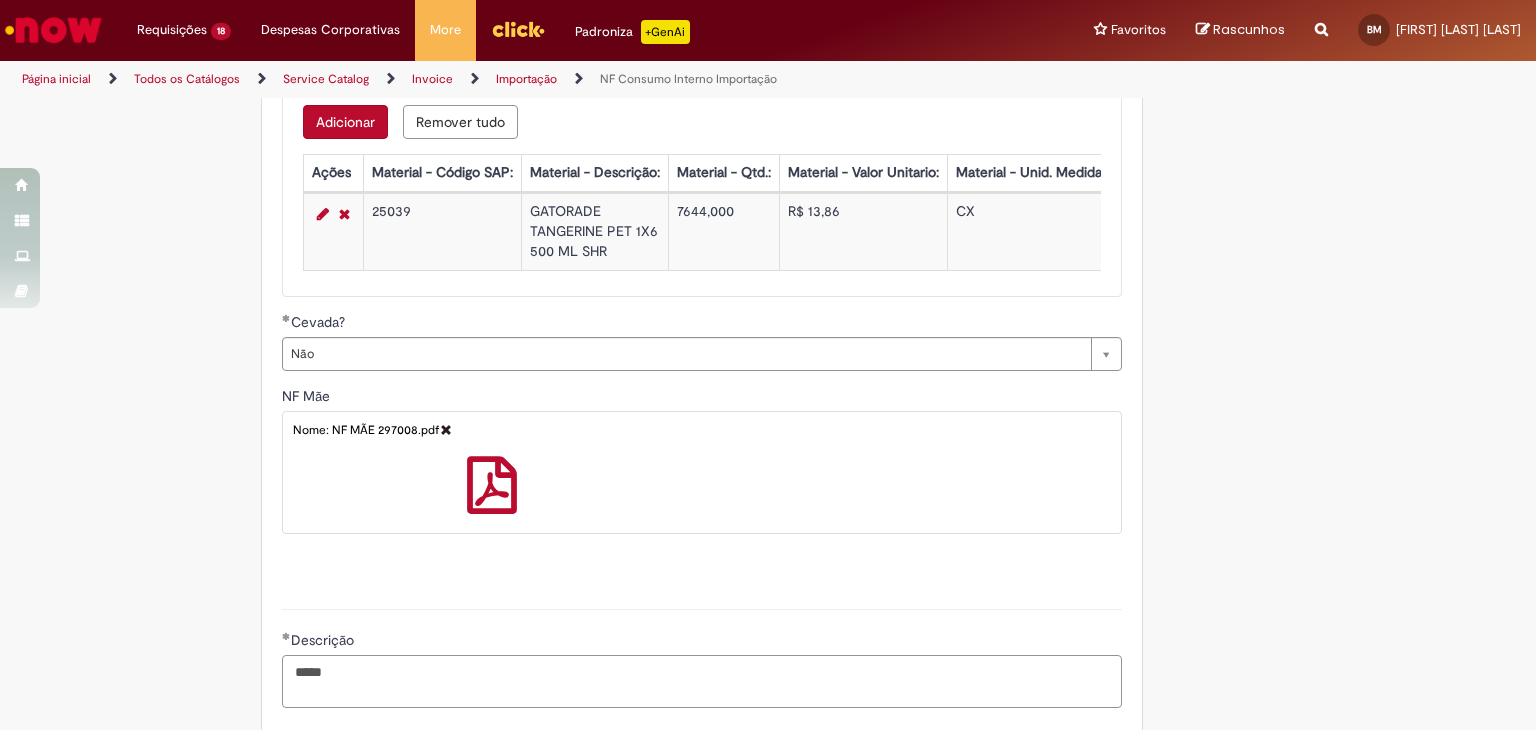 paste on "**********" 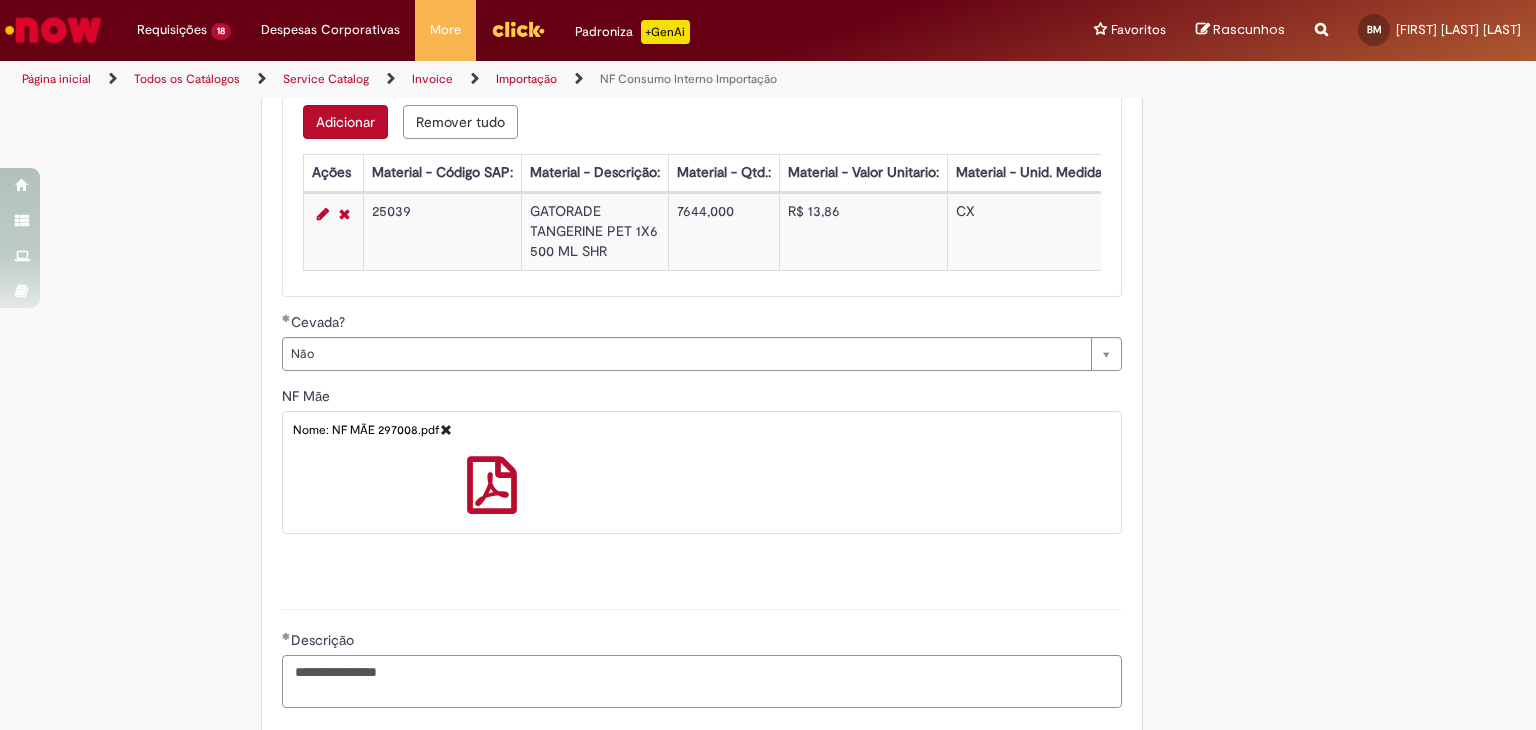 scroll, scrollTop: 1516, scrollLeft: 0, axis: vertical 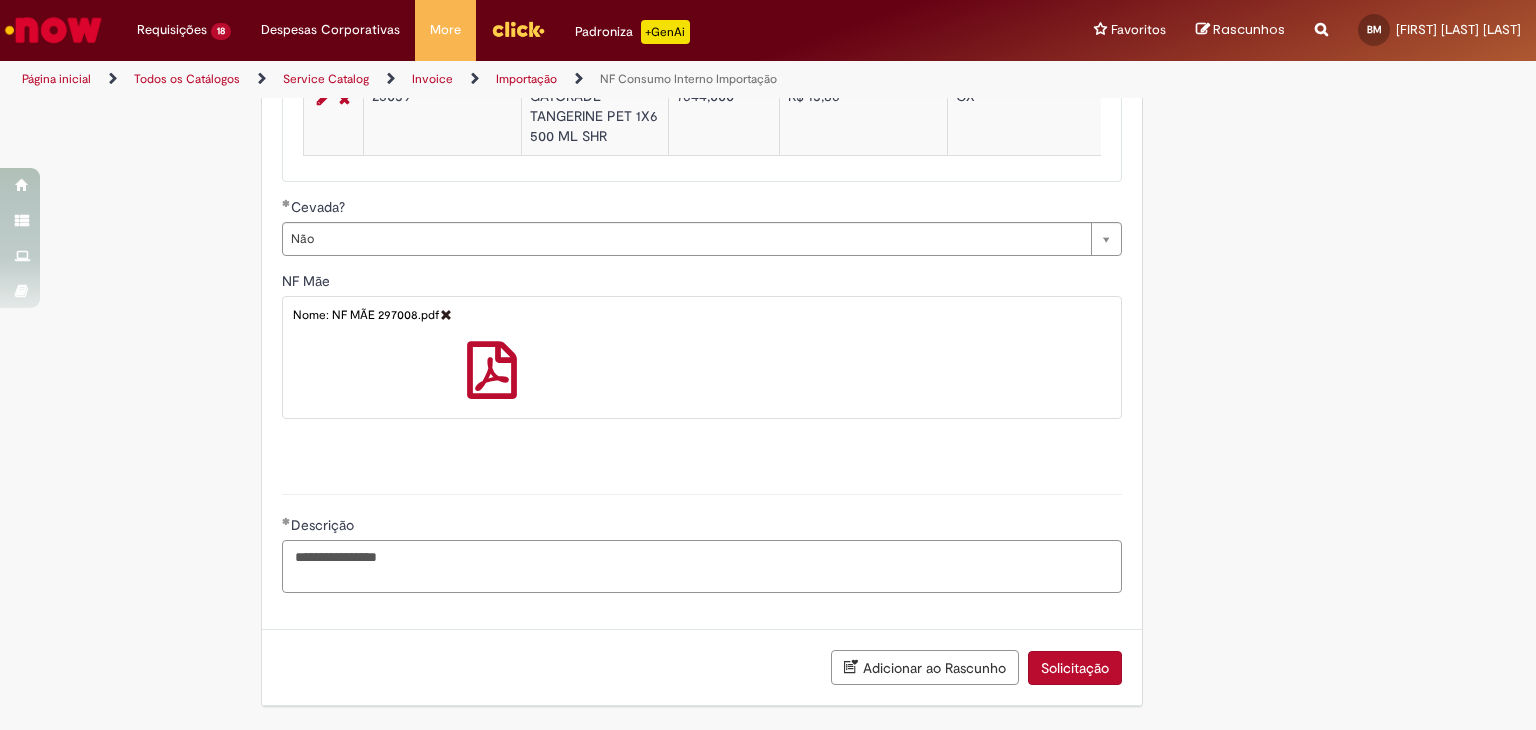 type on "**********" 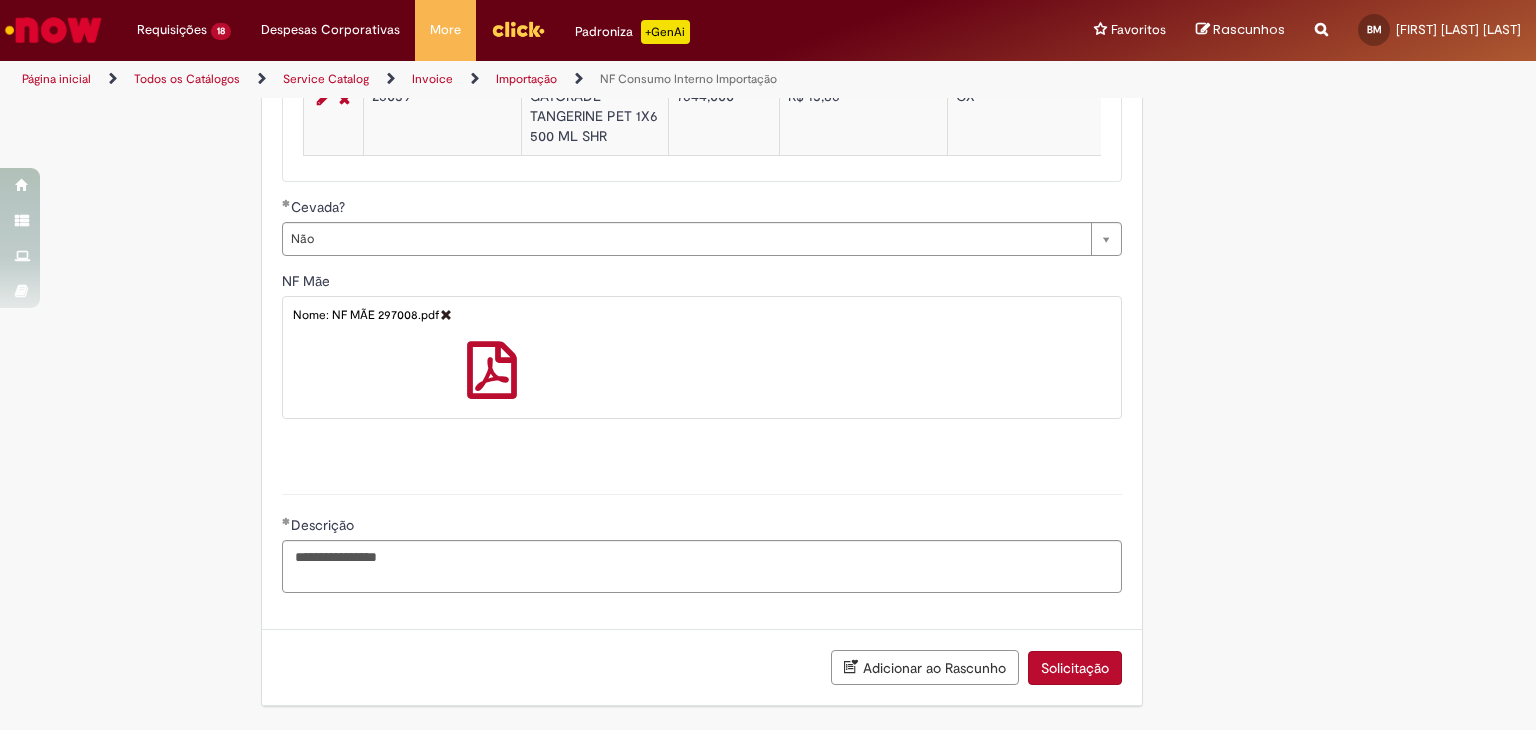 click on "Adicionar ao Rascunho" at bounding box center [925, 667] 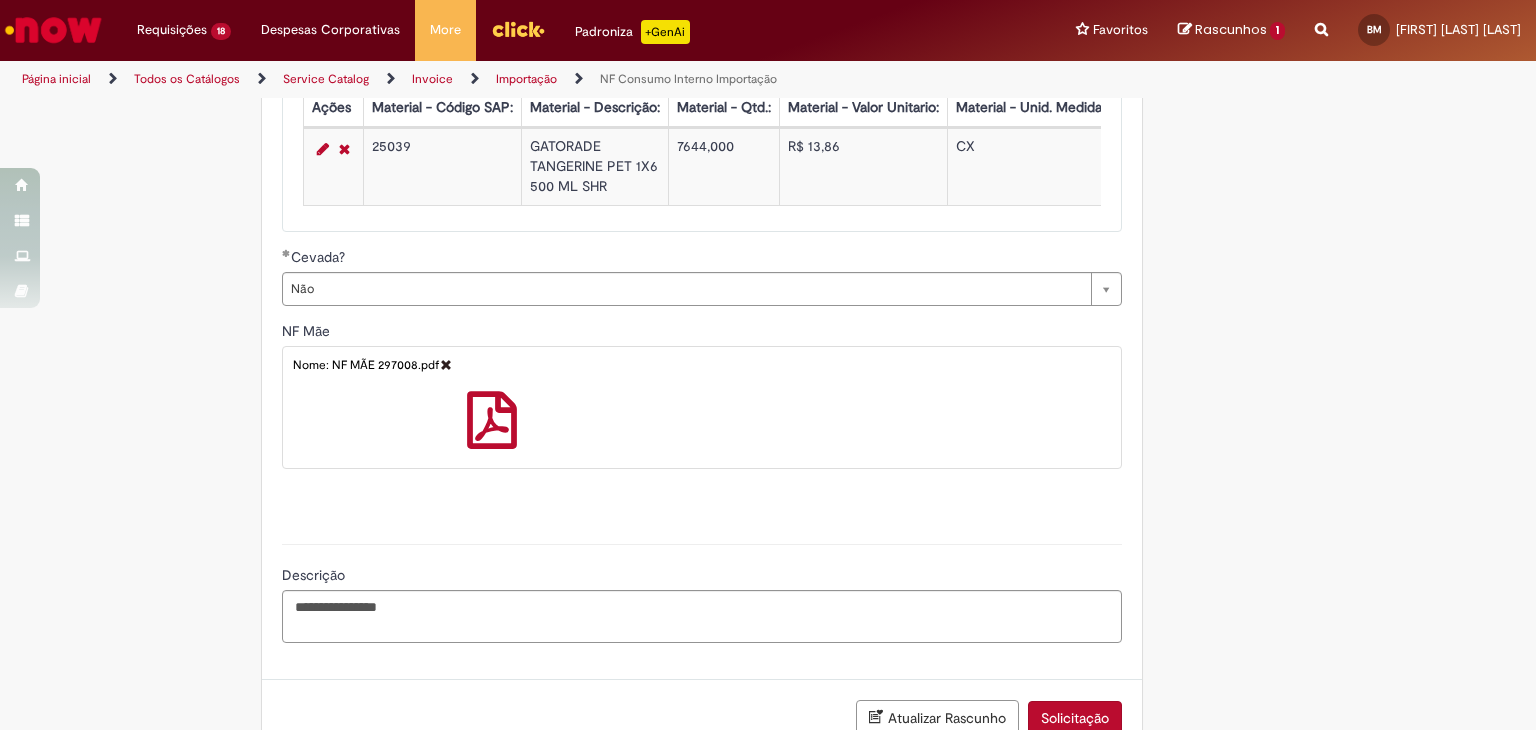 scroll, scrollTop: 1588, scrollLeft: 0, axis: vertical 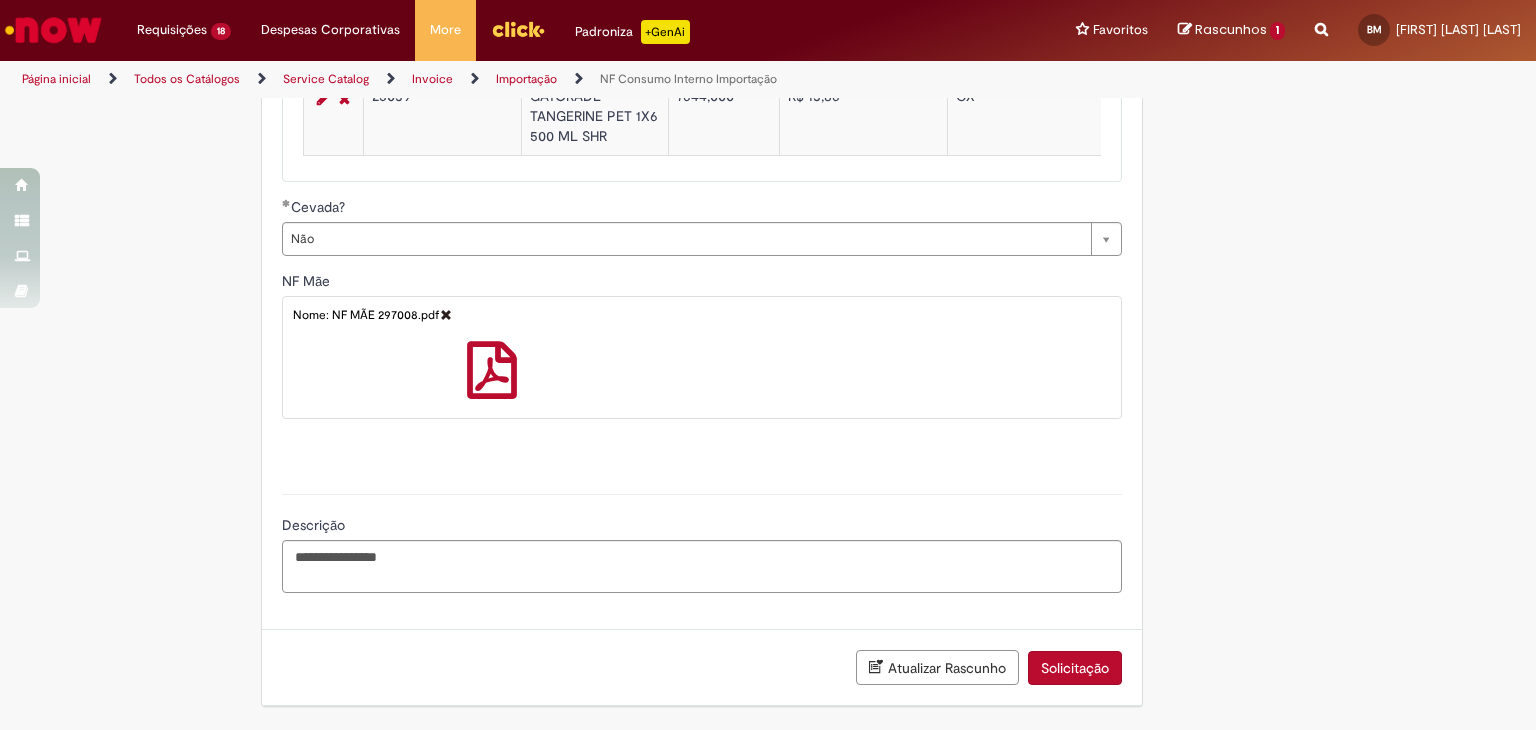 click on "Solicitação" at bounding box center (1075, 668) 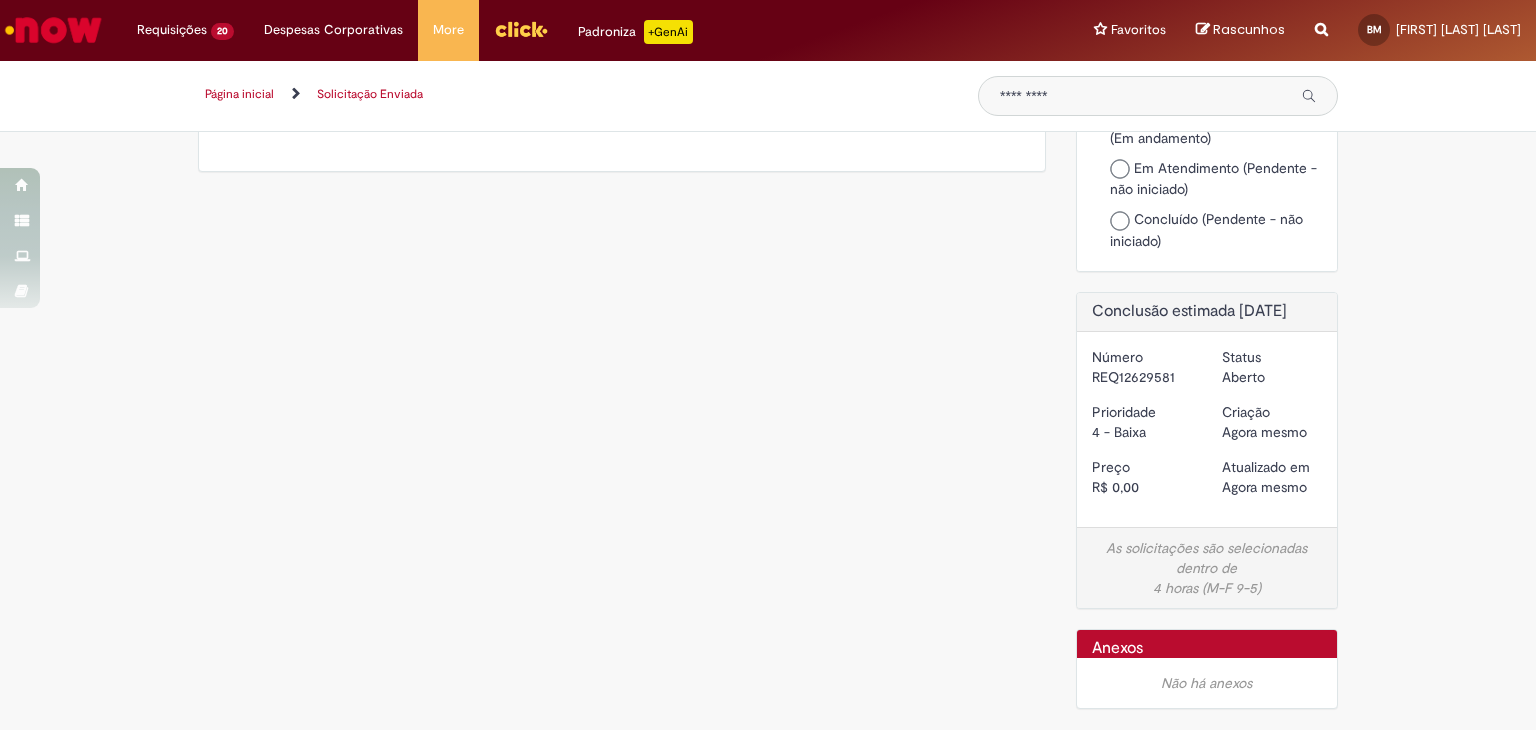 scroll, scrollTop: 0, scrollLeft: 0, axis: both 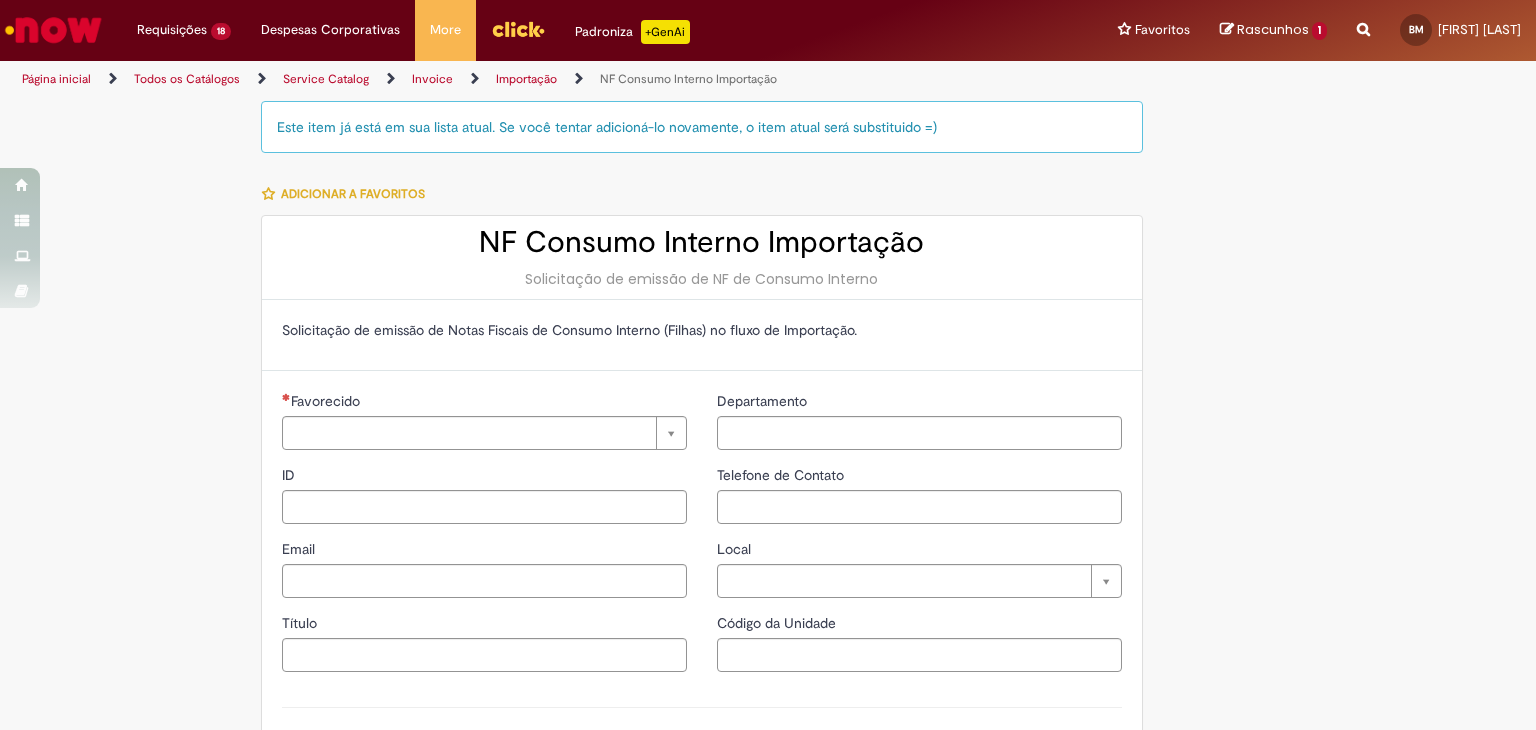 type on "********" 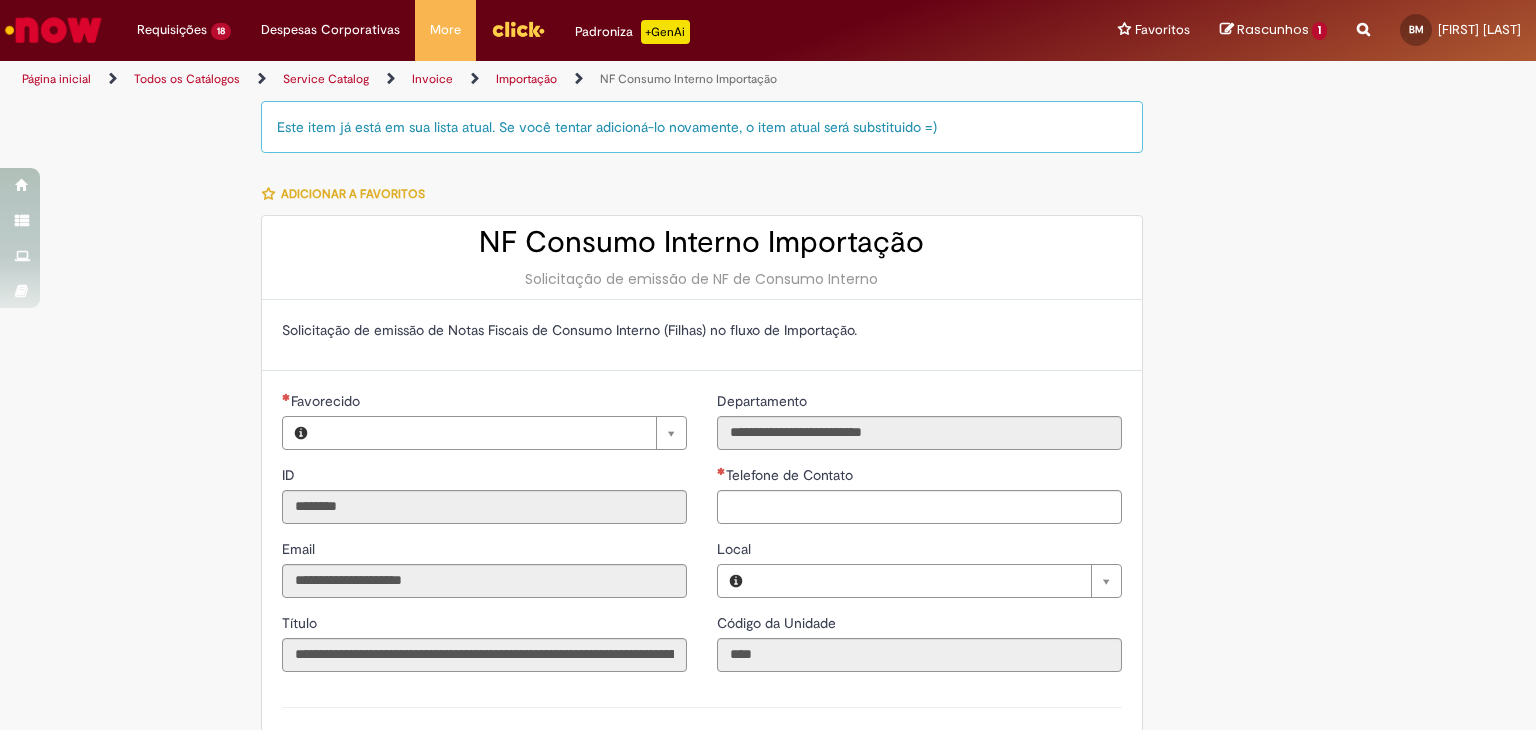 type on "**********" 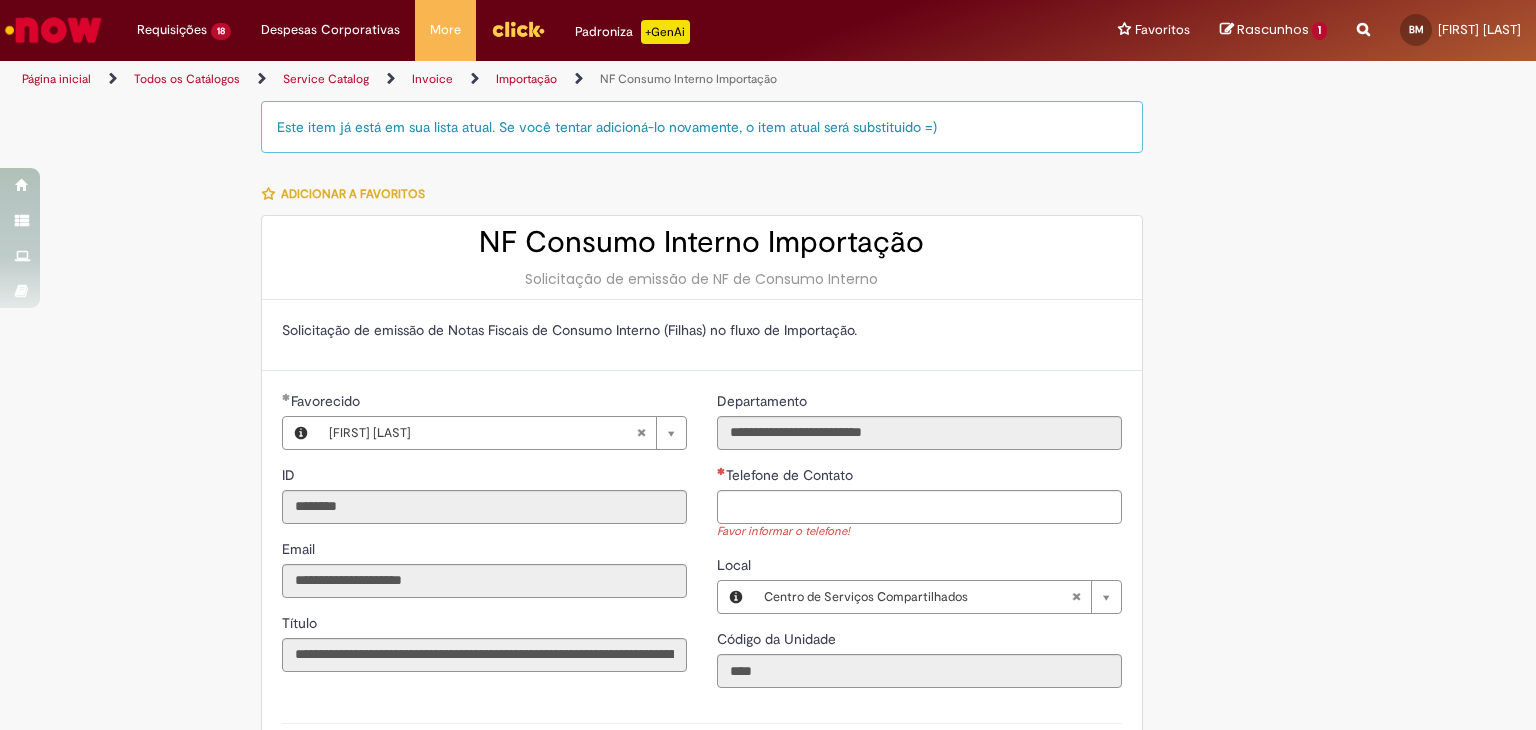 click on "Rascunhos" at bounding box center (1273, 29) 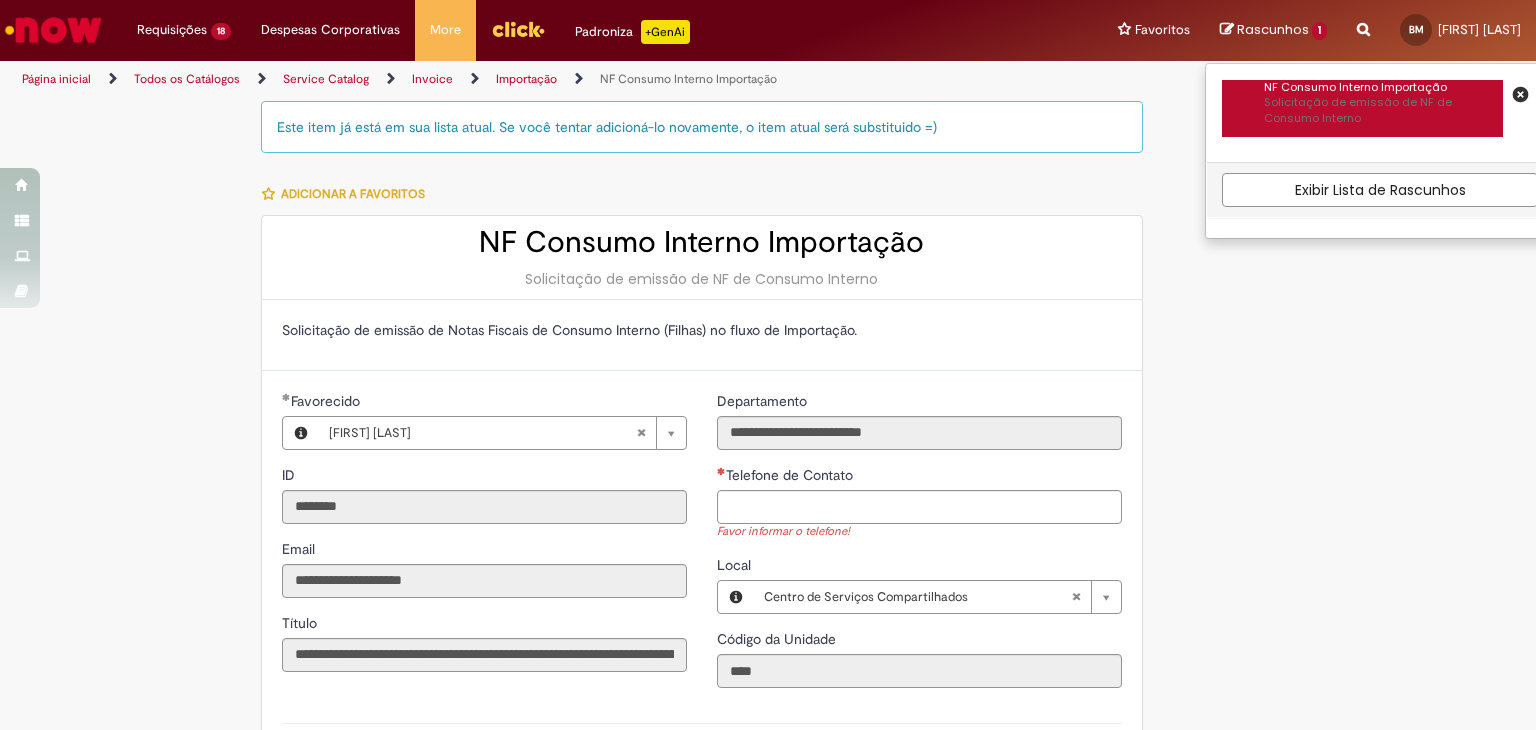 click on "Solicitação de emissão de NF de Consumo Interno" at bounding box center (1383, 110) 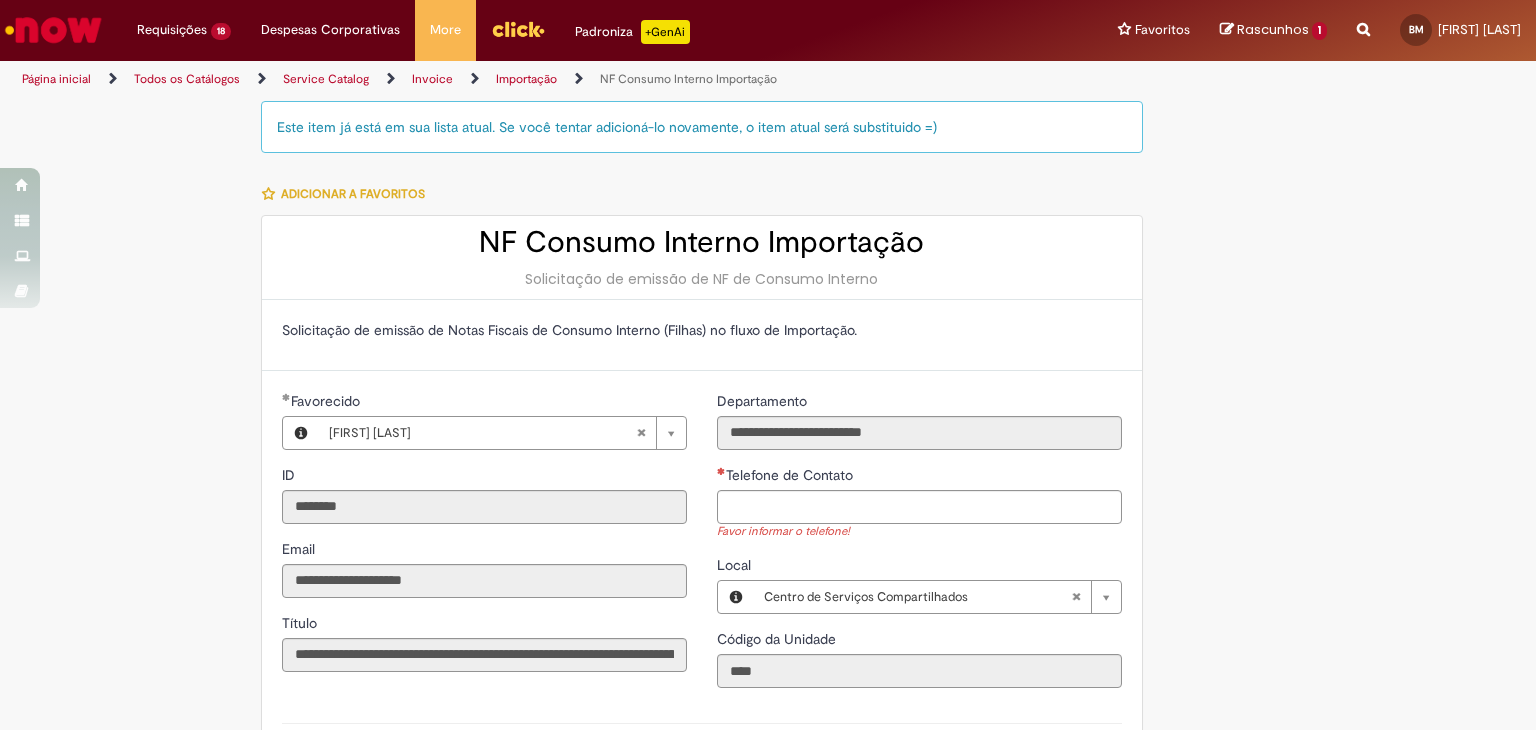 select on "******" 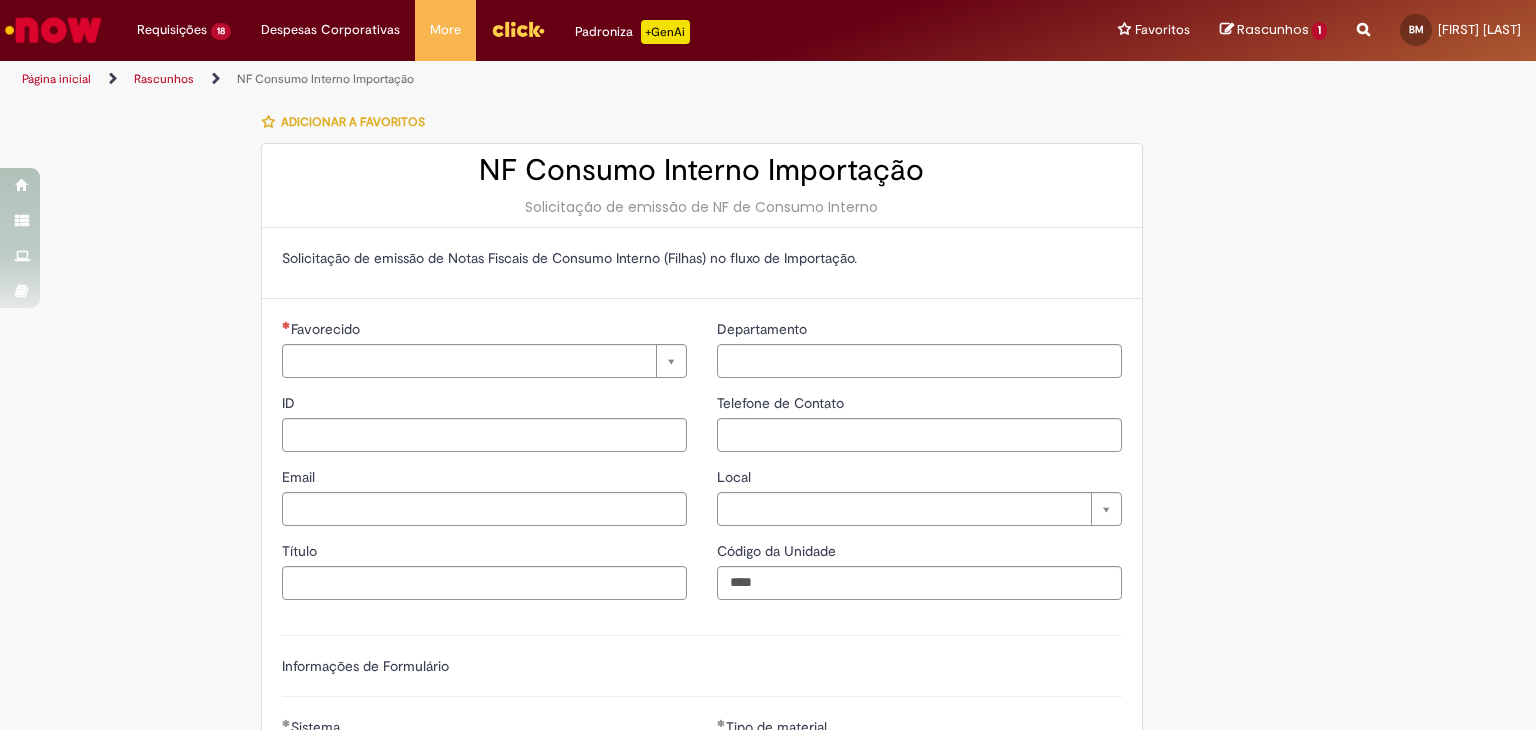 type on "********" 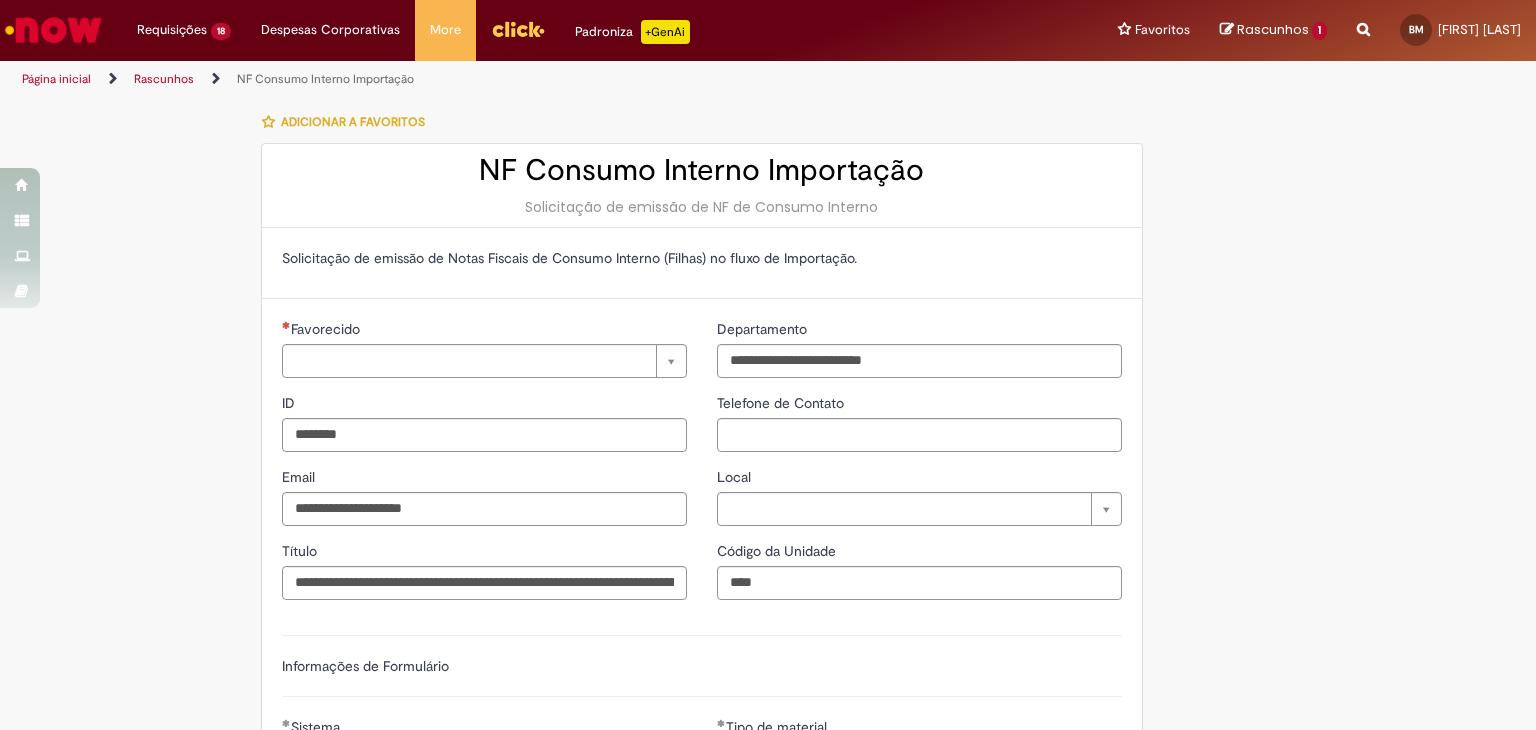 type on "**********" 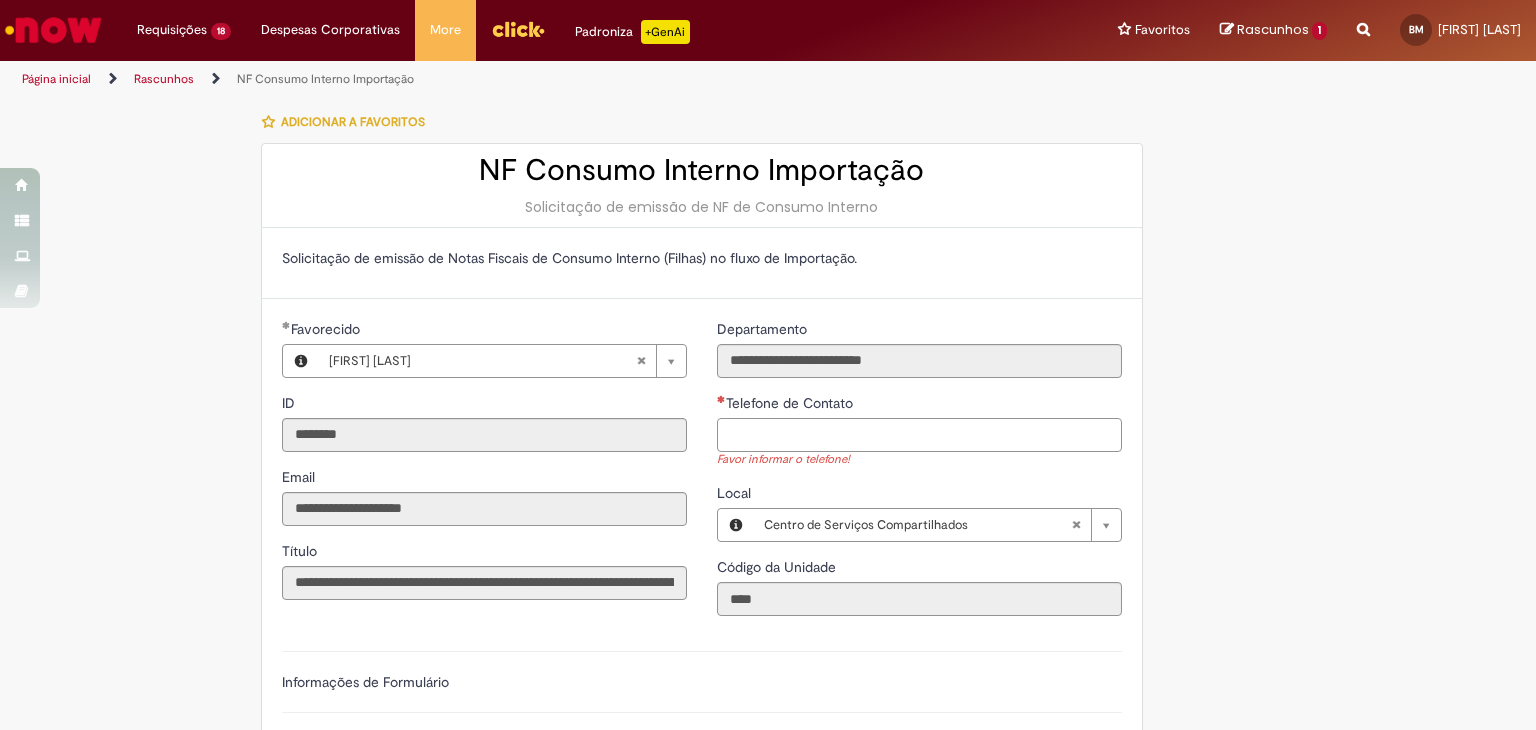 click on "Telefone de Contato" at bounding box center (919, 435) 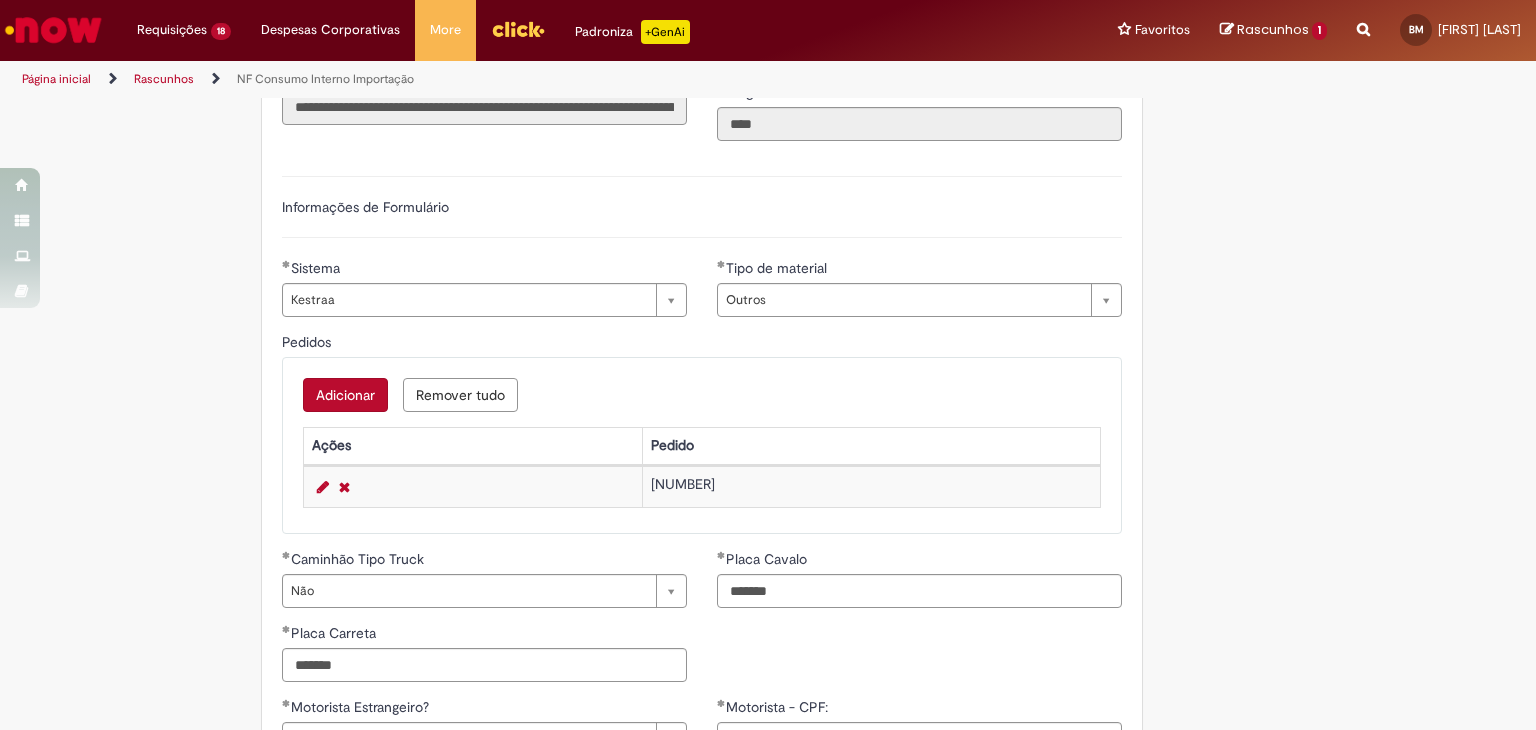 scroll, scrollTop: 771, scrollLeft: 0, axis: vertical 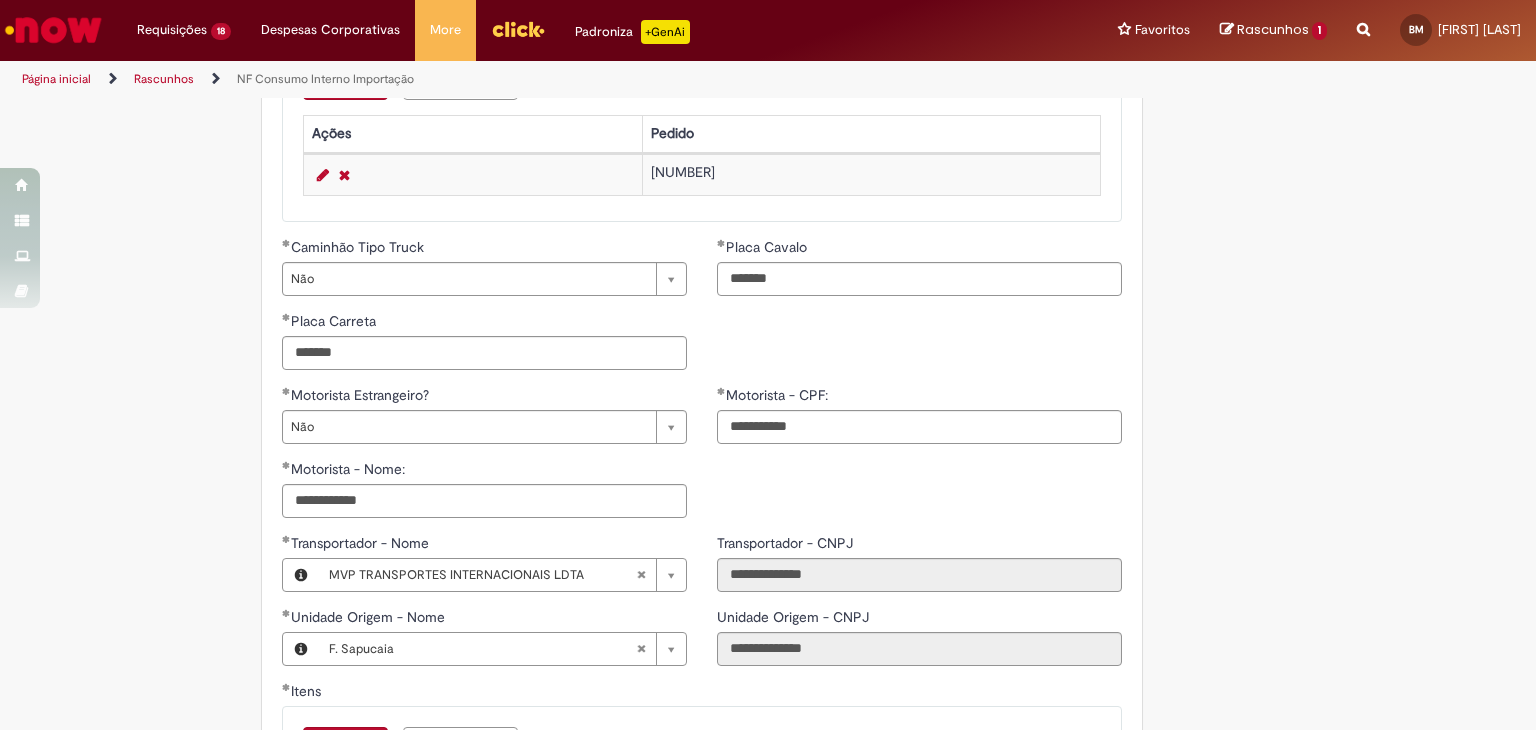 type on "**********" 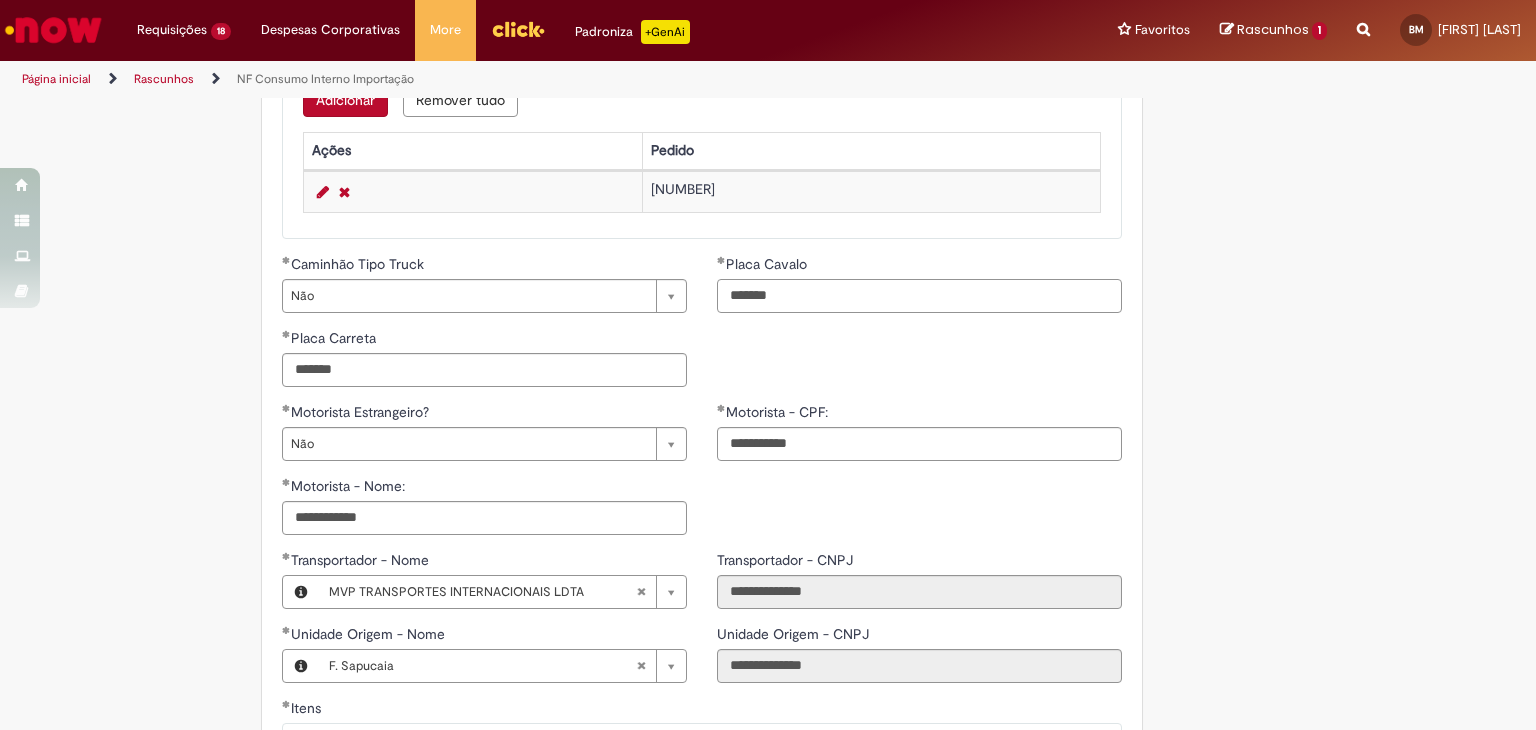 drag, startPoint x: 795, startPoint y: 297, endPoint x: 641, endPoint y: 277, distance: 155.29327 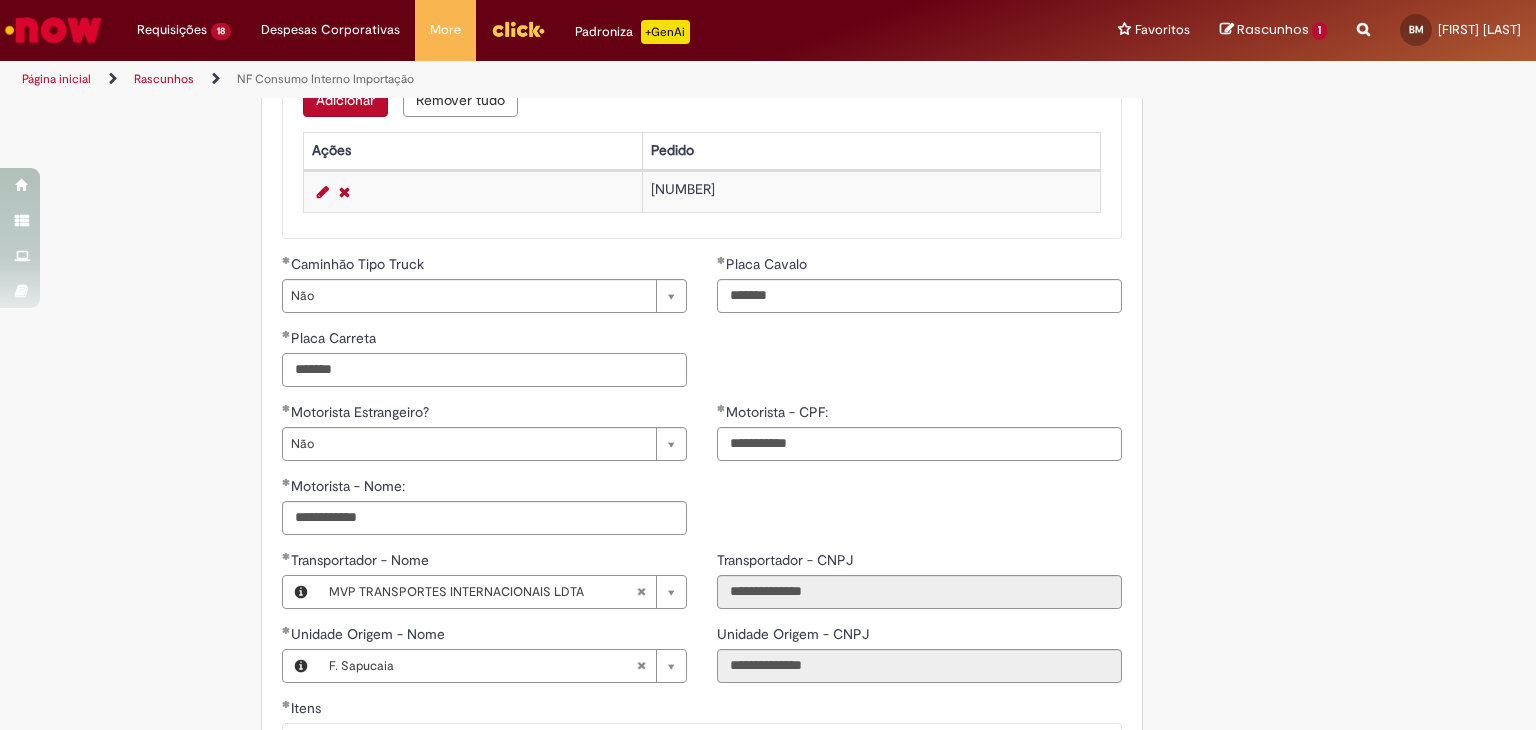 drag, startPoint x: 396, startPoint y: 366, endPoint x: 110, endPoint y: 349, distance: 286.5048 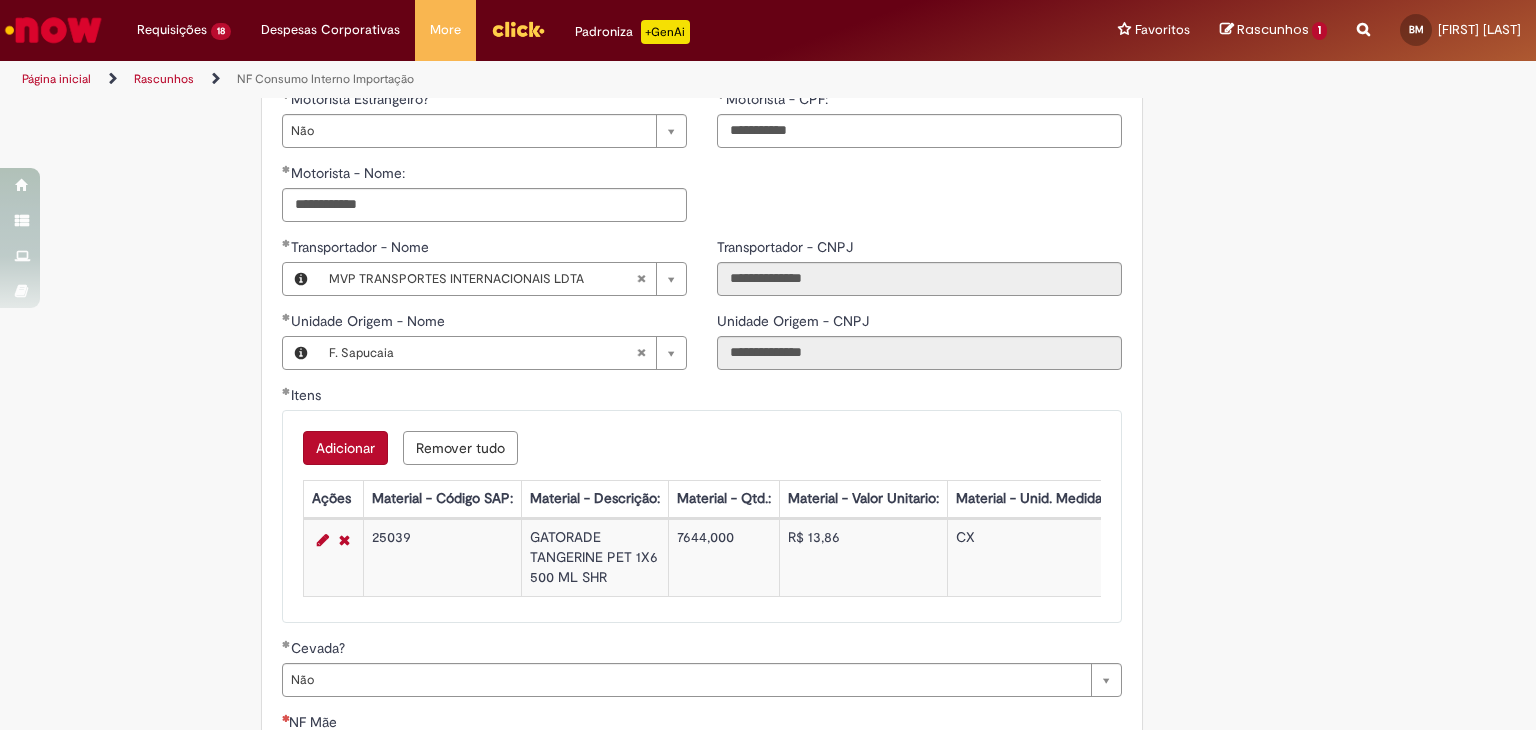 scroll, scrollTop: 1392, scrollLeft: 0, axis: vertical 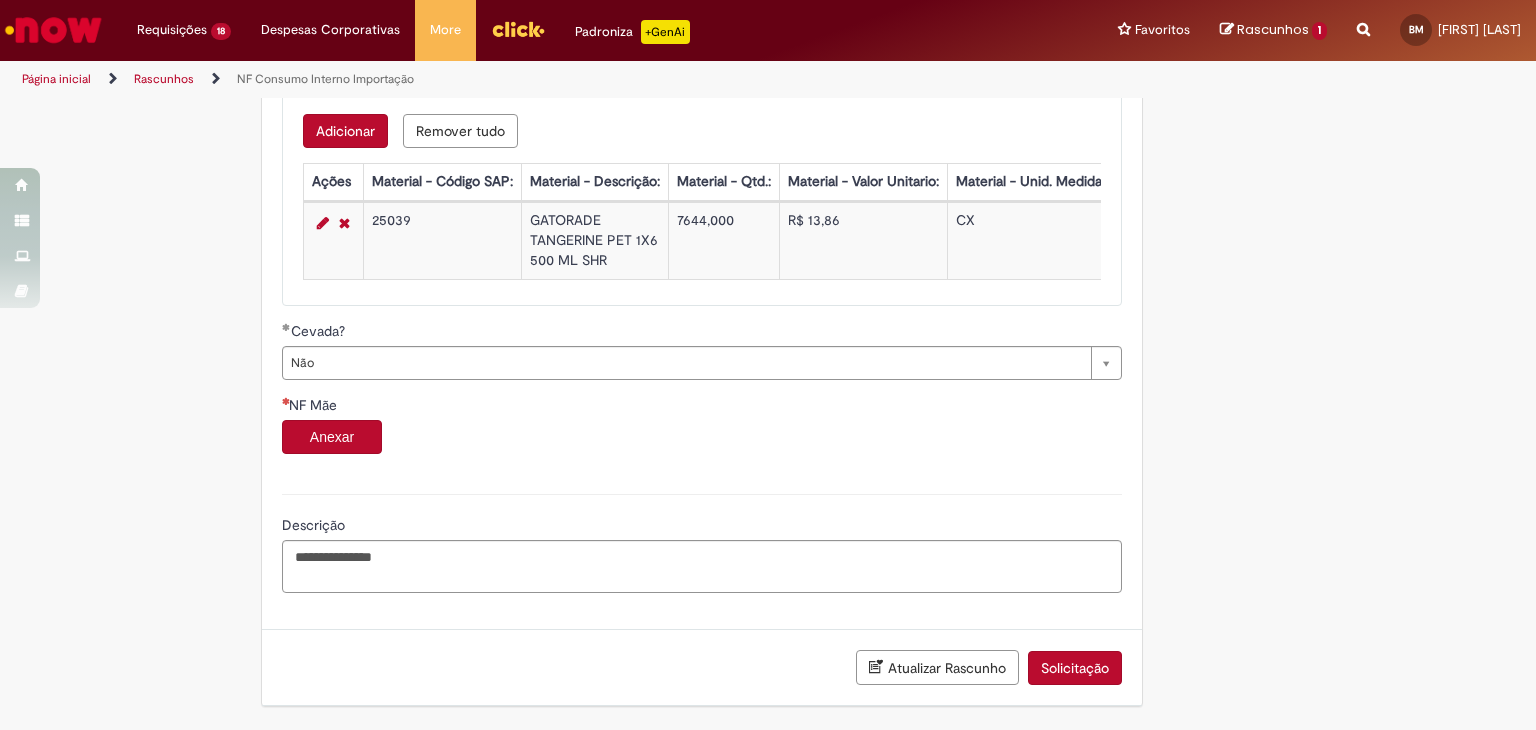 click on "Anexar" at bounding box center (332, 437) 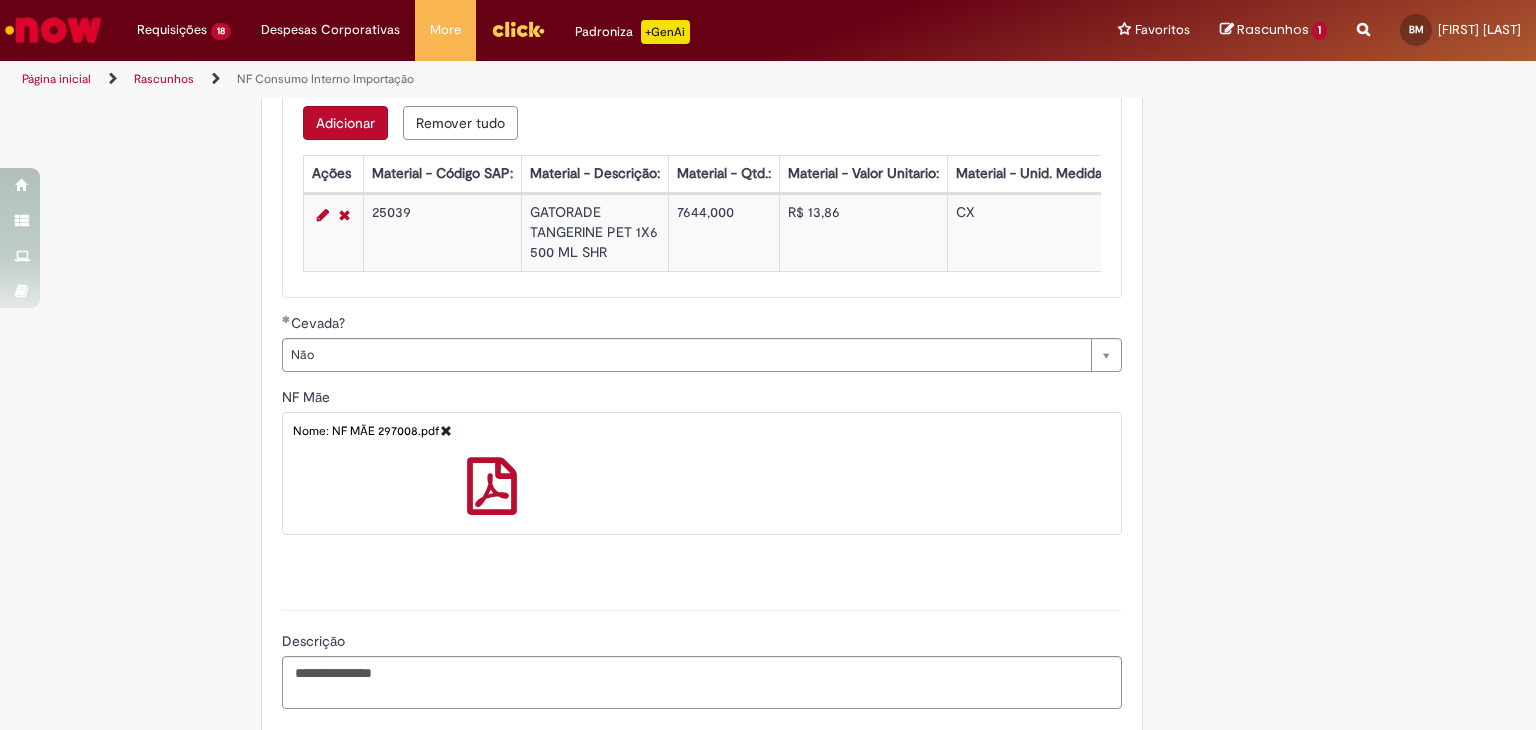 scroll, scrollTop: 1516, scrollLeft: 0, axis: vertical 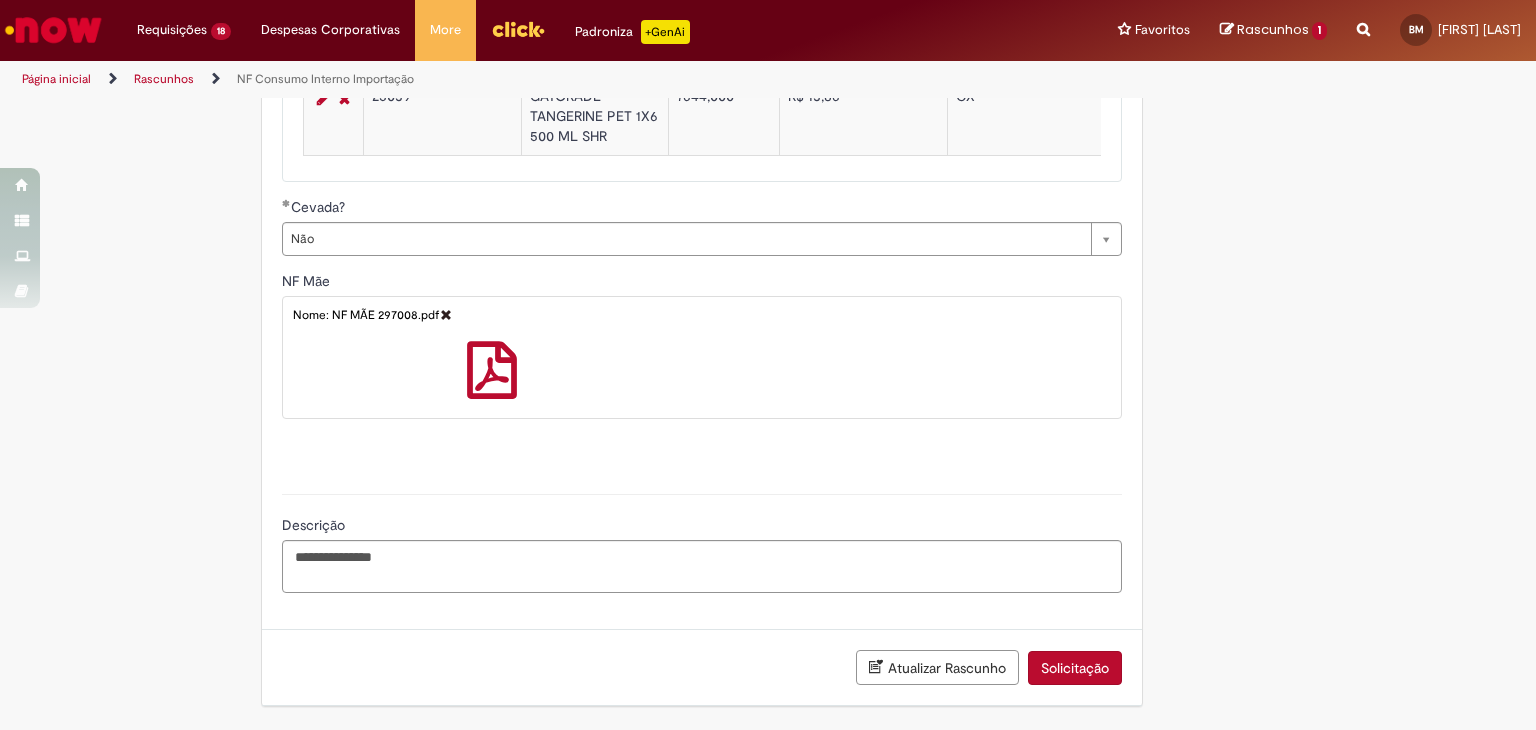 click on "Solicitação" at bounding box center (1075, 668) 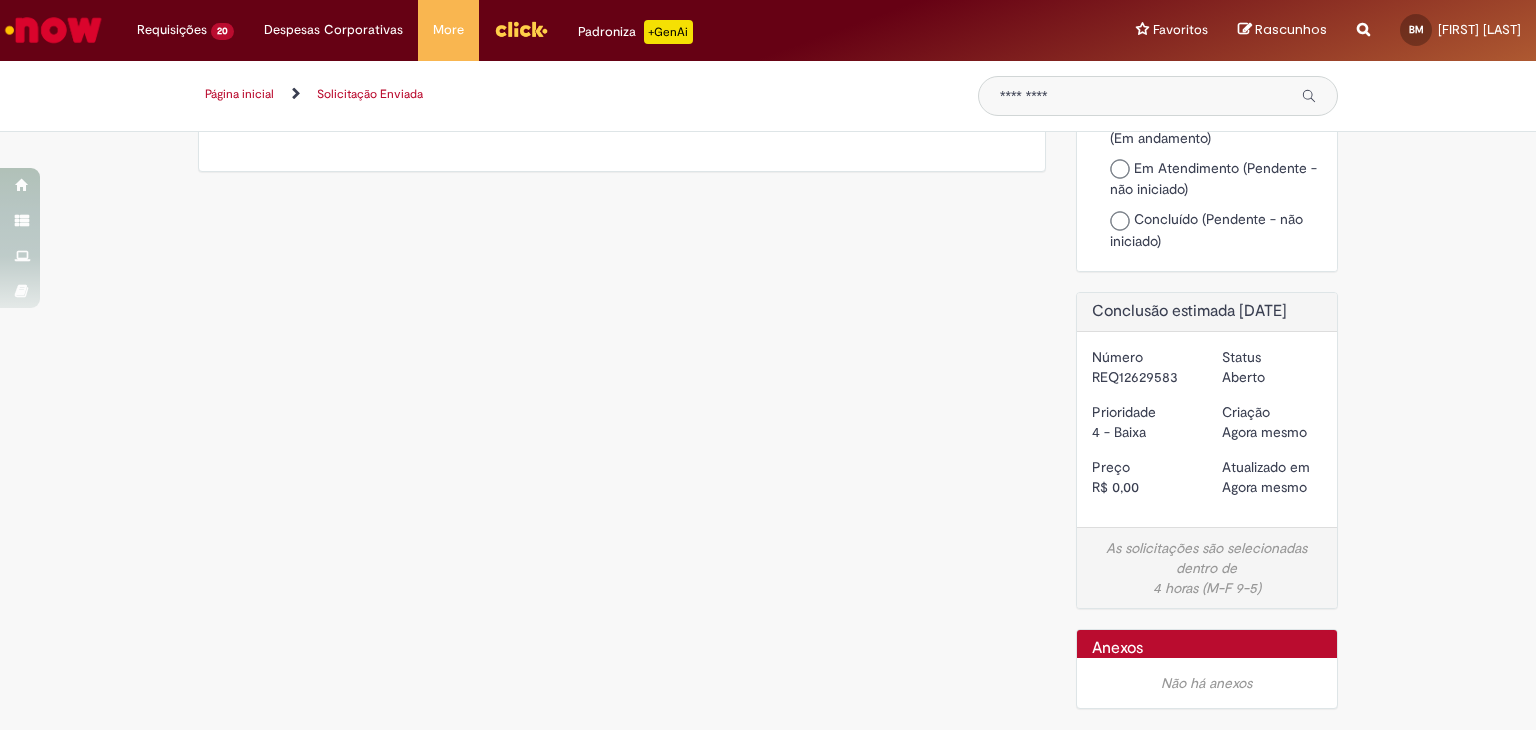 scroll, scrollTop: 0, scrollLeft: 0, axis: both 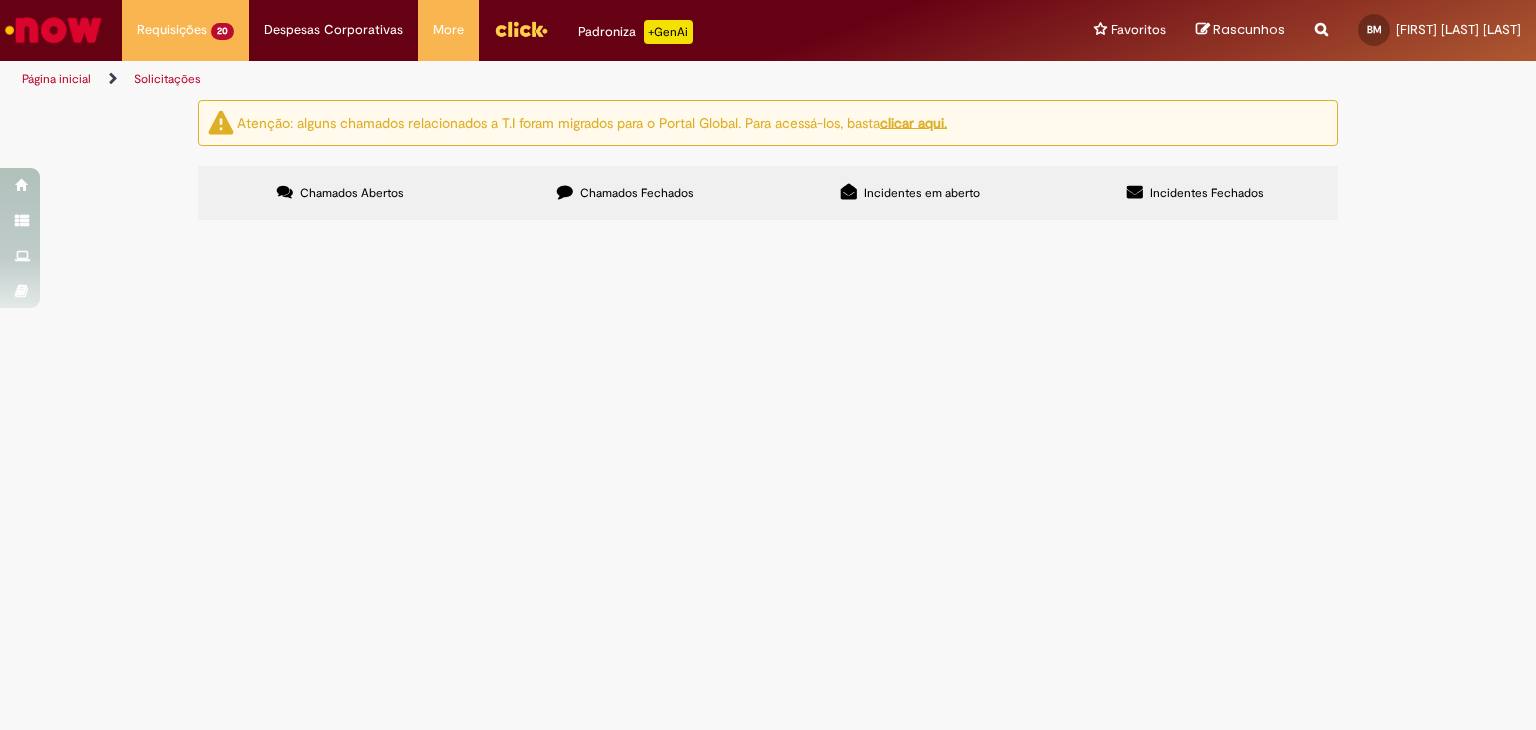 click on "PO - 4501027908" at bounding box center [0, 0] 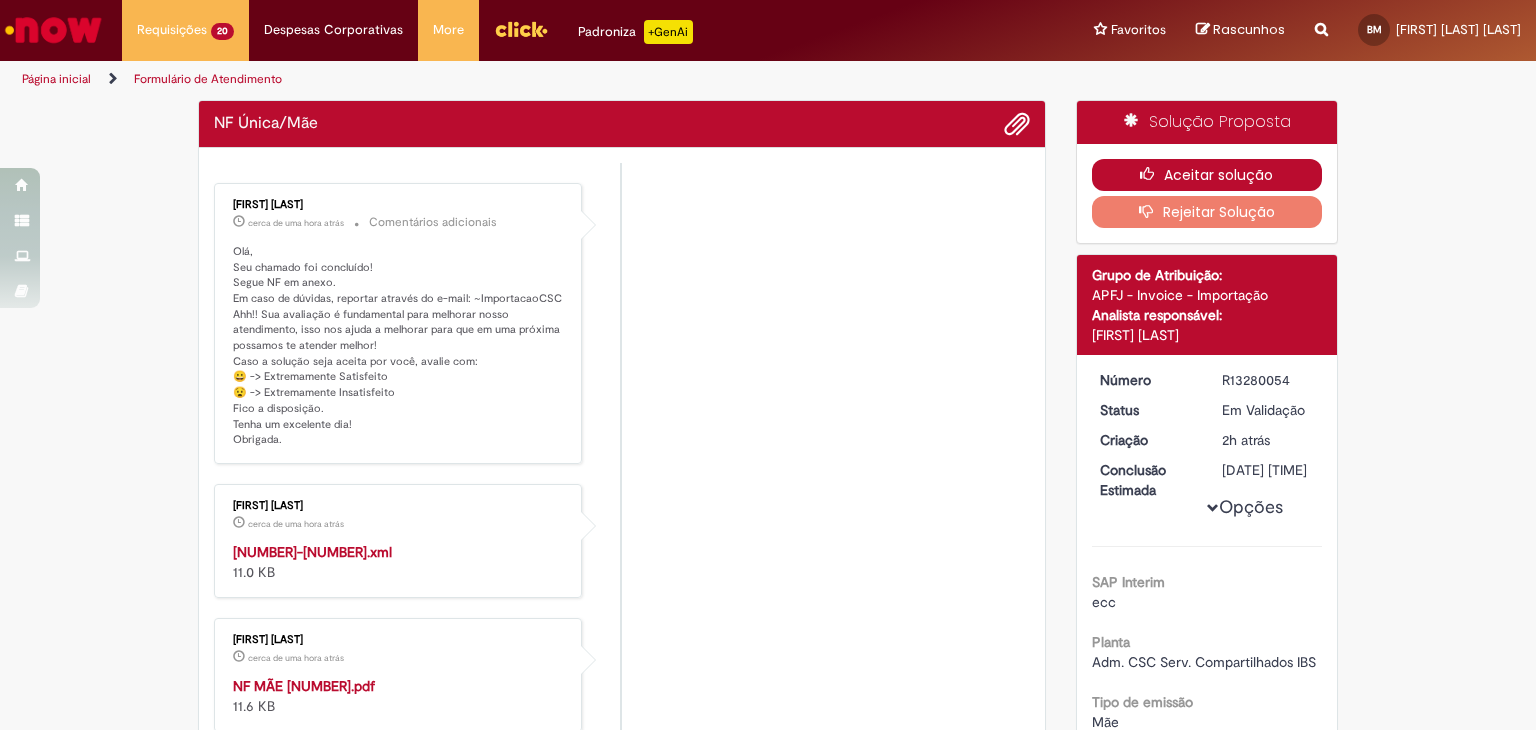 click on "Aceitar solução" at bounding box center (1207, 175) 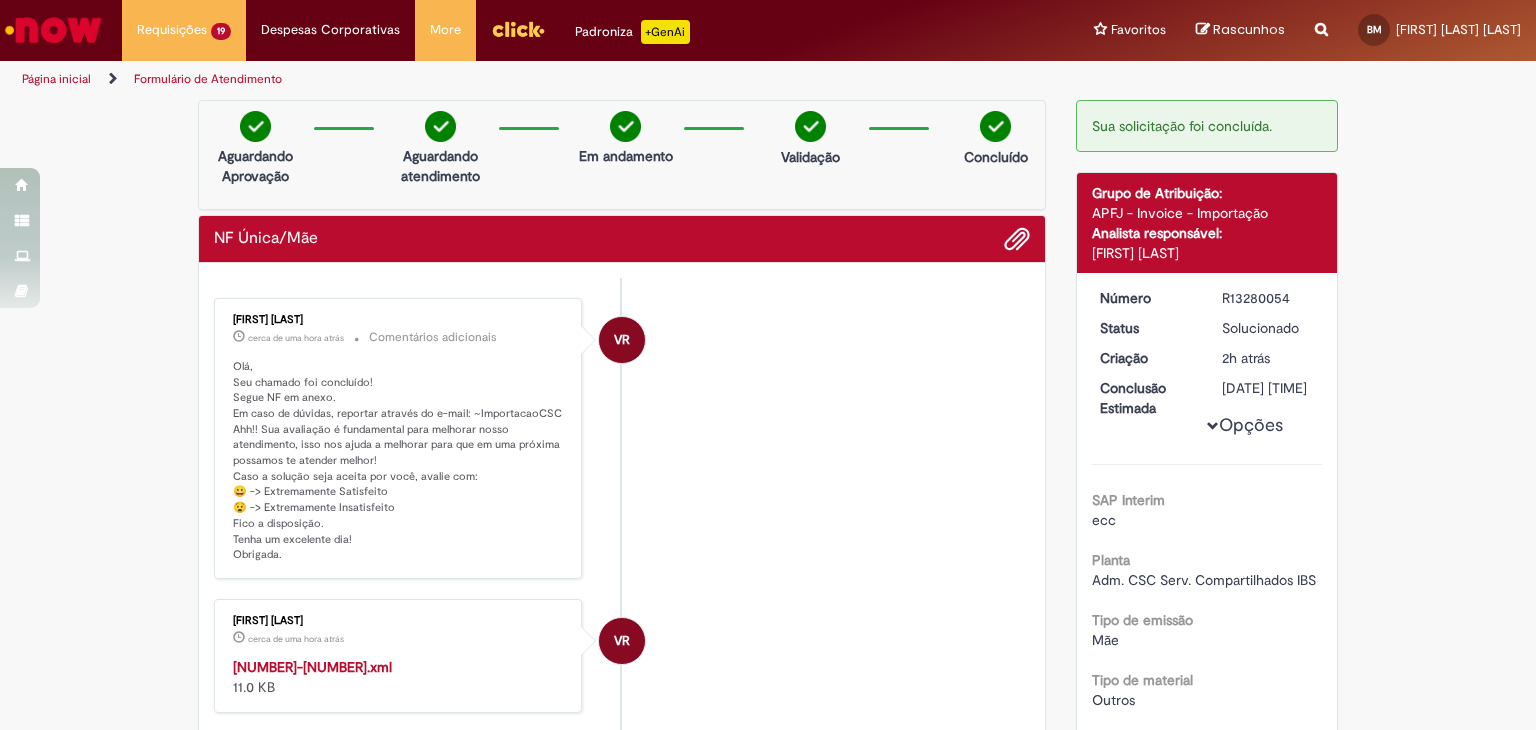 click on "Formulário de Atendimento" at bounding box center (208, 79) 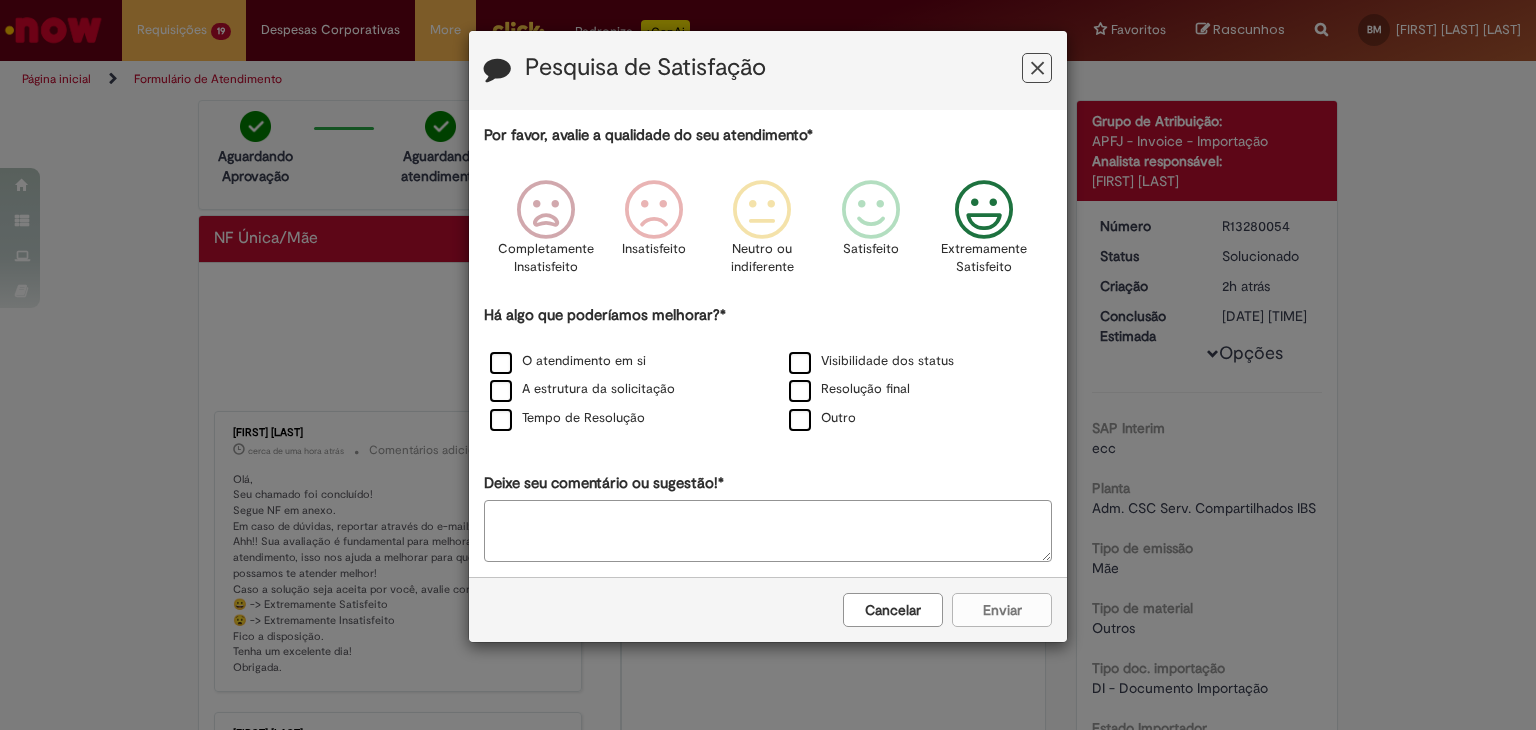 click at bounding box center (984, 210) 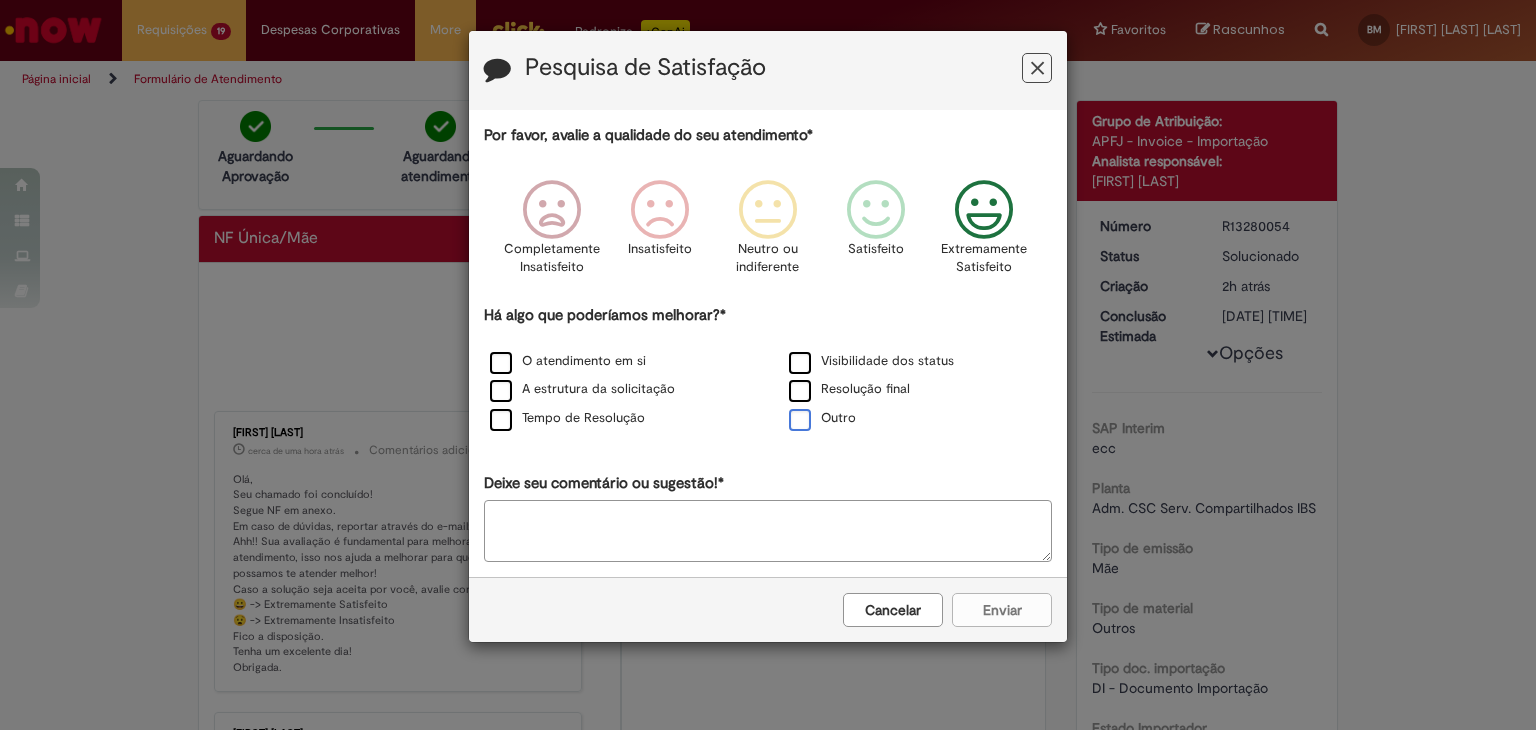 click on "Outro" at bounding box center (822, 418) 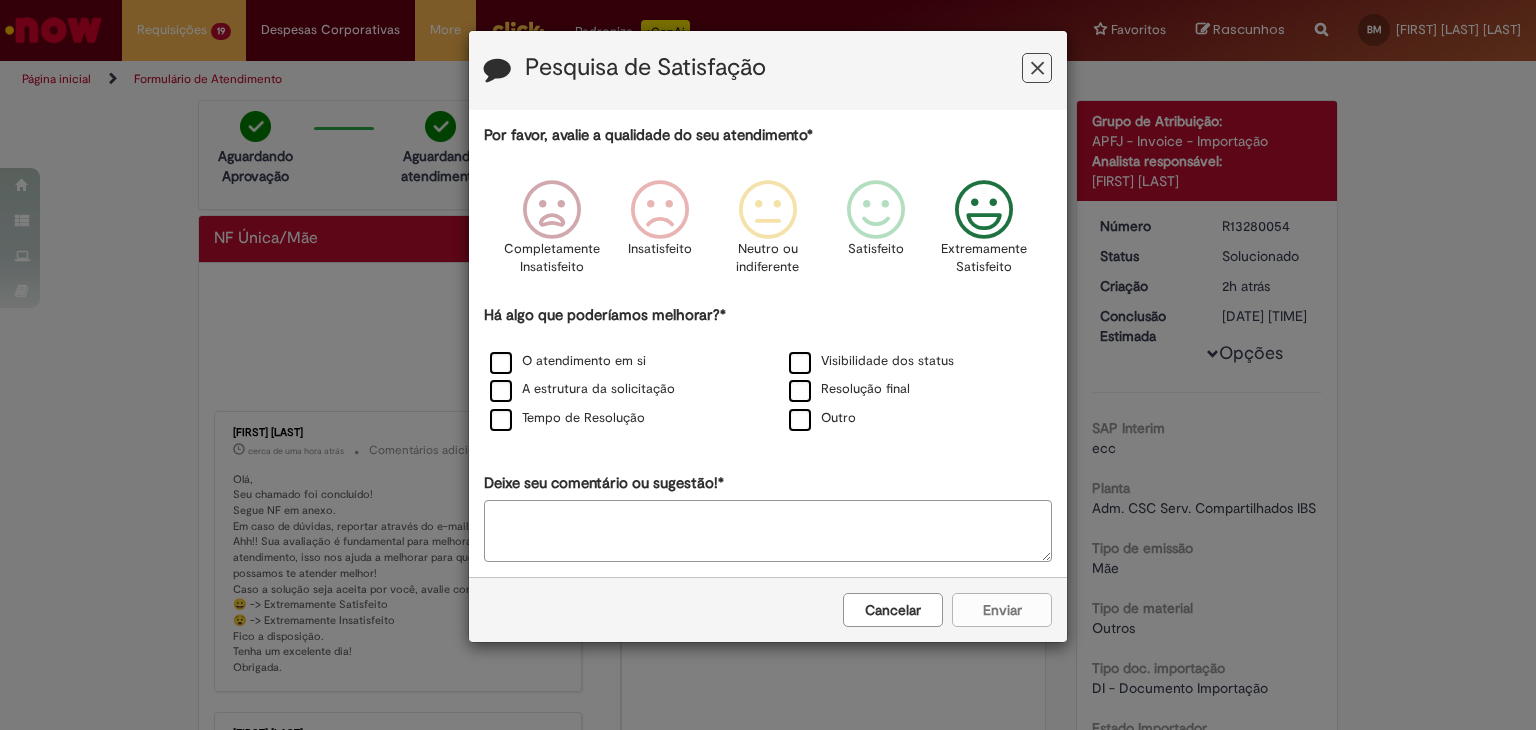 click on "Deixe seu comentário ou sugestão!*" at bounding box center (768, 531) 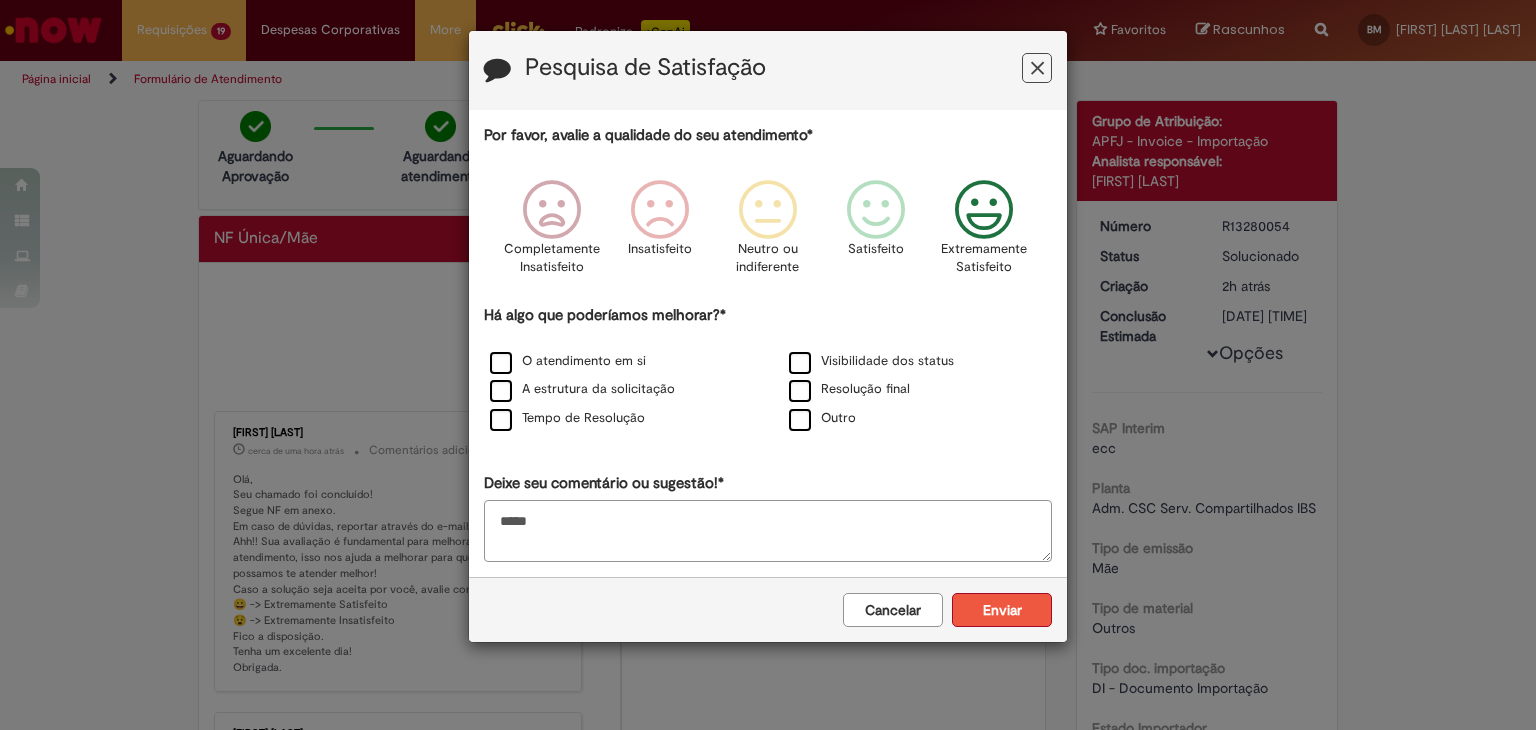 type on "*****" 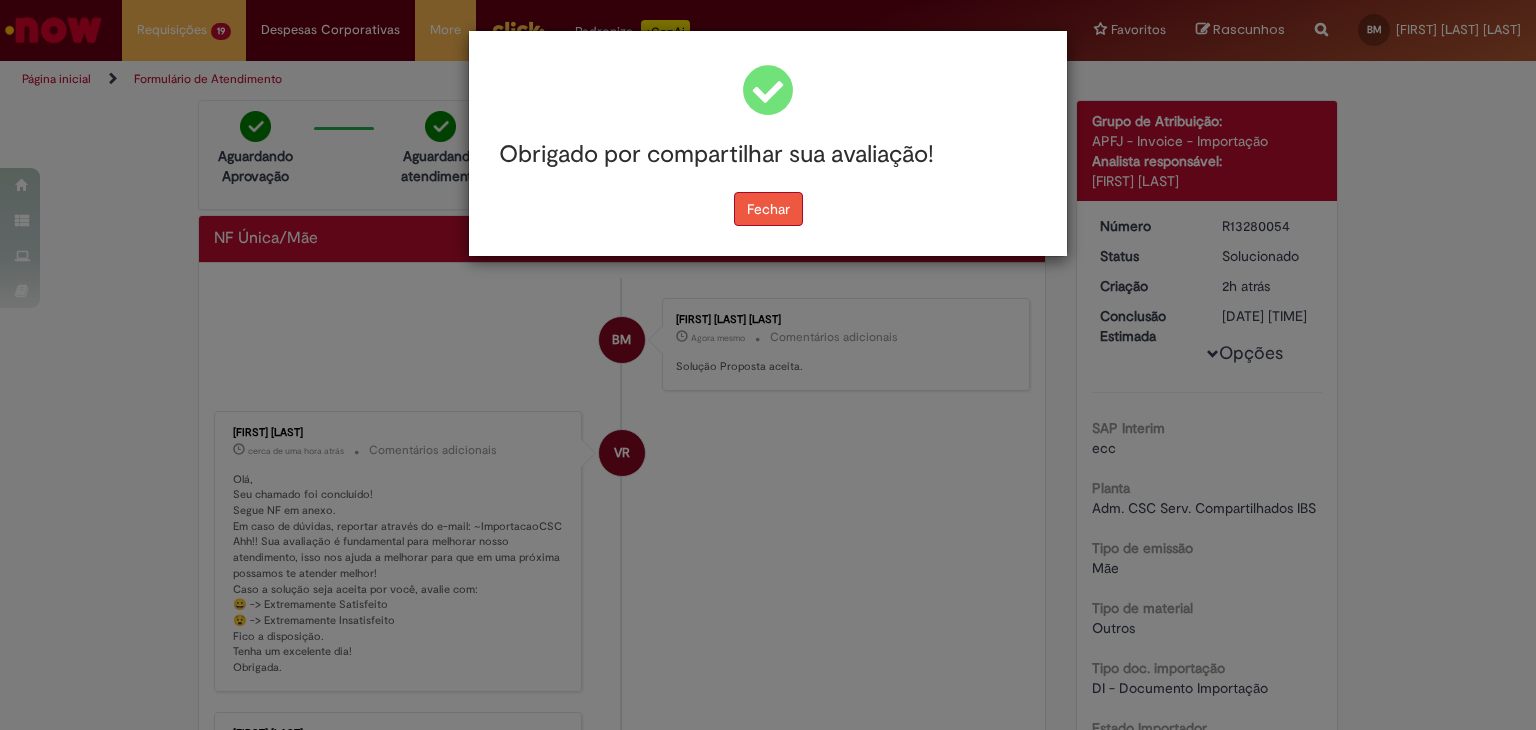 click on "Fechar" at bounding box center [768, 209] 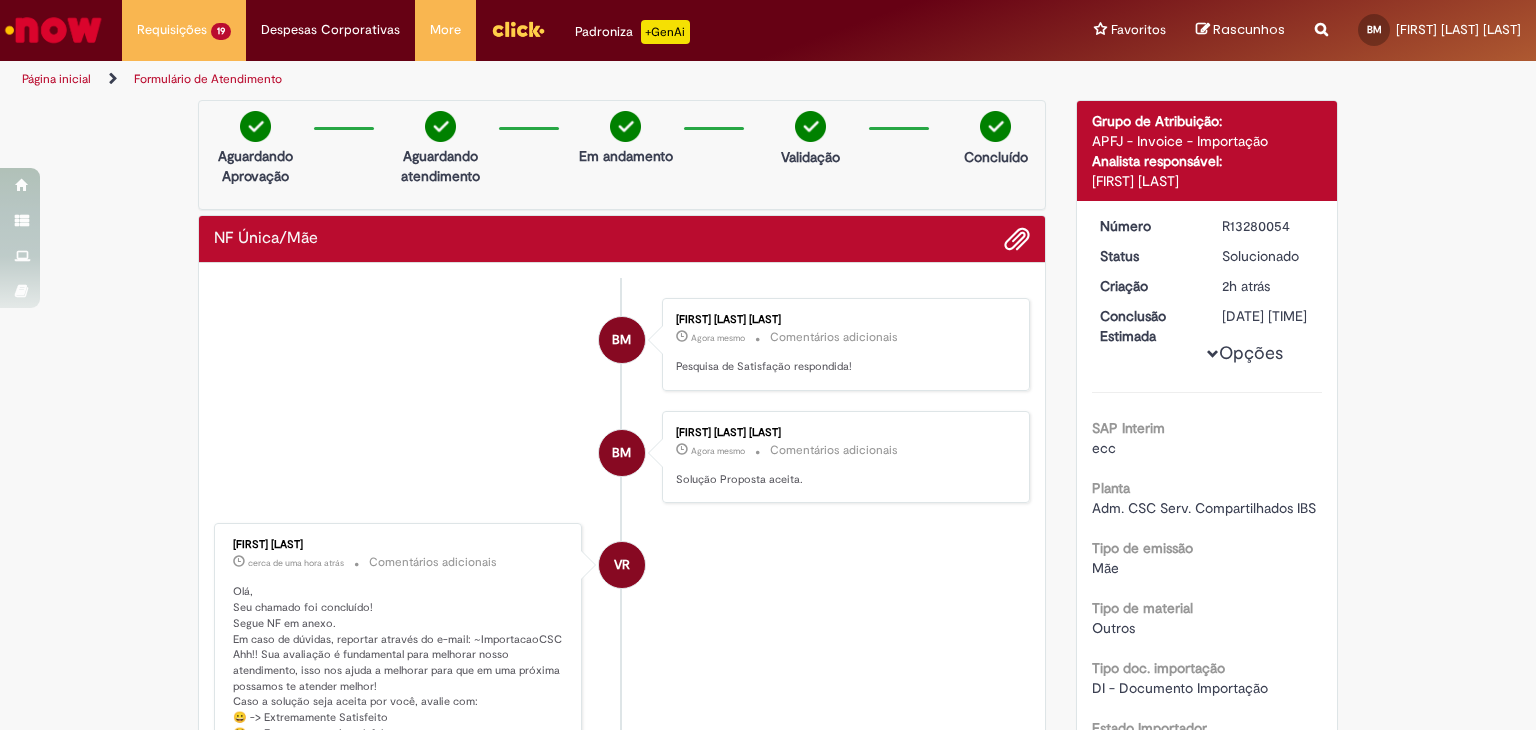 drag, startPoint x: 260, startPoint y: 70, endPoint x: 152, endPoint y: 106, distance: 113.841995 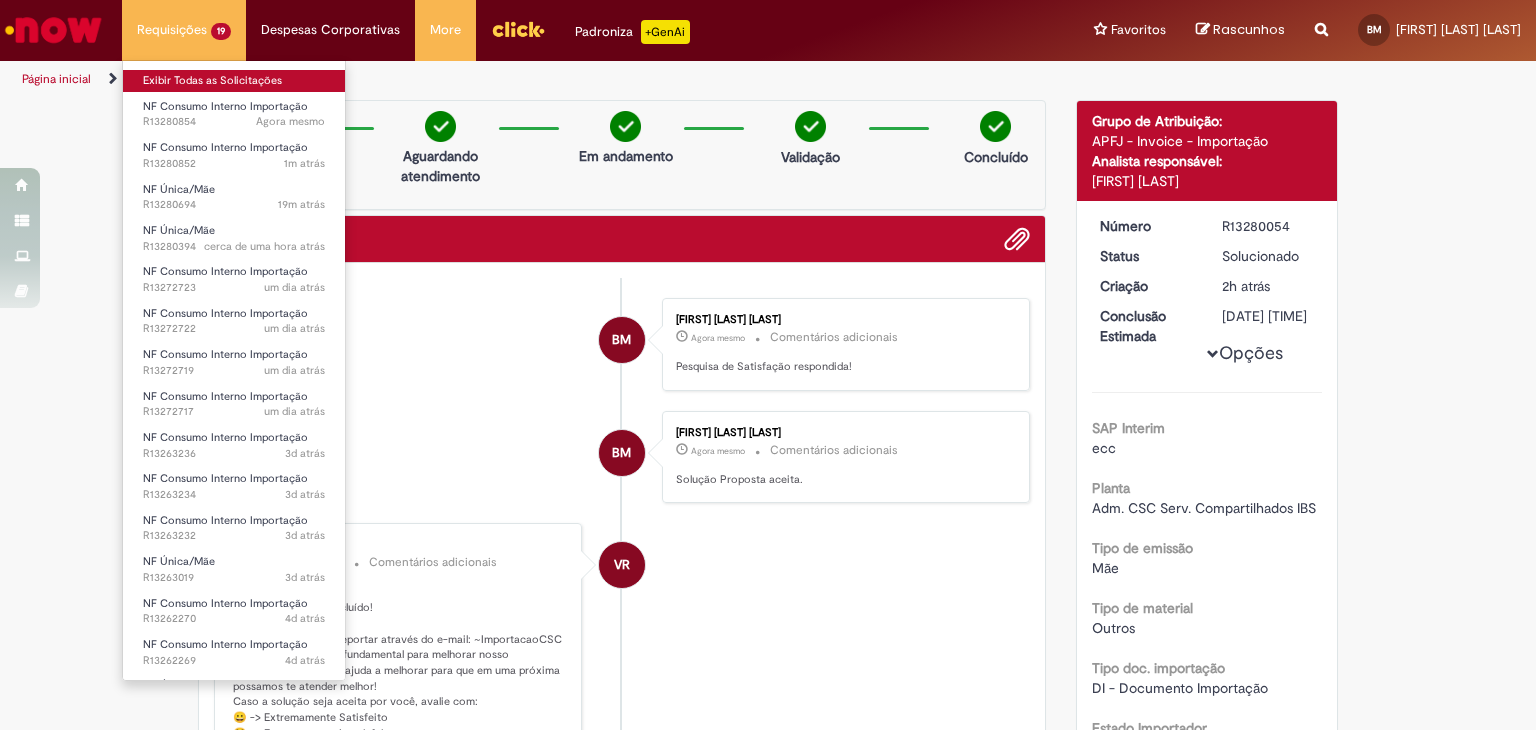 click on "Exibir Todas as Solicitações" at bounding box center (234, 81) 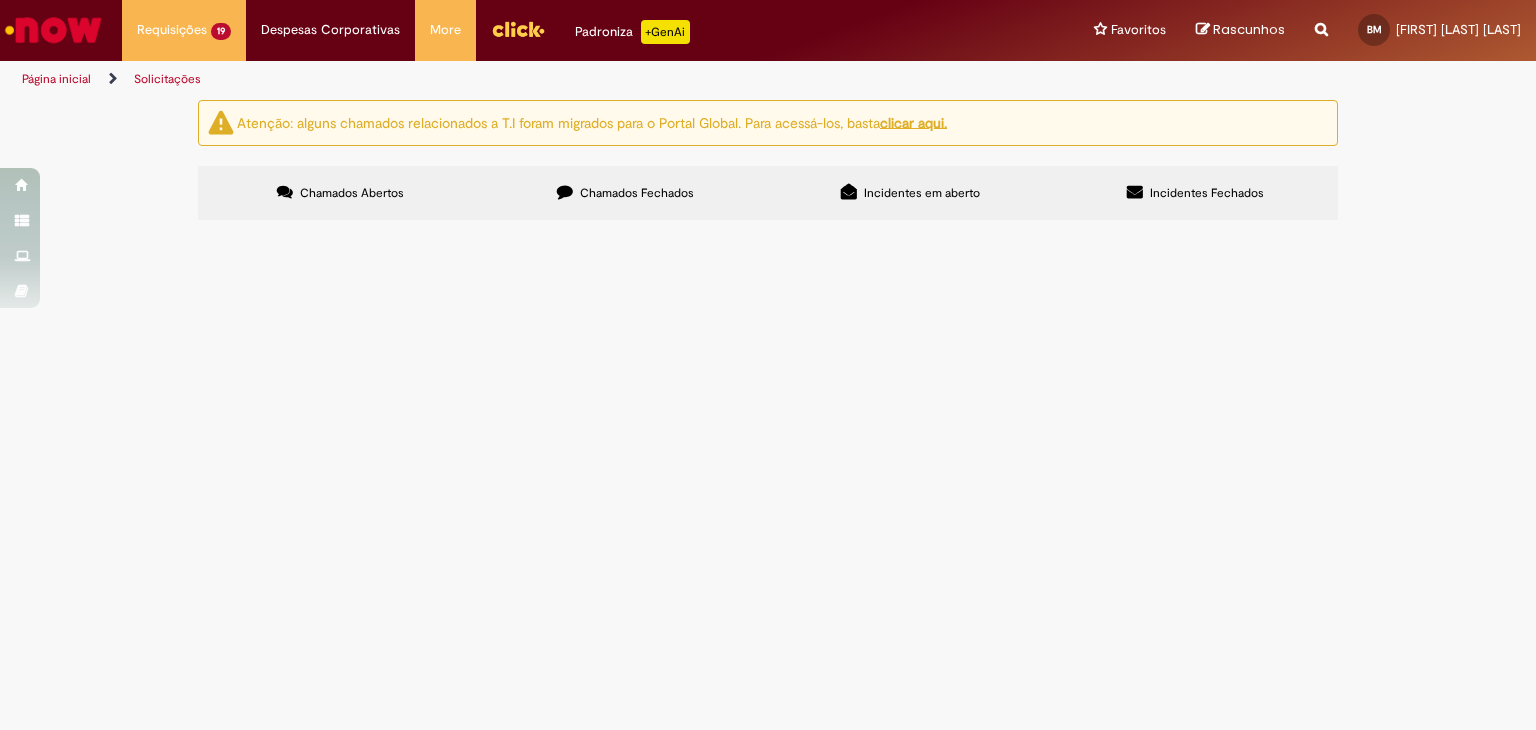 scroll, scrollTop: 62, scrollLeft: 0, axis: vertical 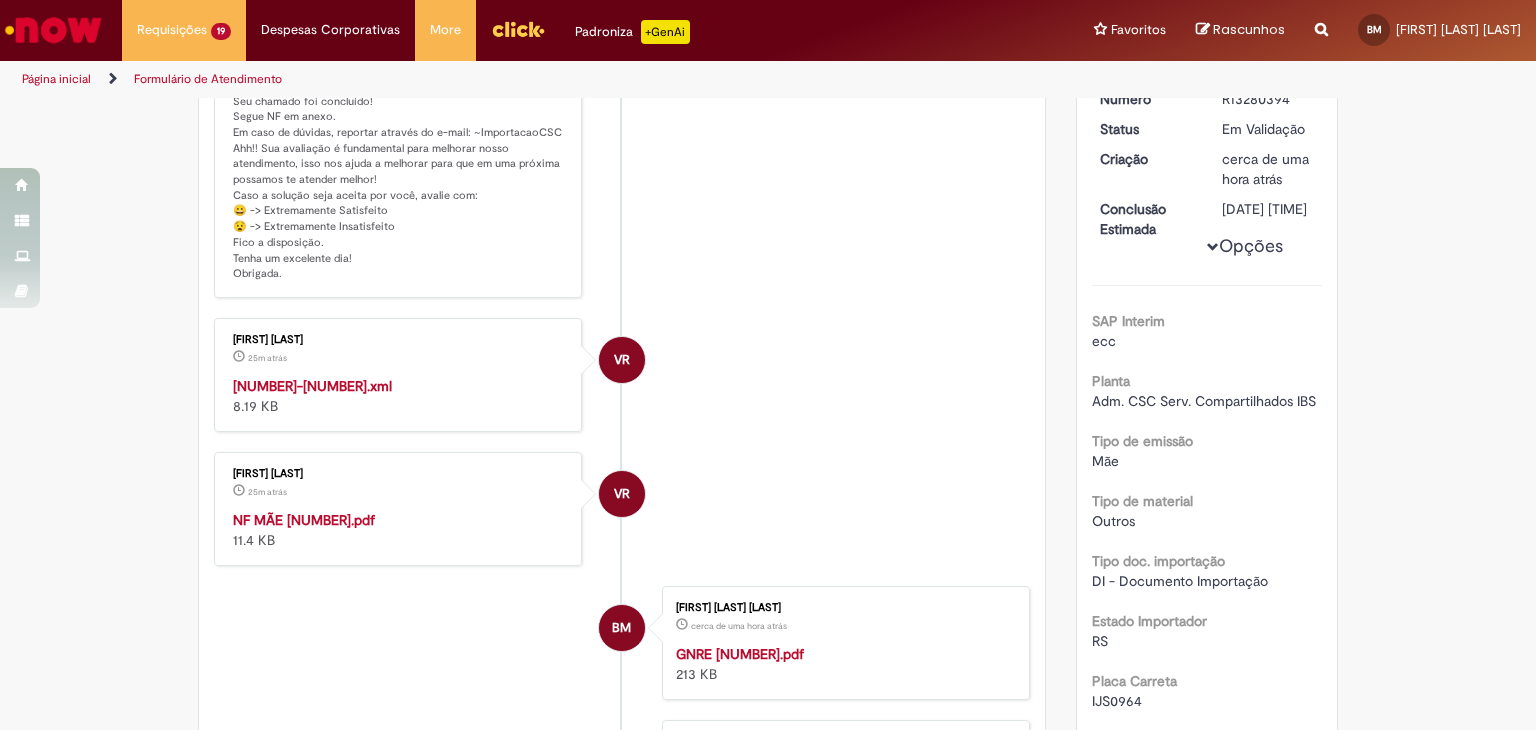 click on "NF MÃE [NUMBER].pdf" at bounding box center (304, 520) 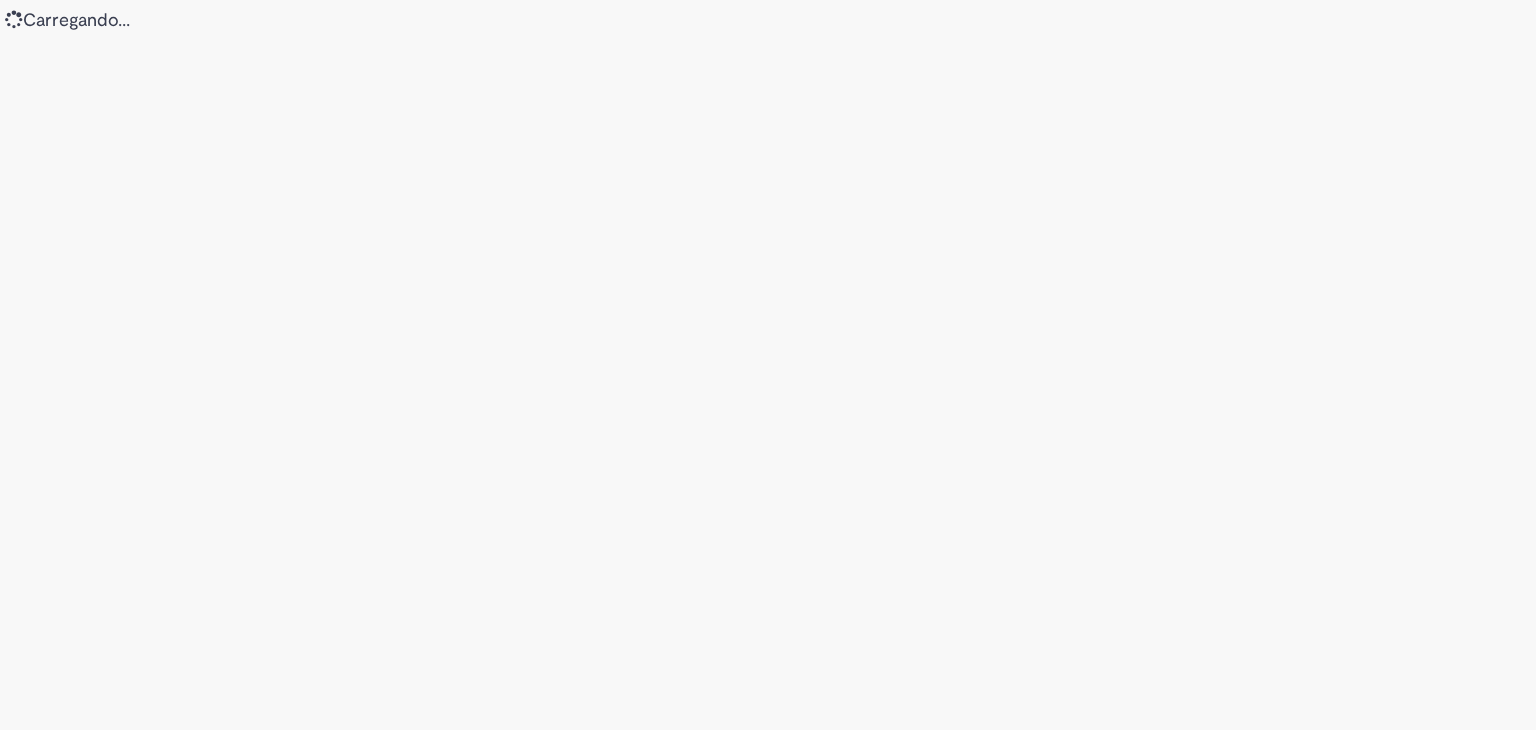 scroll, scrollTop: 0, scrollLeft: 0, axis: both 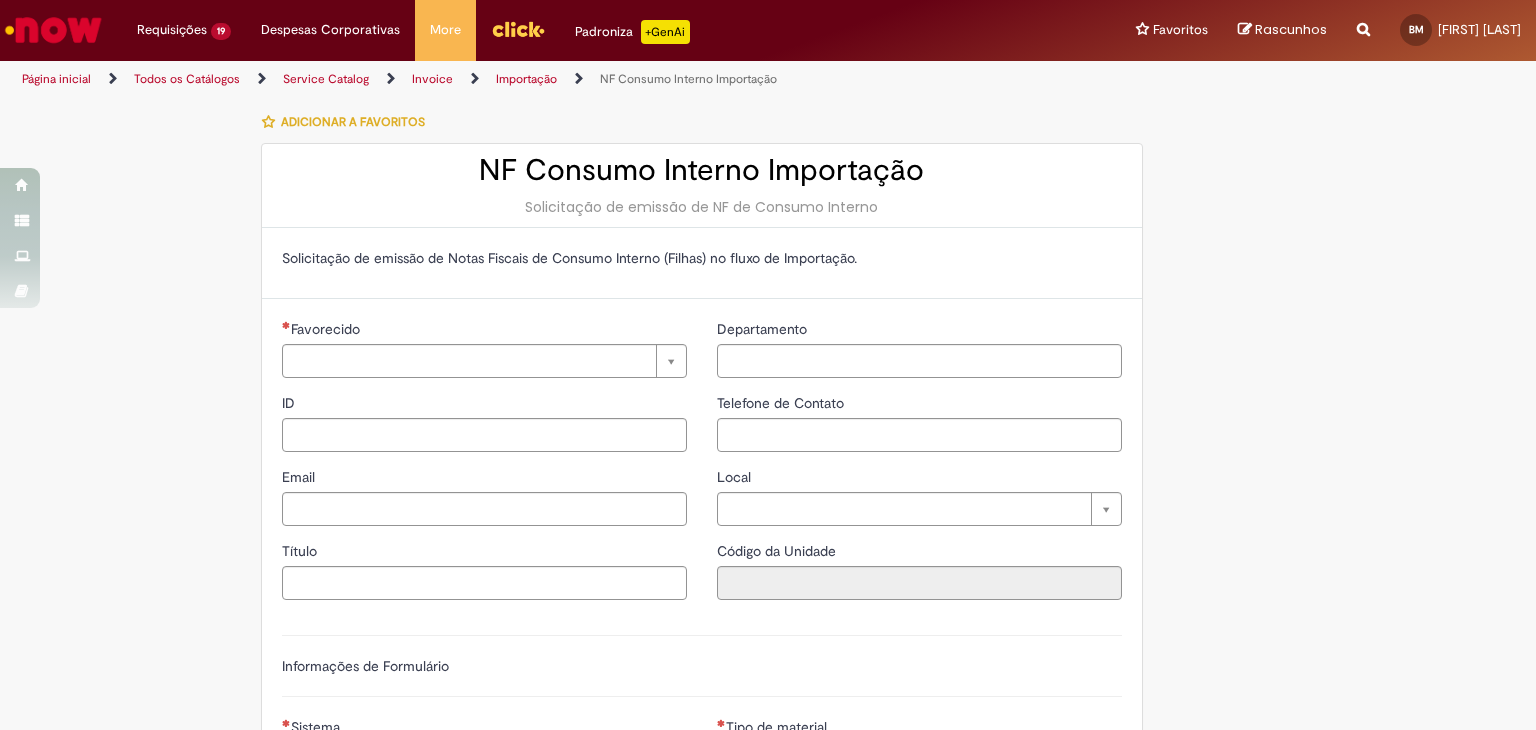 type on "********" 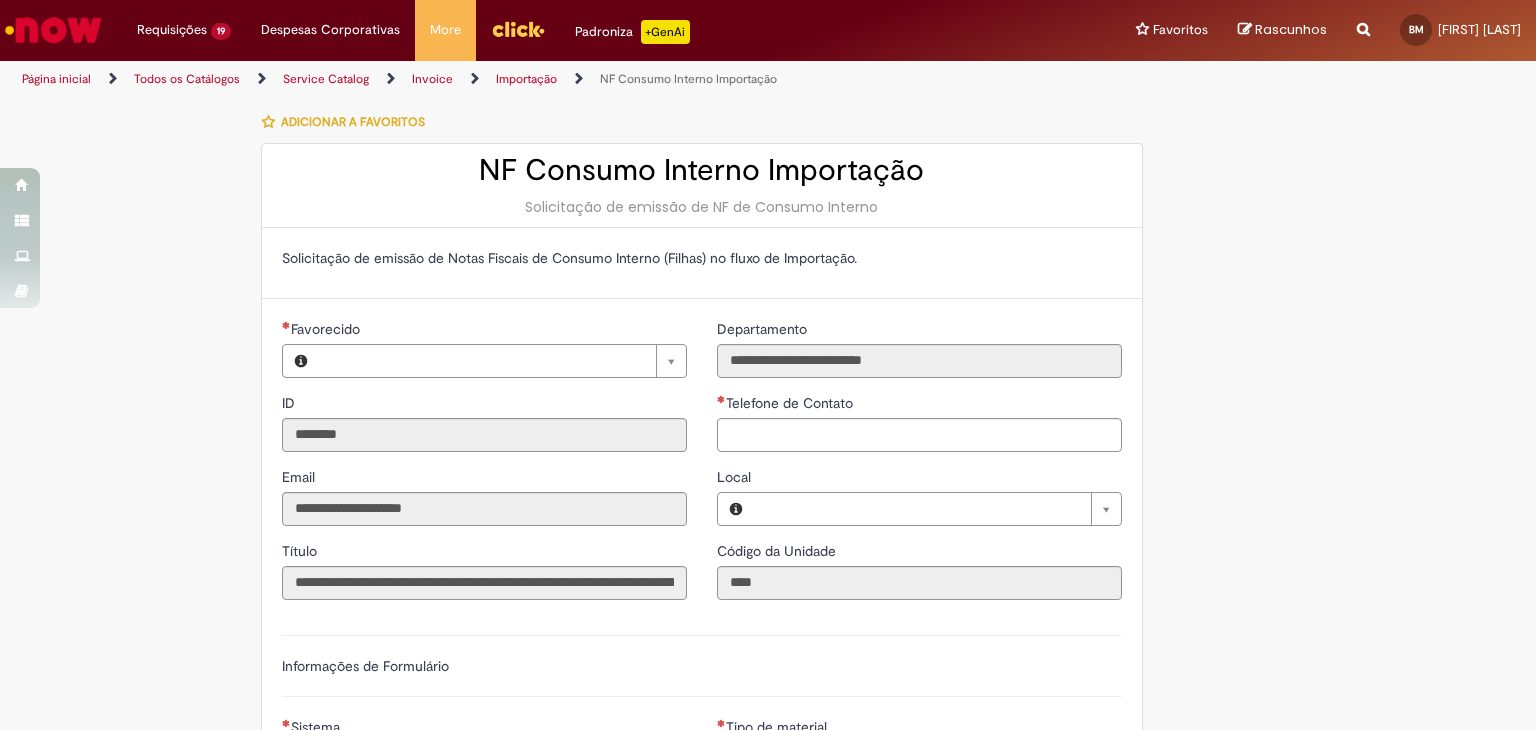 type on "**********" 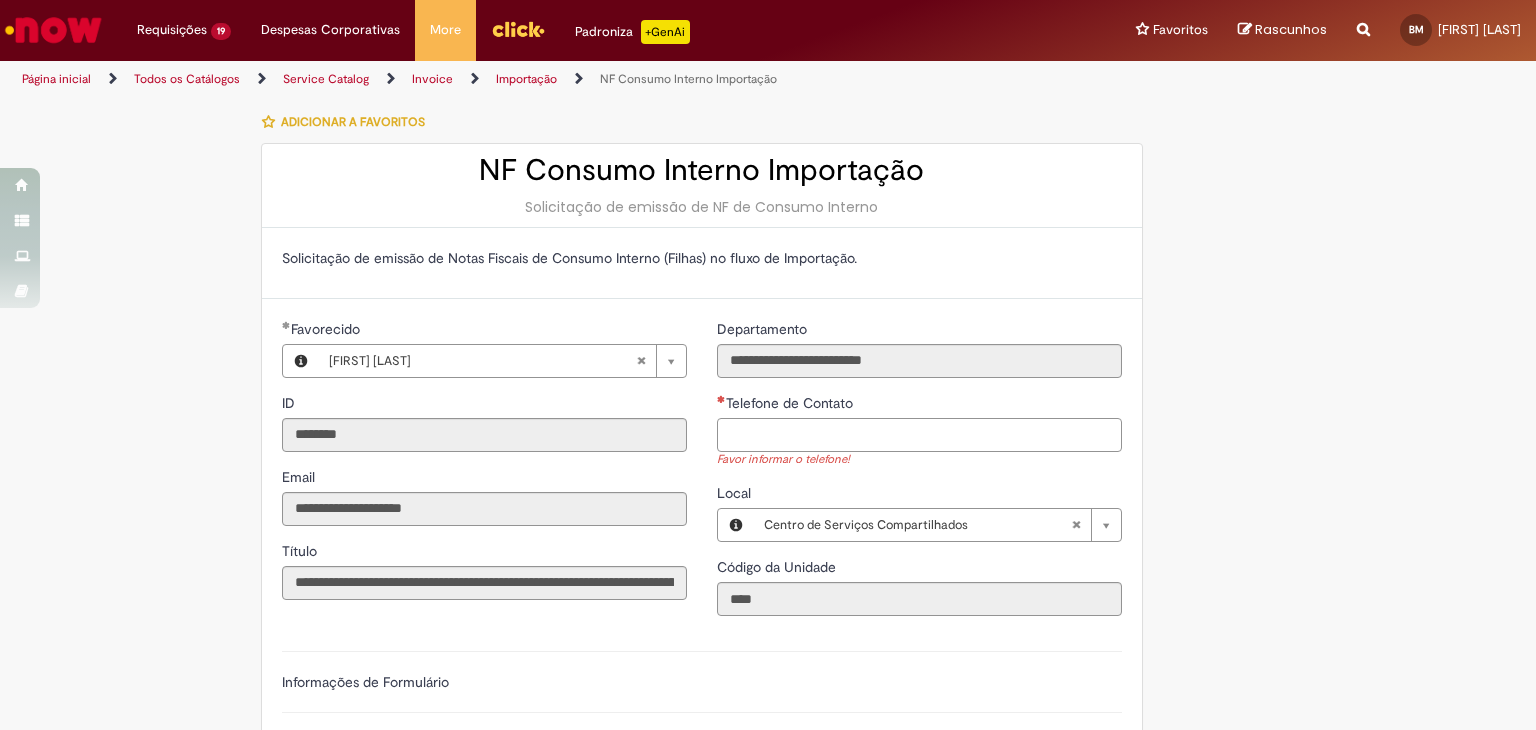 click on "Telefone de Contato" at bounding box center (919, 435) 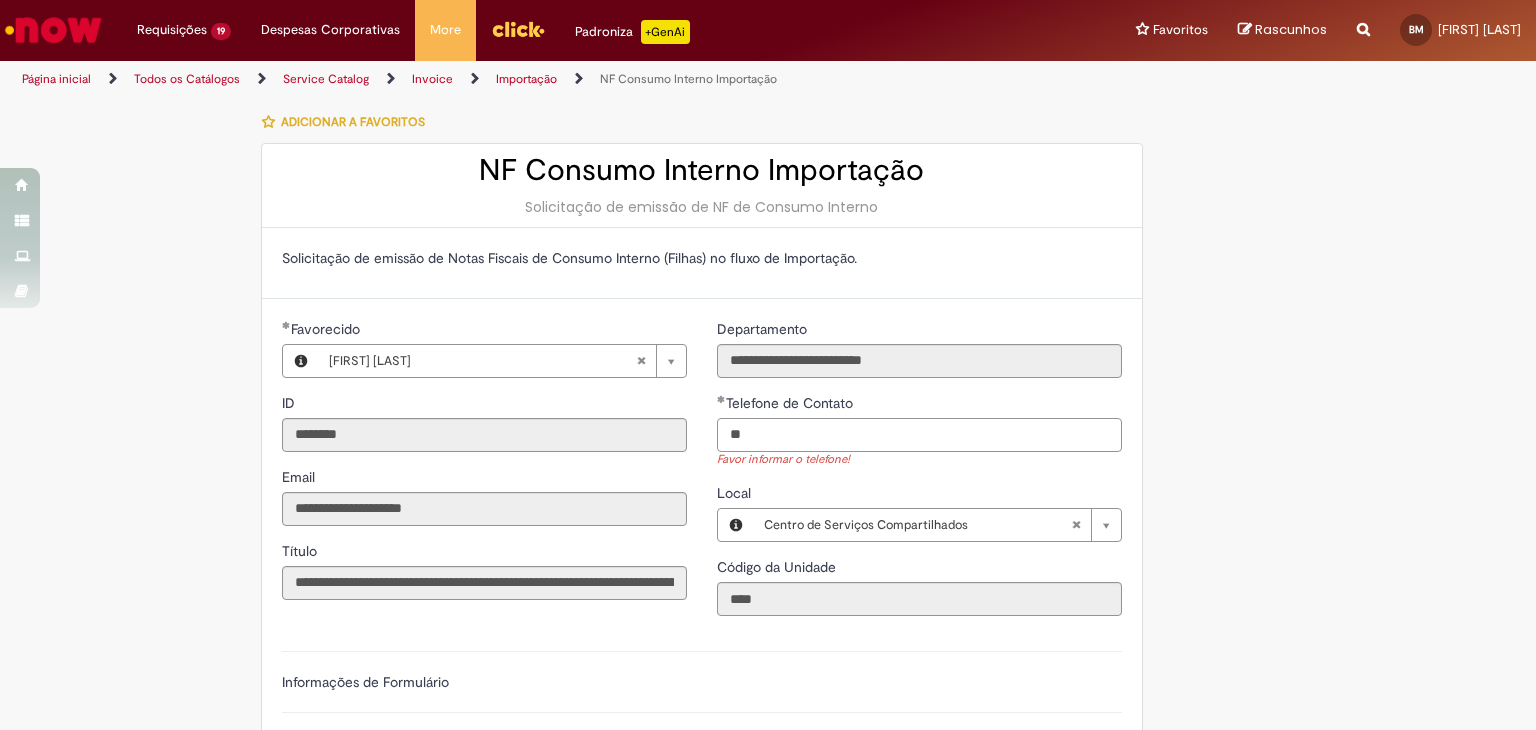 type on "*" 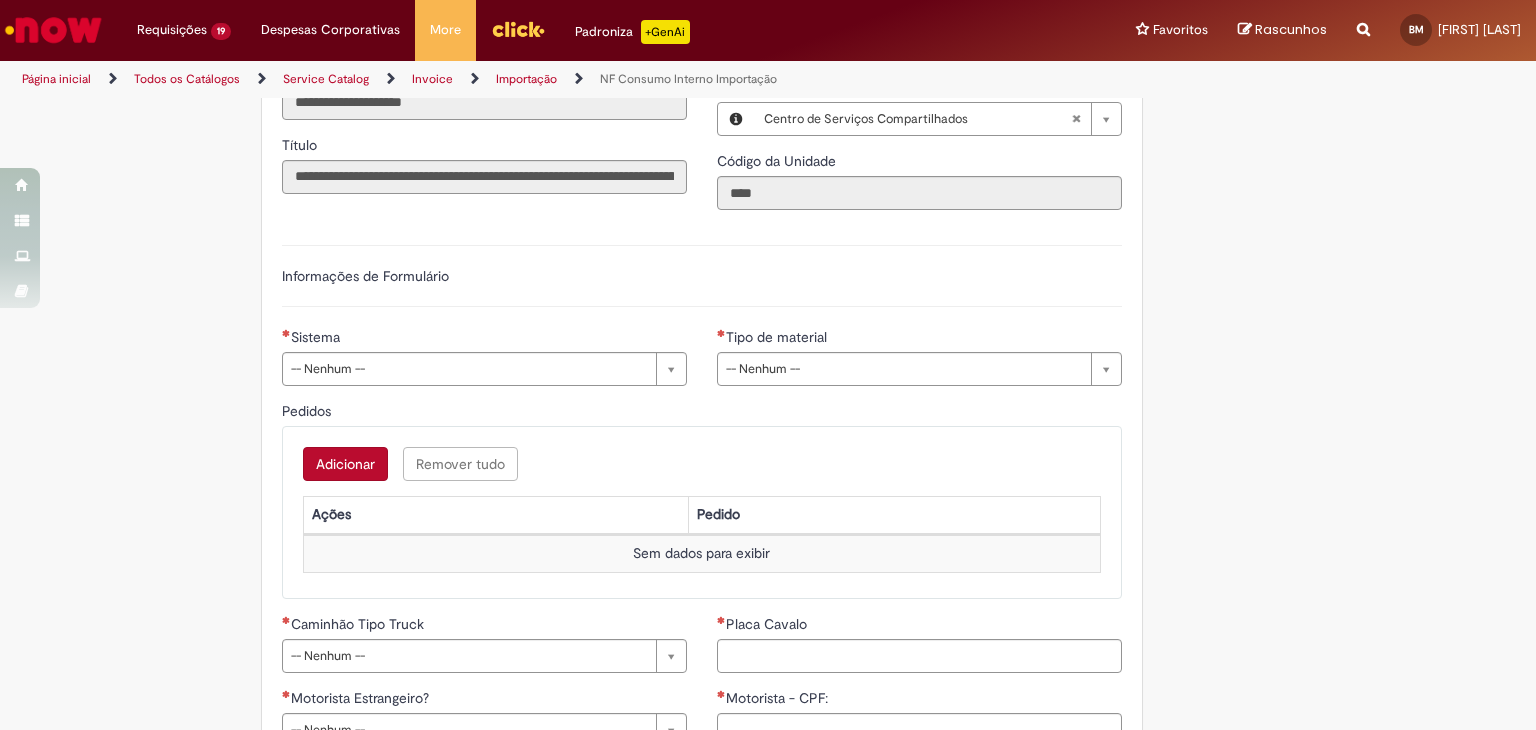 scroll, scrollTop: 407, scrollLeft: 0, axis: vertical 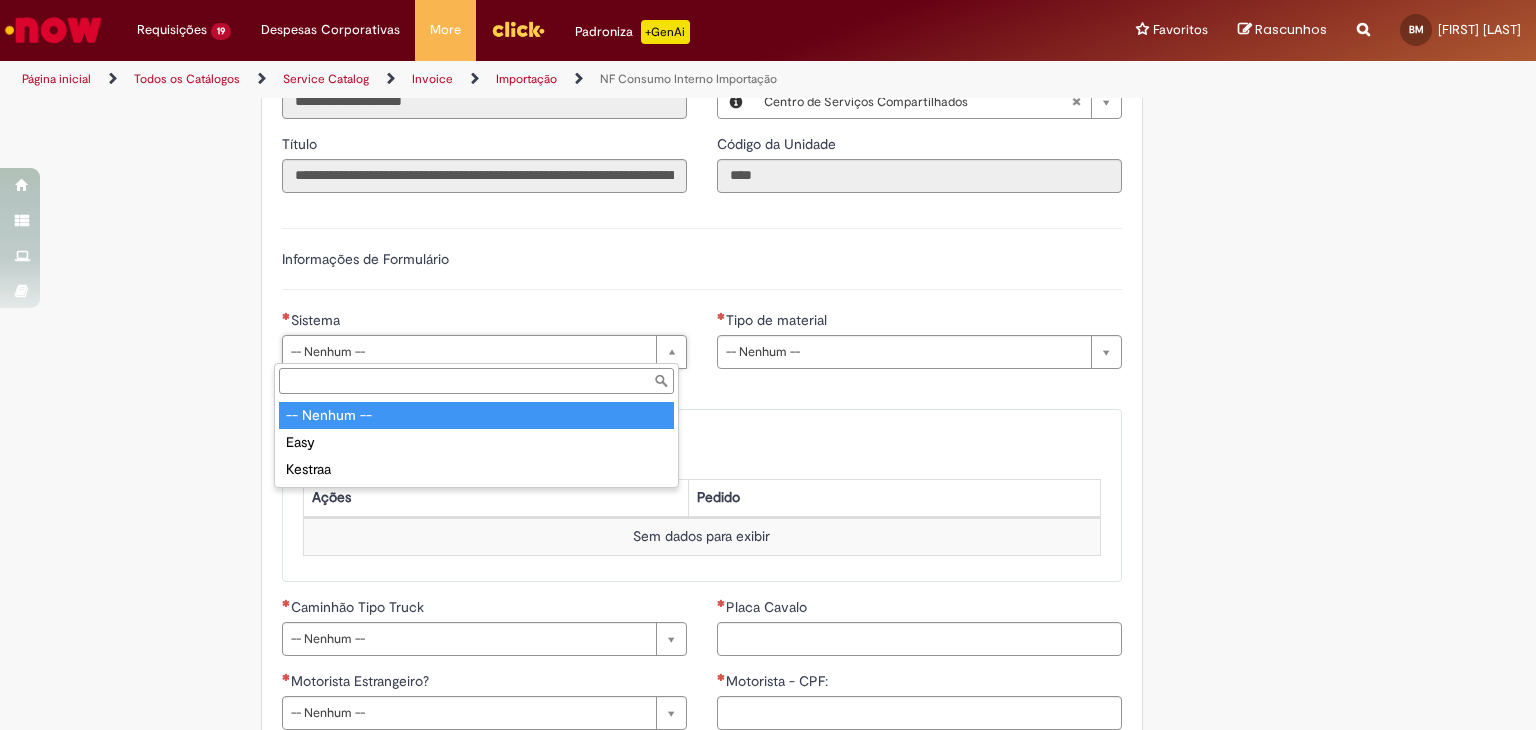 type on "**********" 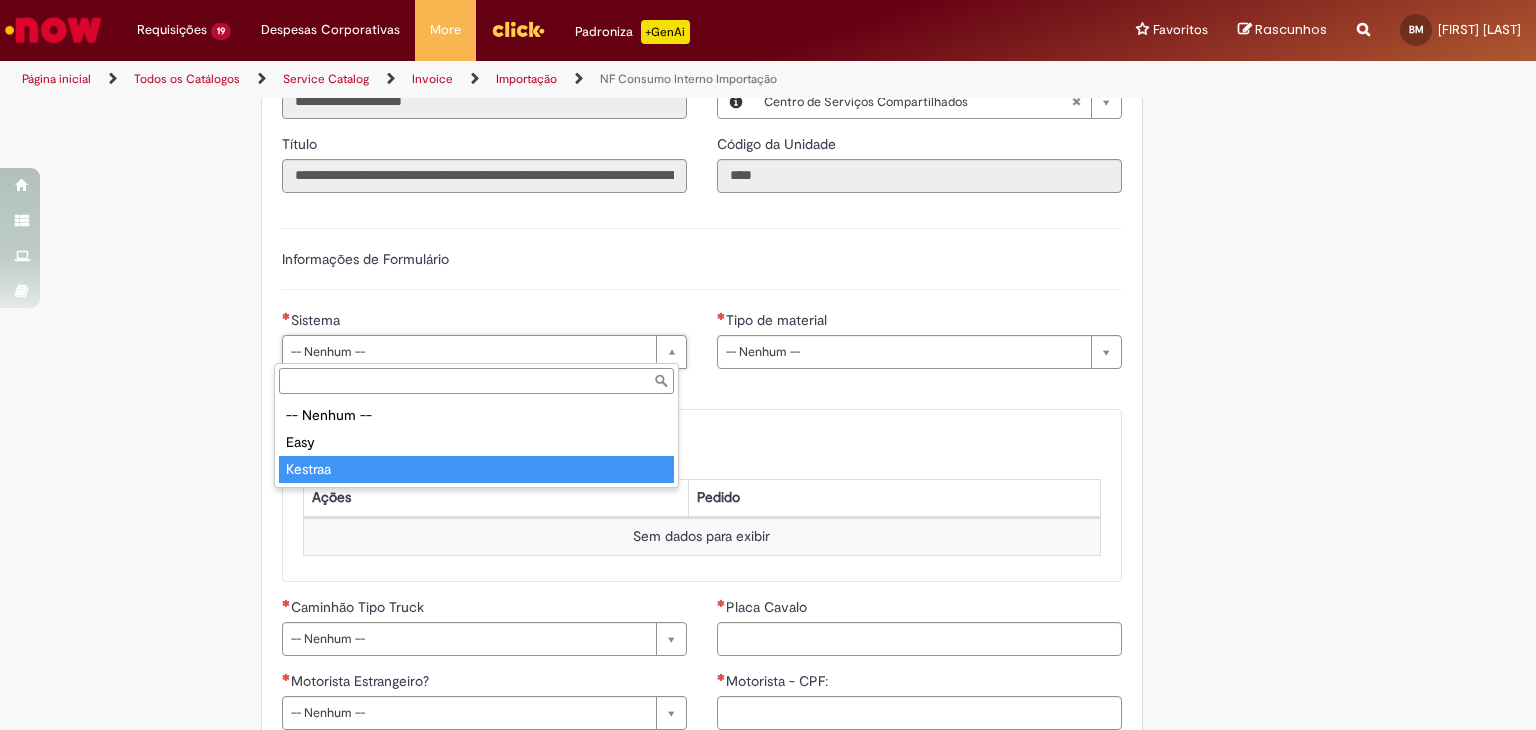 type on "*******" 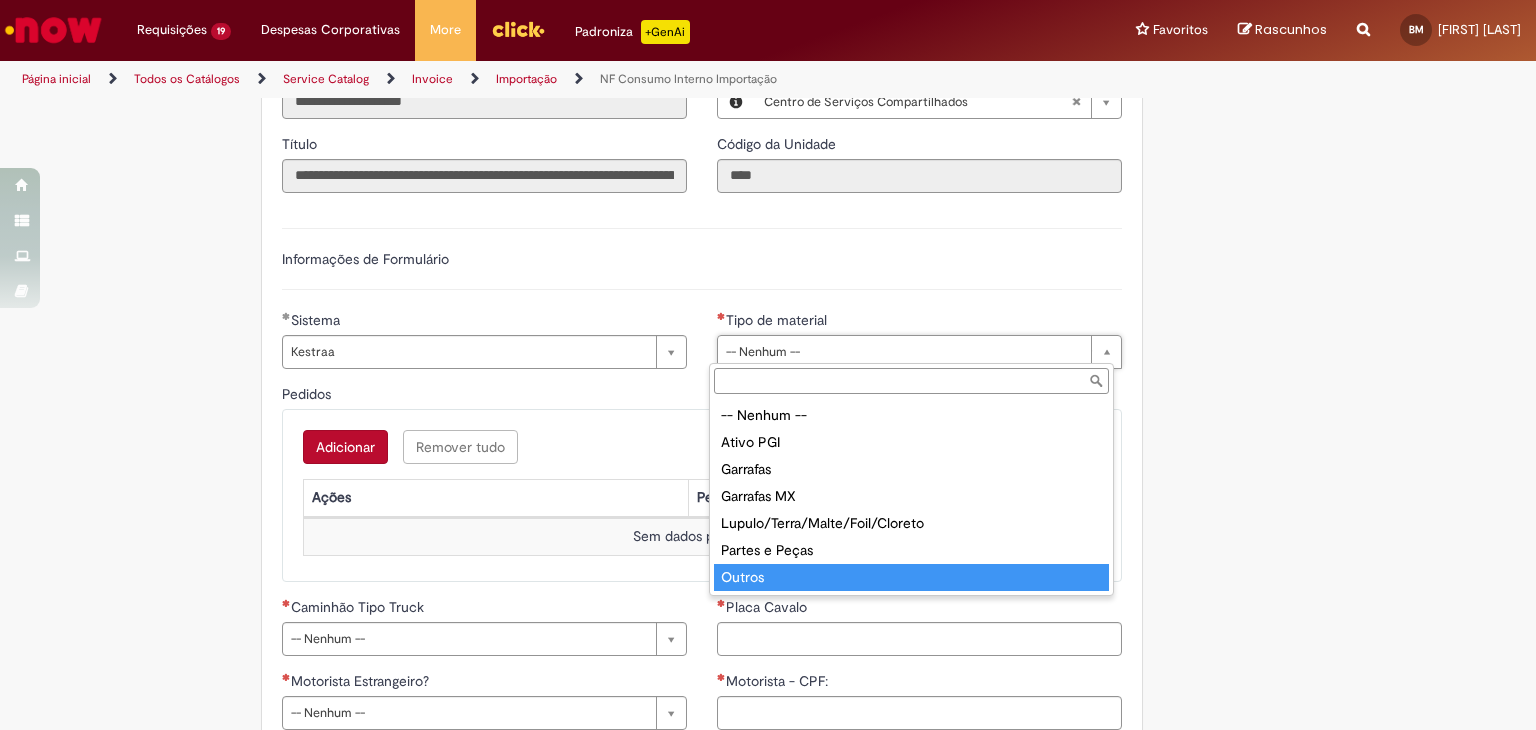 click on "-- Nenhum -- Ativo PGI Garrafas Garrafas MX Lupulo/Terra/Malte/Foil/Cloreto Partes e Peças Outros" at bounding box center [911, 496] 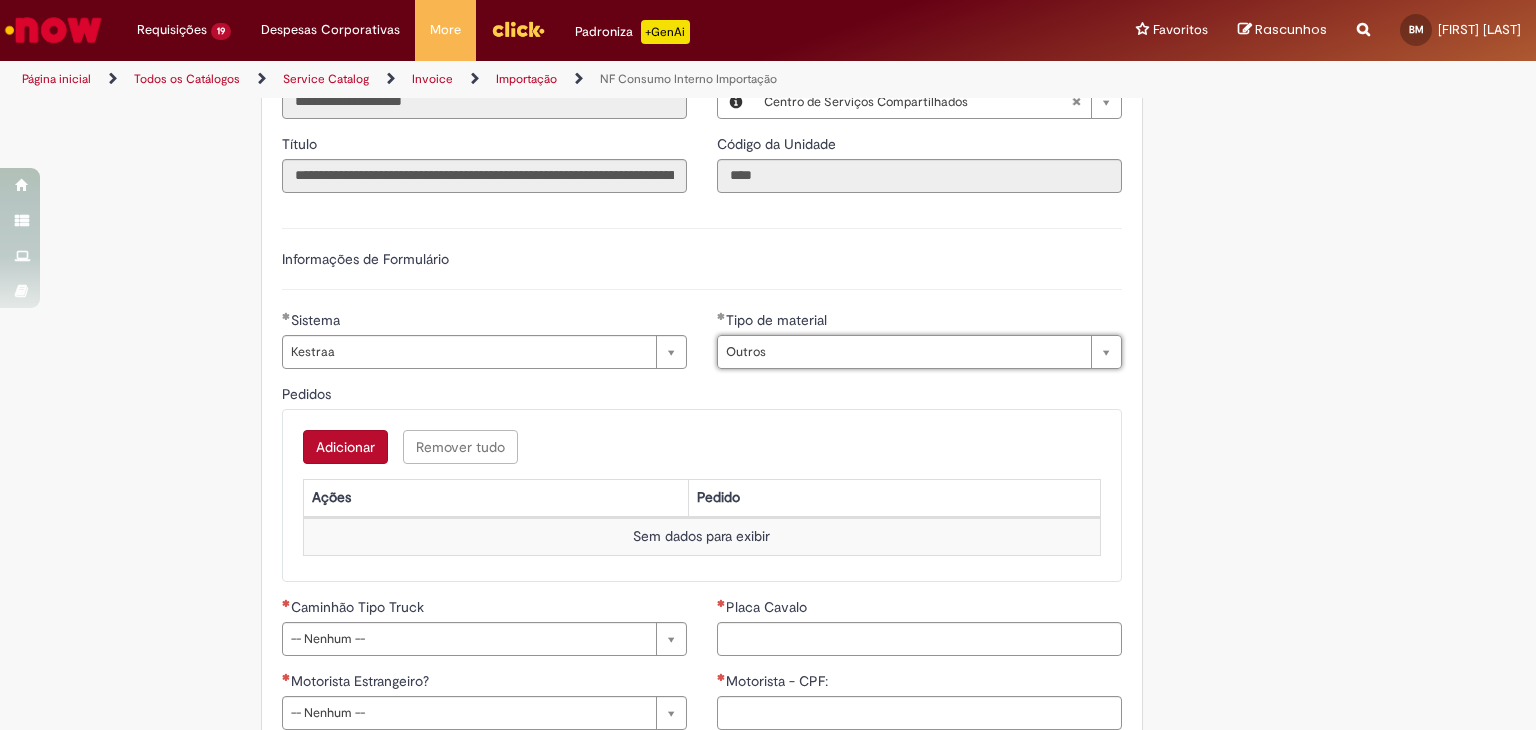 click on "Adicionar" at bounding box center (345, 447) 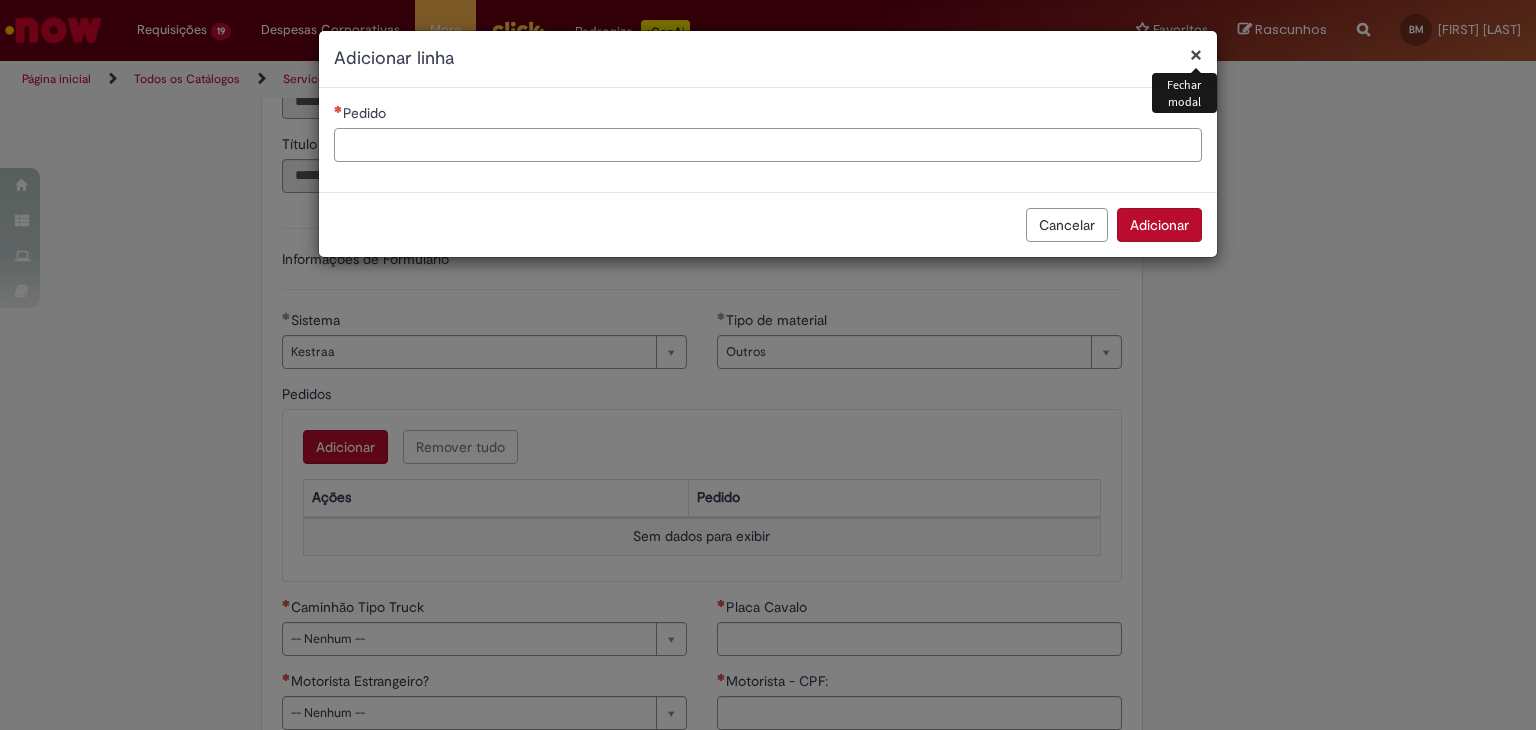 click on "Pedido" at bounding box center [768, 145] 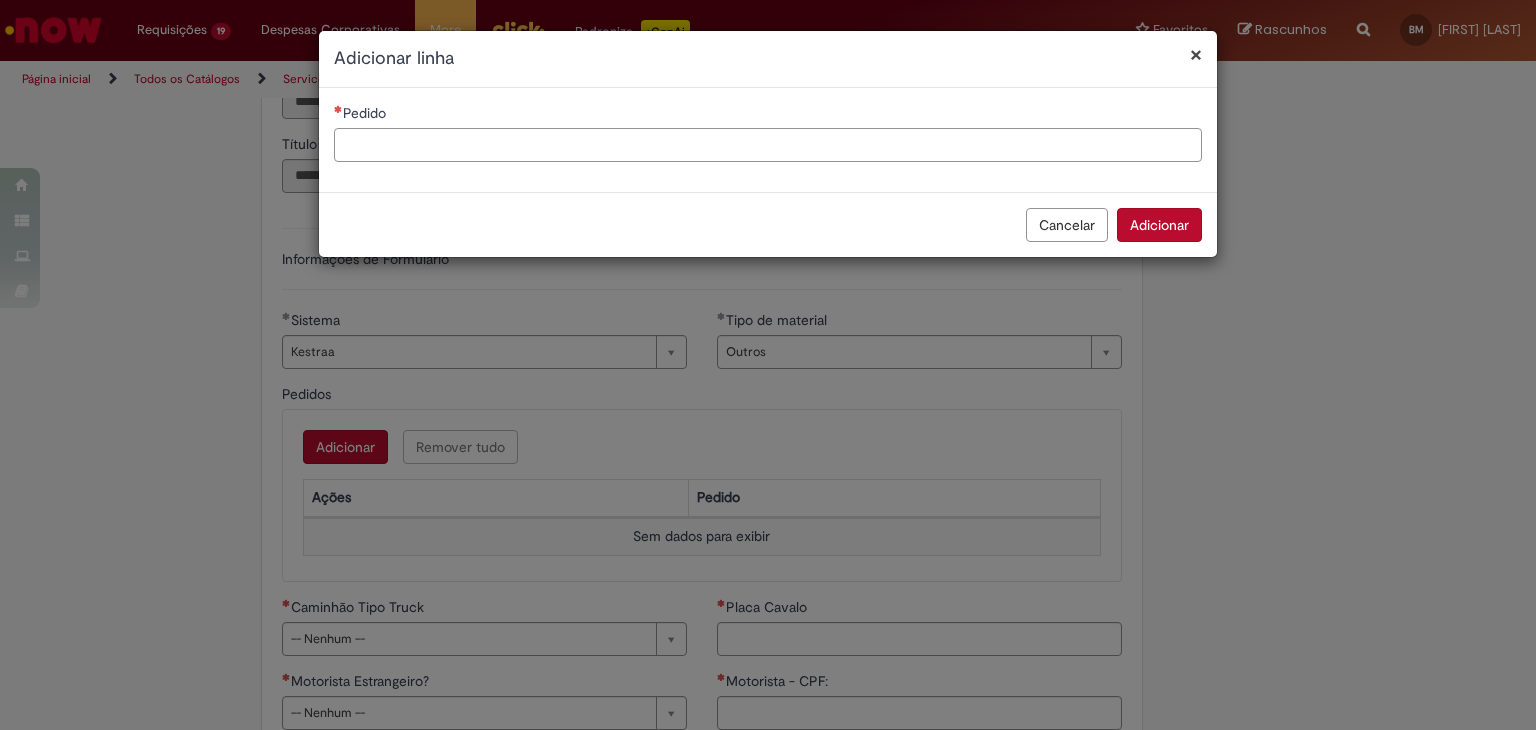 paste on "**********" 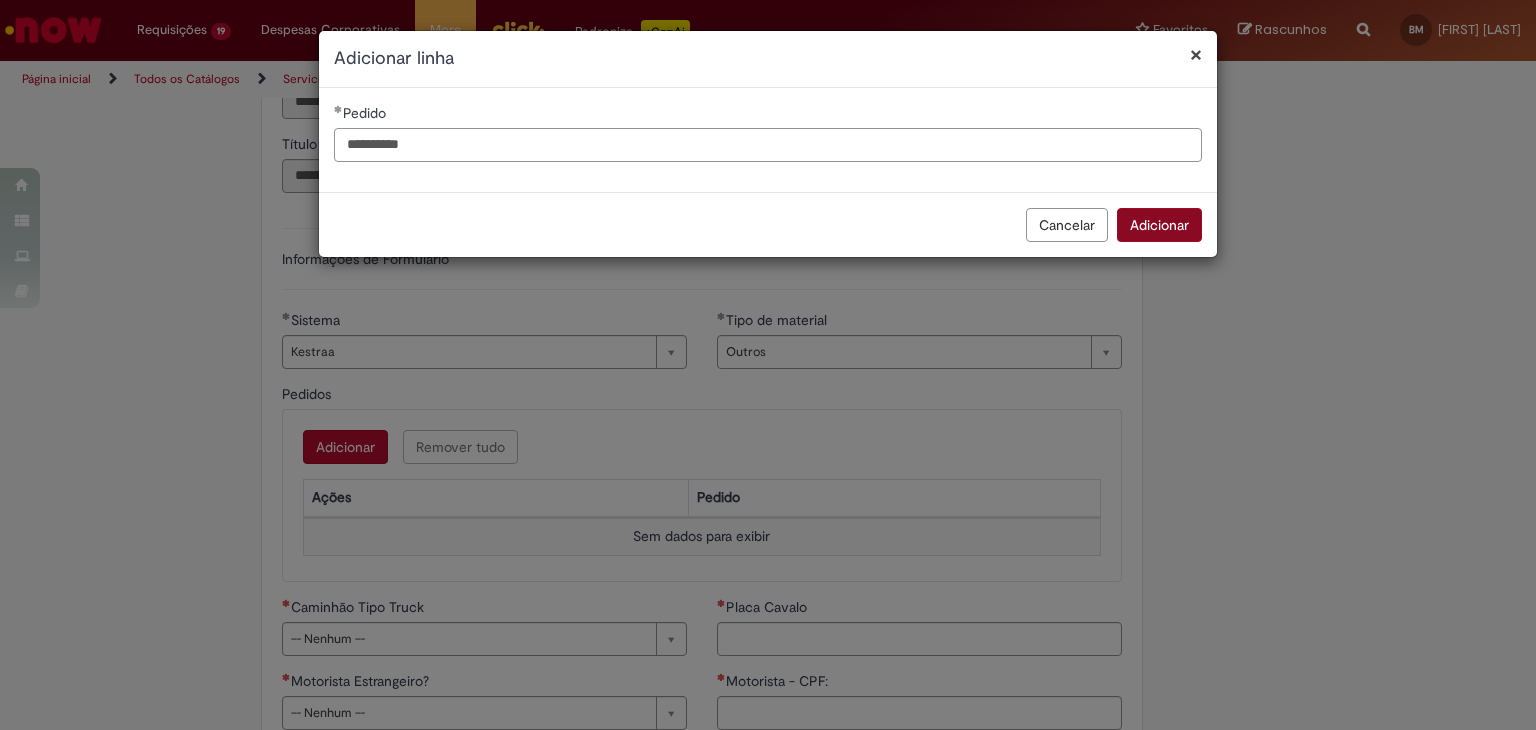 type on "**********" 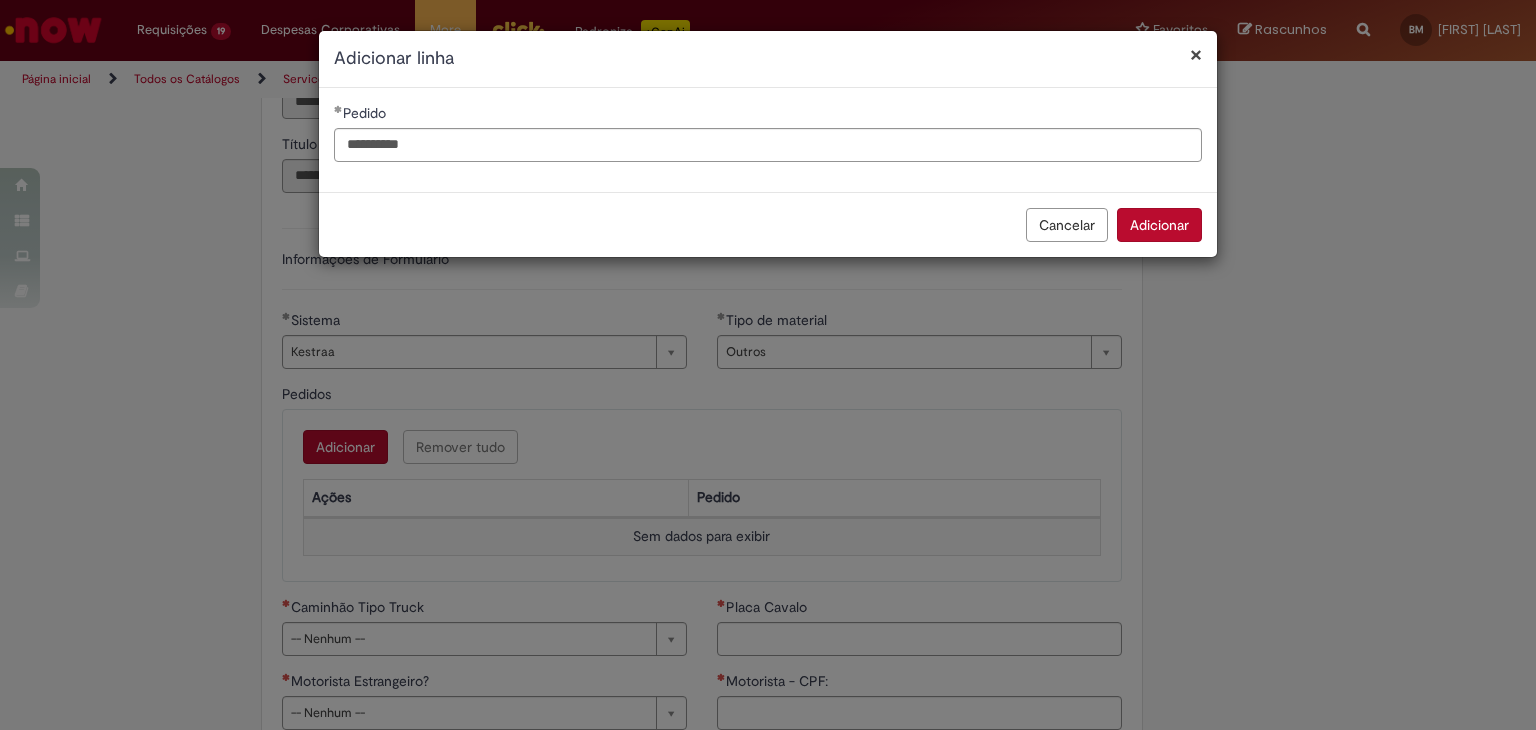 click on "Adicionar" at bounding box center [1159, 225] 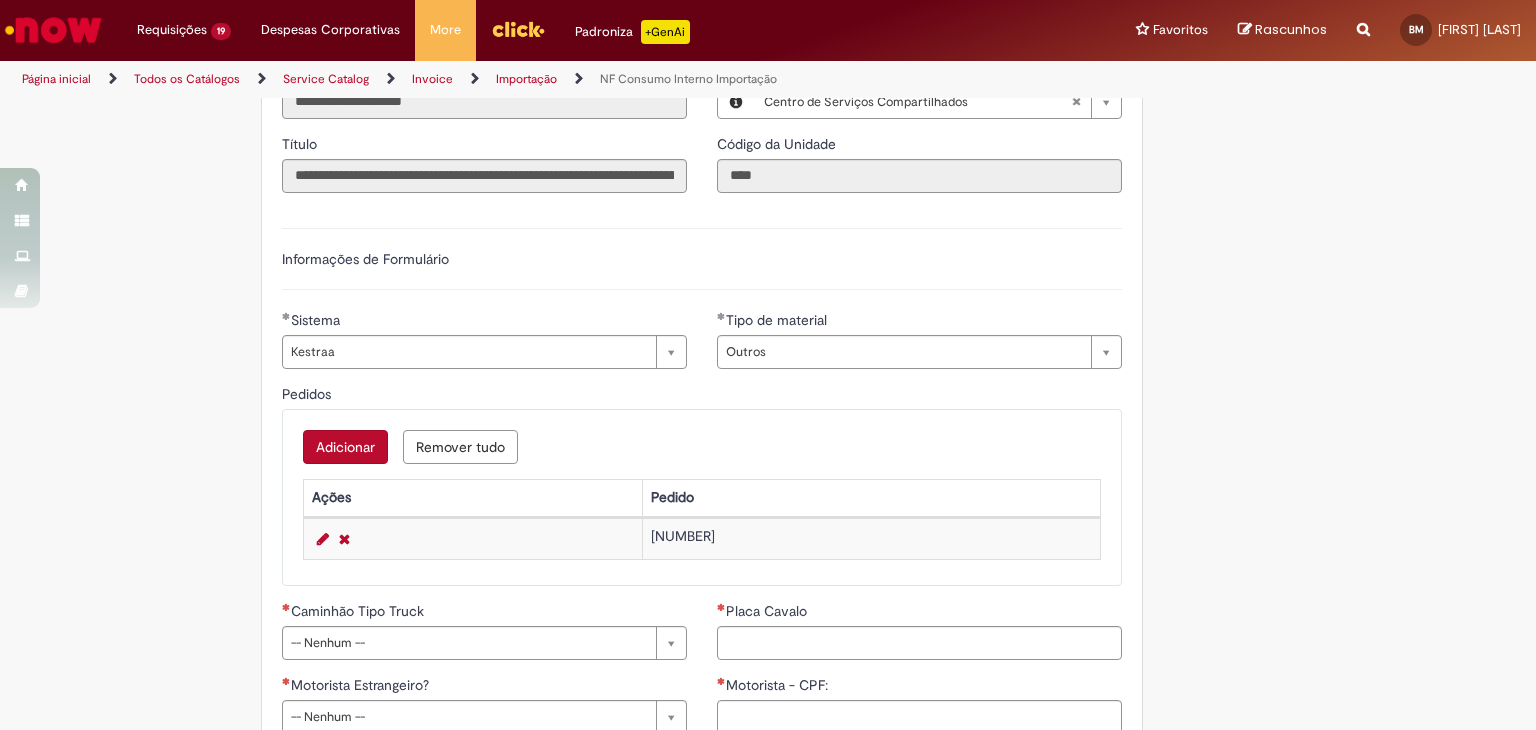 scroll, scrollTop: 652, scrollLeft: 0, axis: vertical 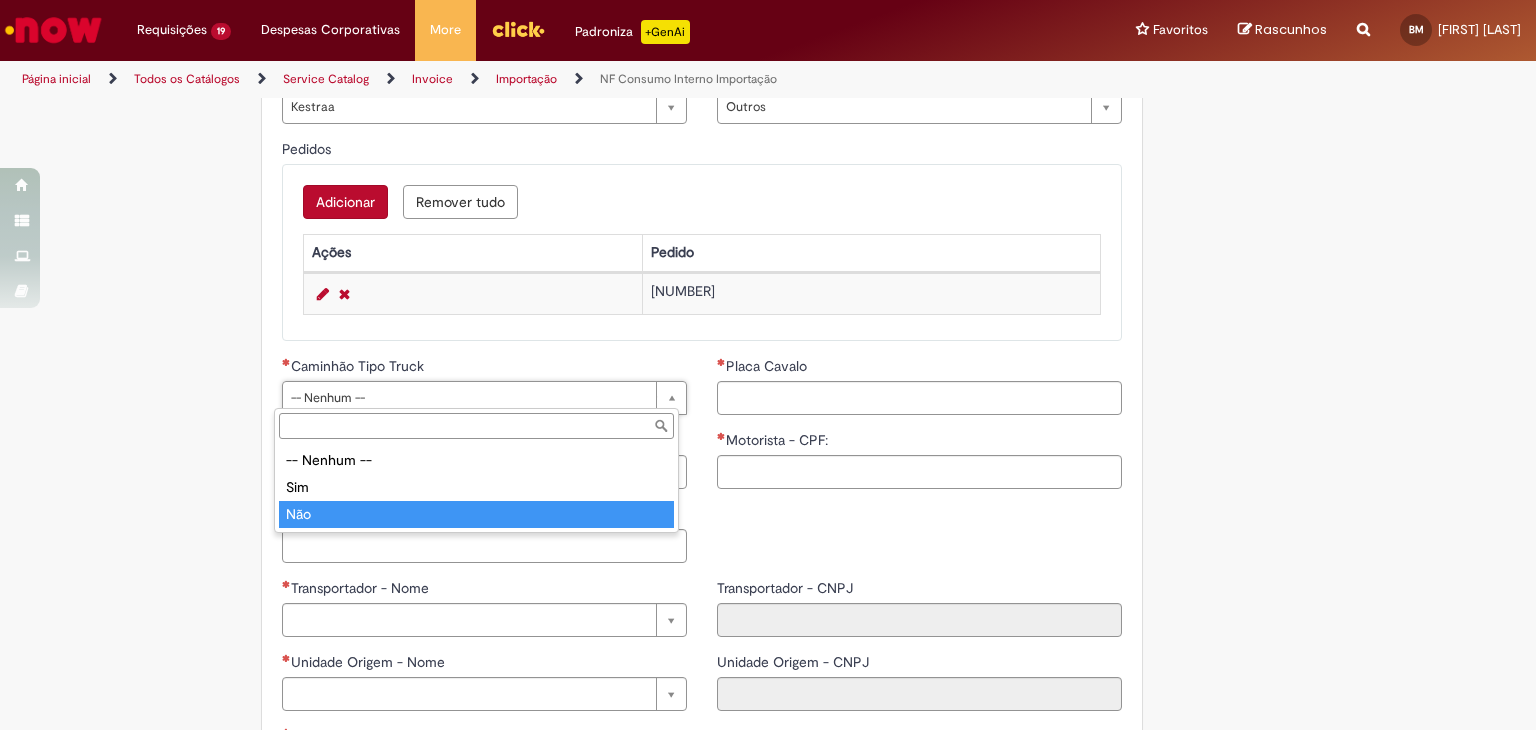 type on "***" 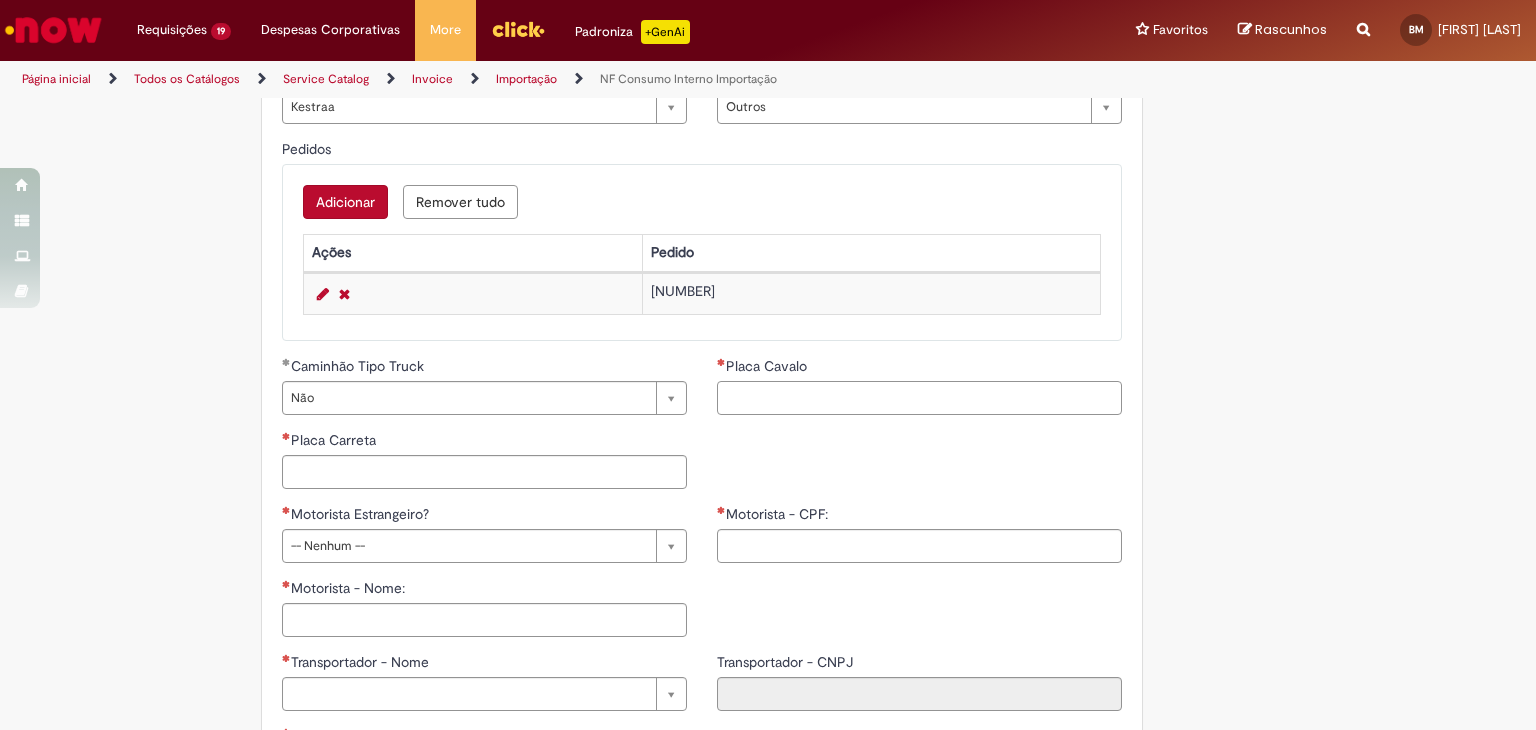 click on "Placa Cavalo" at bounding box center [919, 398] 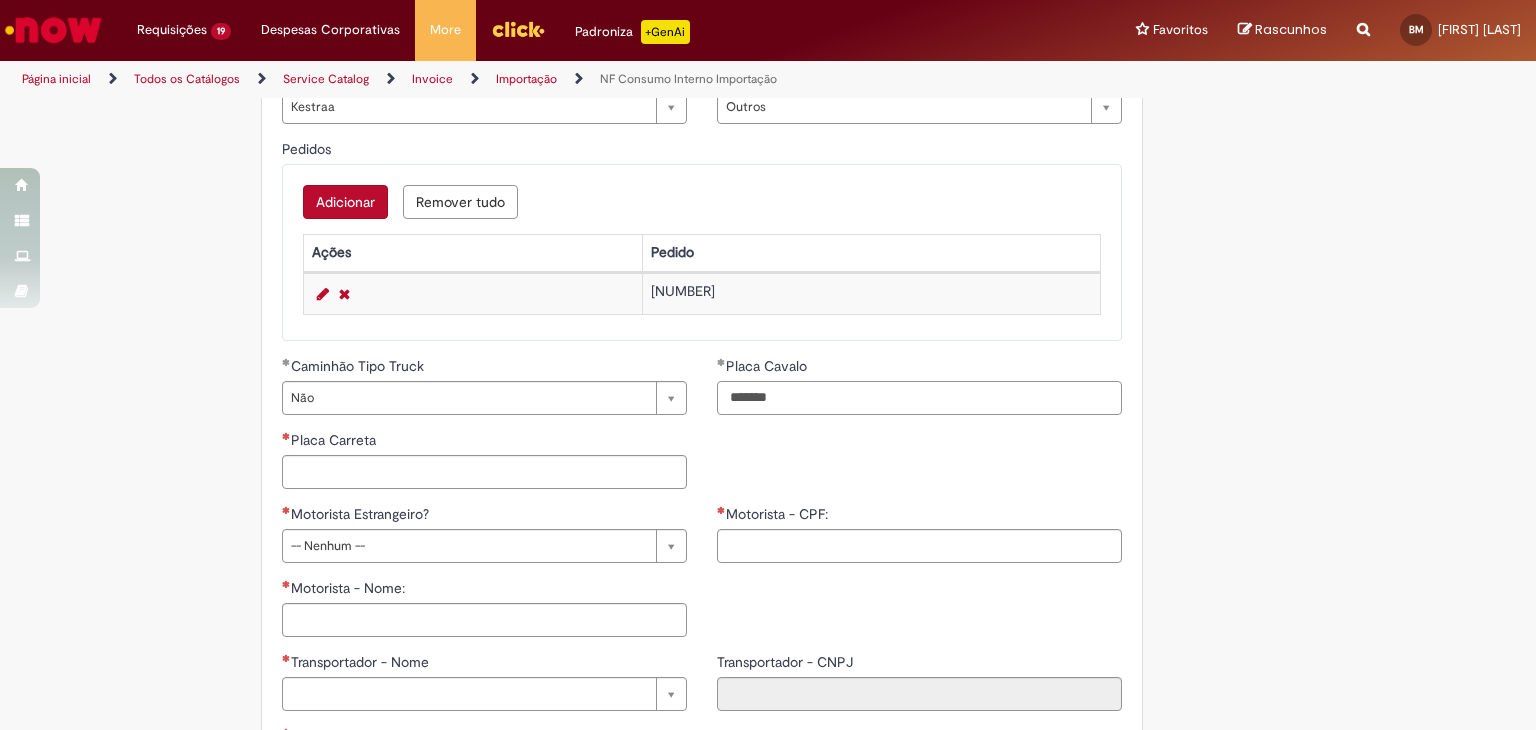 type on "*******" 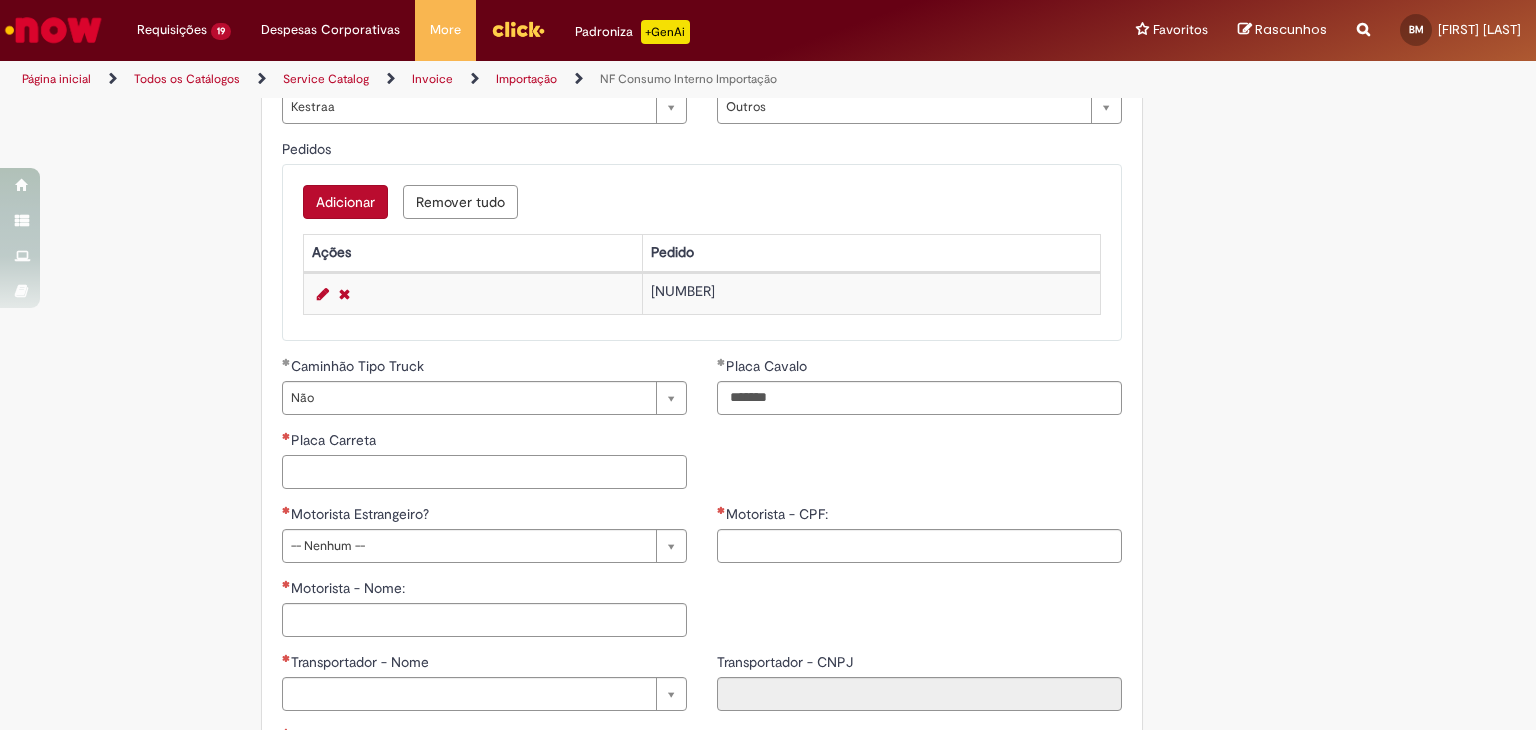 click on "Placa Carreta" at bounding box center (484, 472) 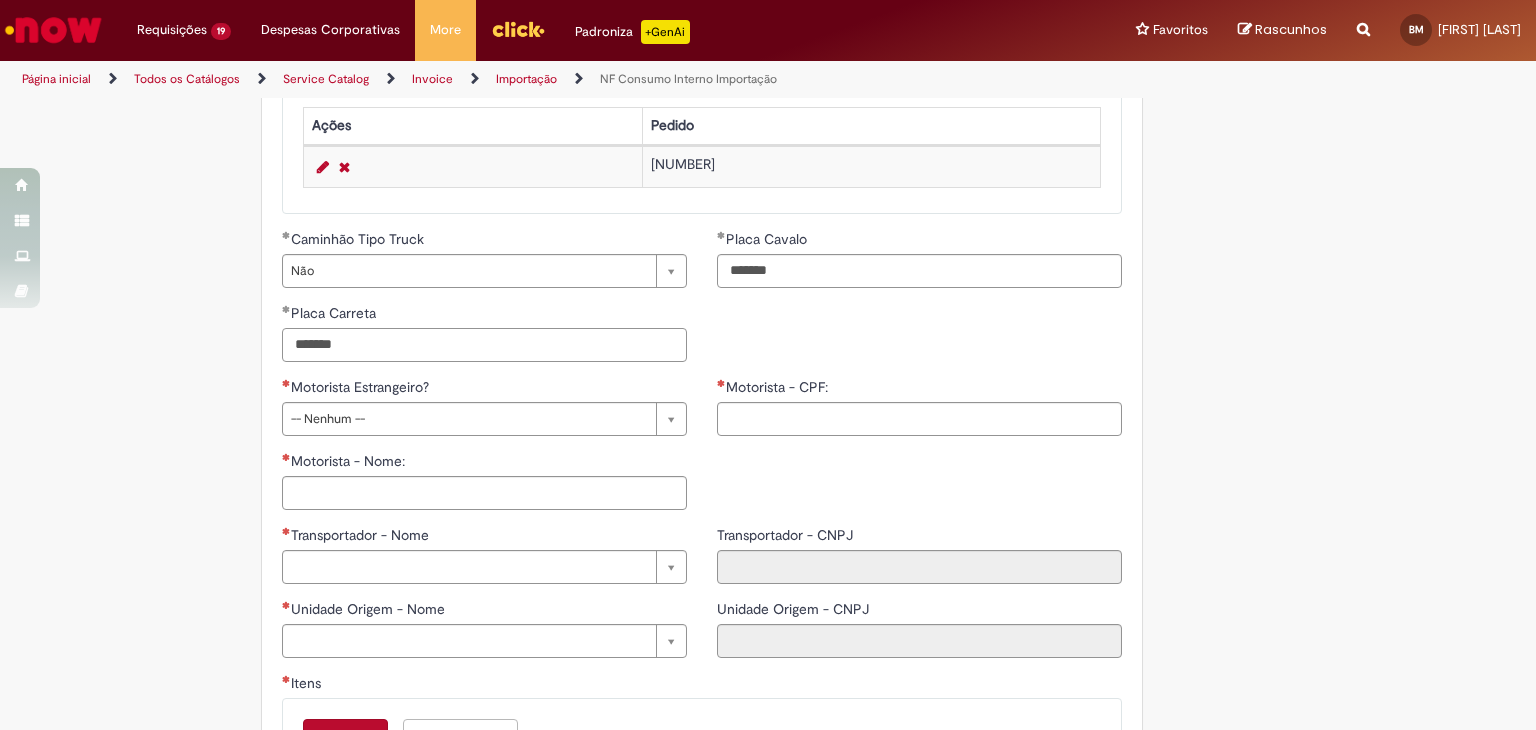 scroll, scrollTop: 780, scrollLeft: 0, axis: vertical 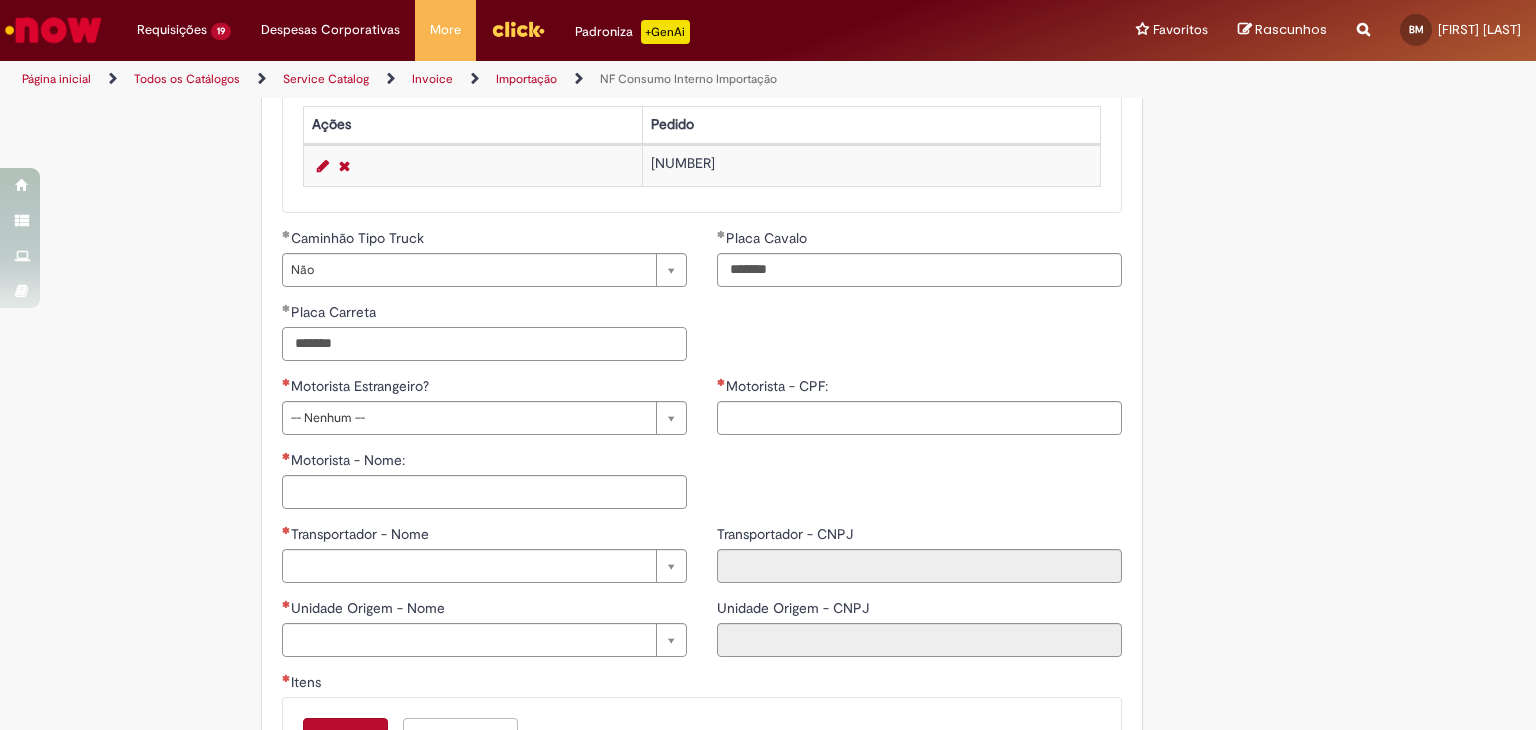type on "*******" 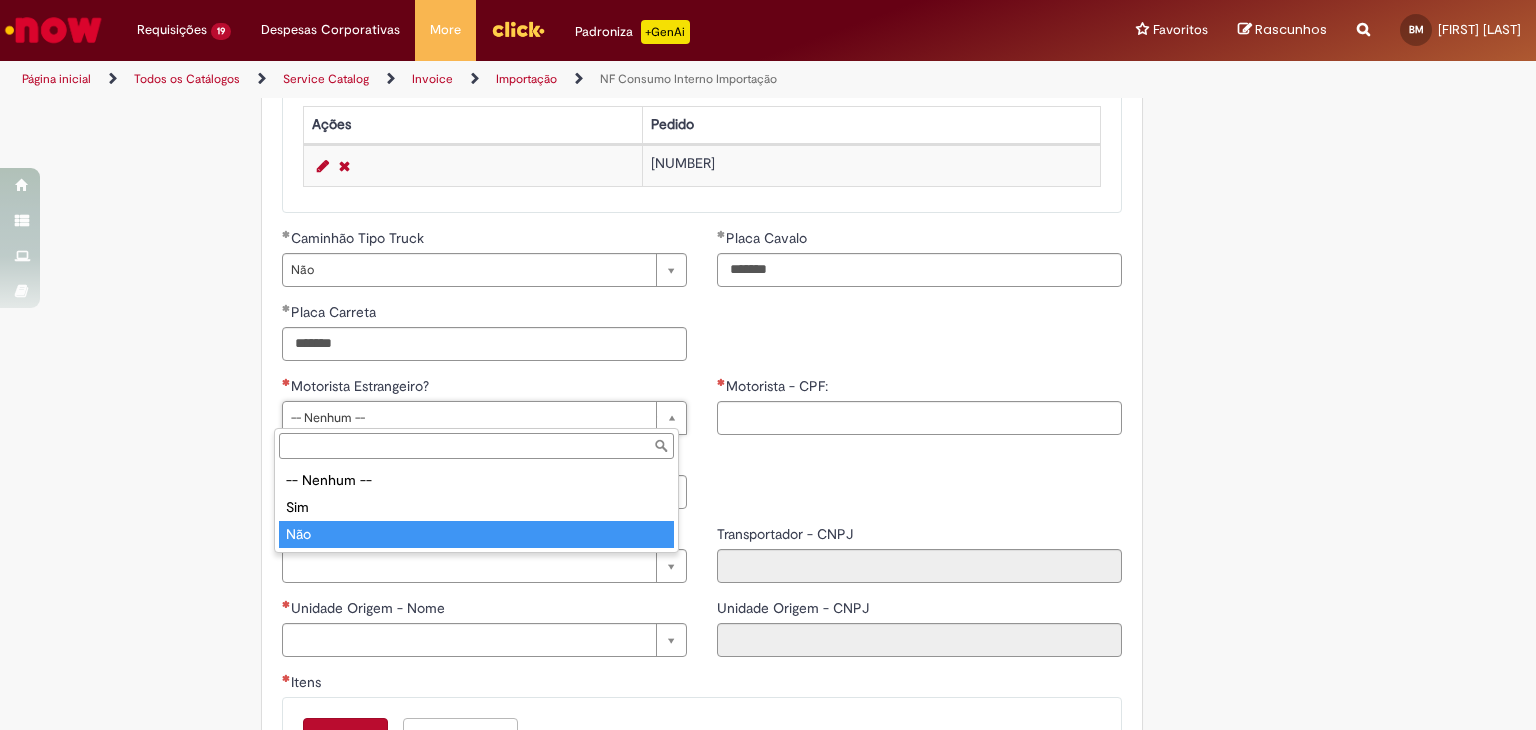 type on "***" 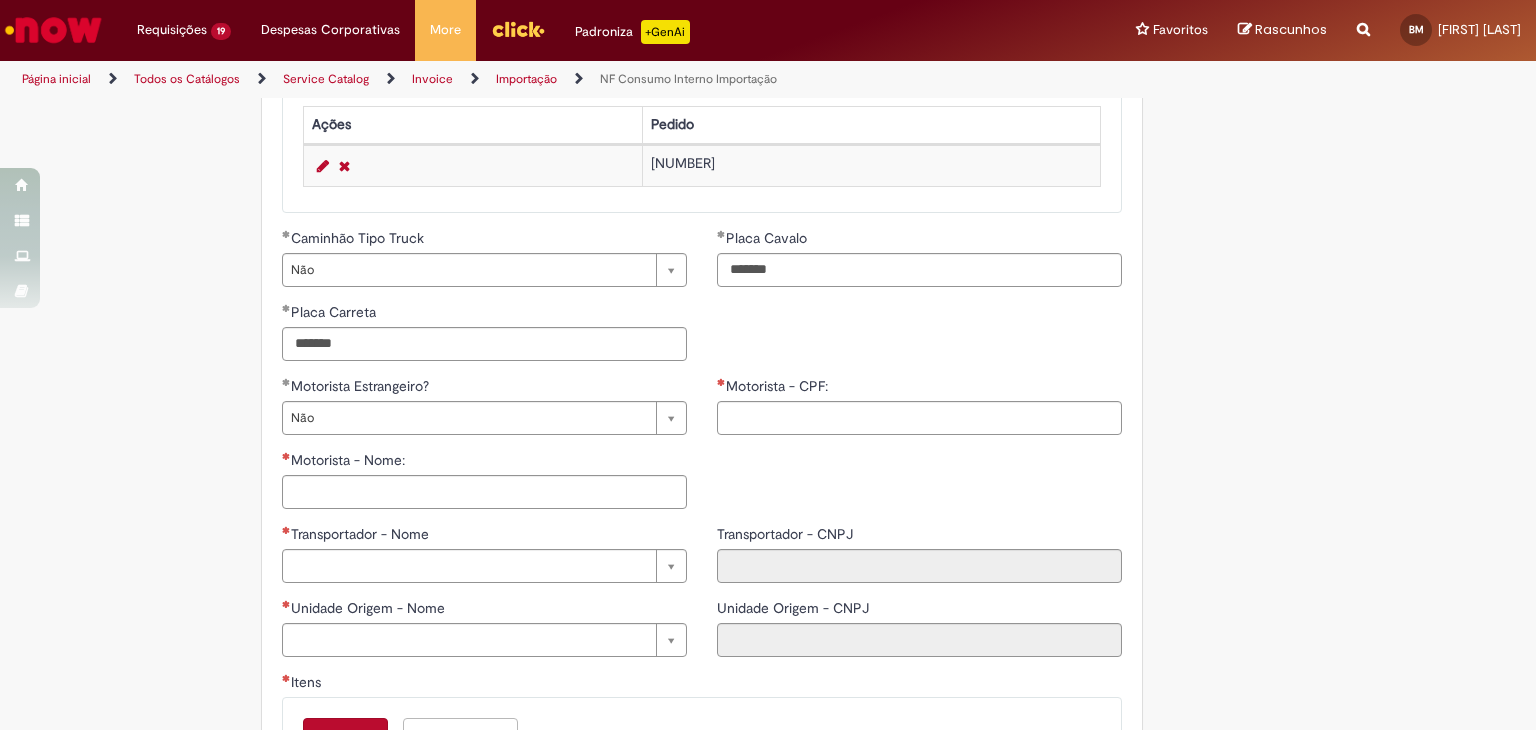 click on "**********" at bounding box center (670, 306) 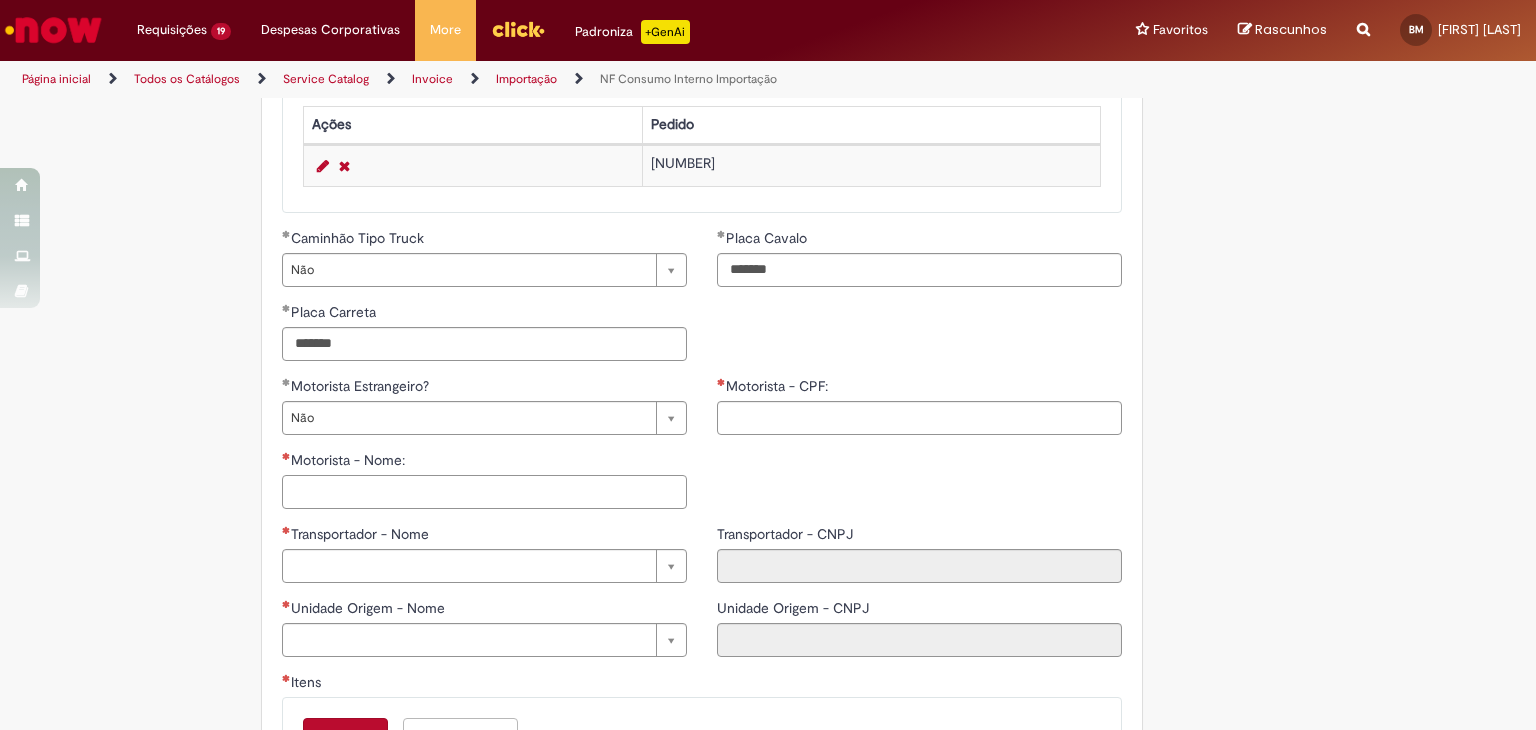 click on "Motorista - Nome:" at bounding box center (484, 492) 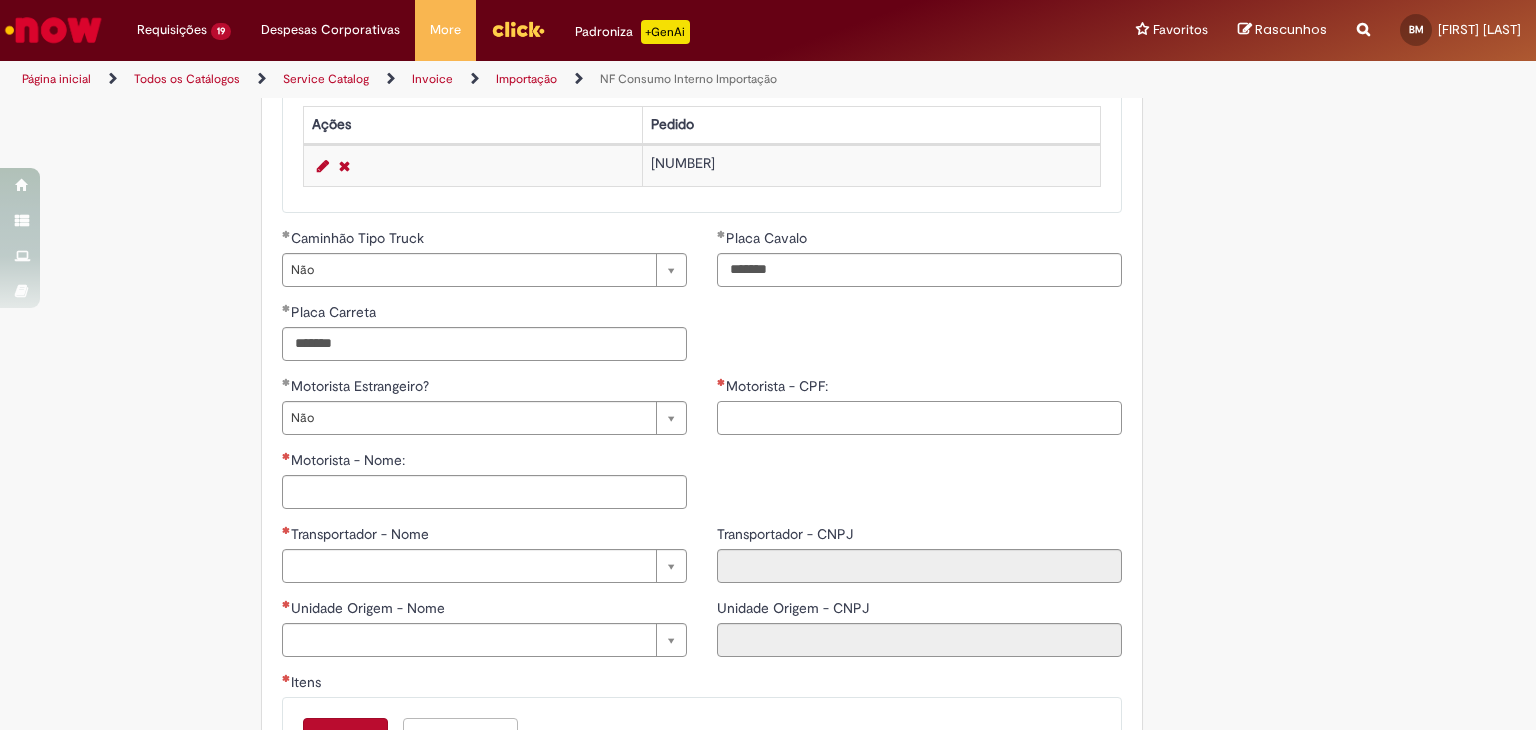 click on "Motorista - CPF:" at bounding box center (919, 418) 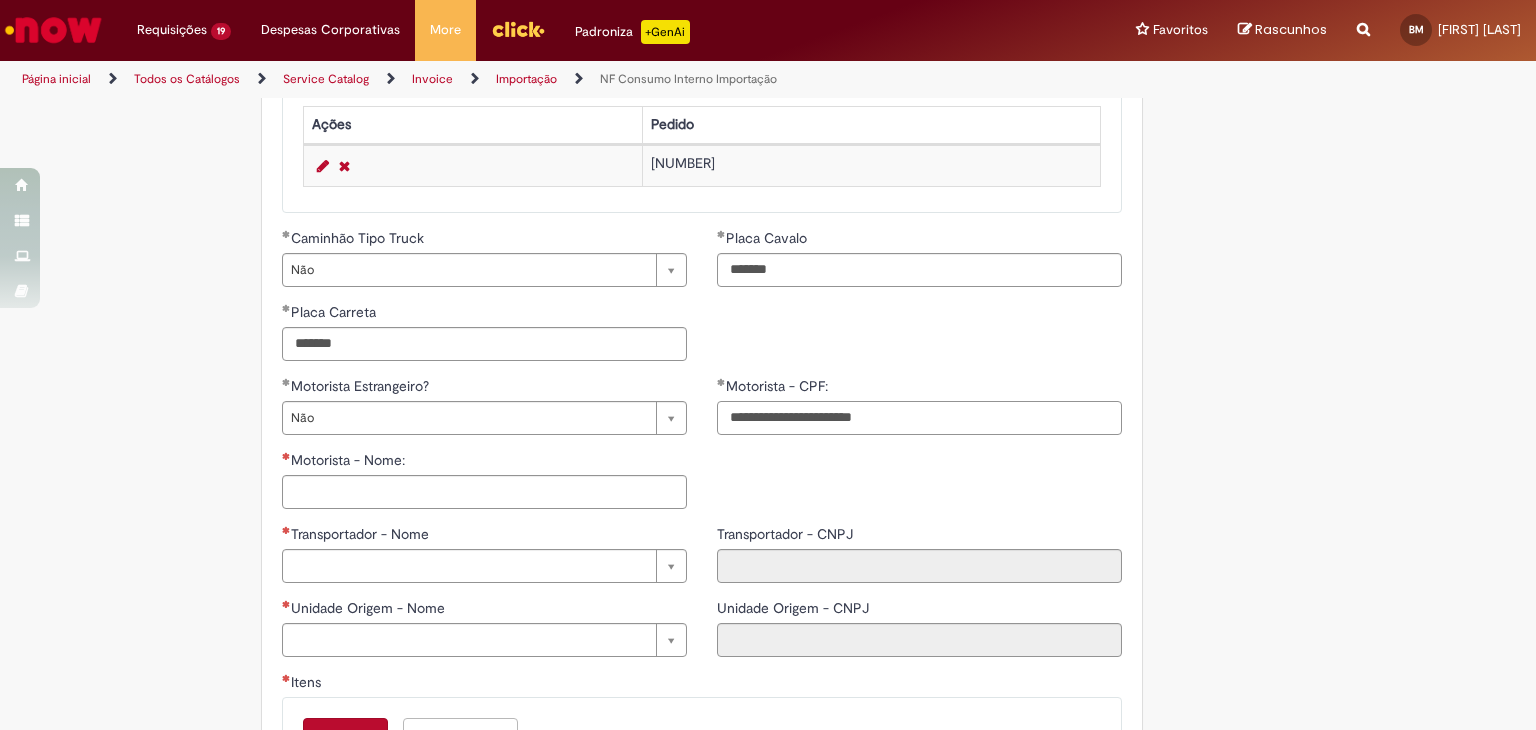 drag, startPoint x: 910, startPoint y: 417, endPoint x: 815, endPoint y: 419, distance: 95.02105 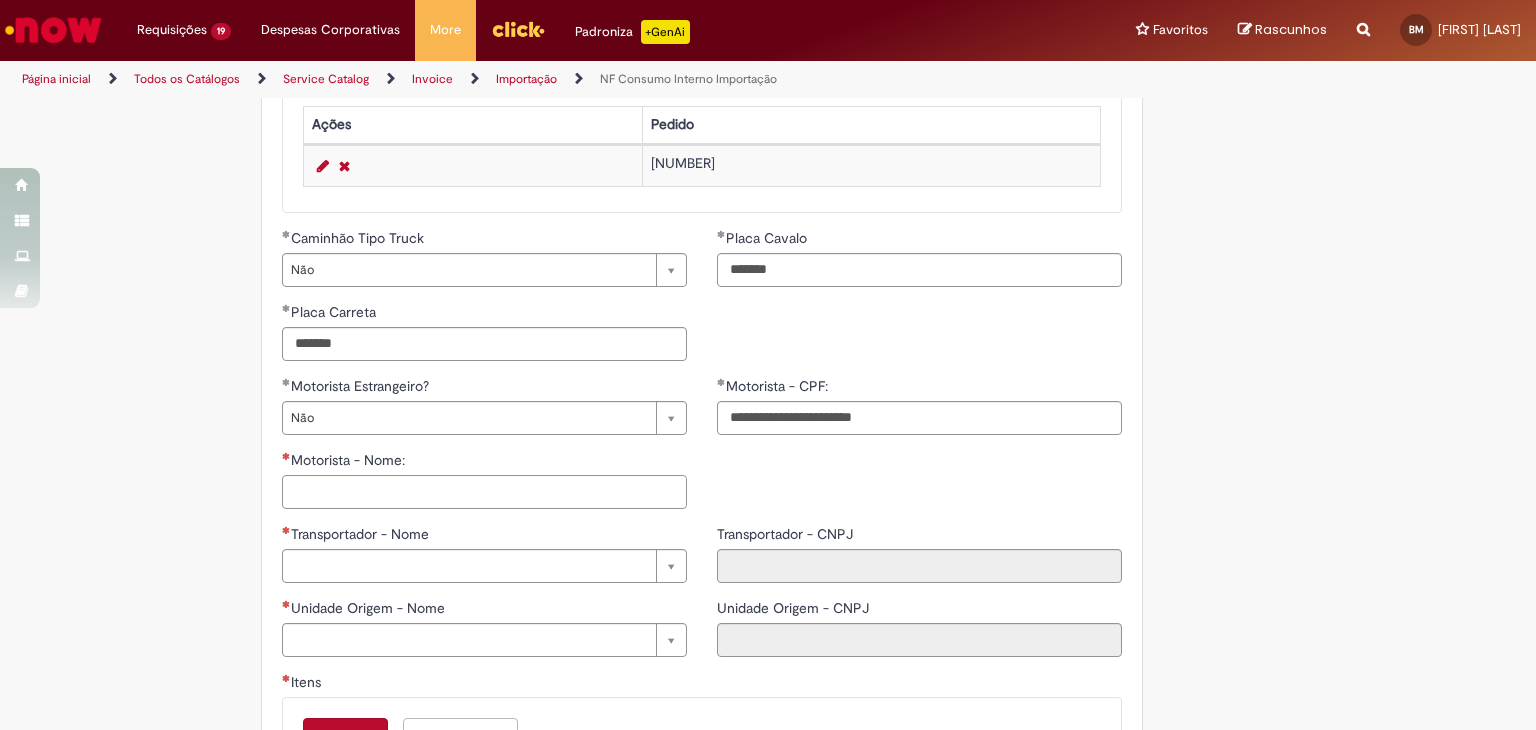 click on "Motorista - Nome:" at bounding box center [484, 492] 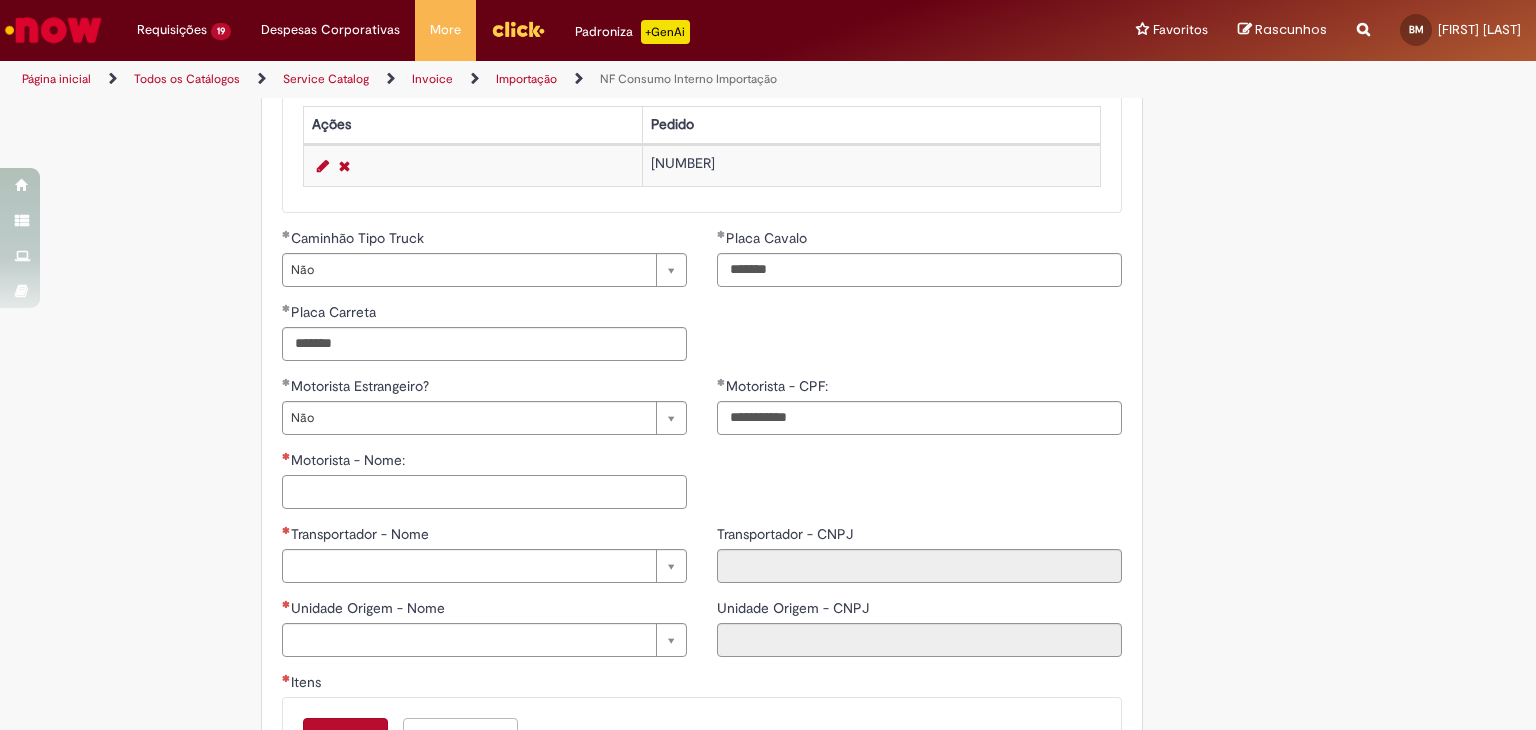 paste on "**********" 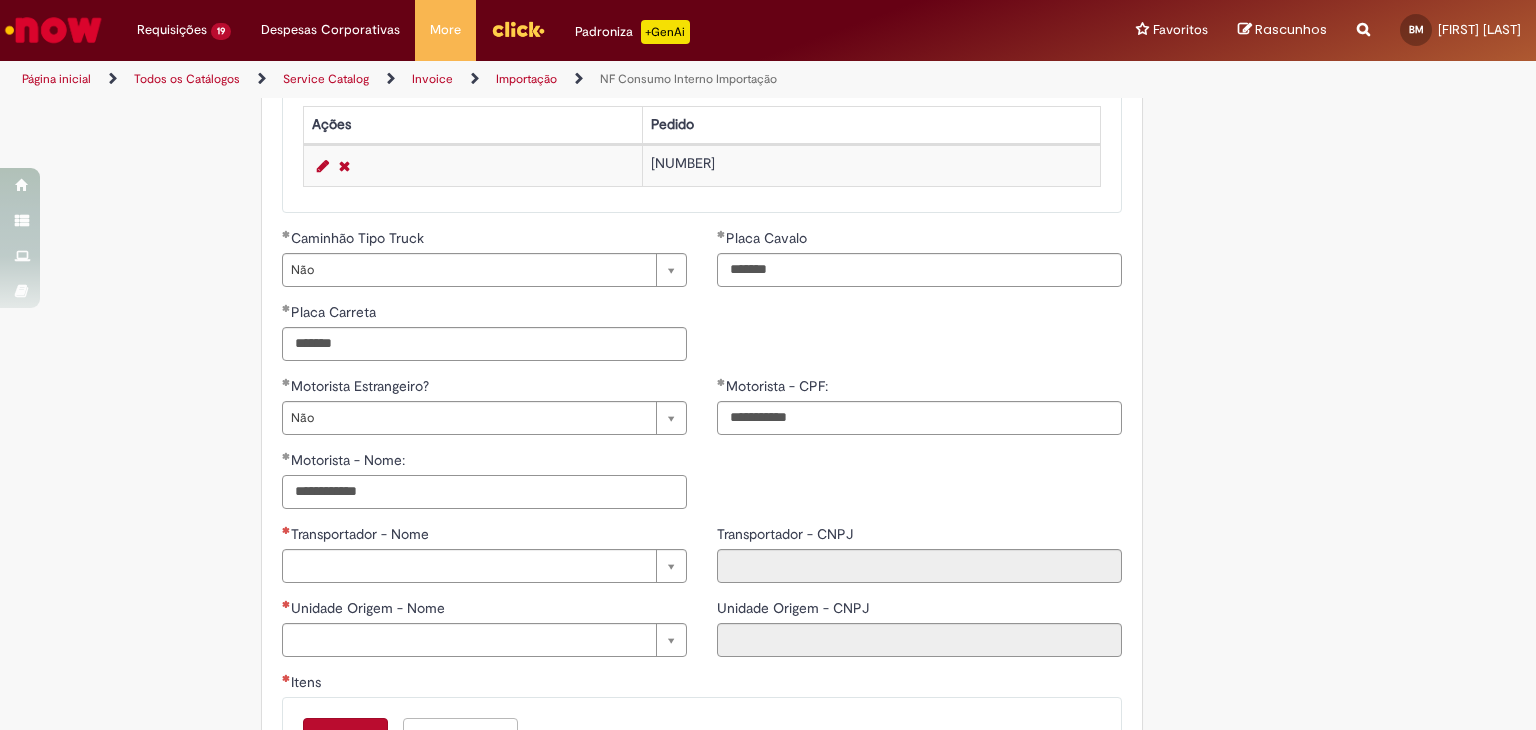 type on "**********" 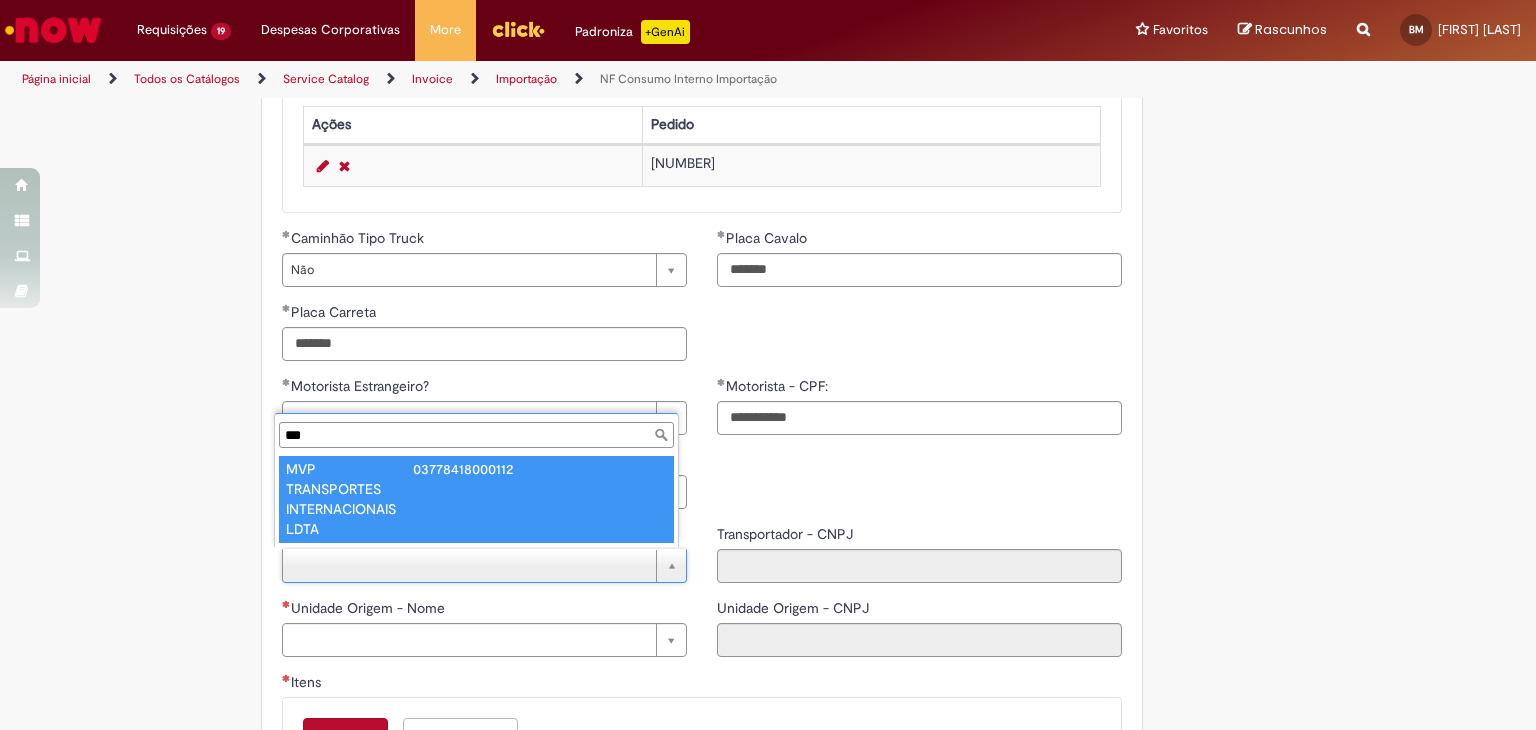 type on "***" 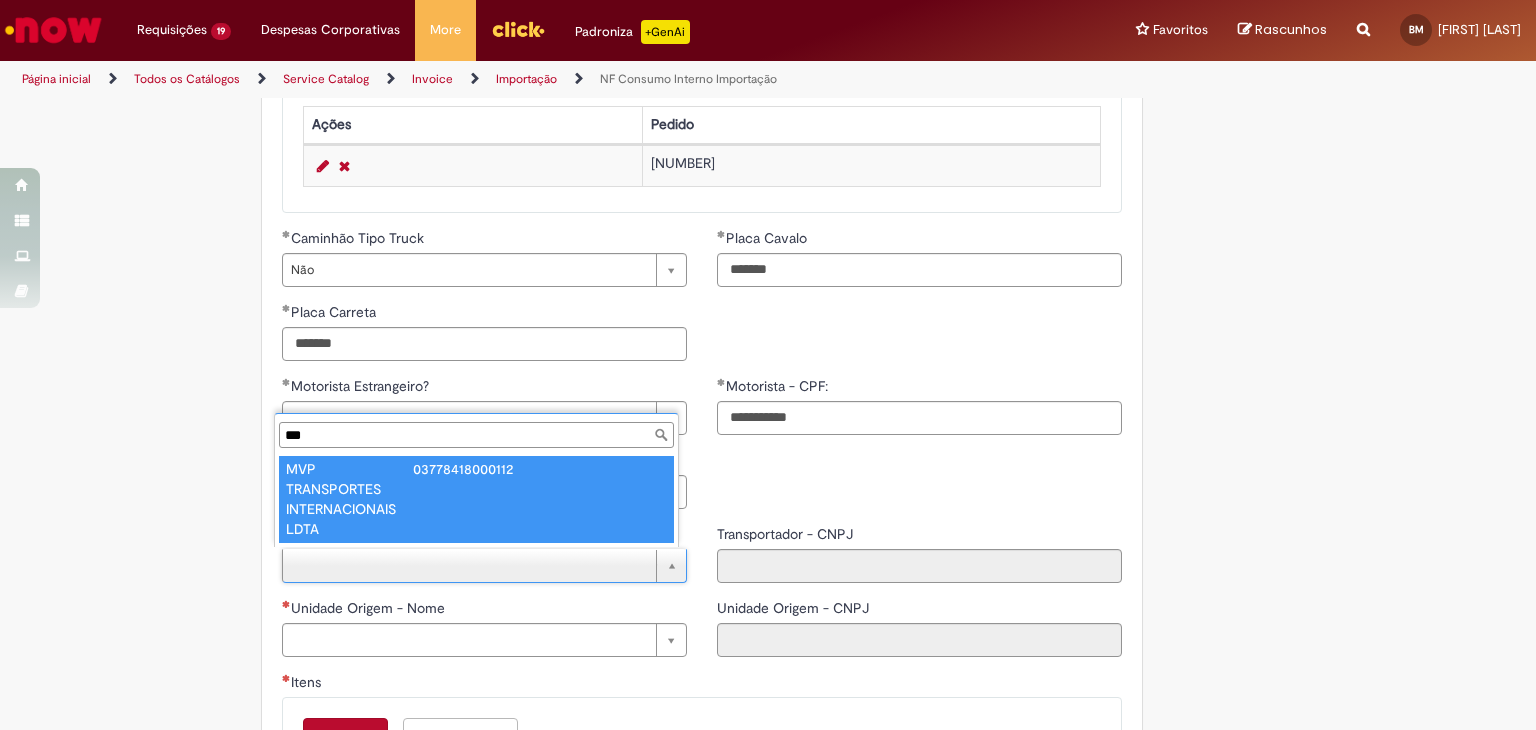 type on "**********" 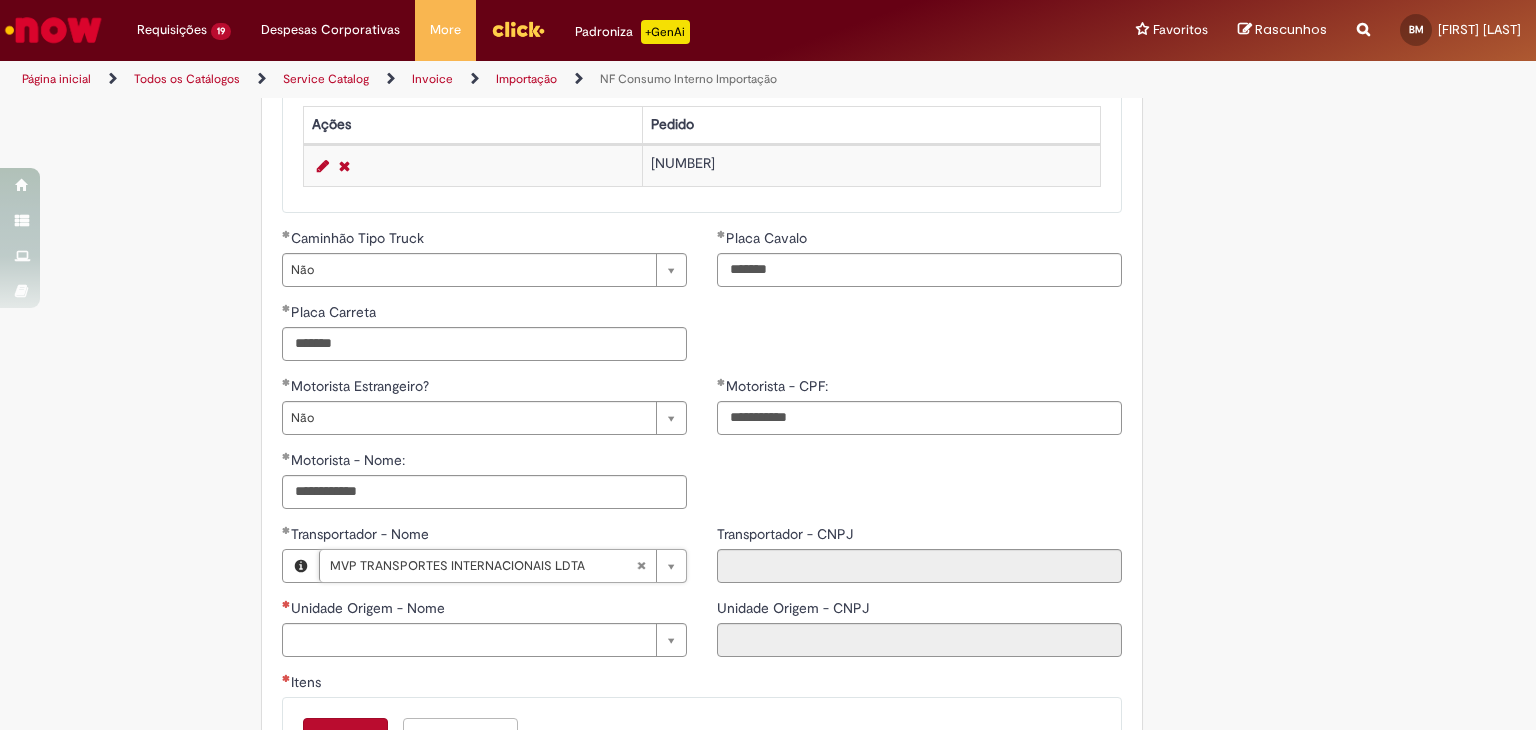 type on "**********" 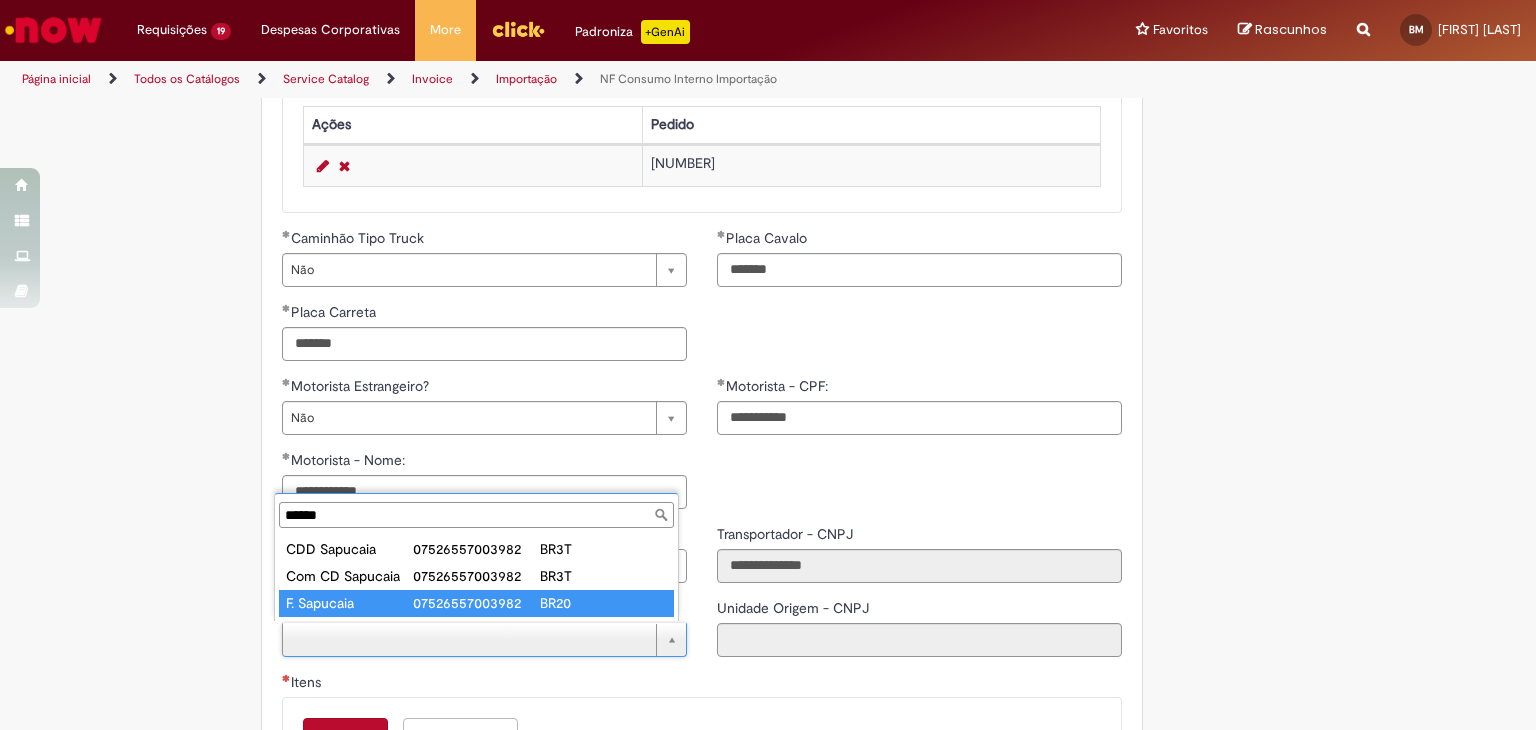 type on "******" 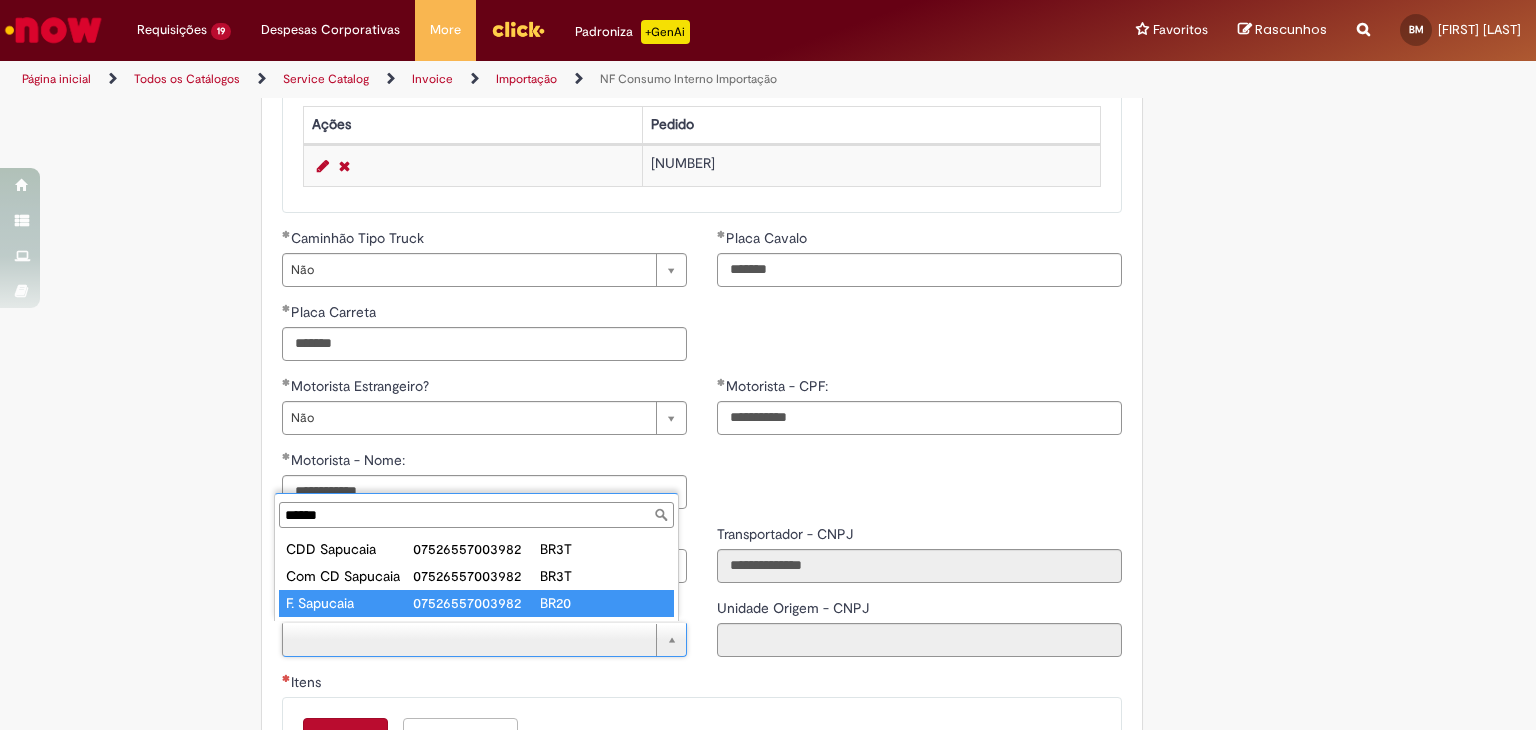 type on "**********" 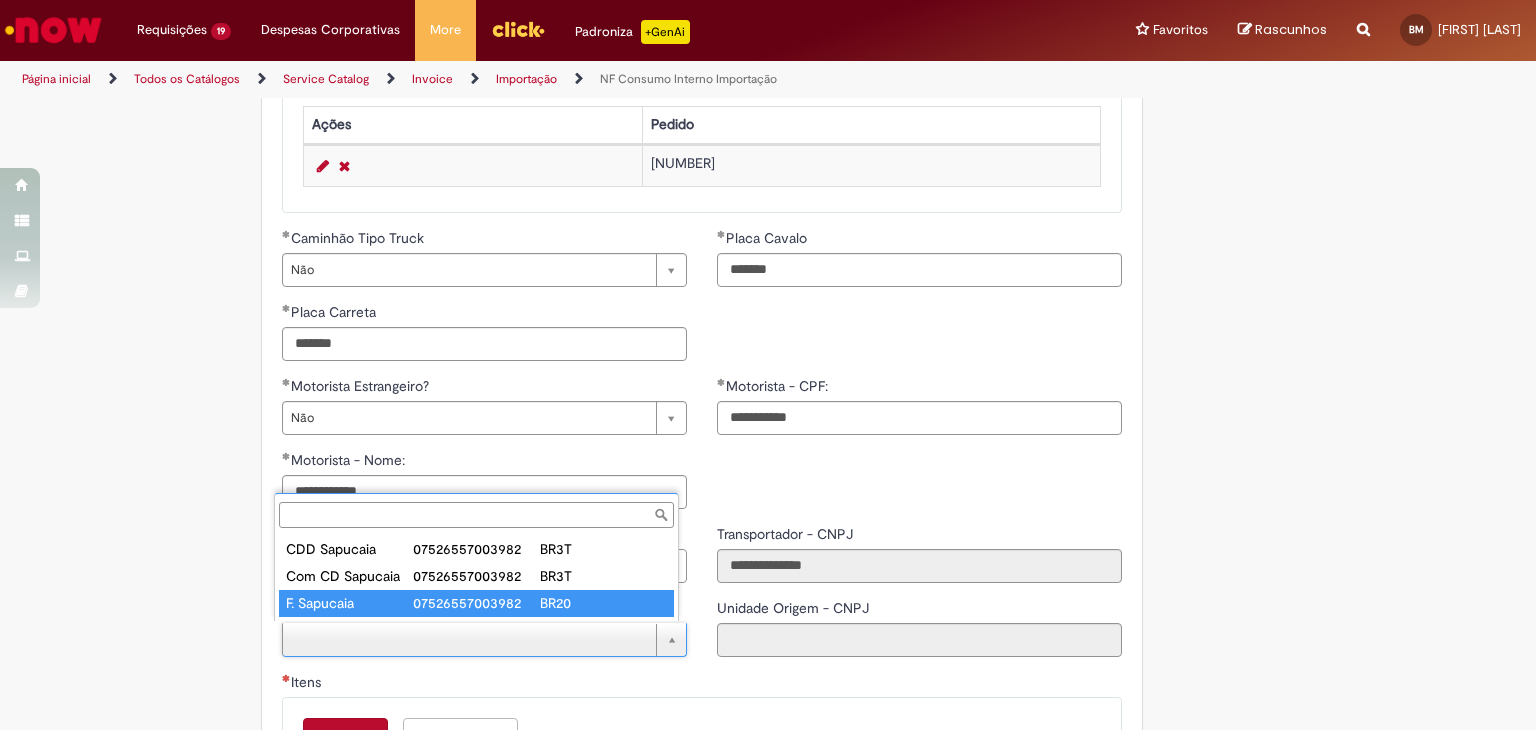 type on "**********" 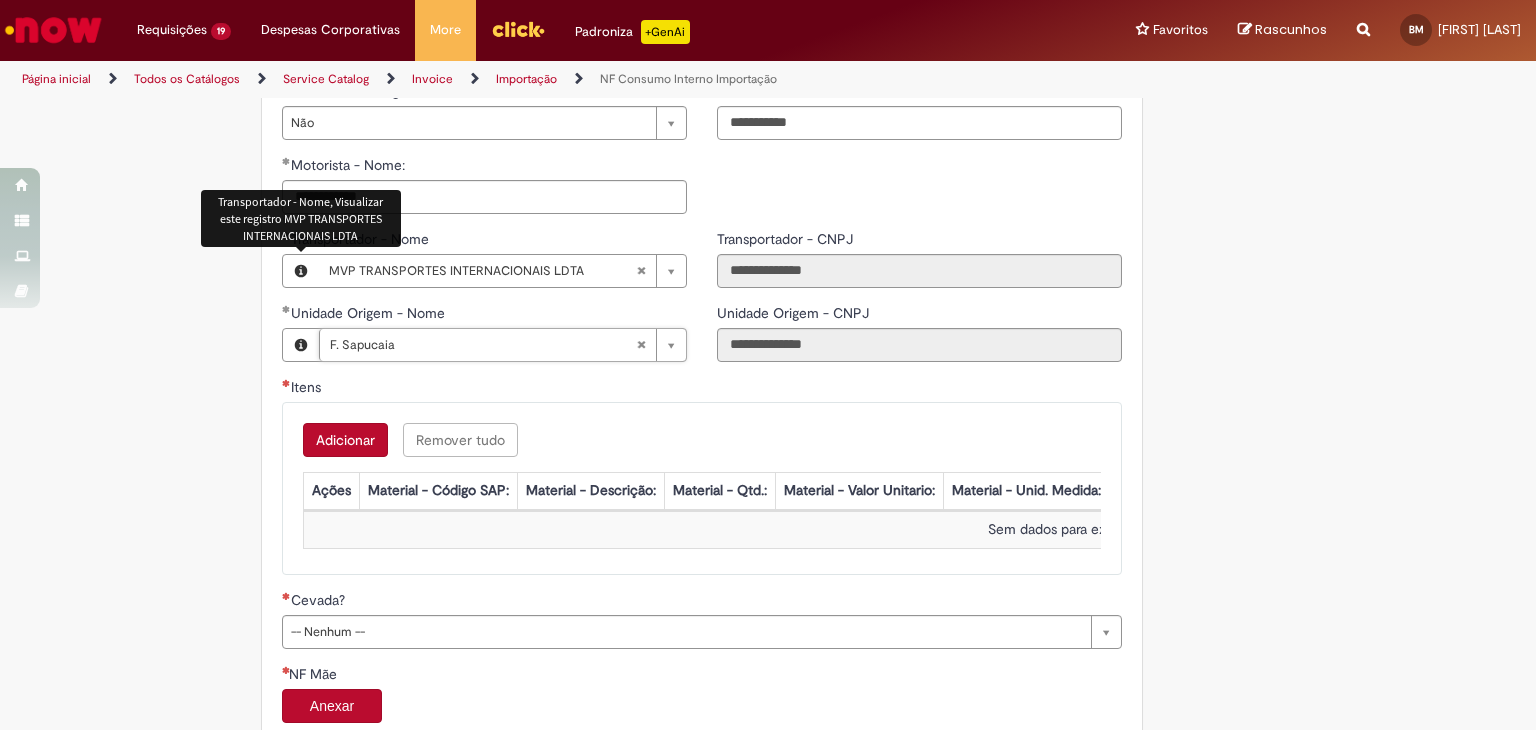 scroll, scrollTop: 1076, scrollLeft: 0, axis: vertical 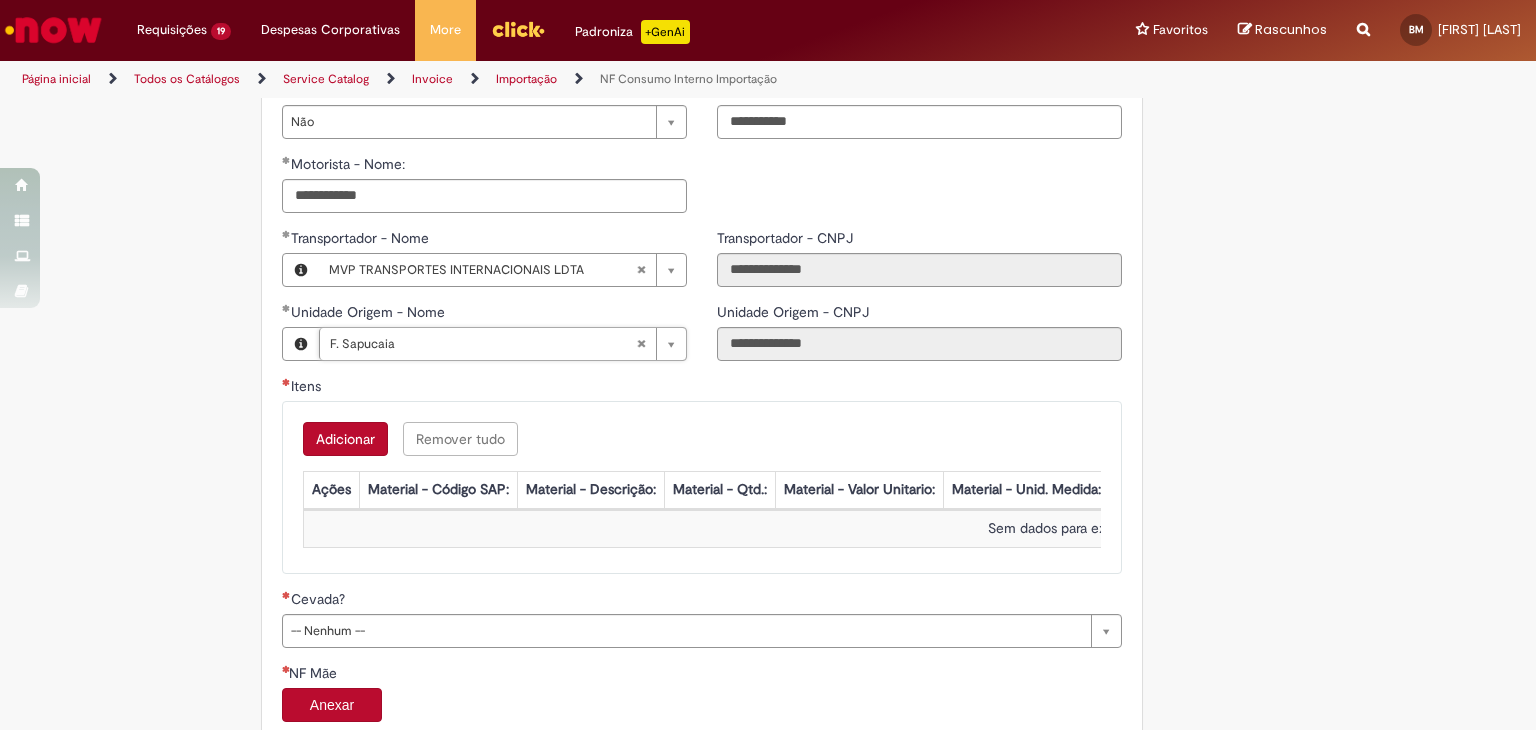 click on "Adicionar" at bounding box center (345, 439) 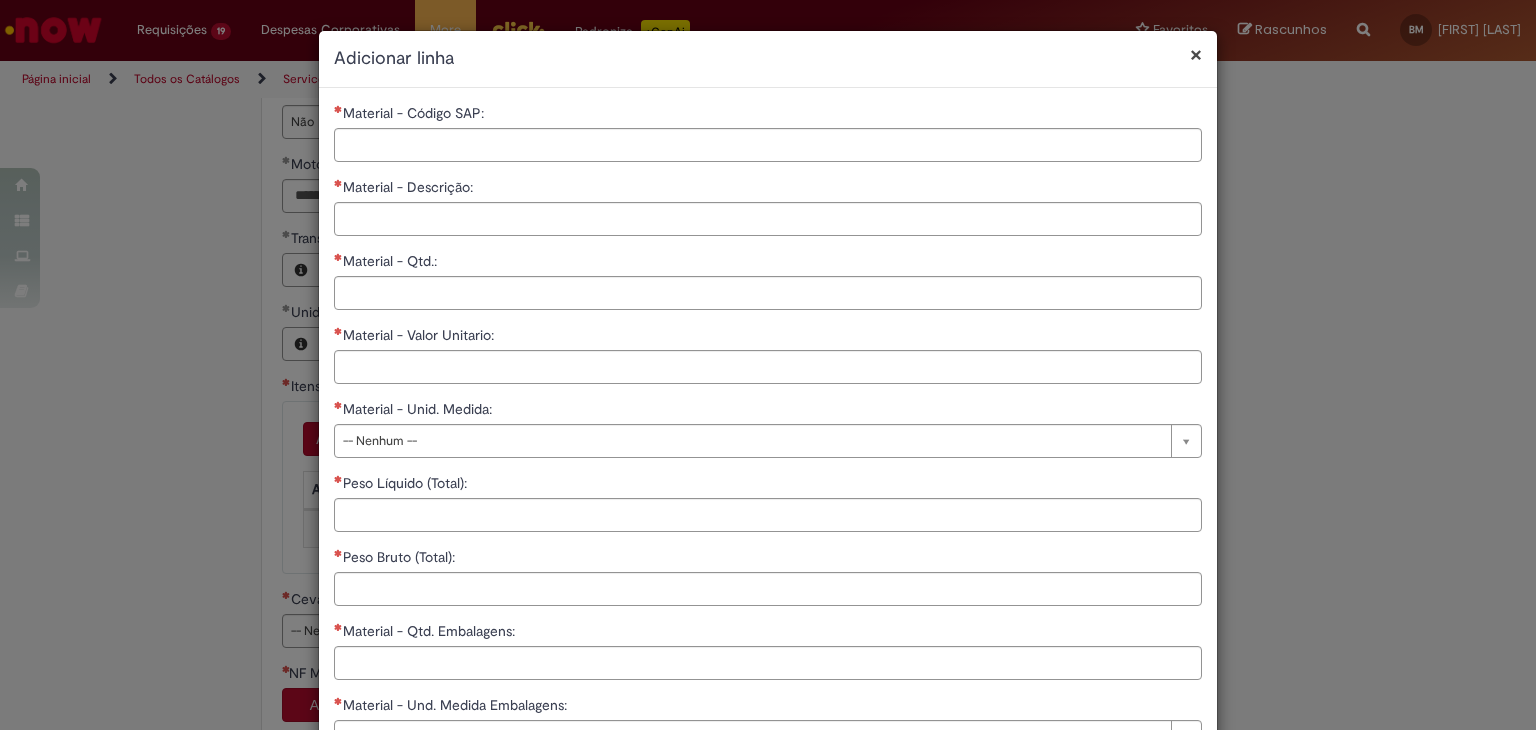 type 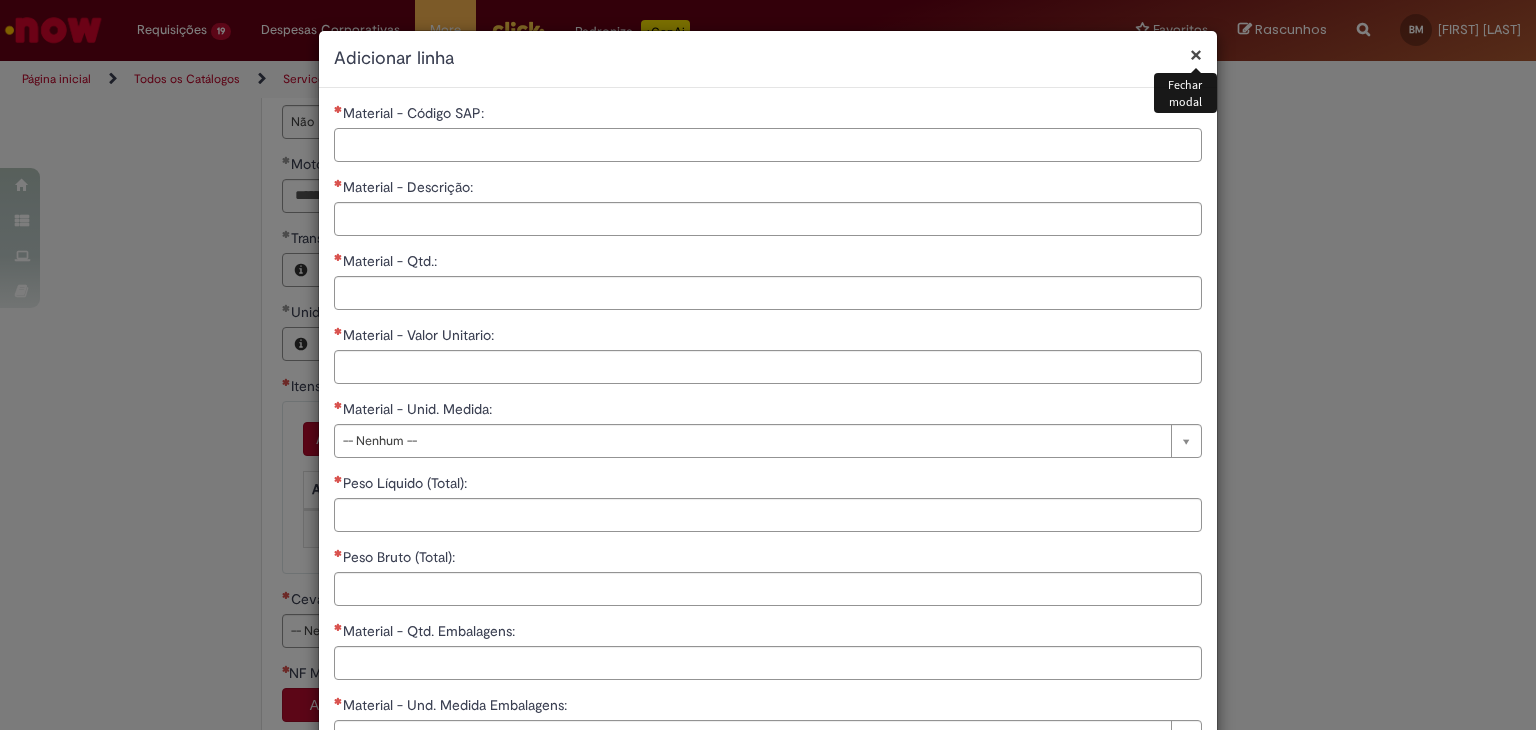 click on "Material - Código SAP:" at bounding box center [768, 145] 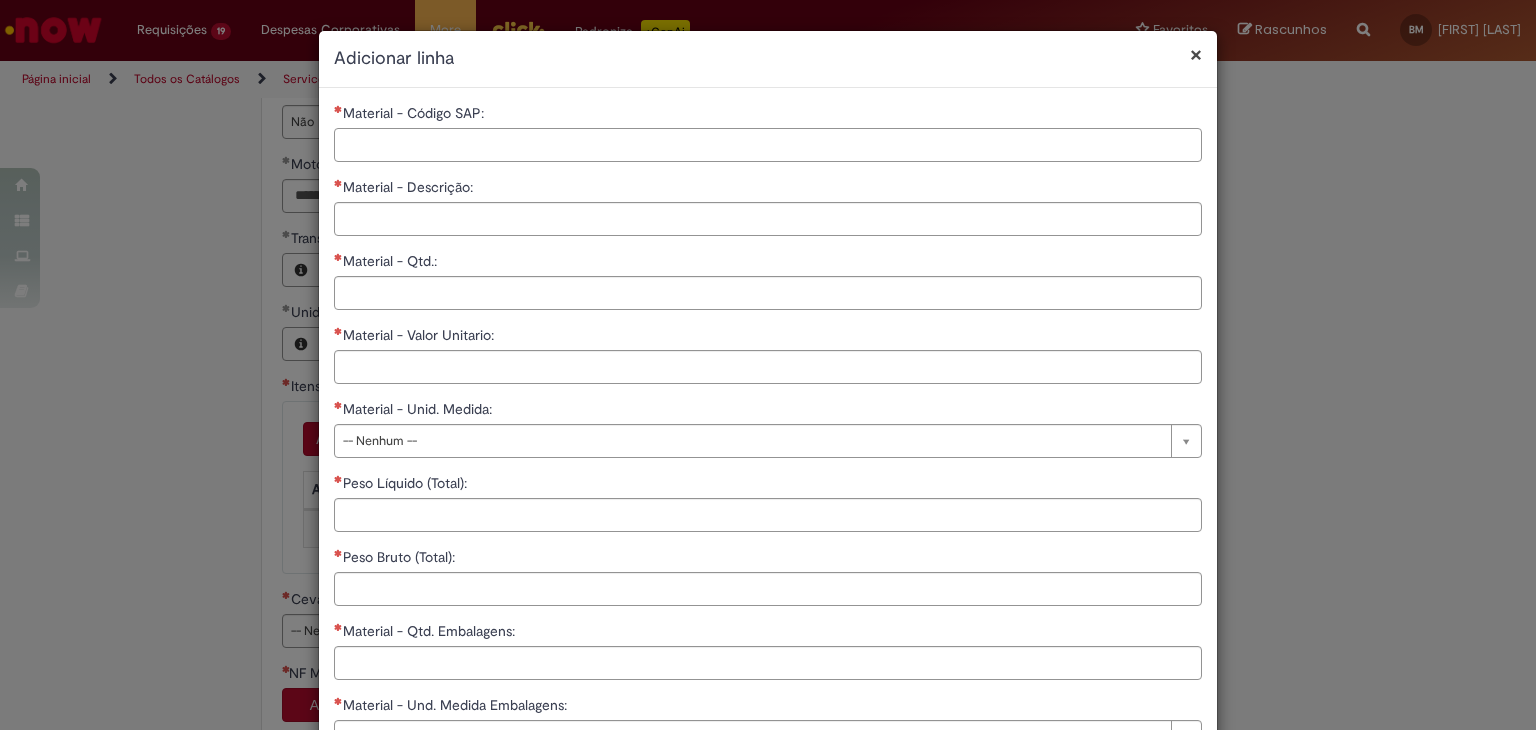 paste on "*****" 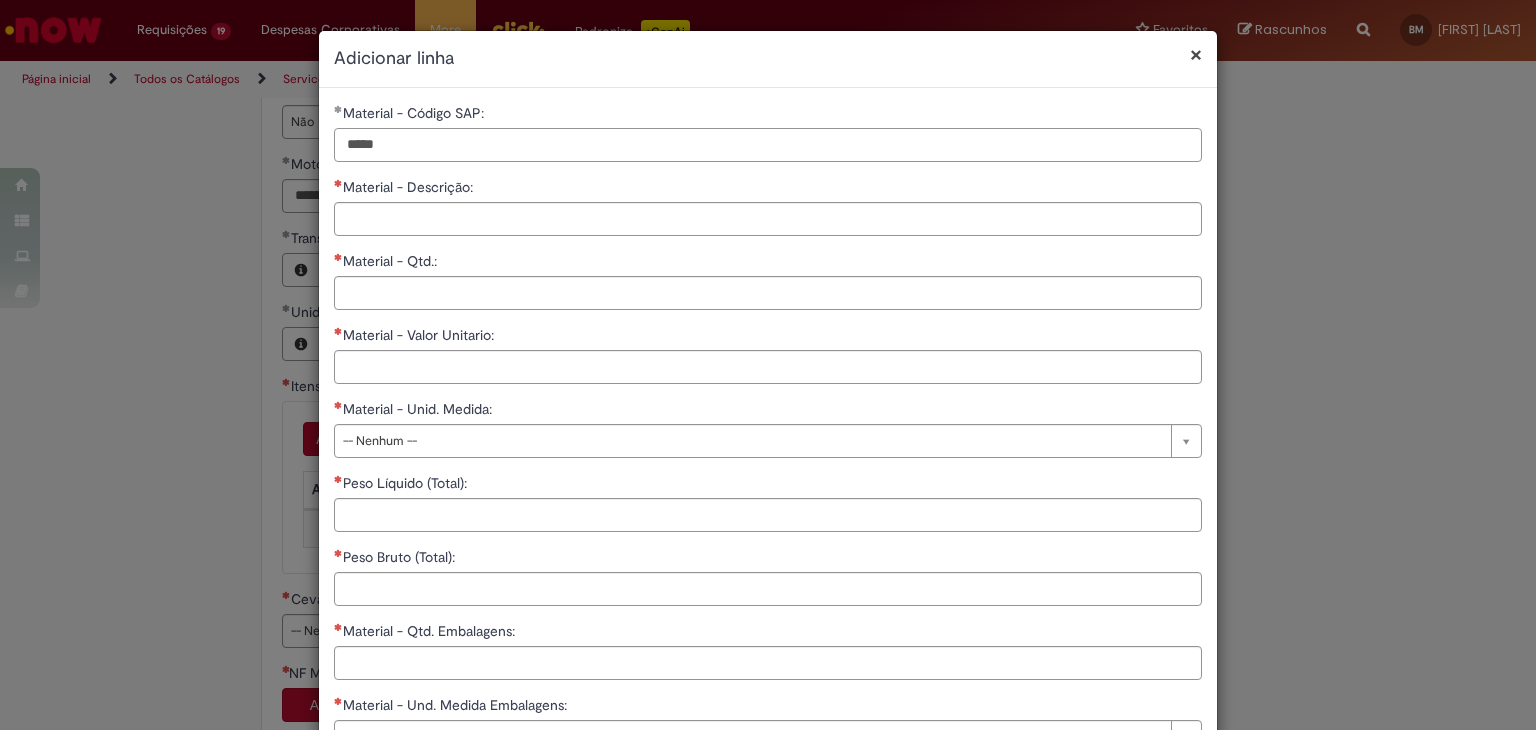 type on "*****" 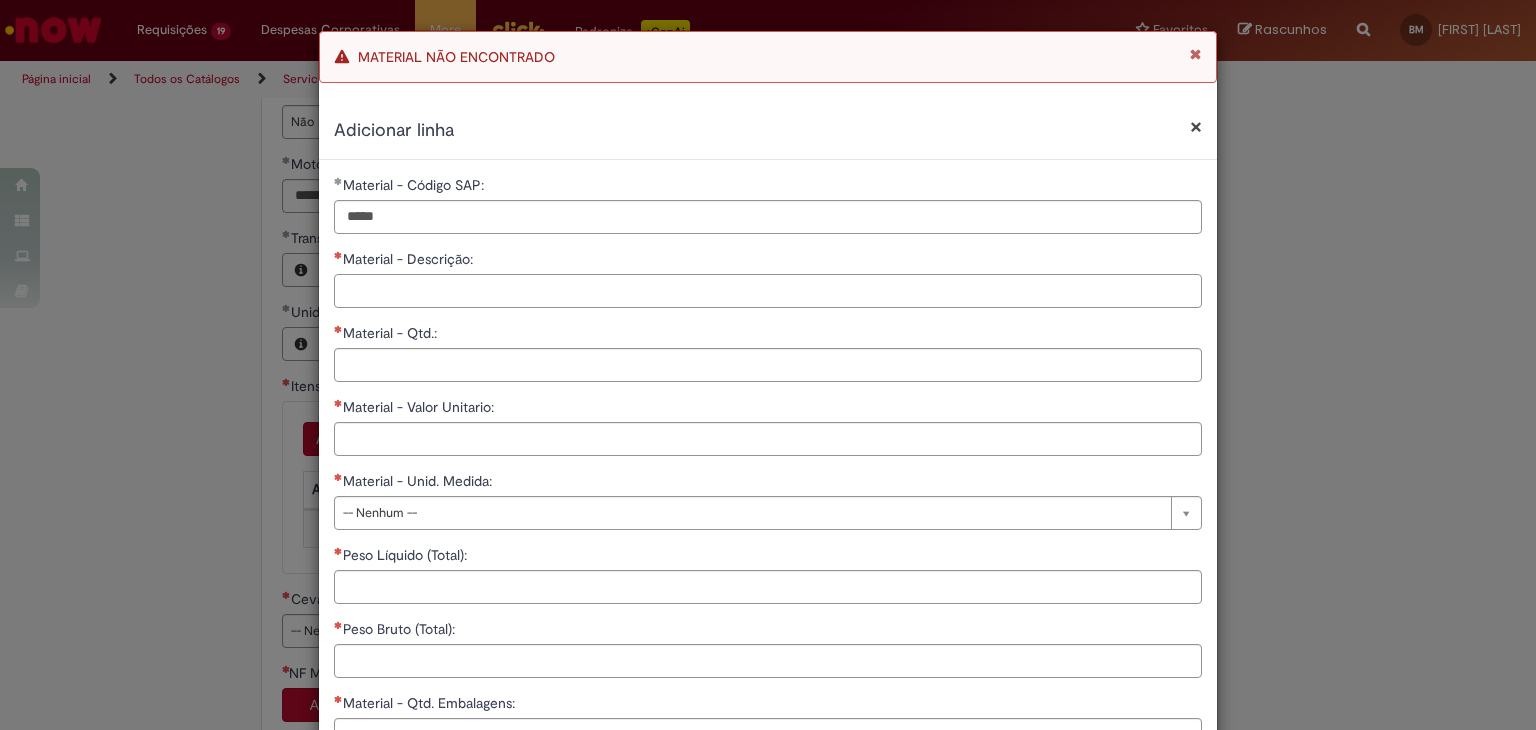 click on "Material - Descrição:" at bounding box center (768, 291) 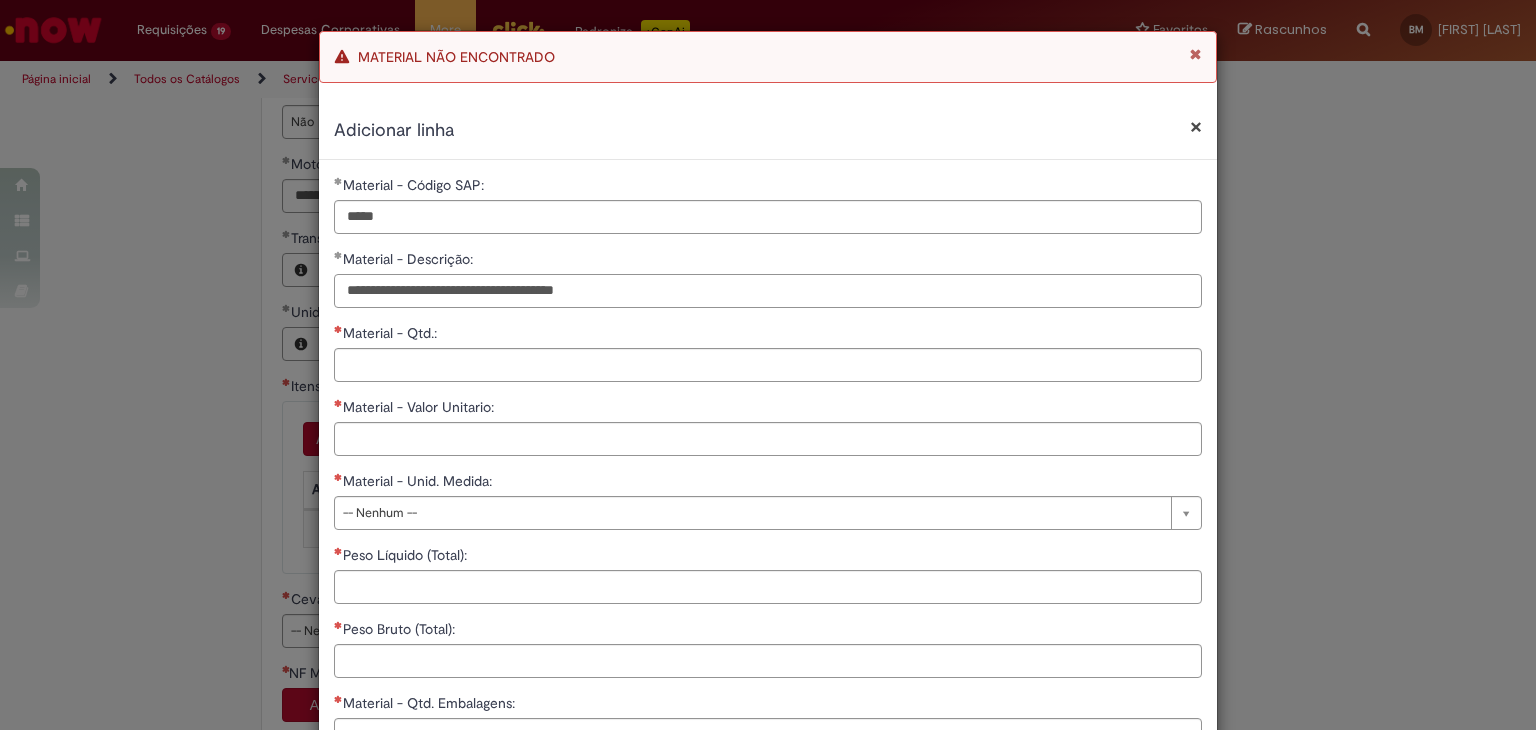 type on "**********" 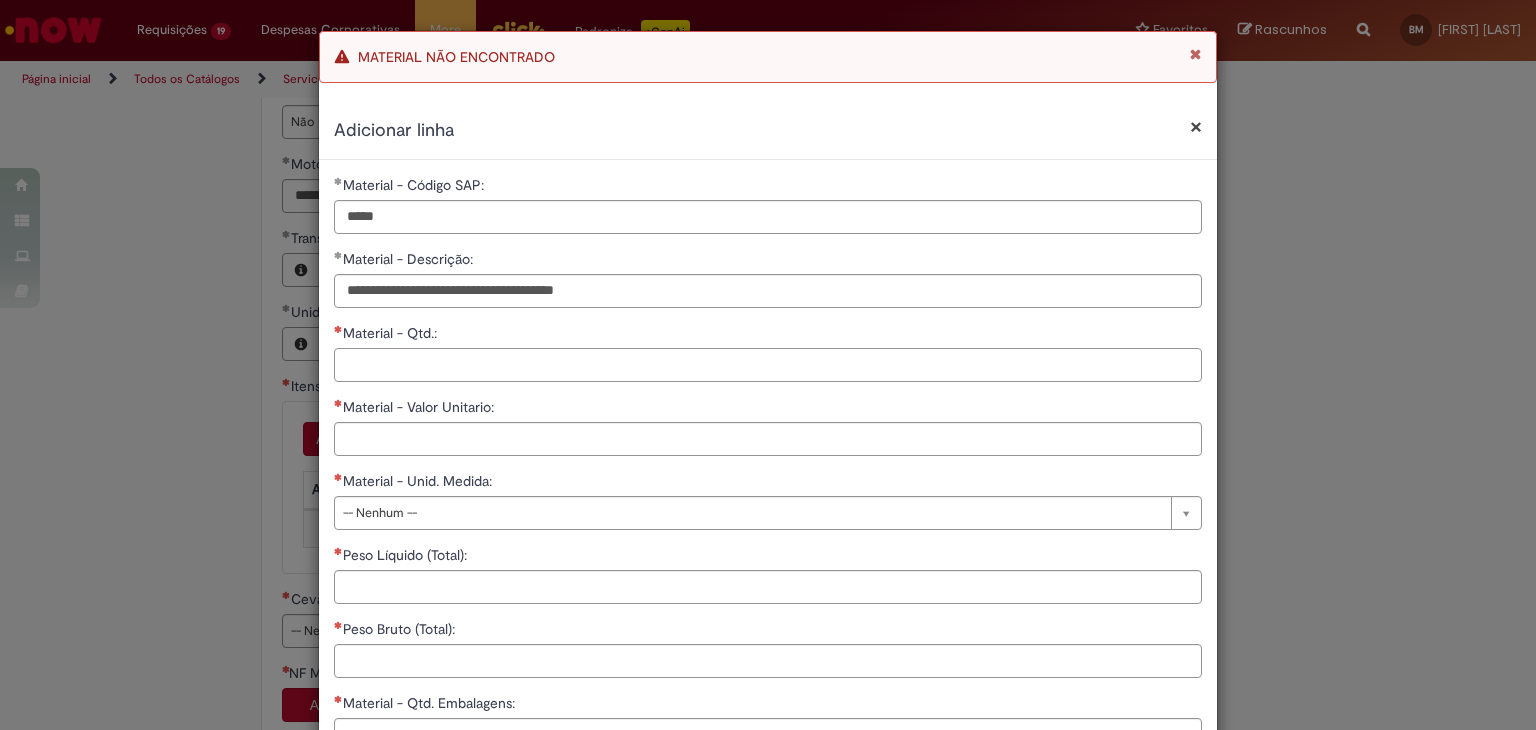 click on "Material - Qtd.:" at bounding box center (768, 365) 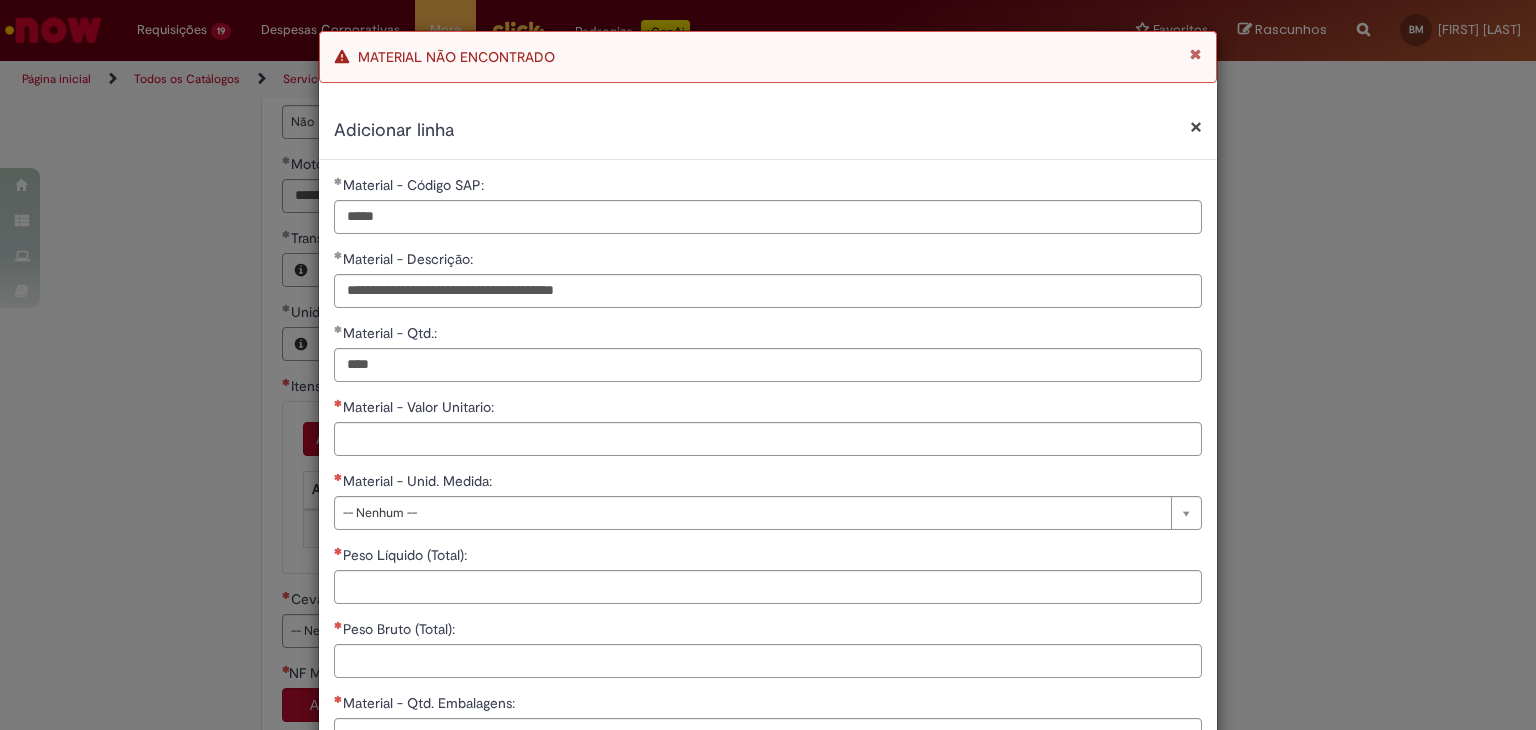 type on "********" 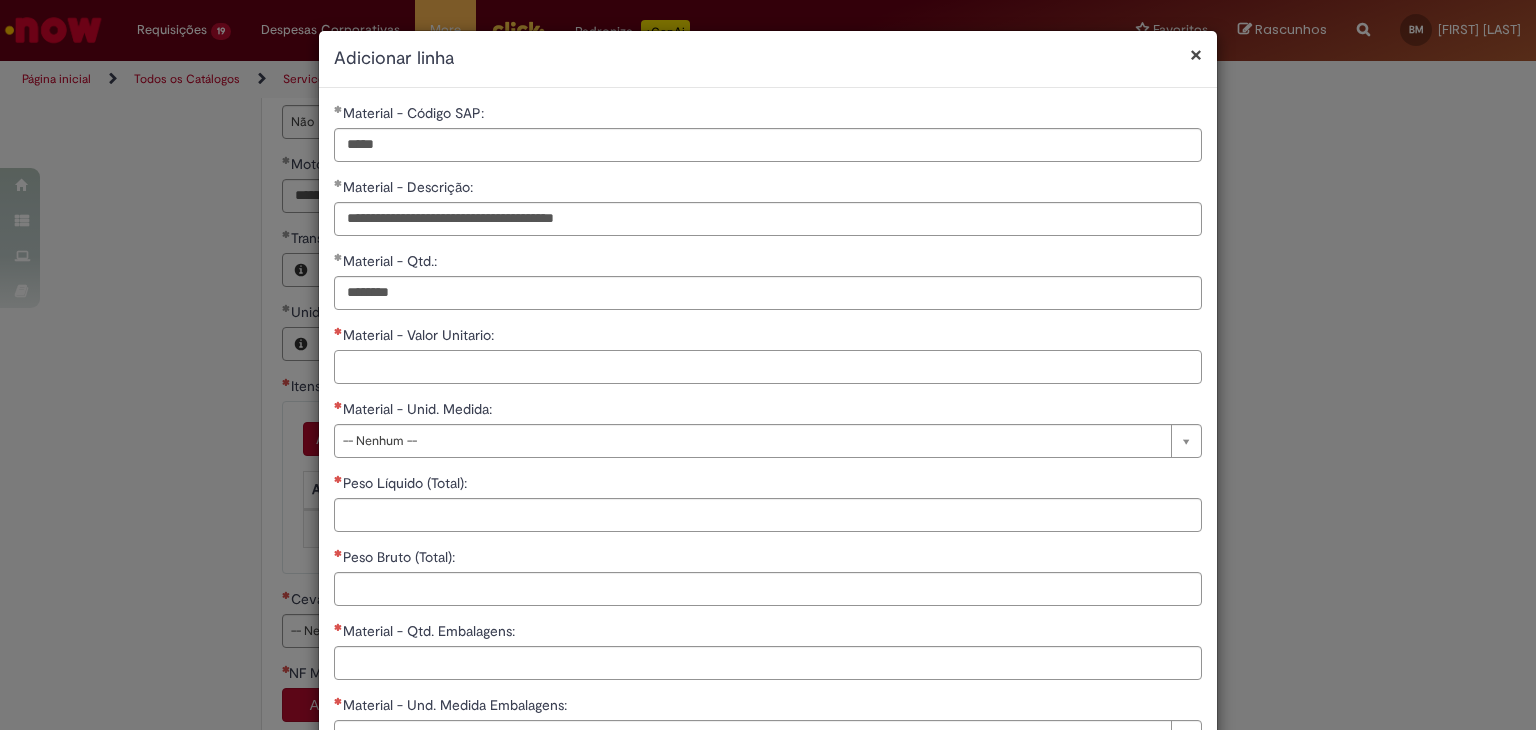click on "Material - Valor Unitario:" at bounding box center [768, 367] 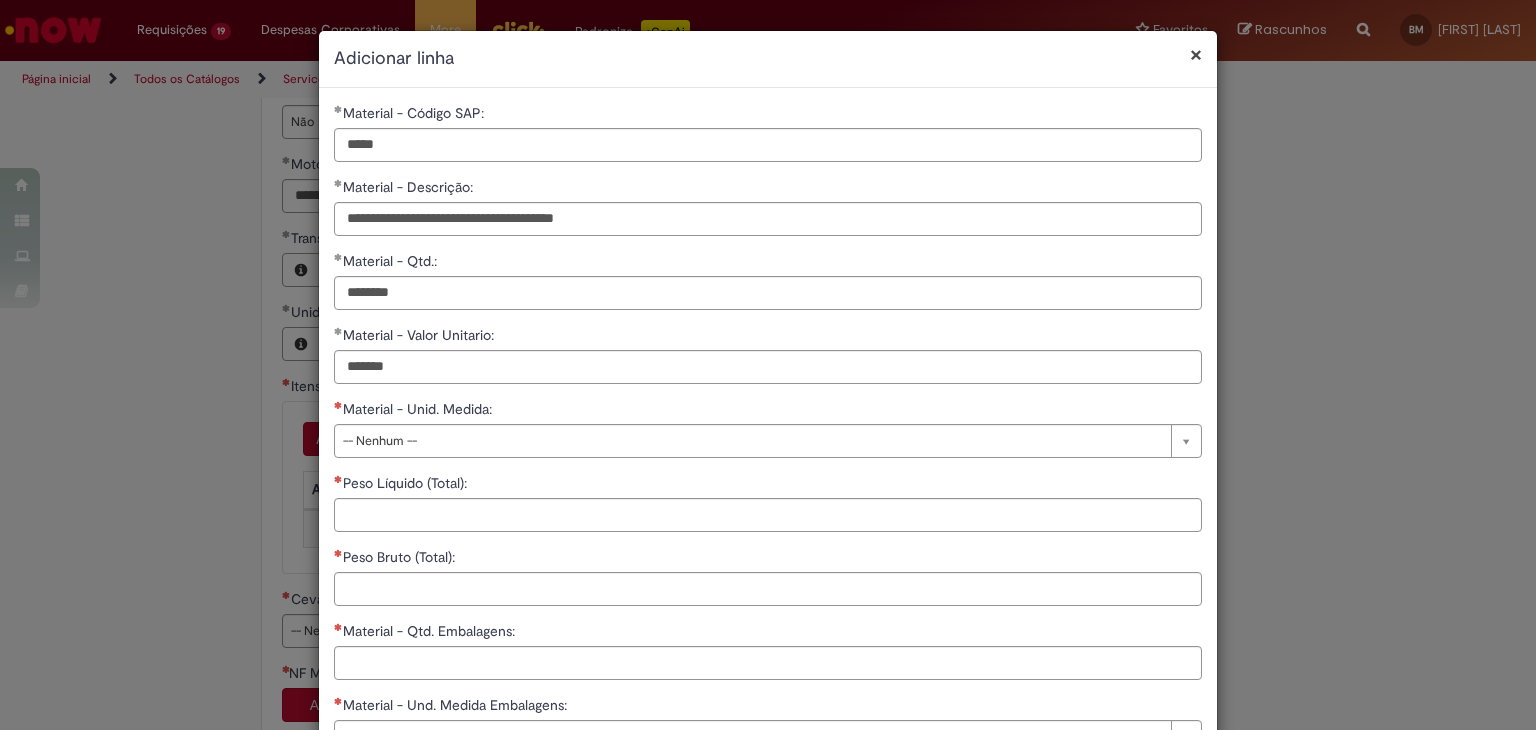 type on "********" 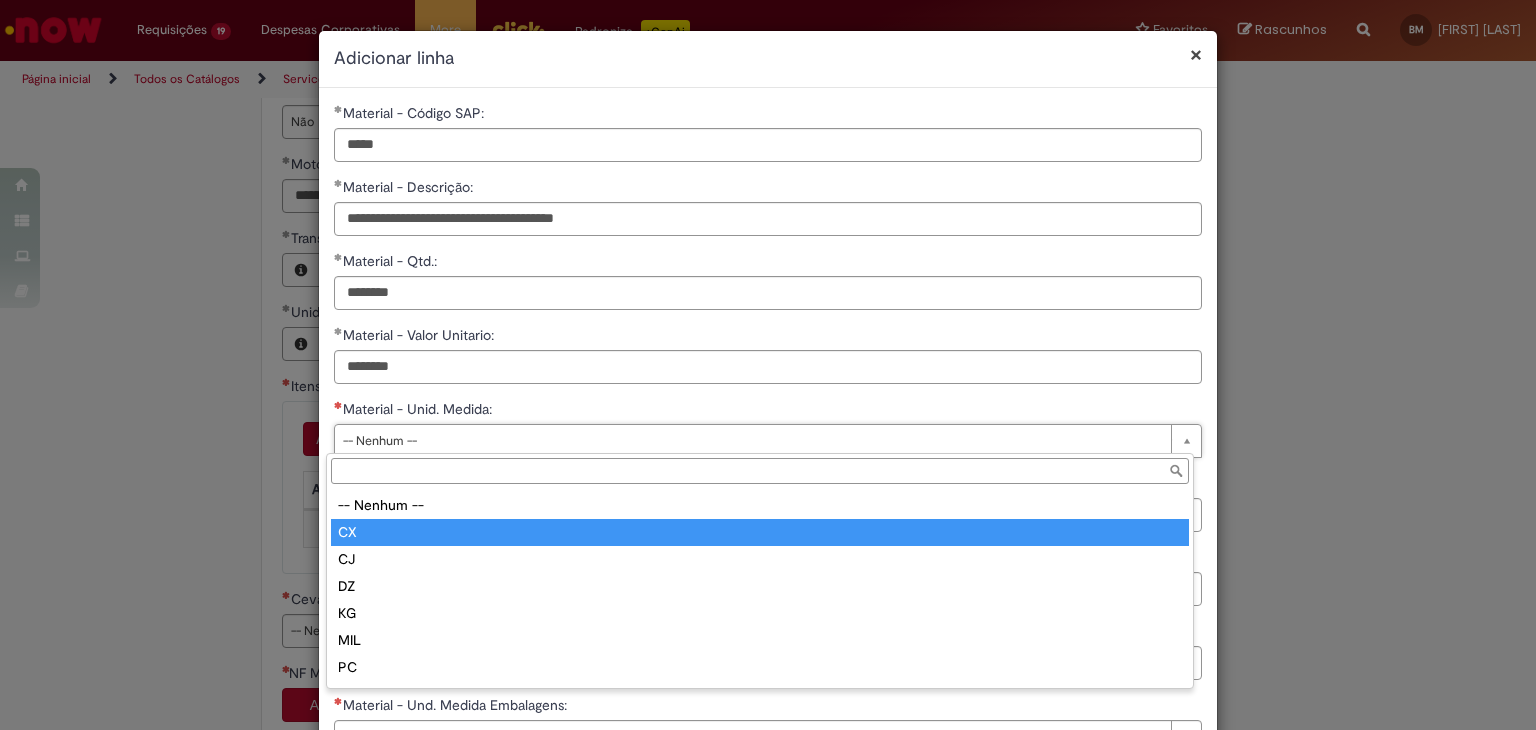 type on "**" 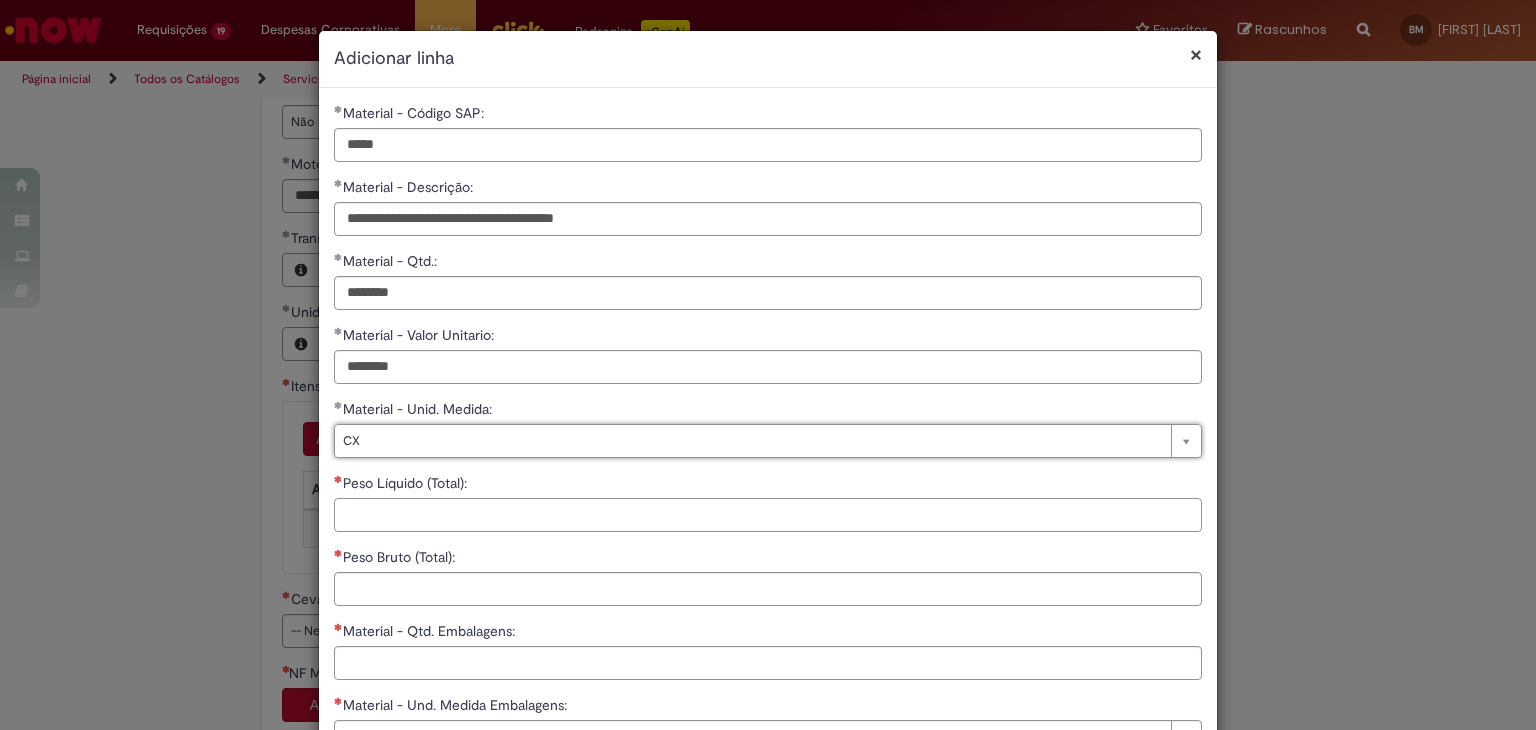 click on "Peso Líquido (Total):" at bounding box center [768, 515] 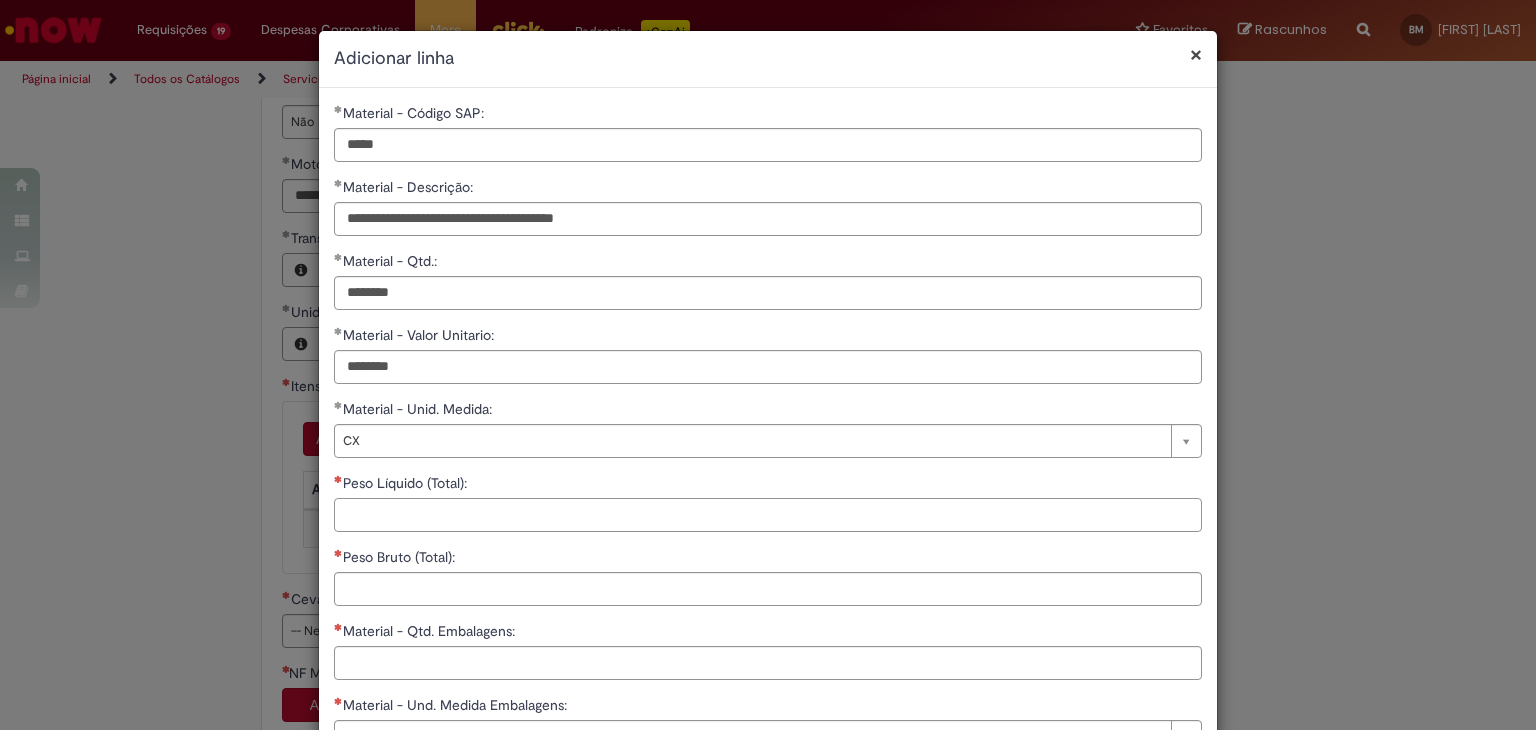 click on "Peso Líquido (Total):" at bounding box center [768, 515] 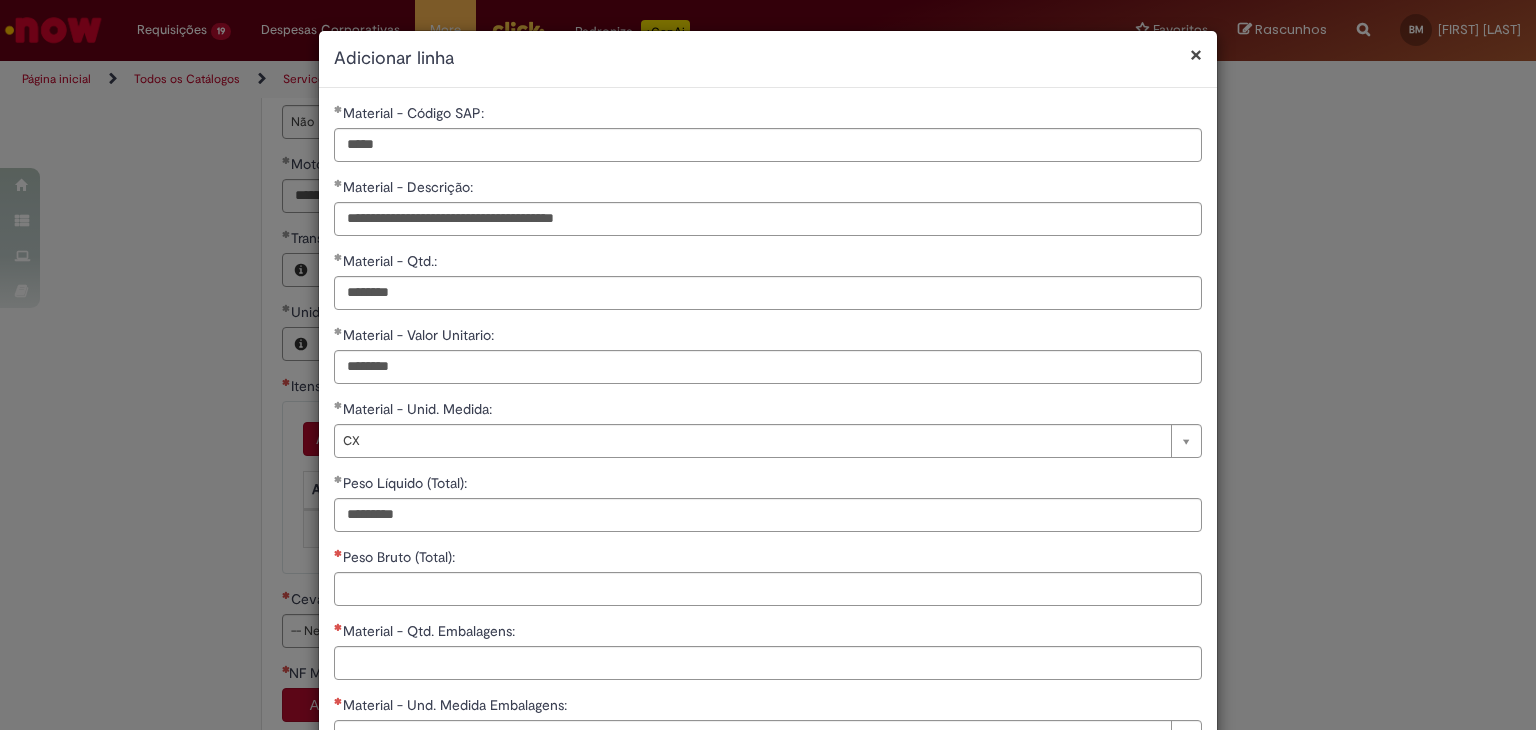 type on "**********" 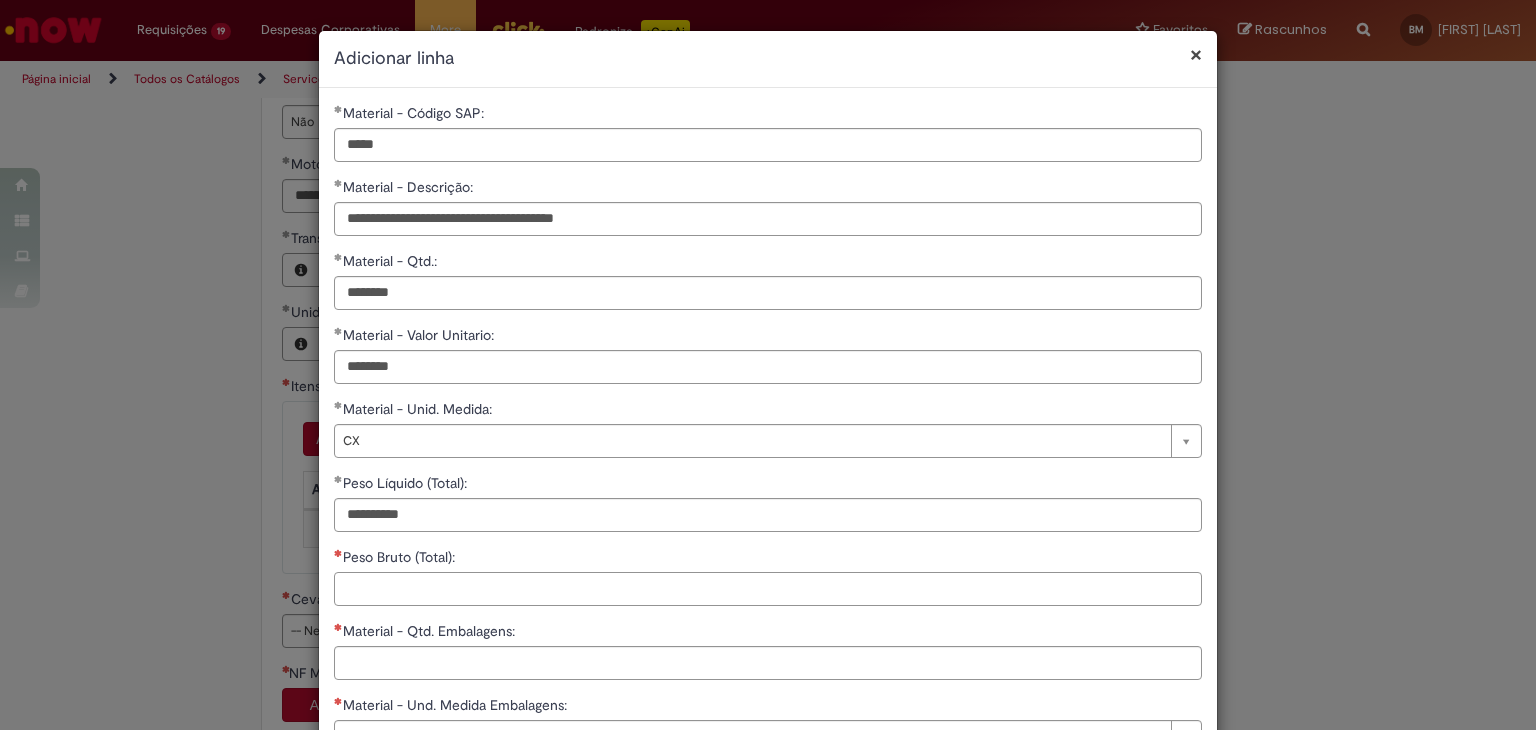 click on "Peso Bruto (Total):" at bounding box center [768, 589] 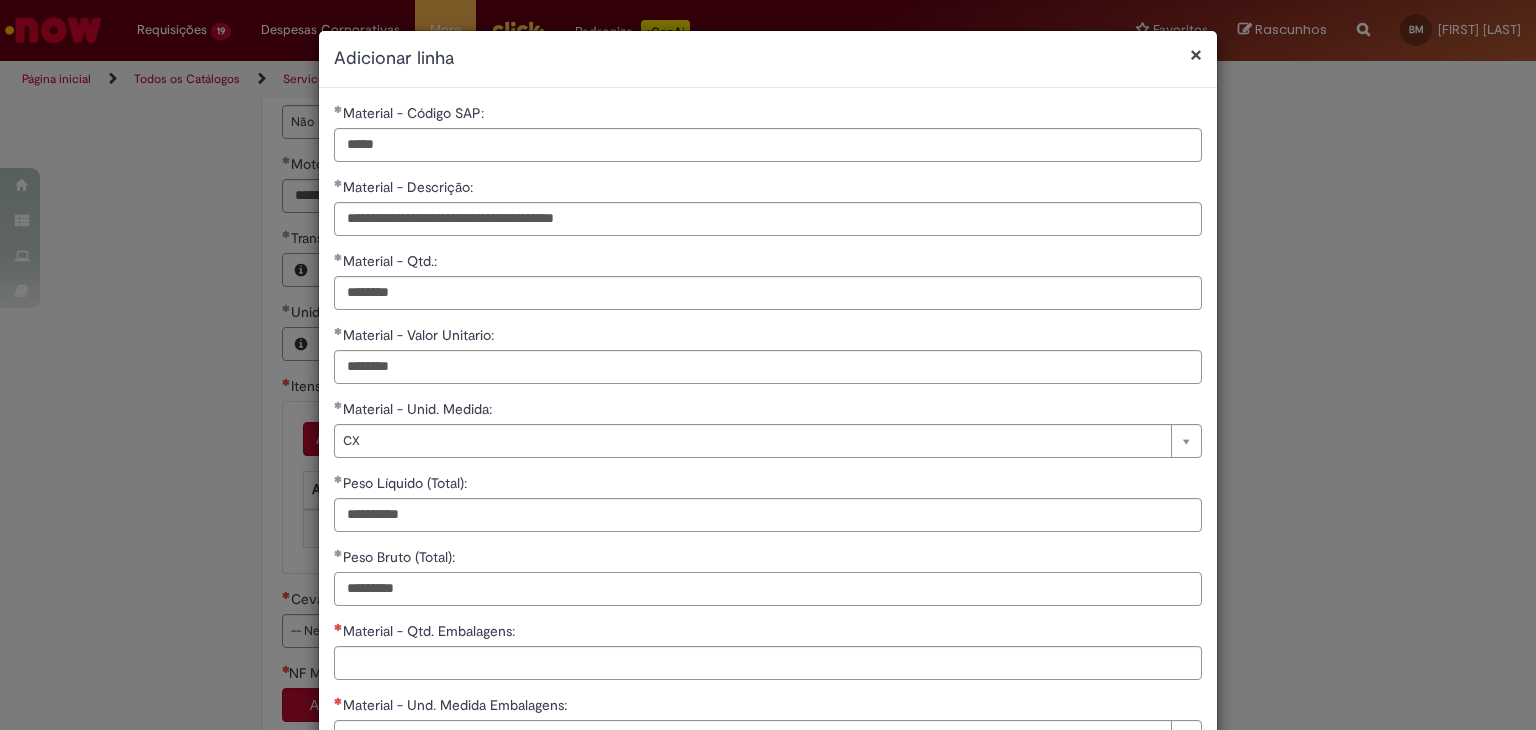 scroll, scrollTop: 148, scrollLeft: 0, axis: vertical 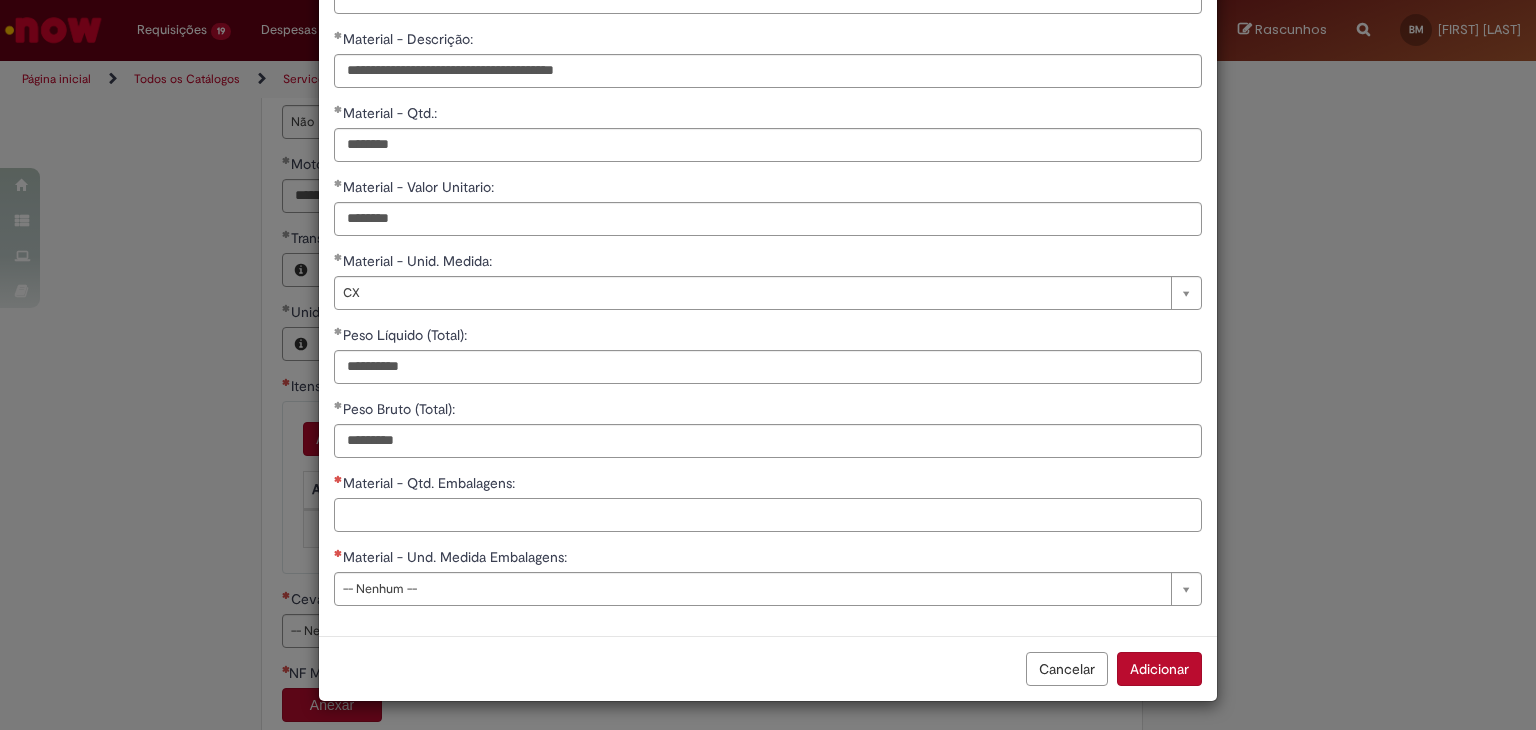type on "**********" 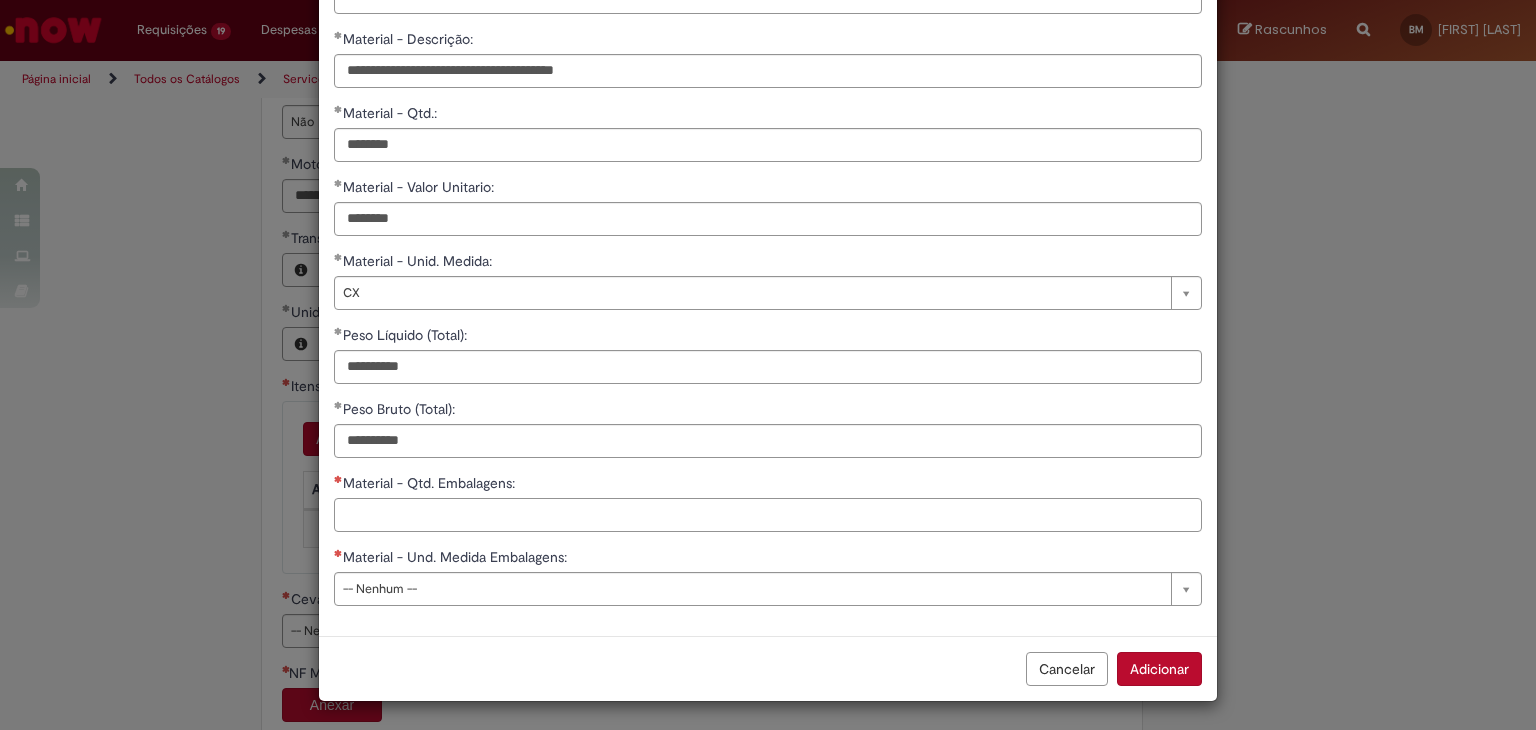 click on "Material - Qtd. Embalagens:" at bounding box center [768, 515] 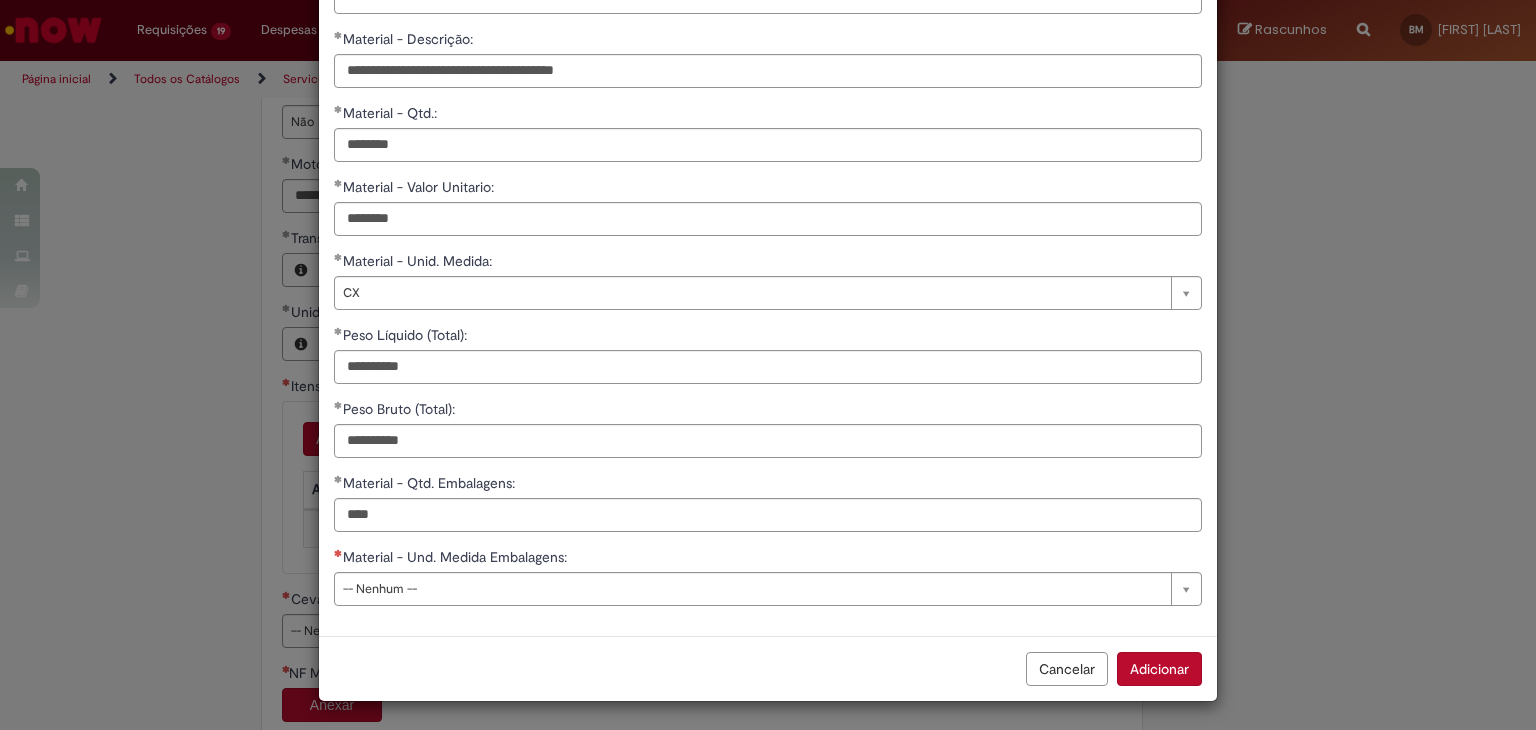 type on "*********" 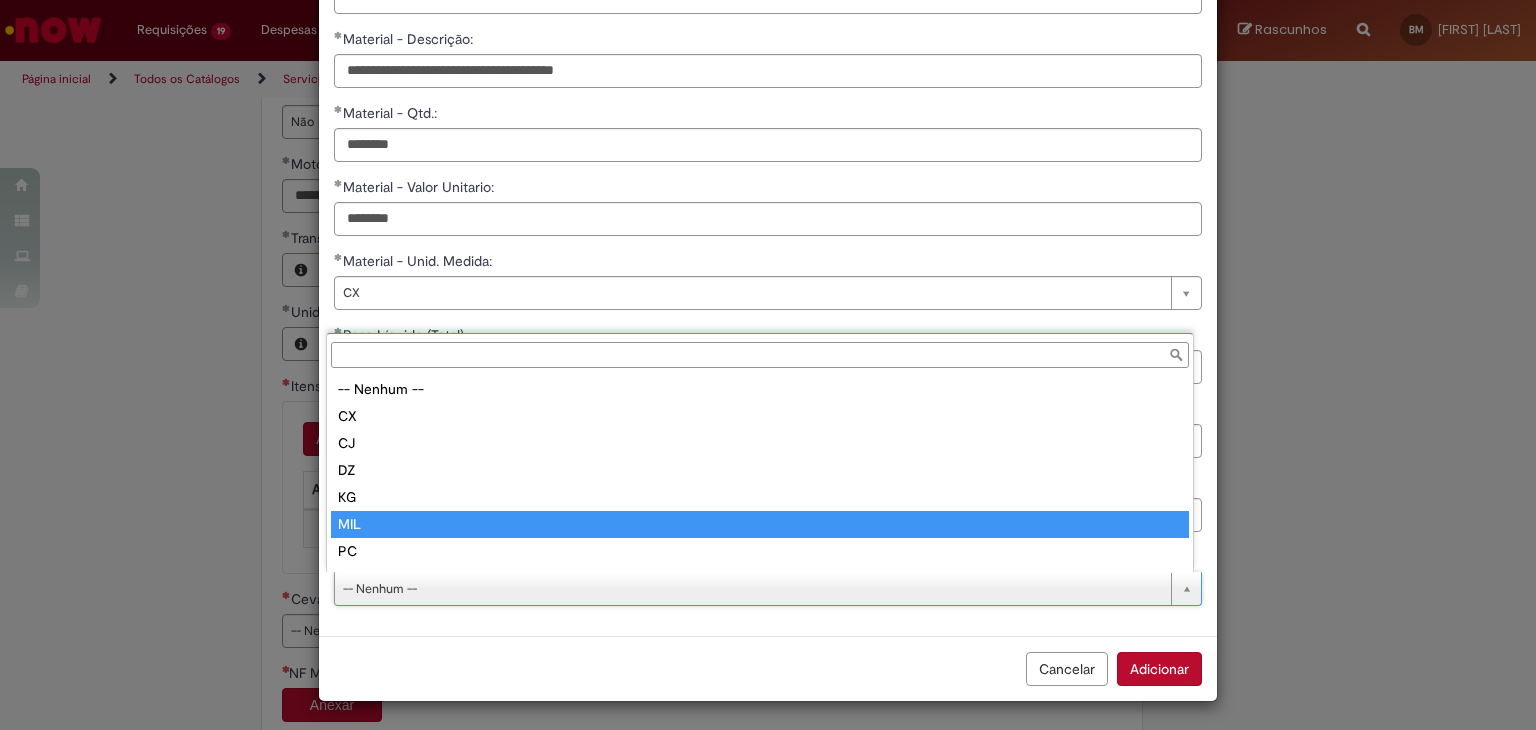 scroll, scrollTop: 16, scrollLeft: 0, axis: vertical 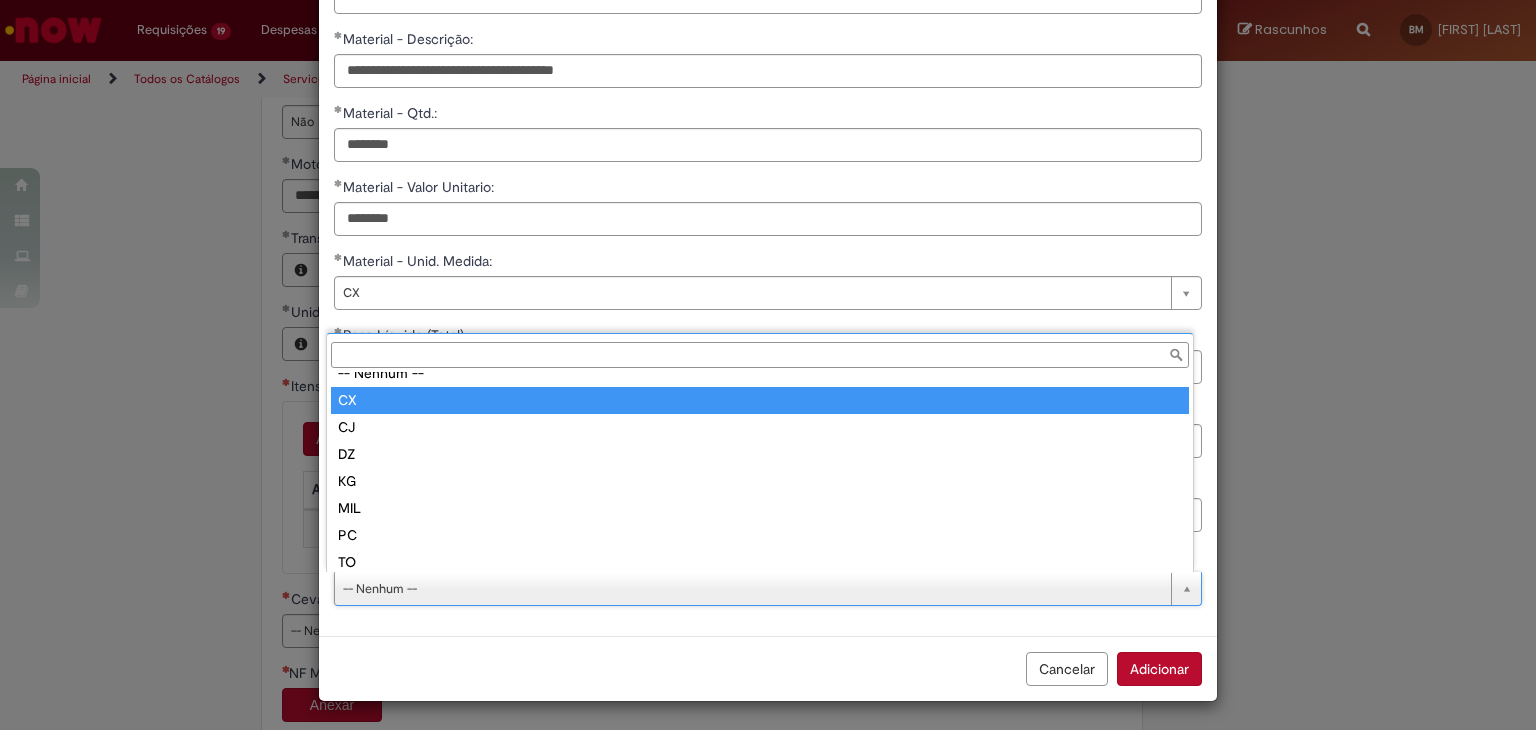 type on "**" 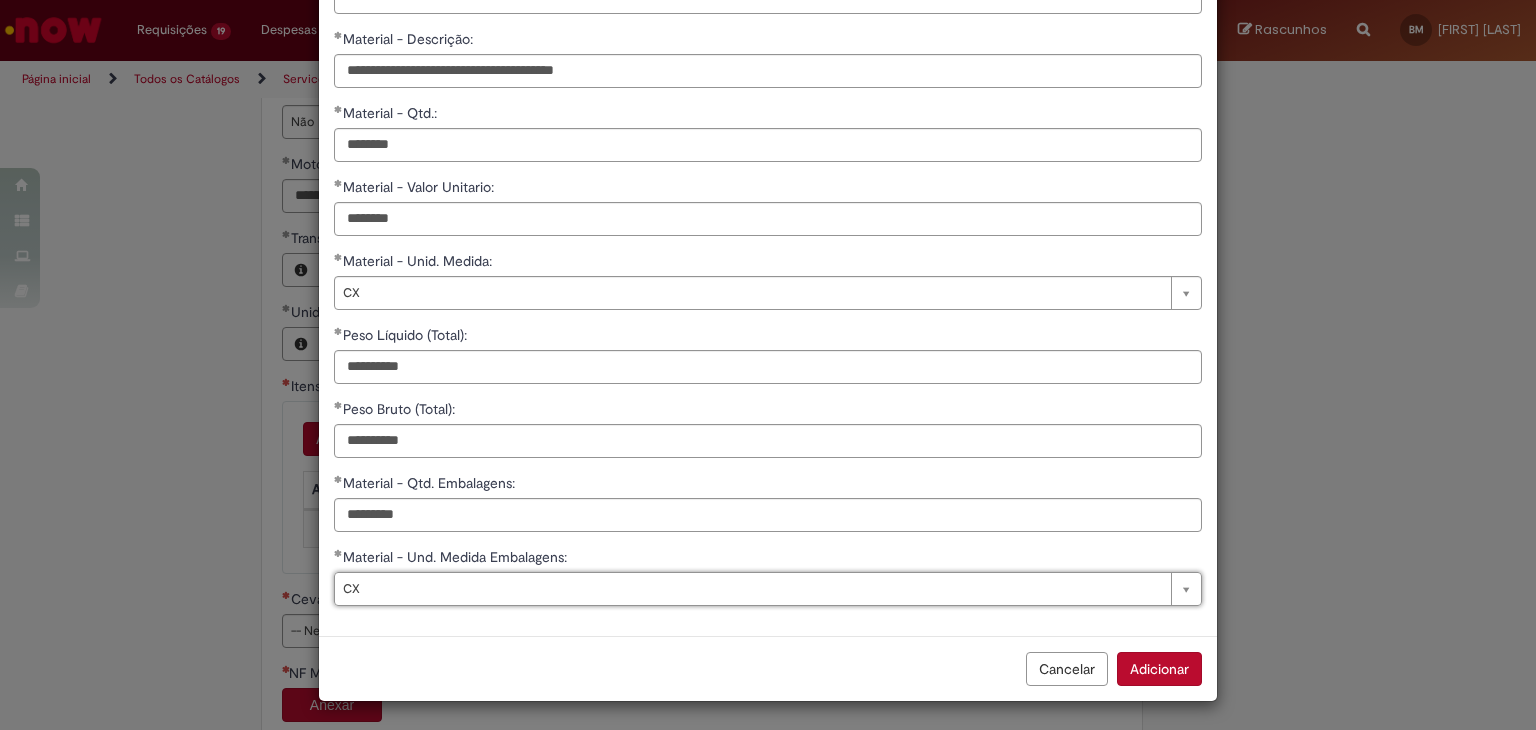 click on "Adicionar" at bounding box center [1159, 669] 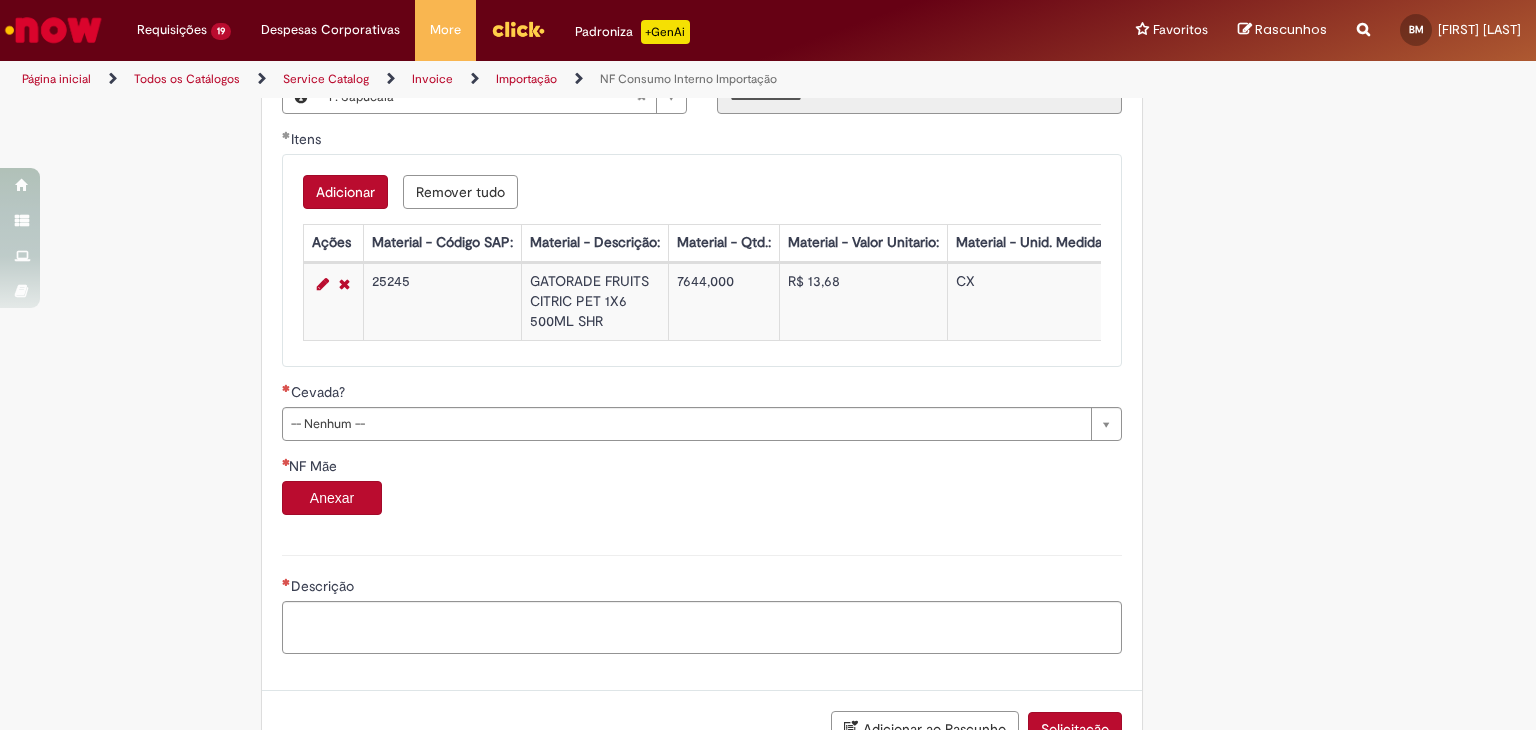 scroll, scrollTop: 1324, scrollLeft: 0, axis: vertical 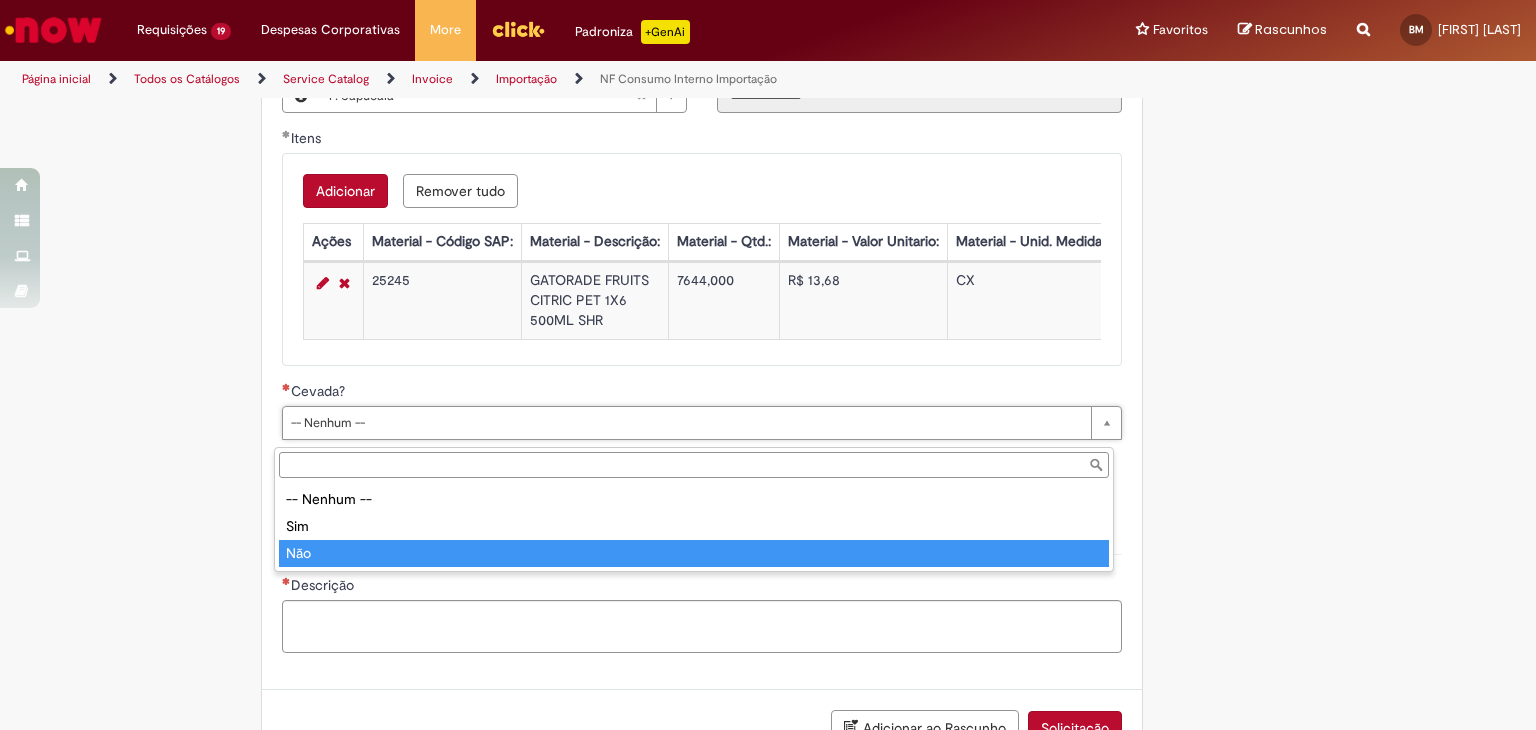 type on "***" 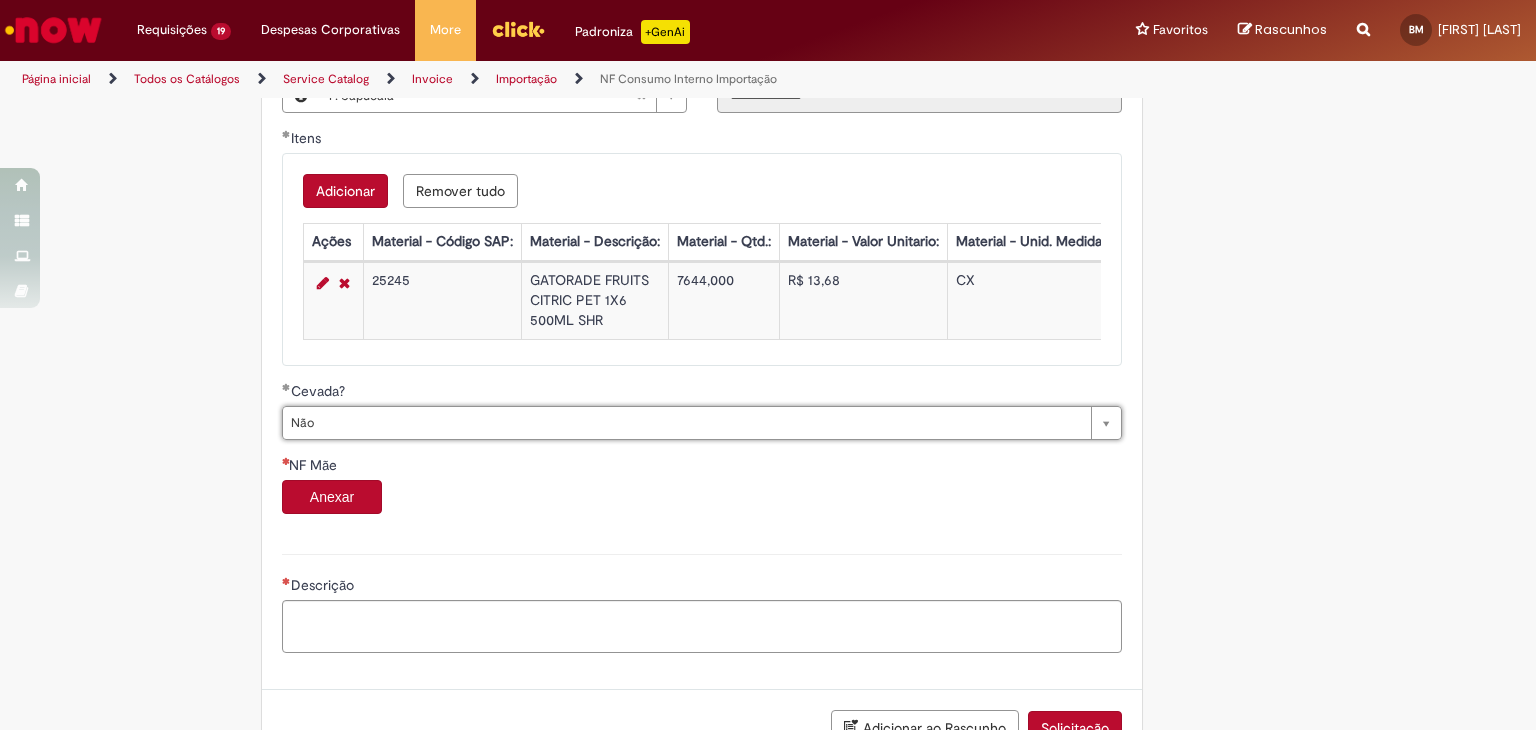 click on "**********" at bounding box center [670, -218] 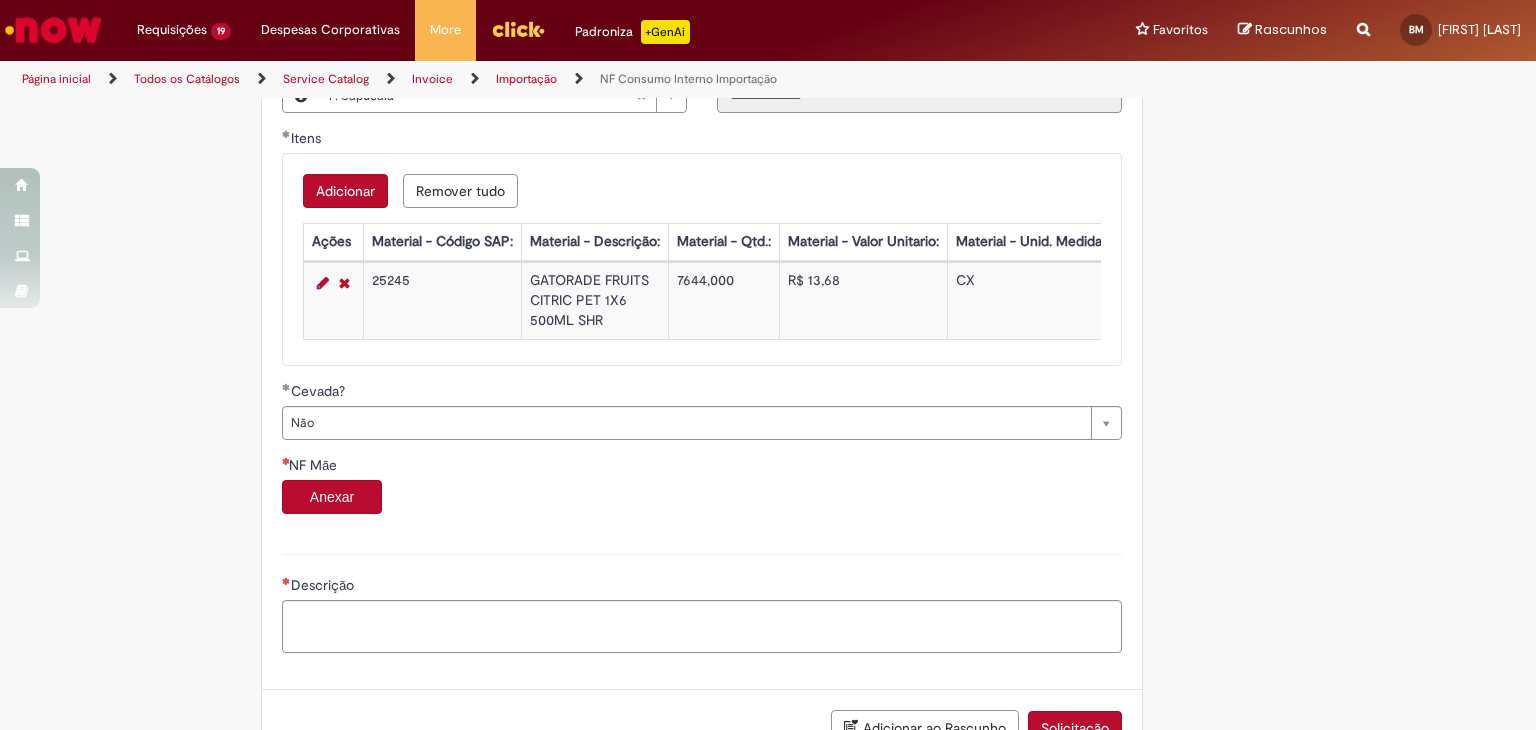 click on "Anexar" at bounding box center (332, 497) 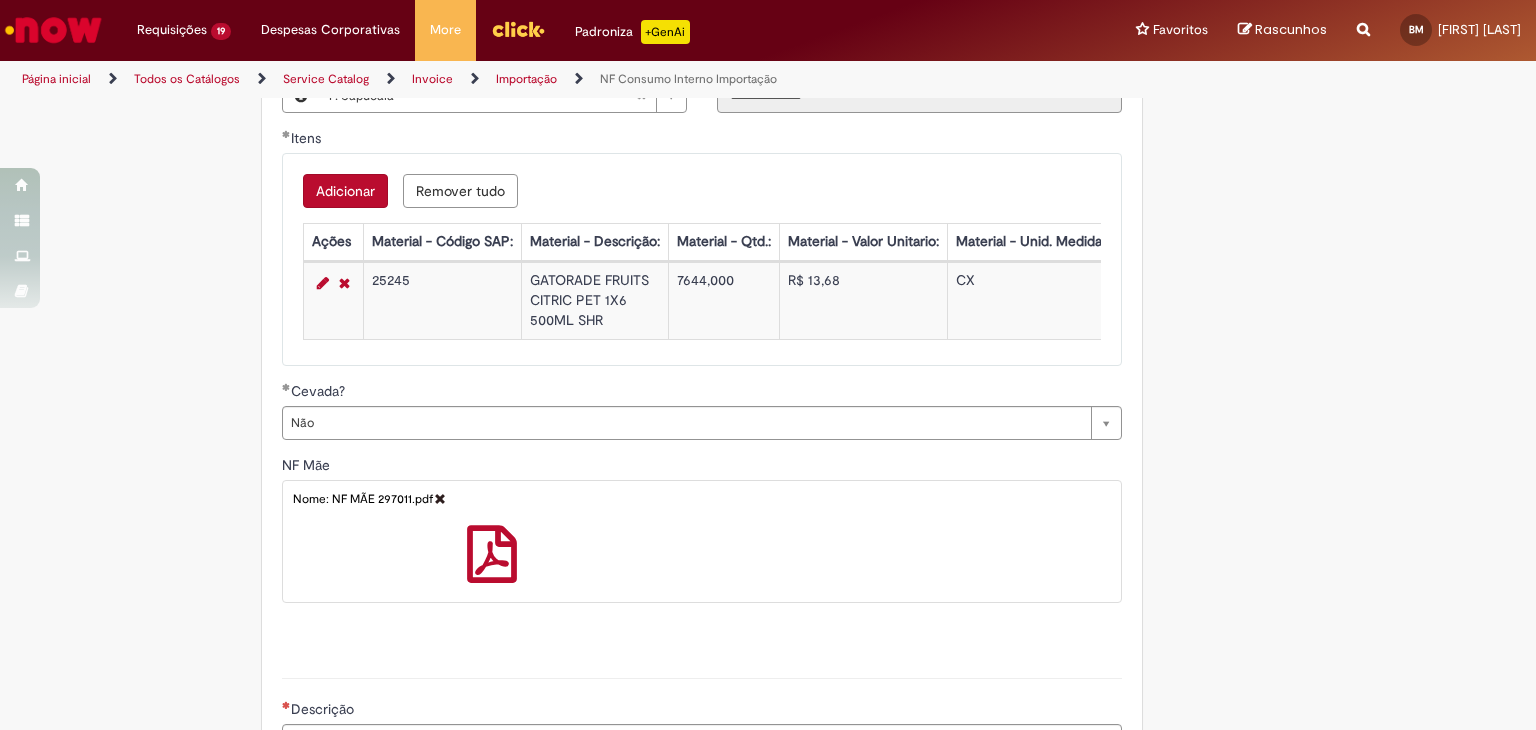 scroll, scrollTop: 1516, scrollLeft: 0, axis: vertical 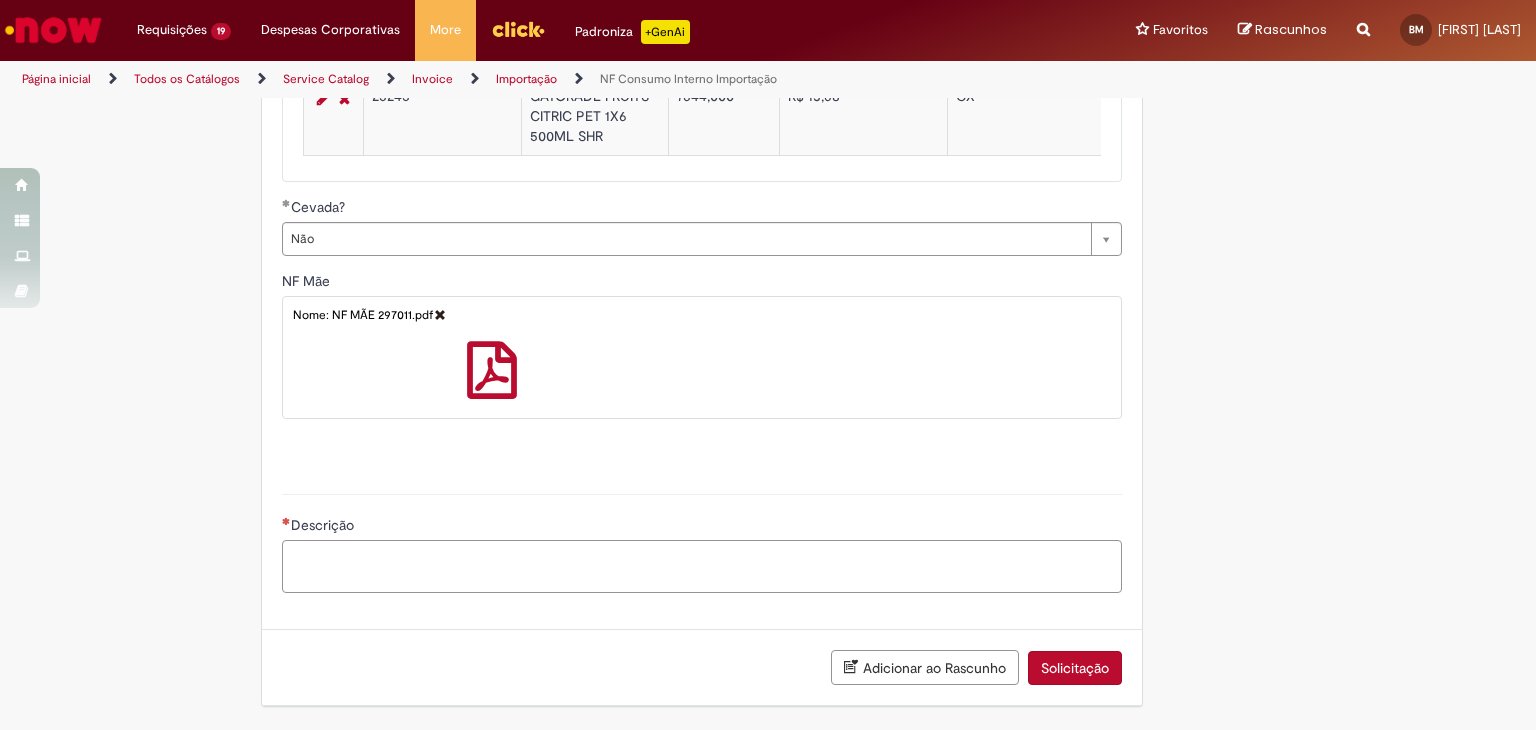 click on "Descrição" at bounding box center (702, 567) 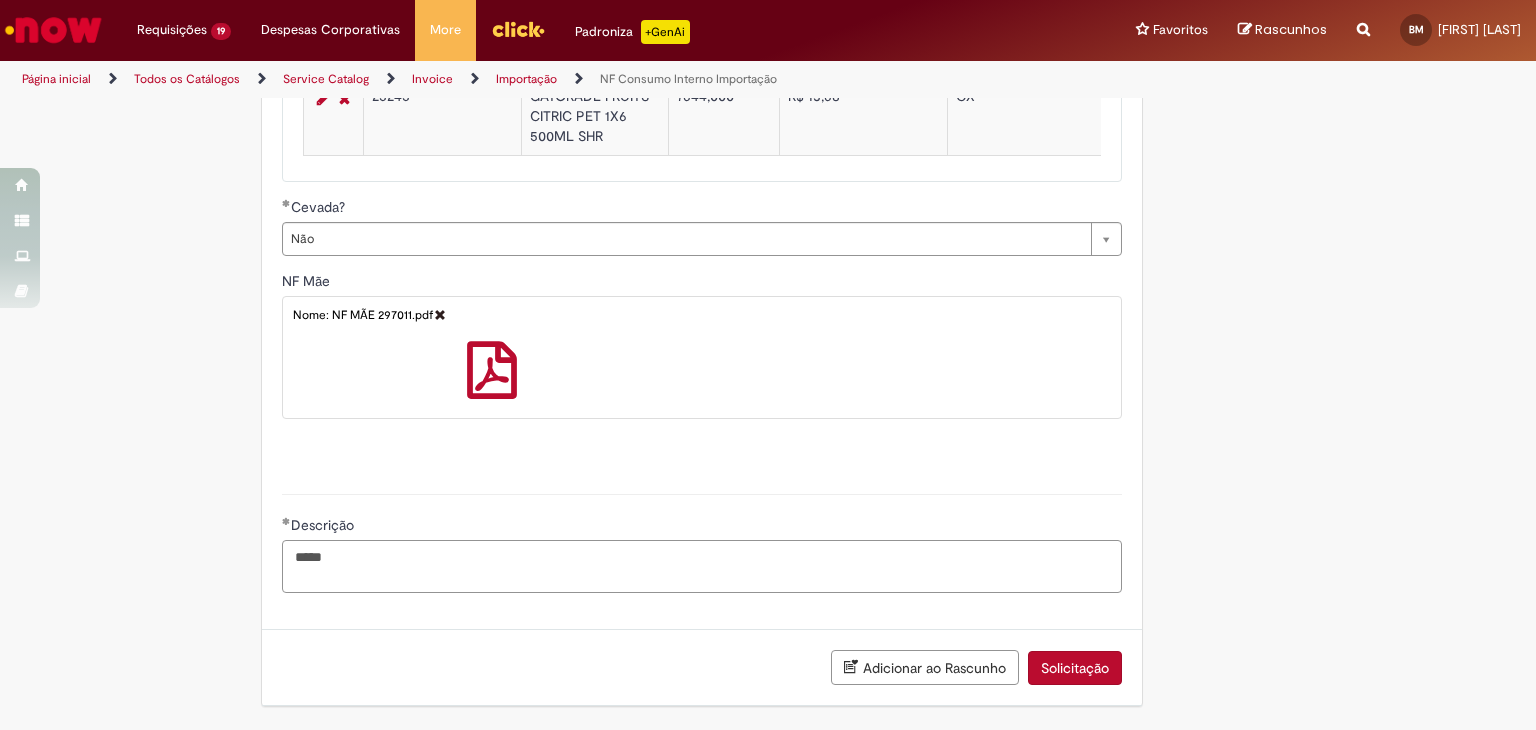 paste on "**********" 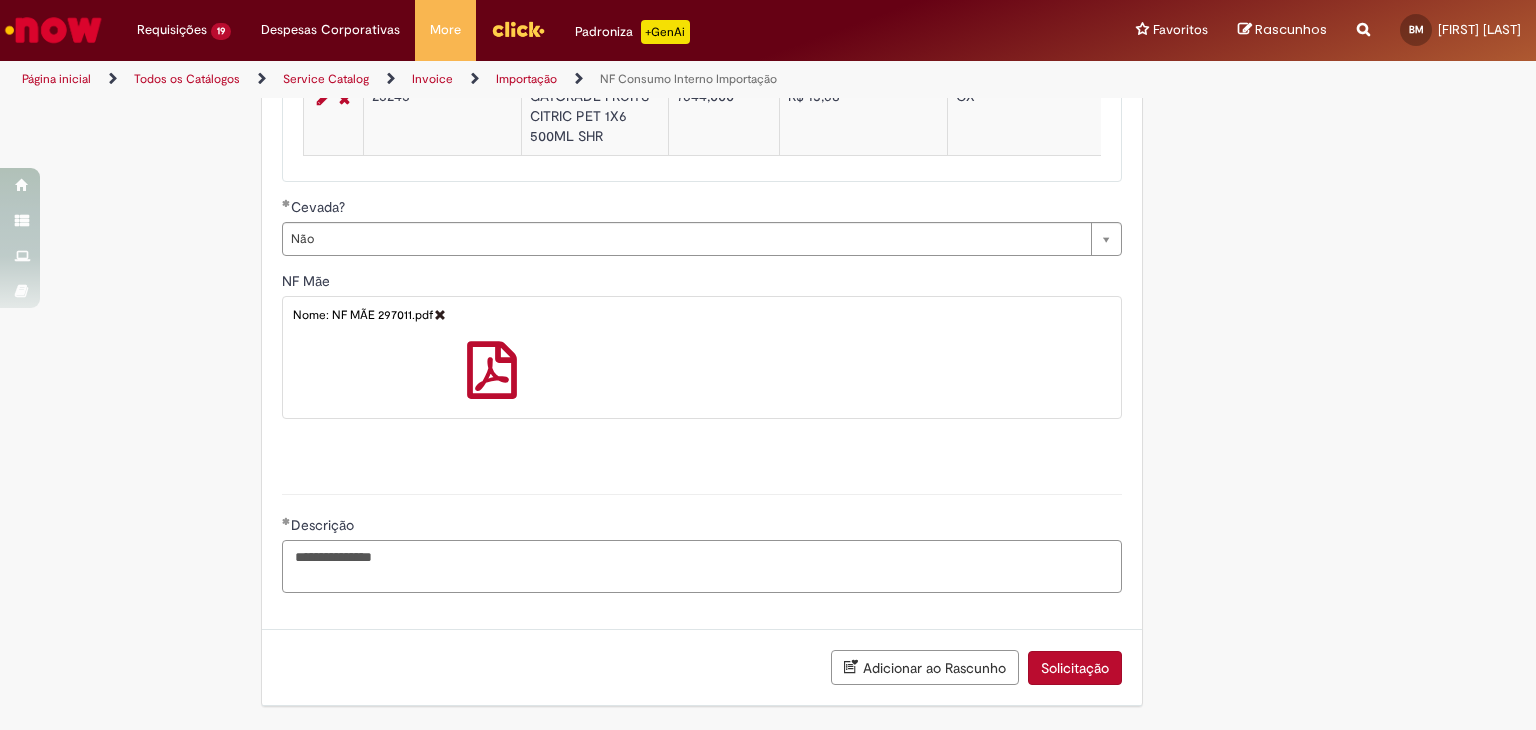 type on "**********" 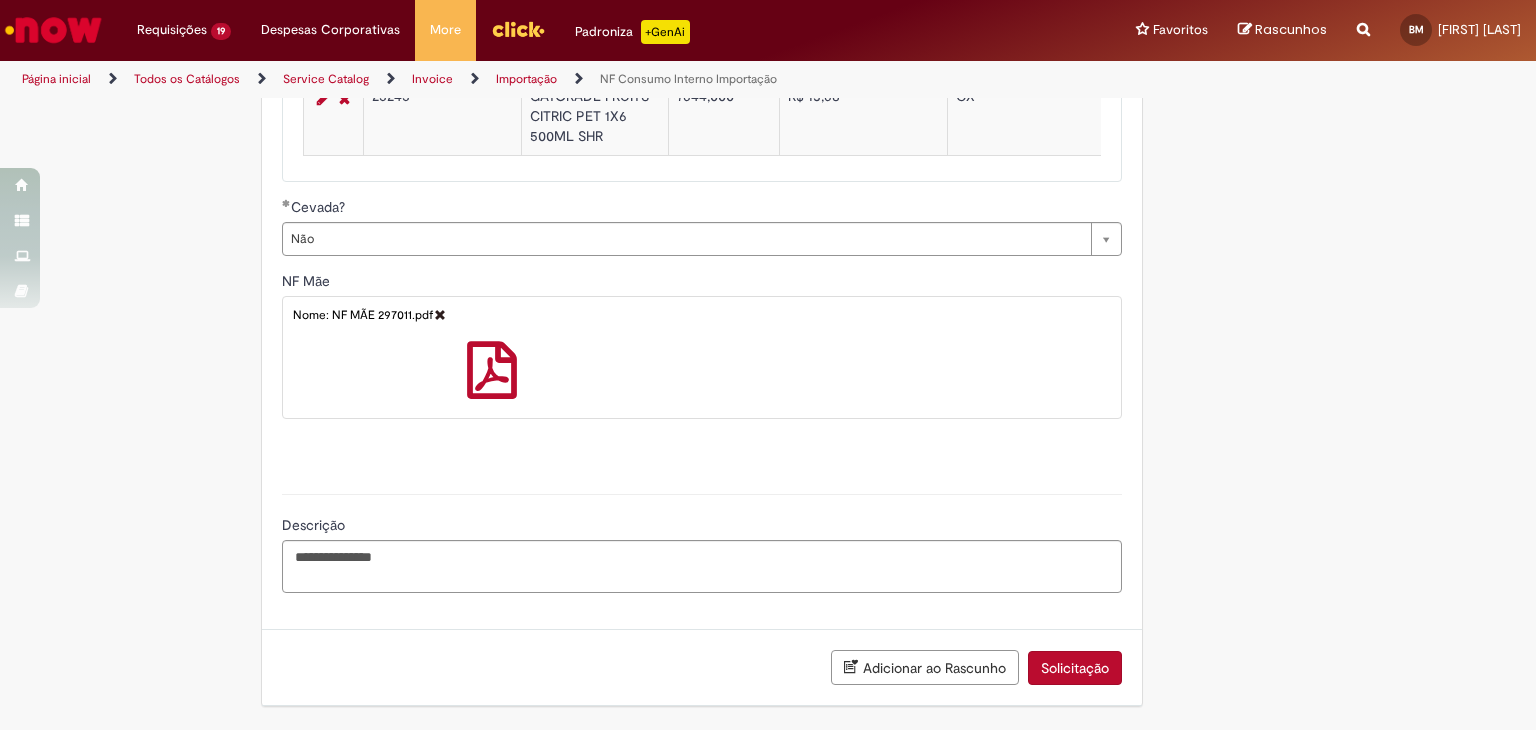 click on "Adicionar ao Rascunho" at bounding box center (925, 667) 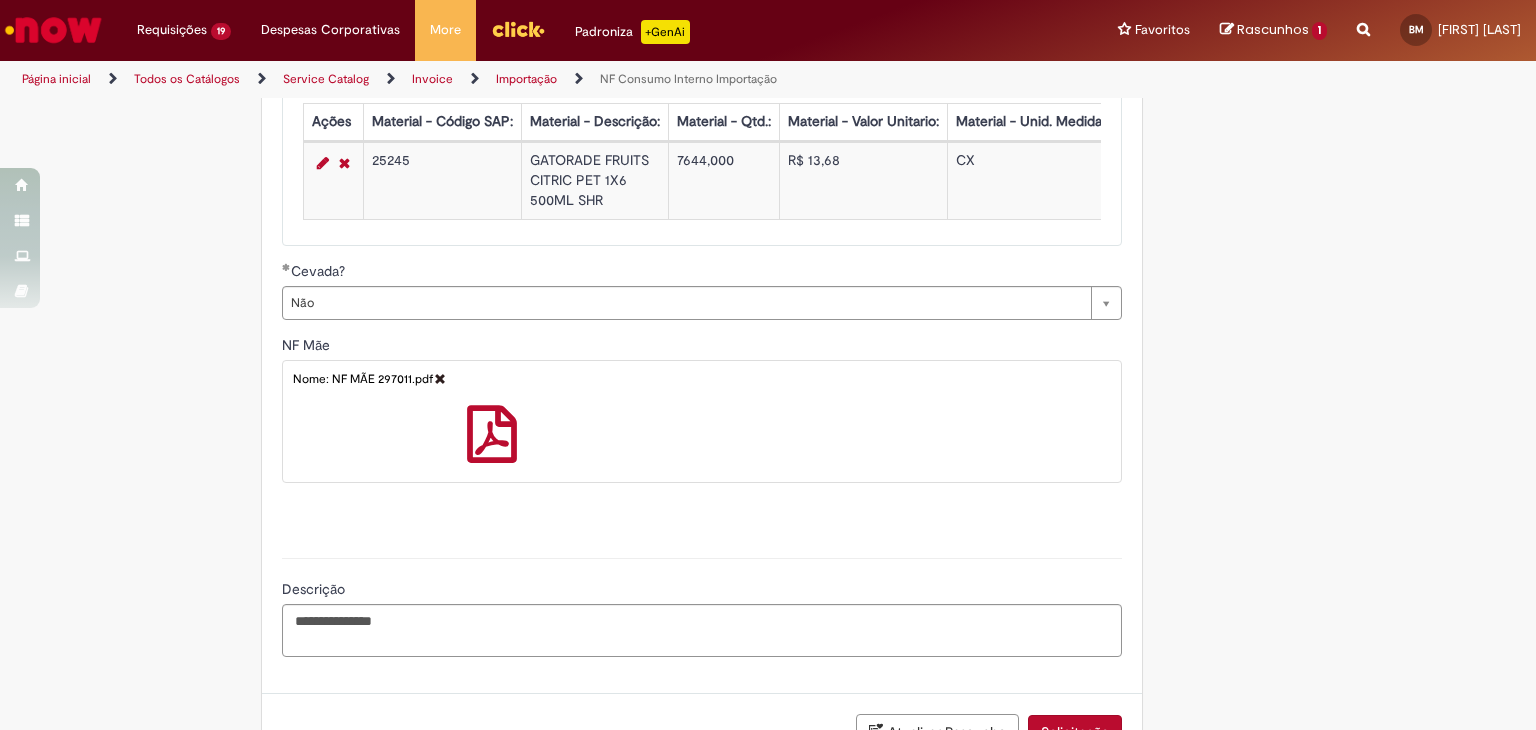 scroll, scrollTop: 0, scrollLeft: 0, axis: both 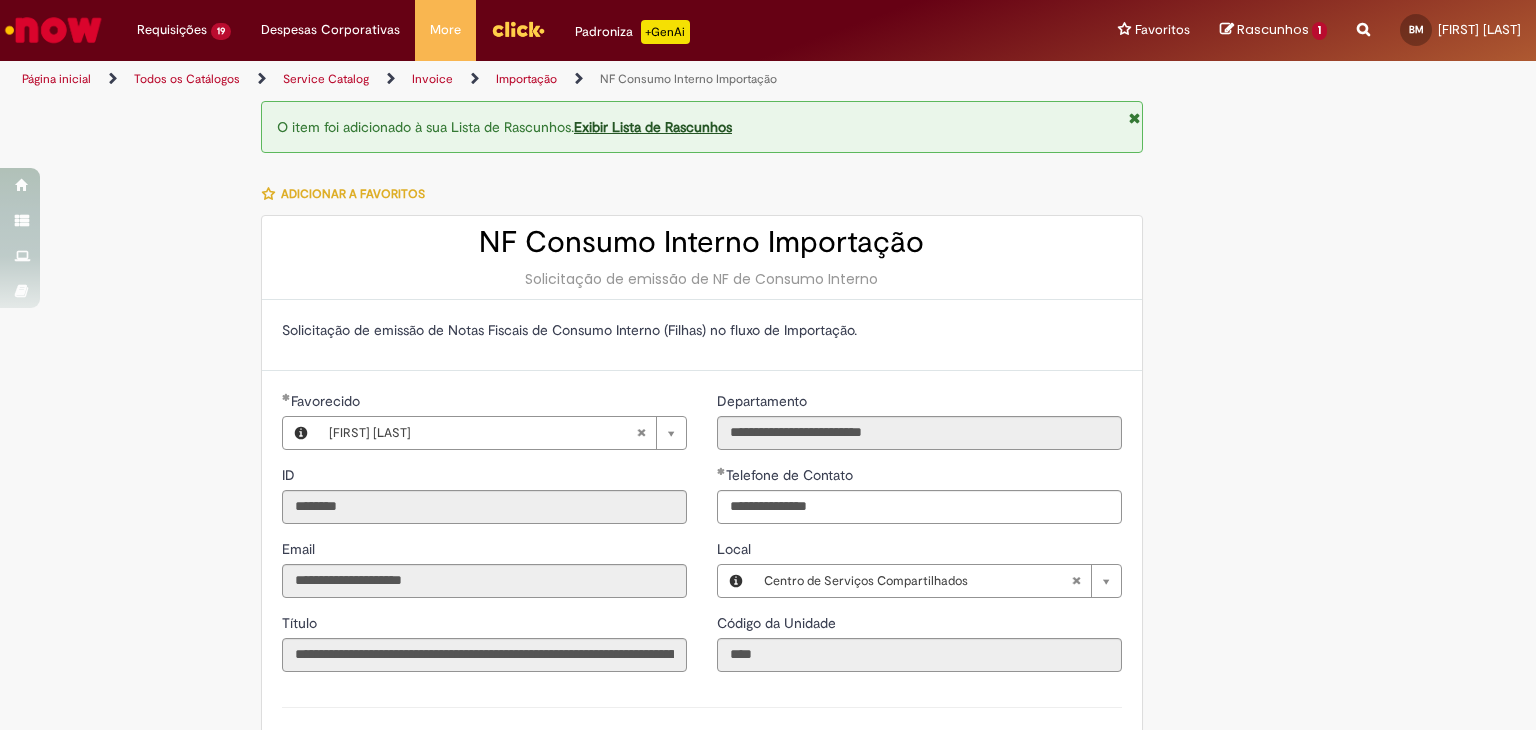 click on "**********" at bounding box center [768, 1204] 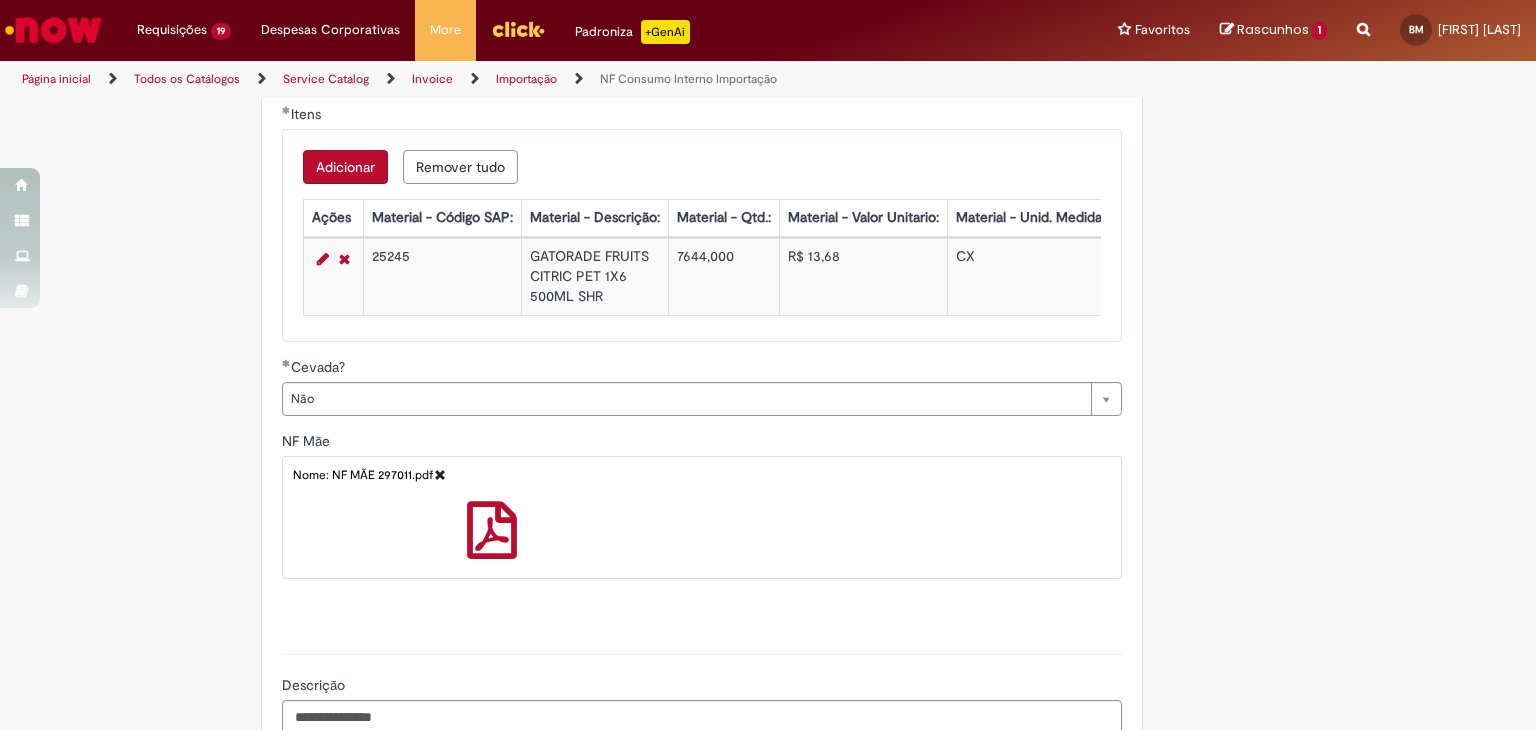 scroll, scrollTop: 1588, scrollLeft: 0, axis: vertical 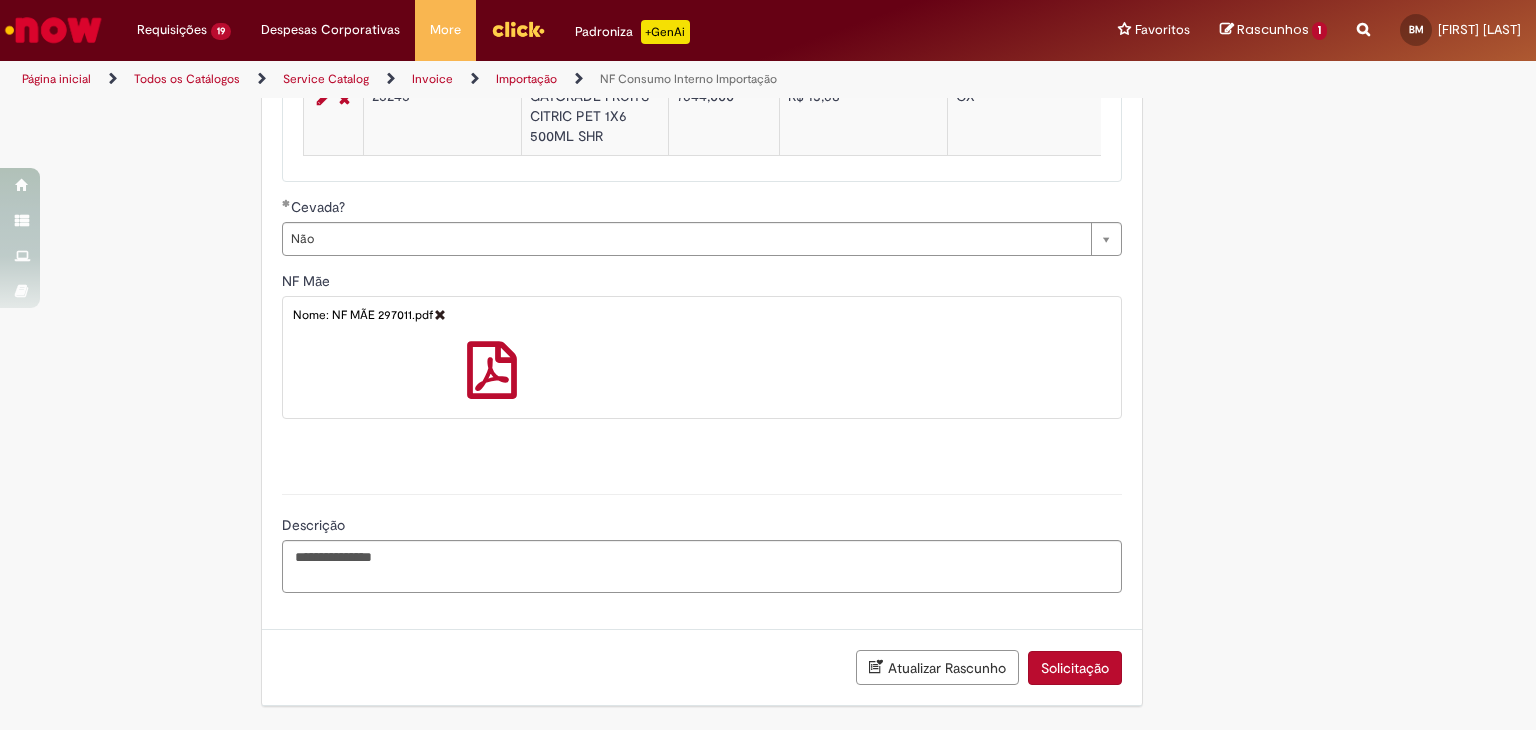 click on "Solicitação" at bounding box center [1075, 668] 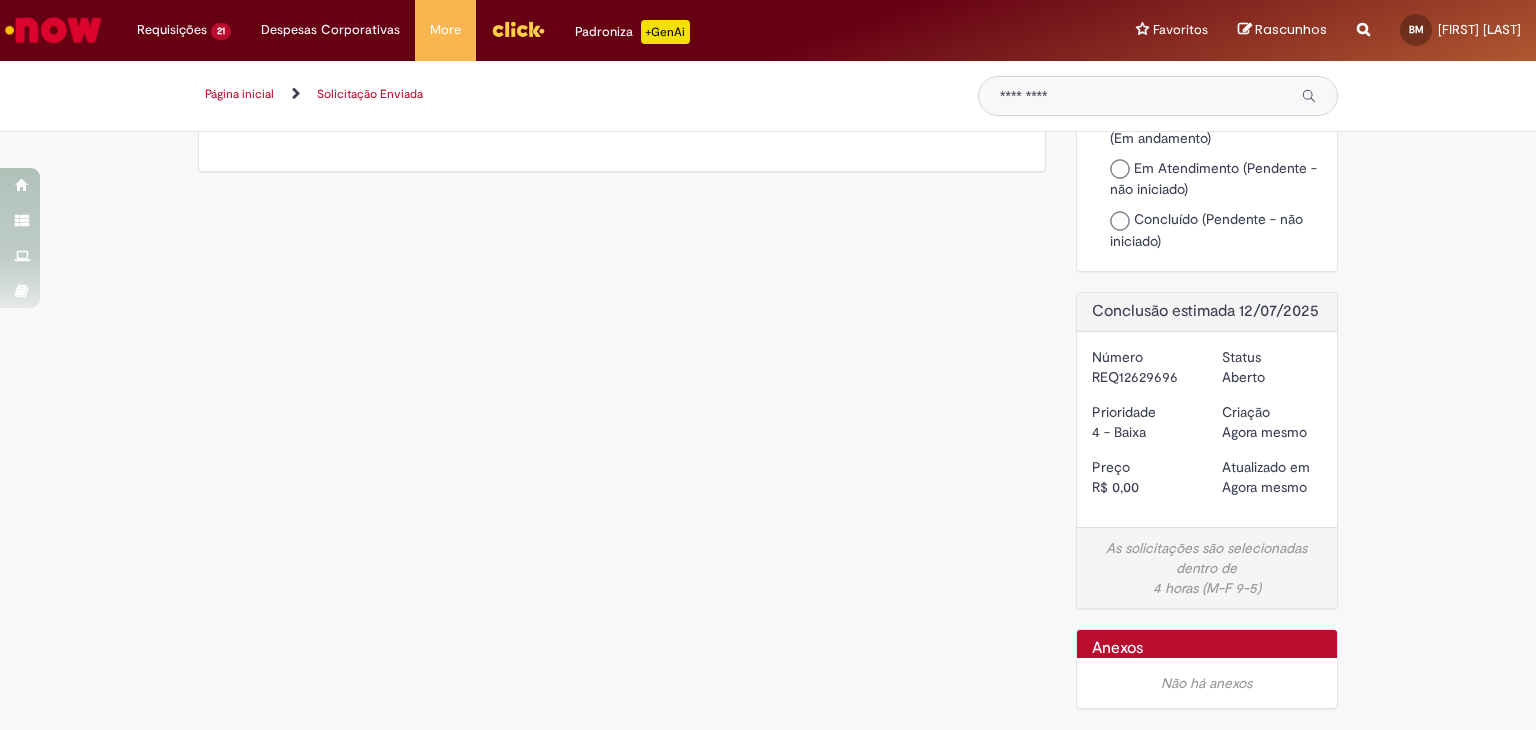 scroll, scrollTop: 0, scrollLeft: 0, axis: both 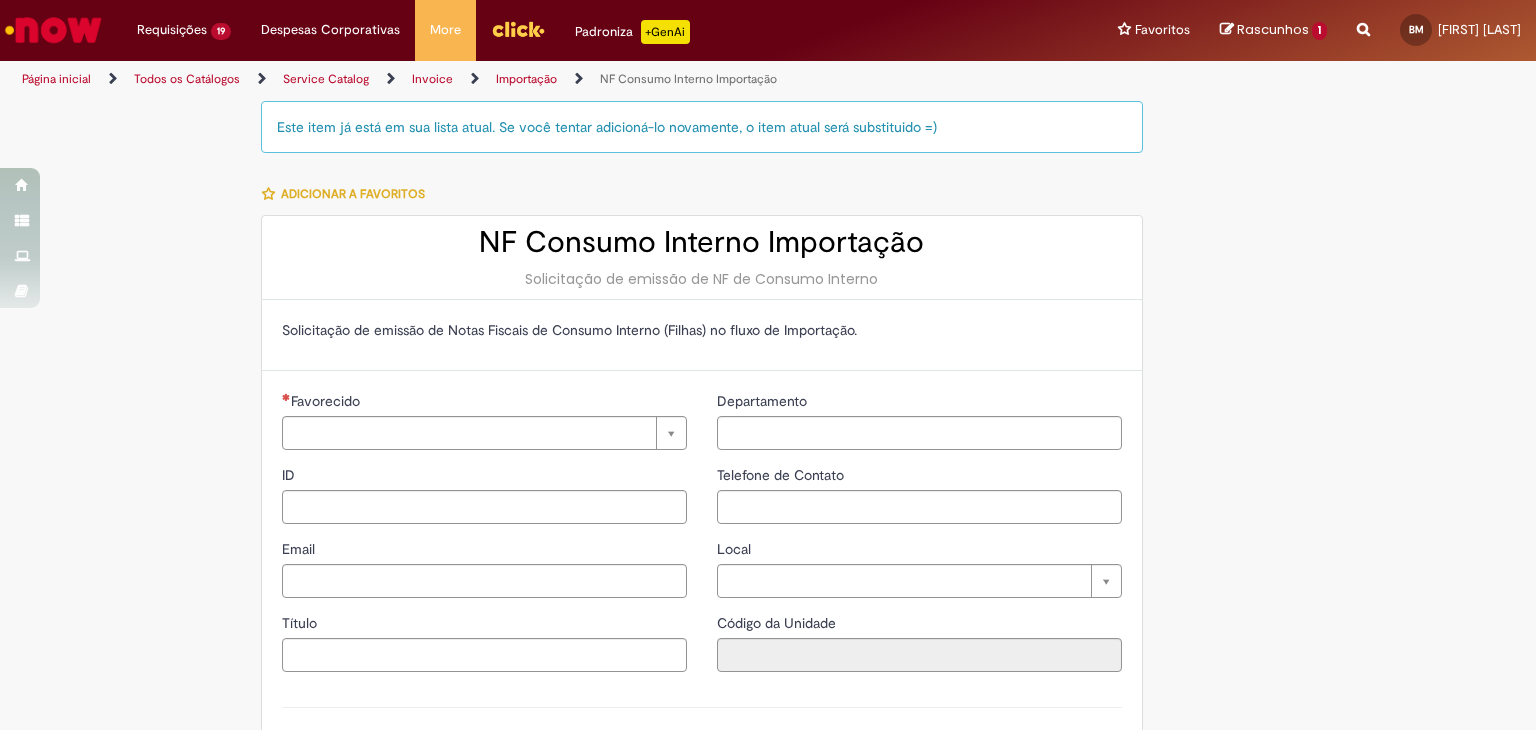type on "********" 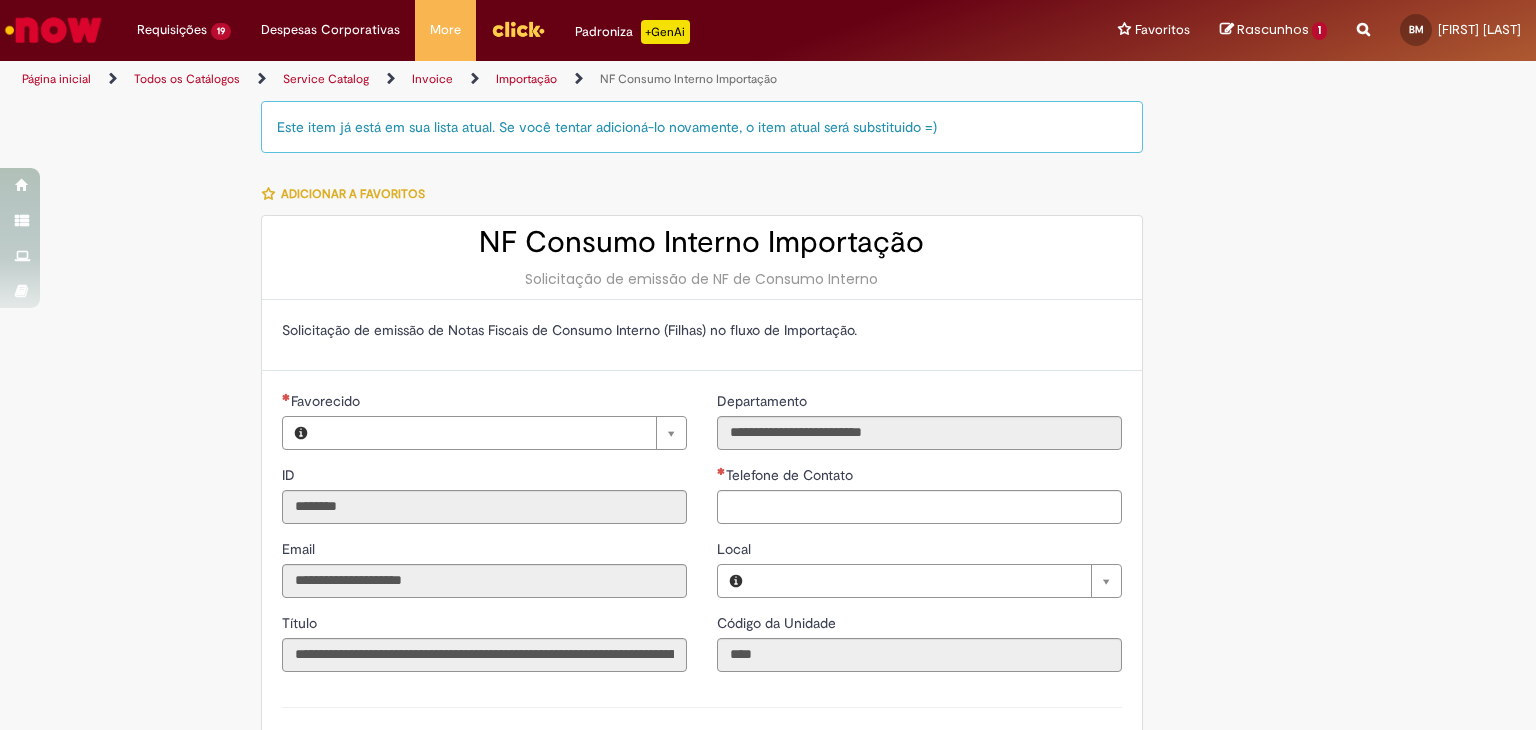 type on "**********" 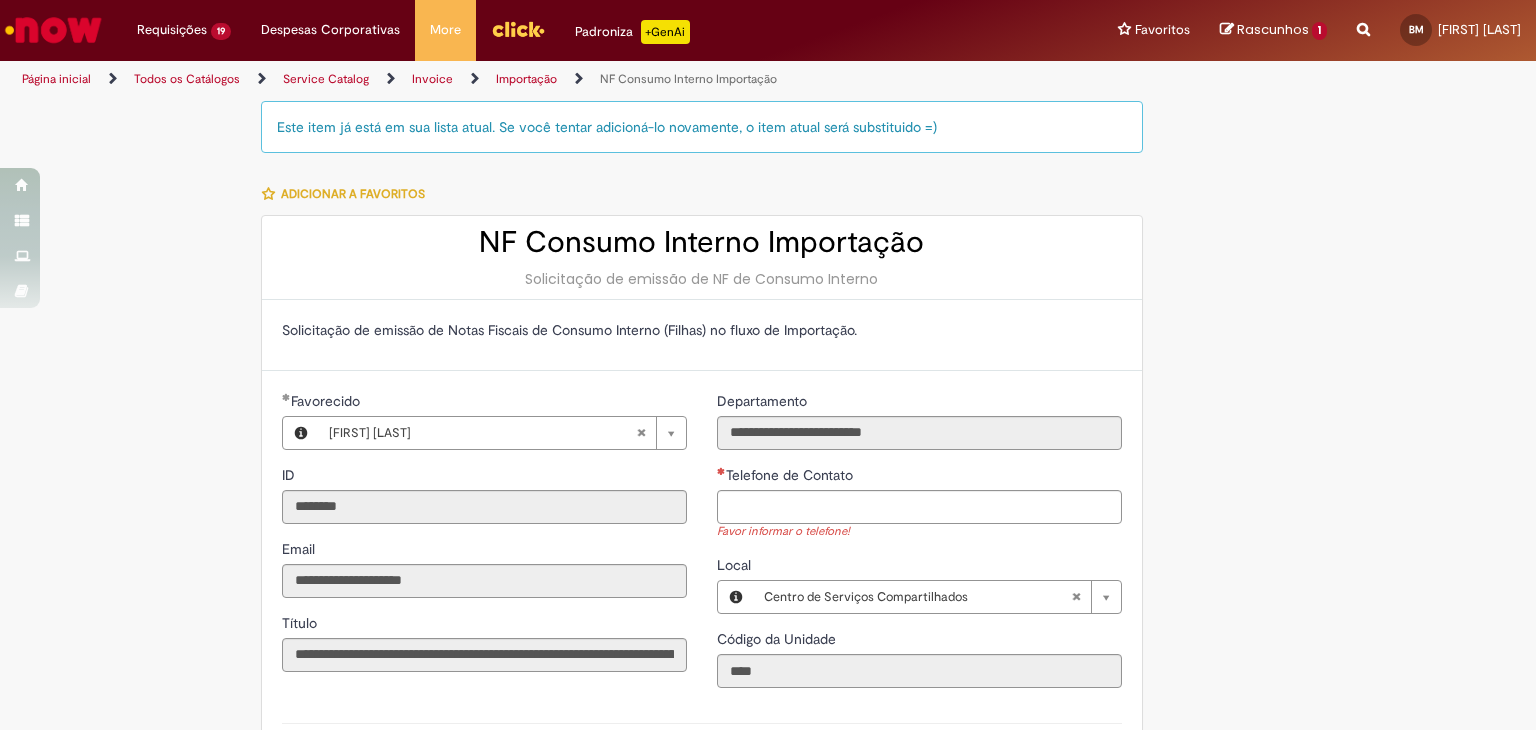 click on "Rascunhos" at bounding box center (1273, 29) 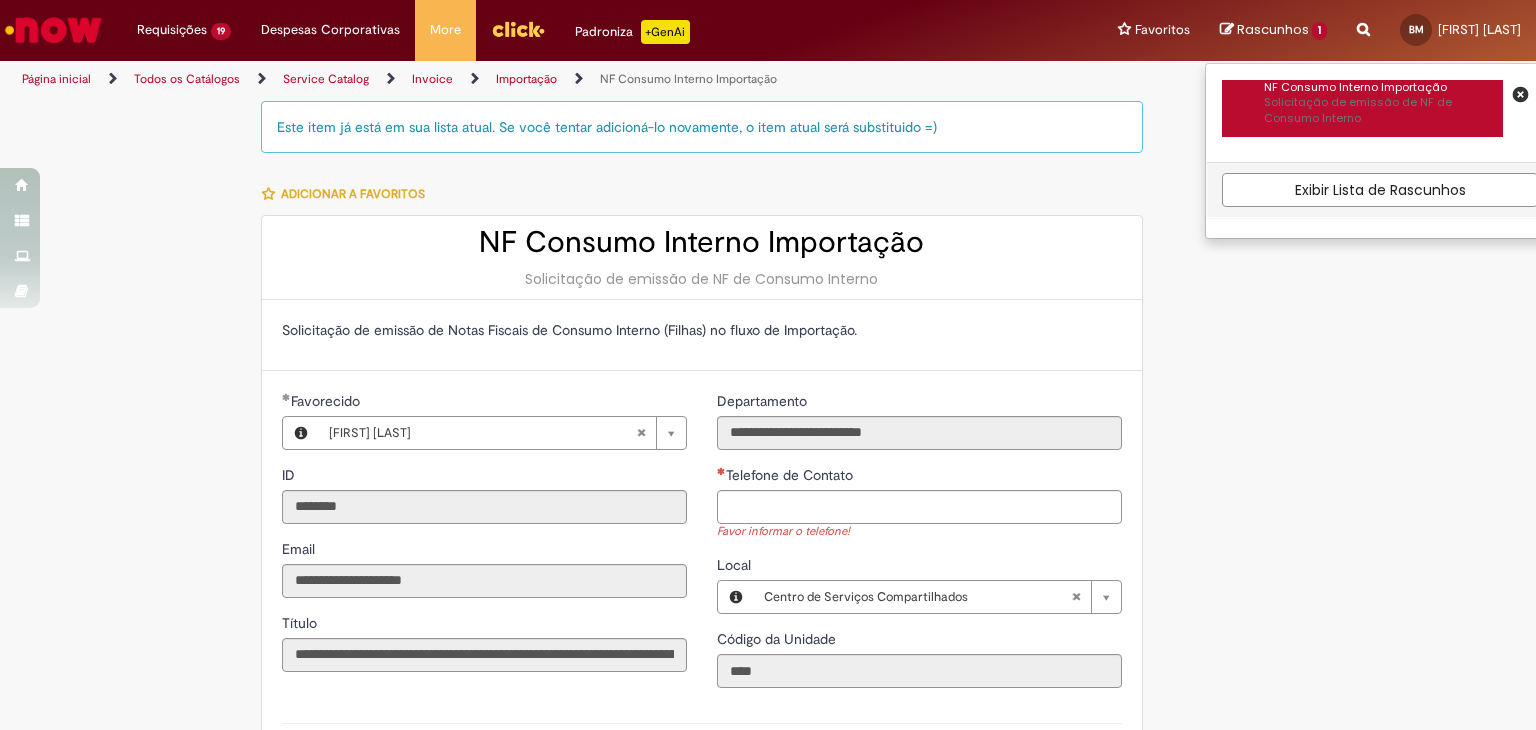 click on "Solicitação de emissão de NF de Consumo Interno" at bounding box center (1383, 110) 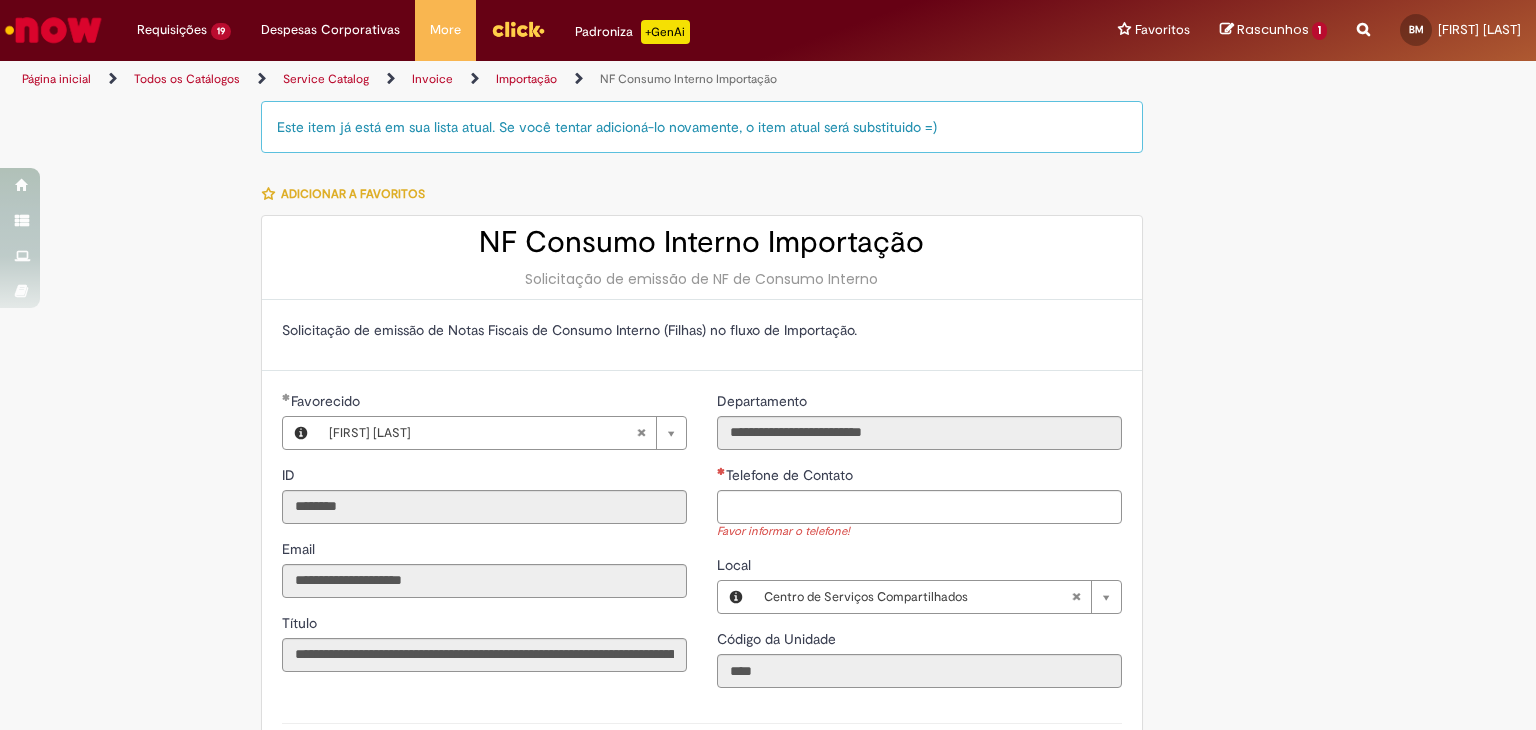 select on "******" 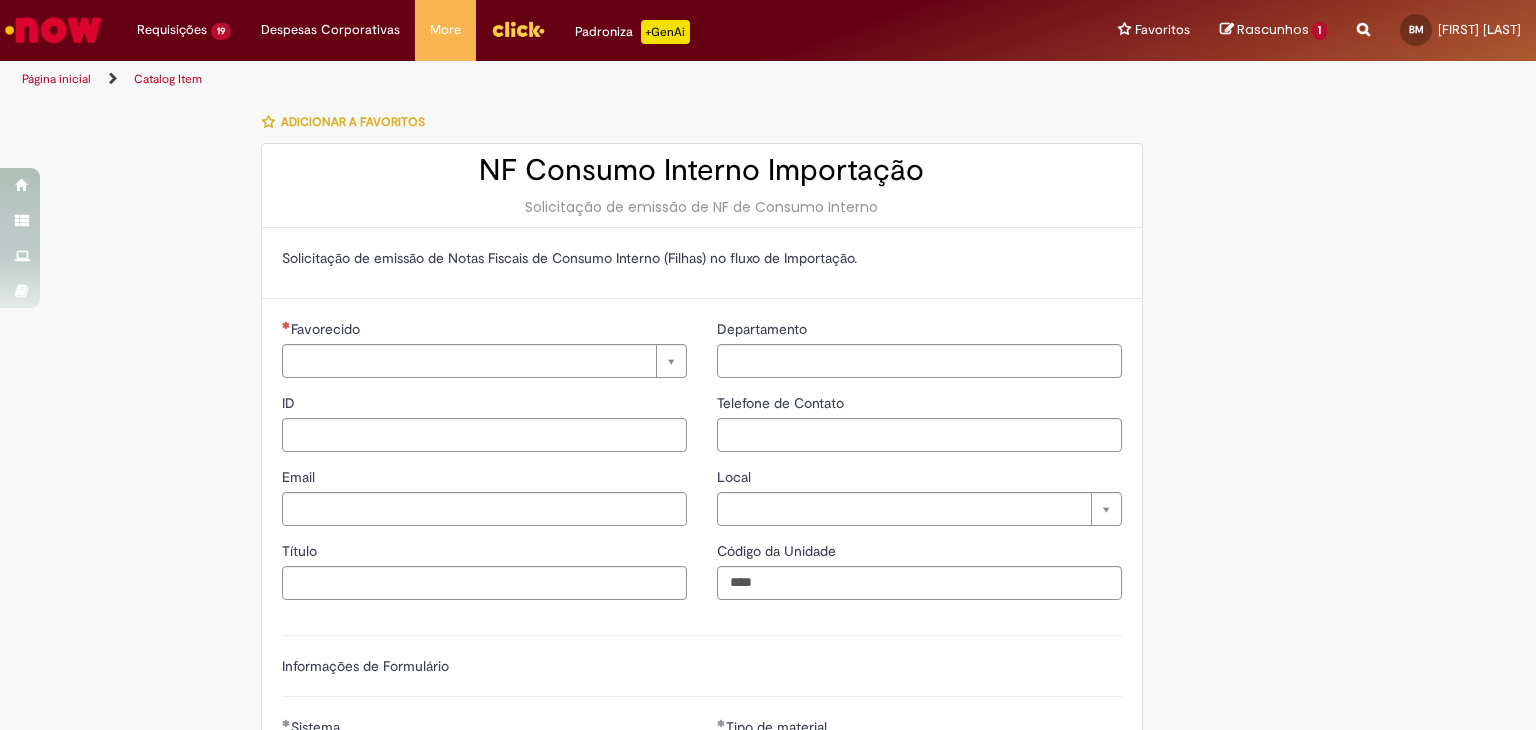 type on "********" 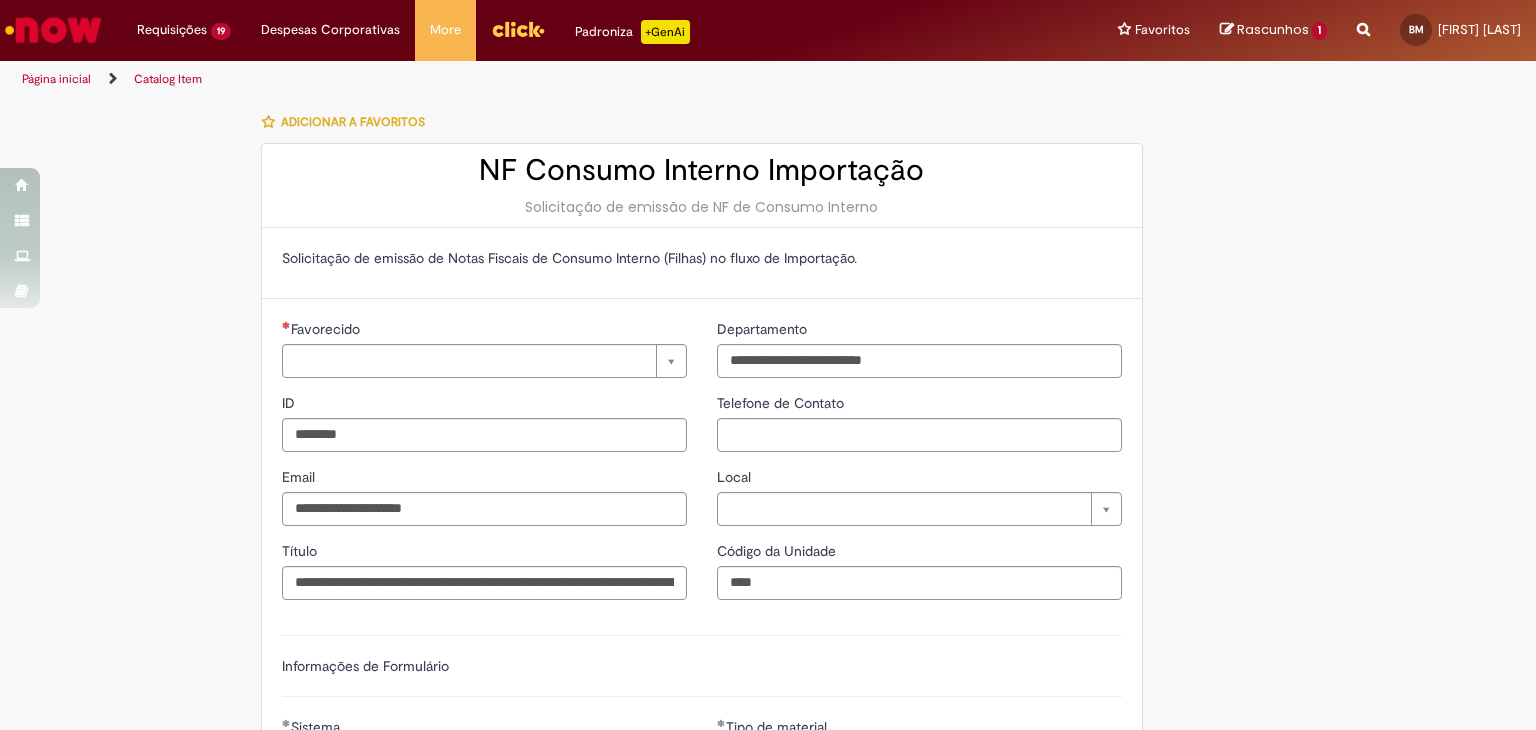 type on "**********" 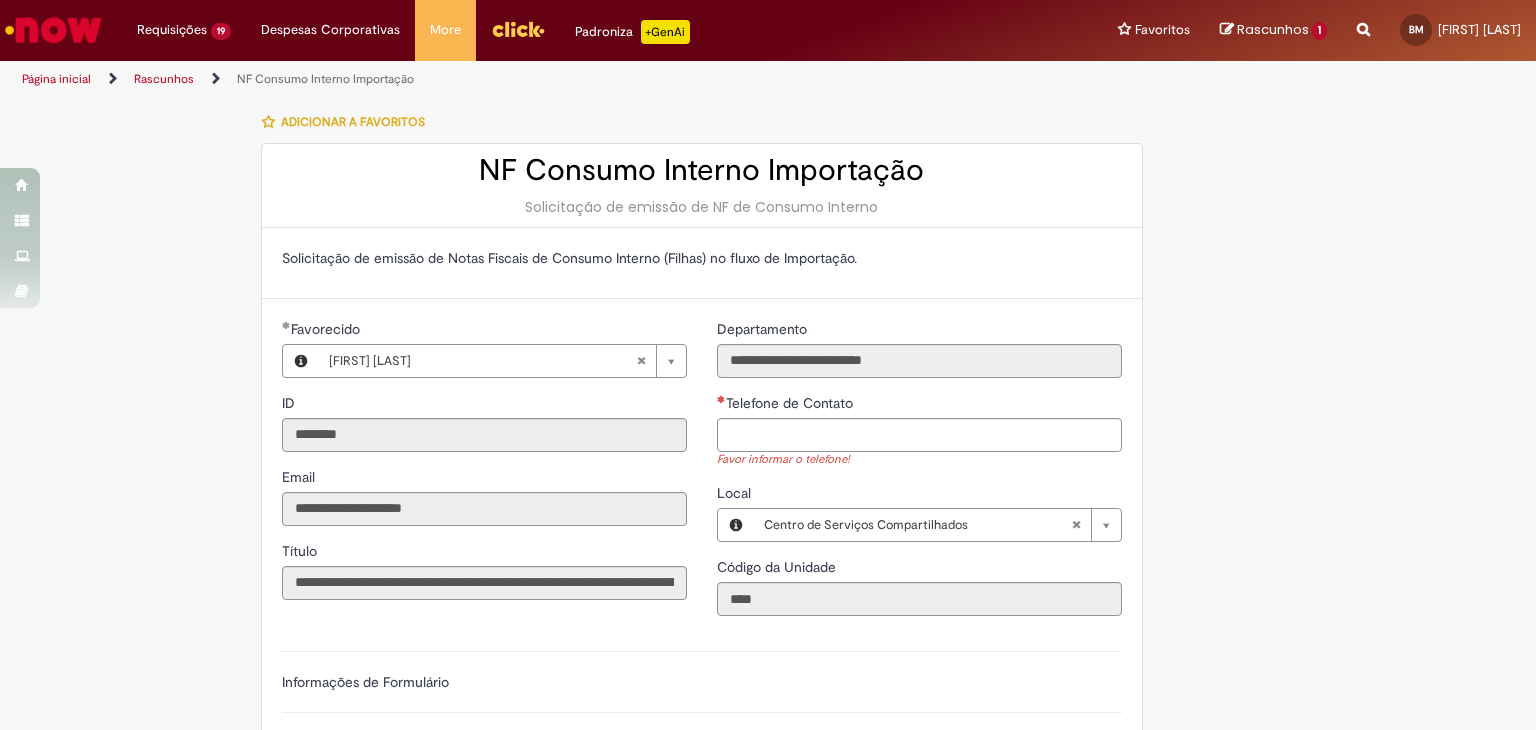 type on "**********" 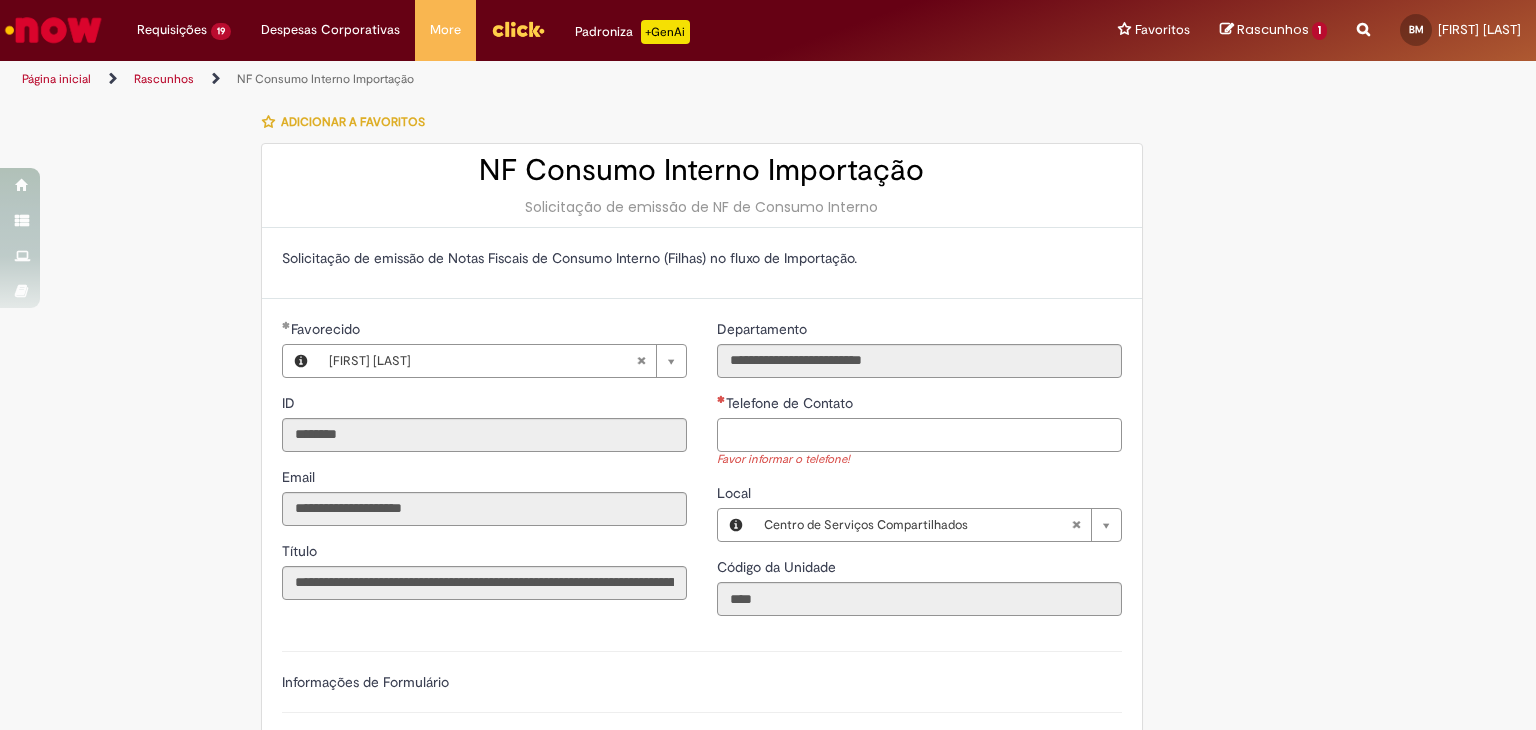 click on "Telefone de Contato" at bounding box center (919, 435) 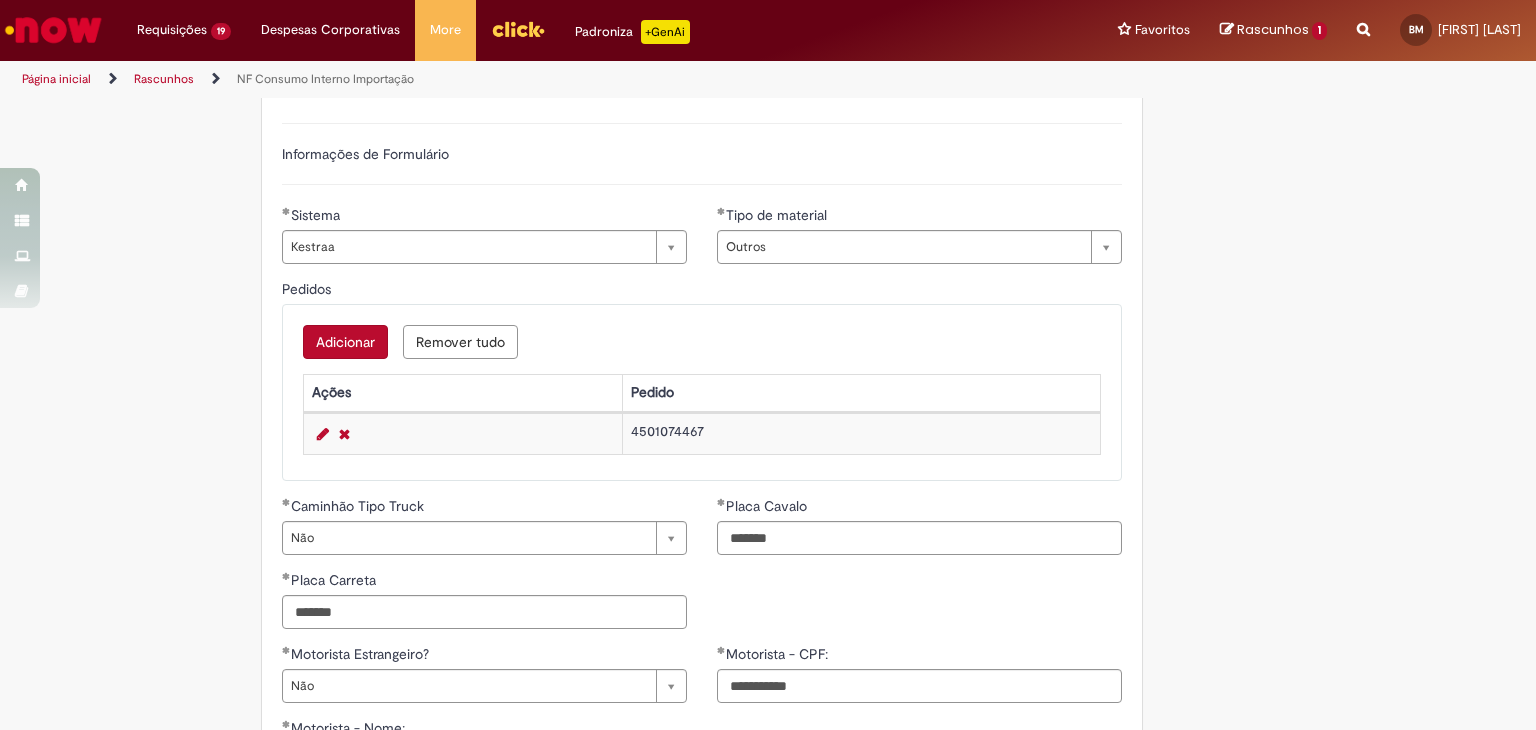 scroll, scrollTop: 527, scrollLeft: 0, axis: vertical 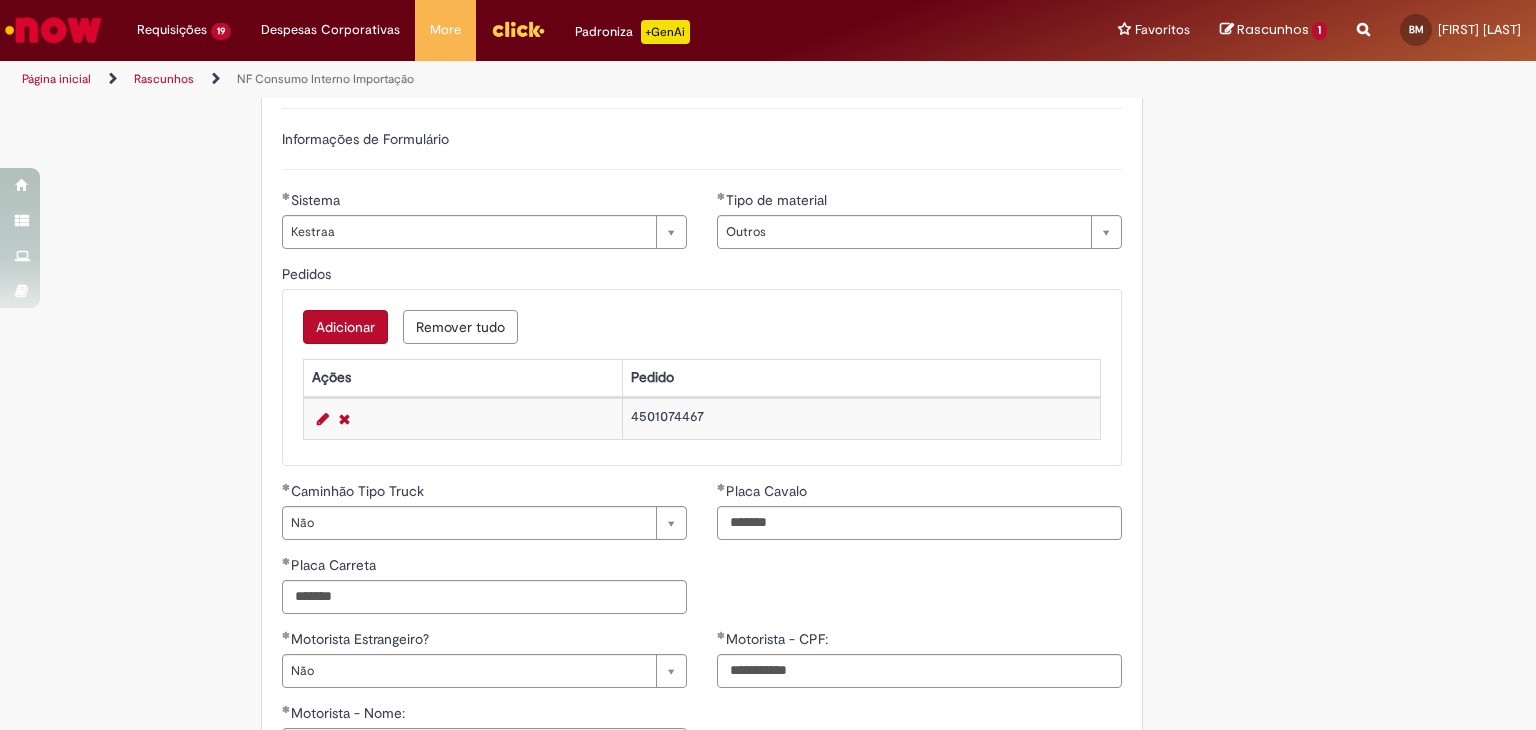 type on "**********" 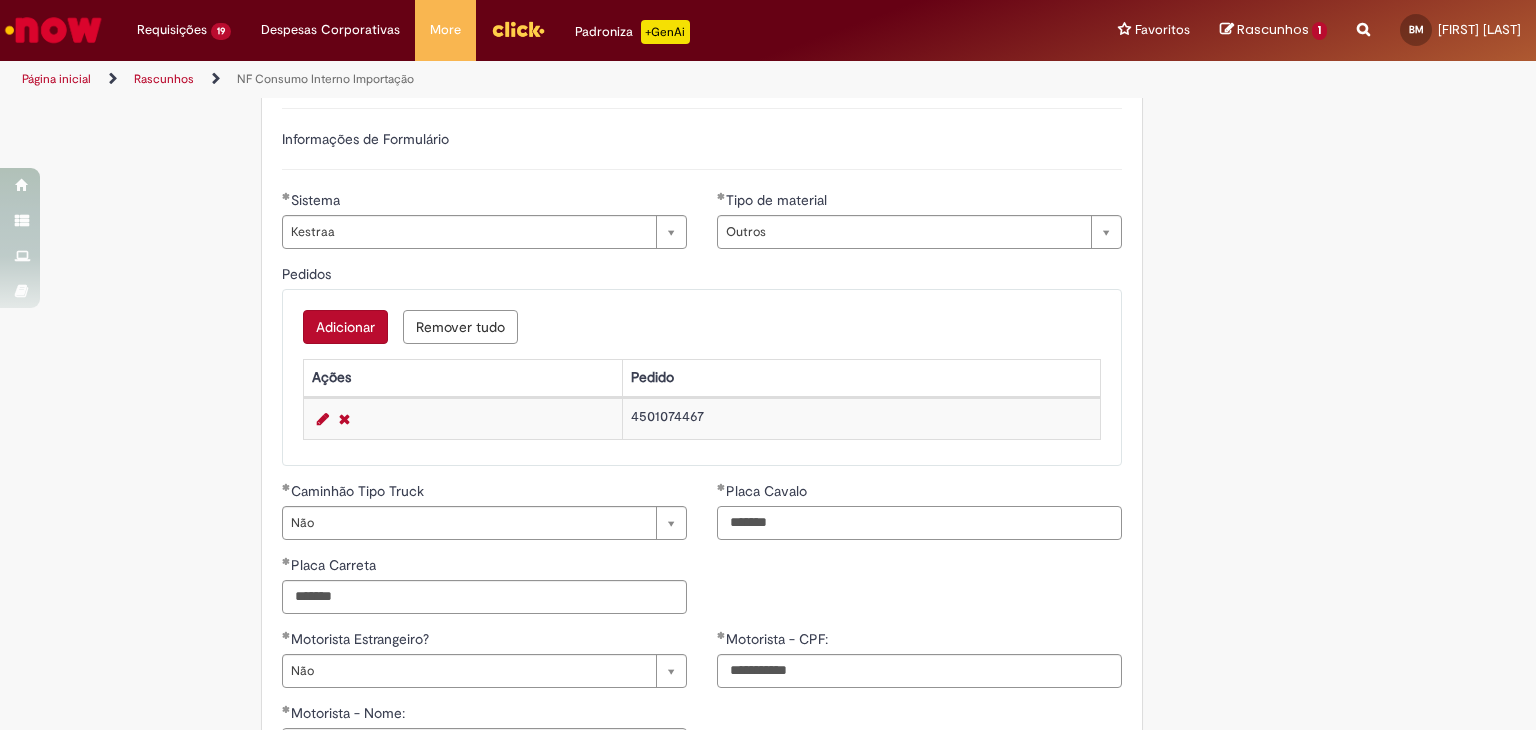 drag, startPoint x: 784, startPoint y: 519, endPoint x: 633, endPoint y: 517, distance: 151.01324 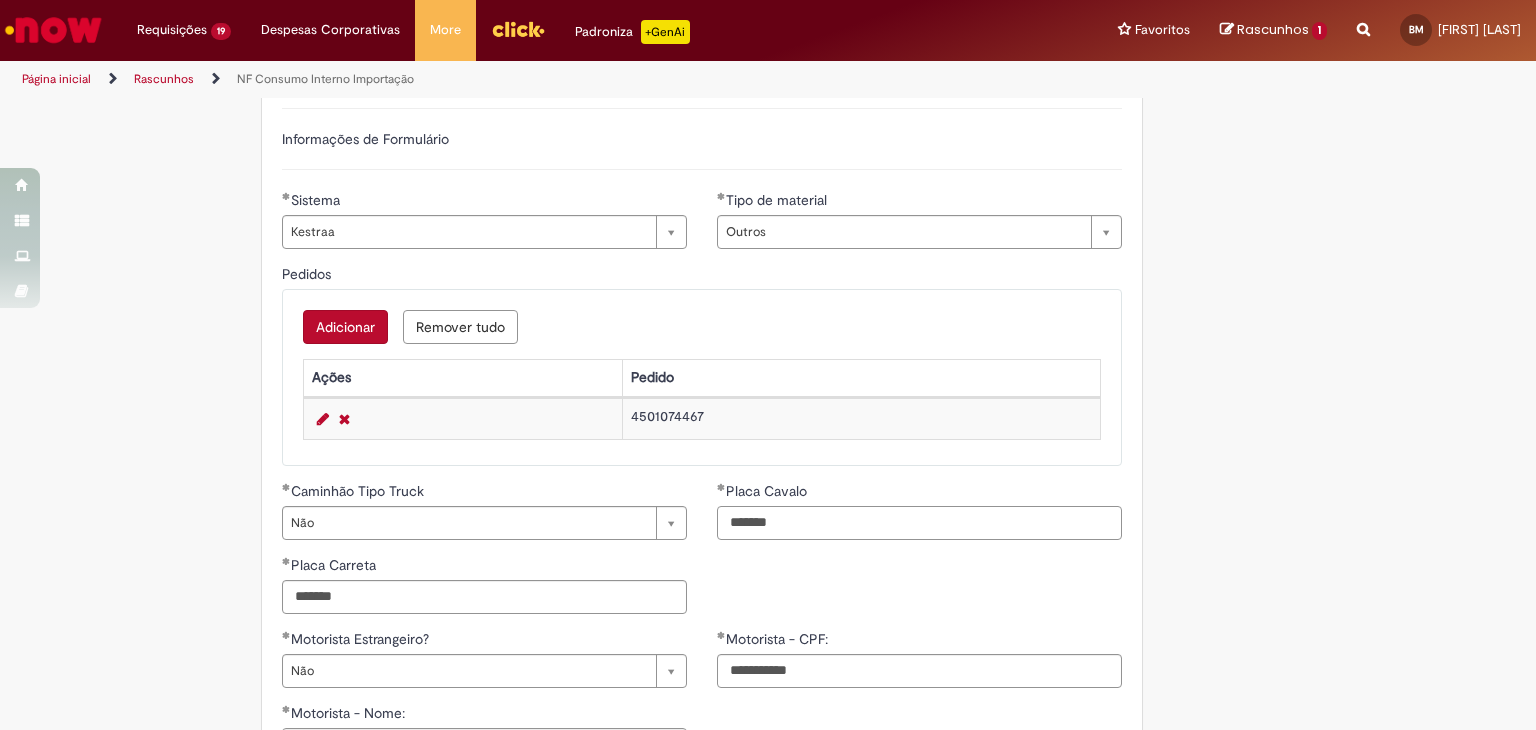 paste 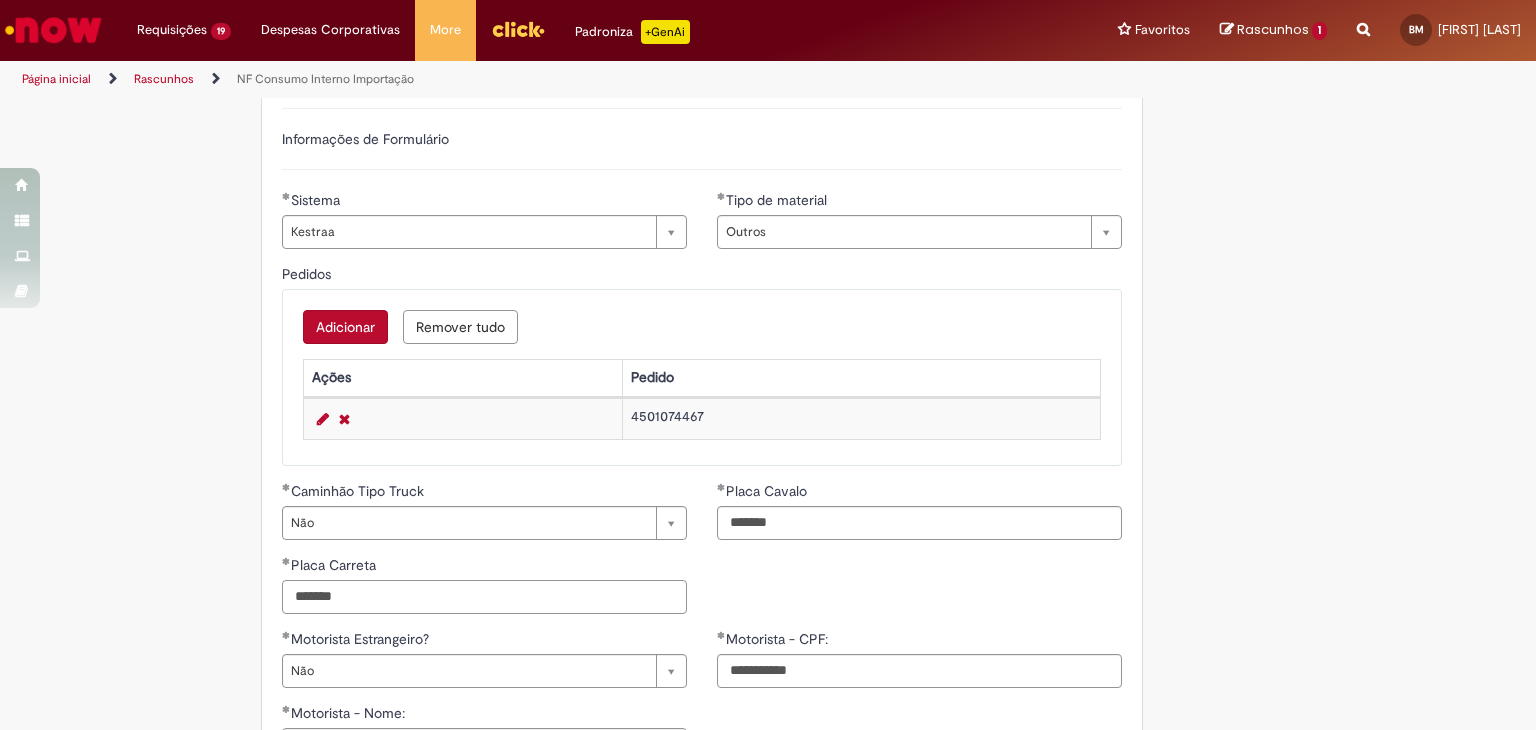drag, startPoint x: 358, startPoint y: 600, endPoint x: 226, endPoint y: 588, distance: 132.54433 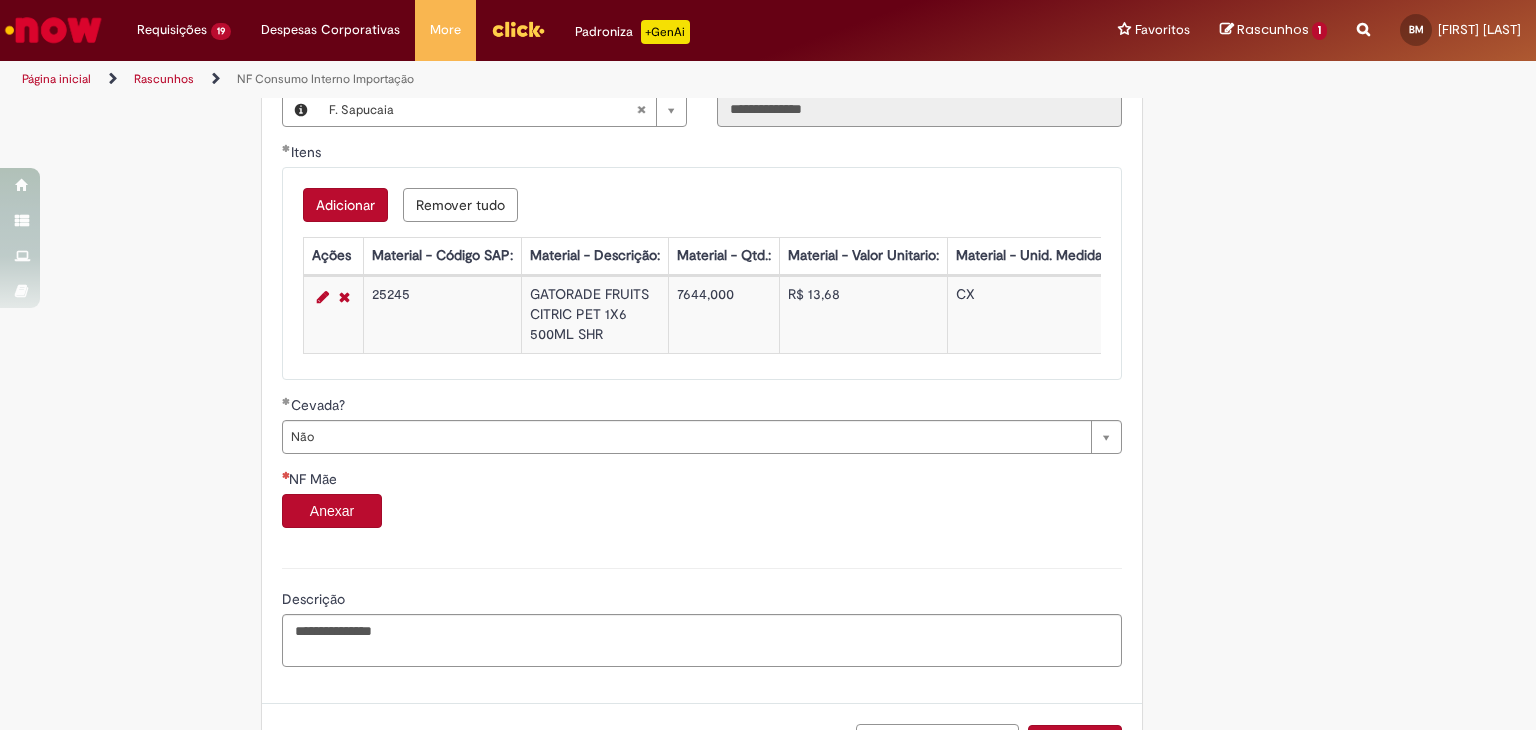 scroll, scrollTop: 1336, scrollLeft: 0, axis: vertical 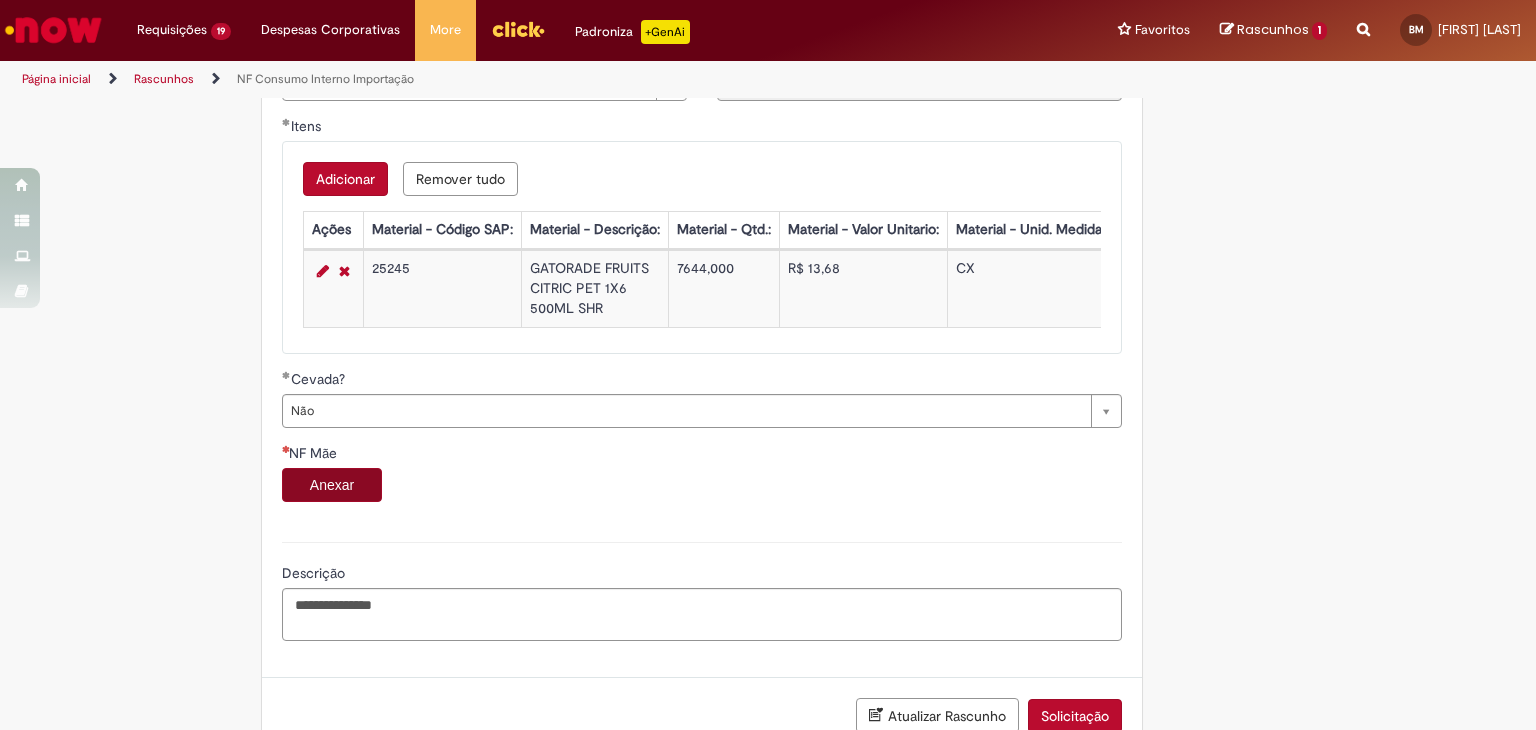 type on "*******" 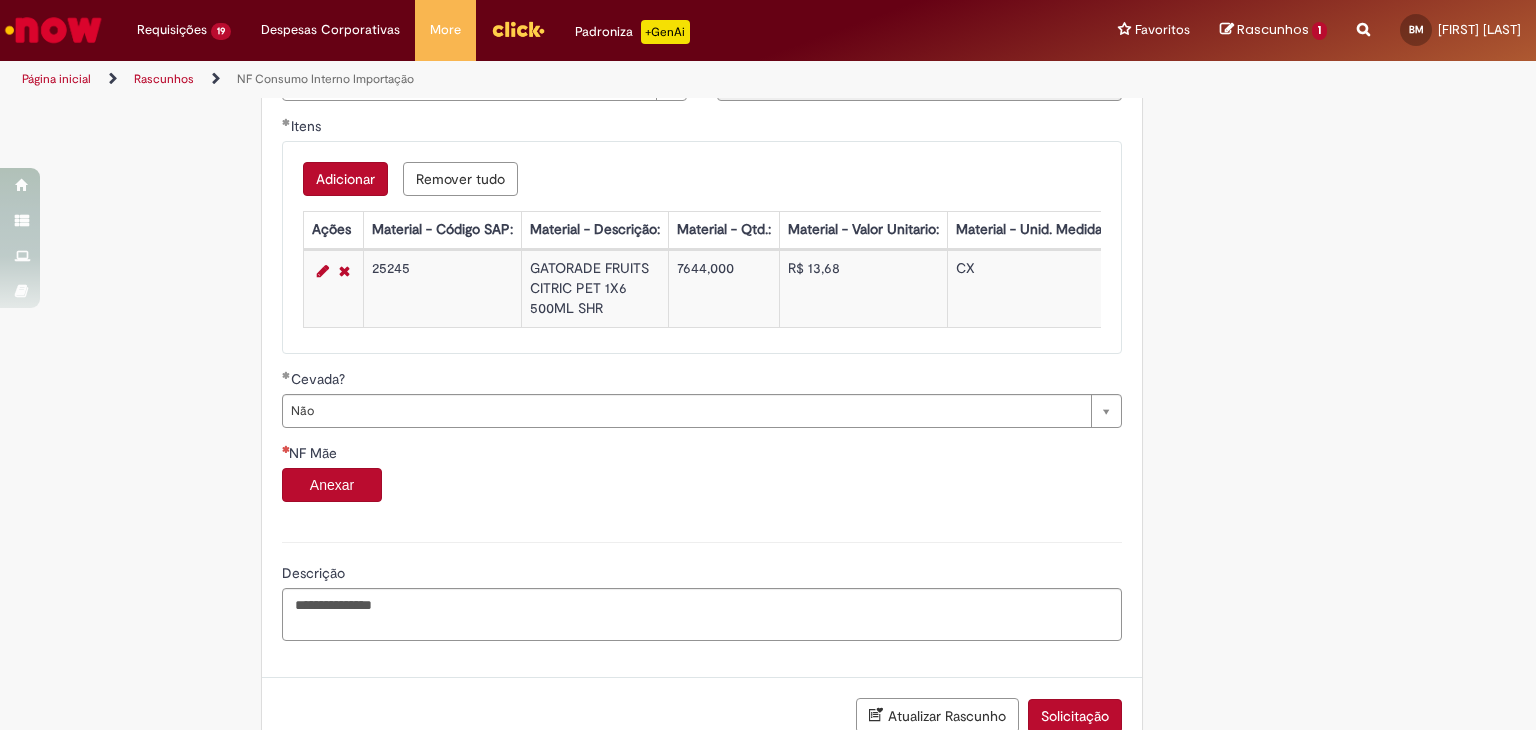 click on "Anexar" at bounding box center [332, 485] 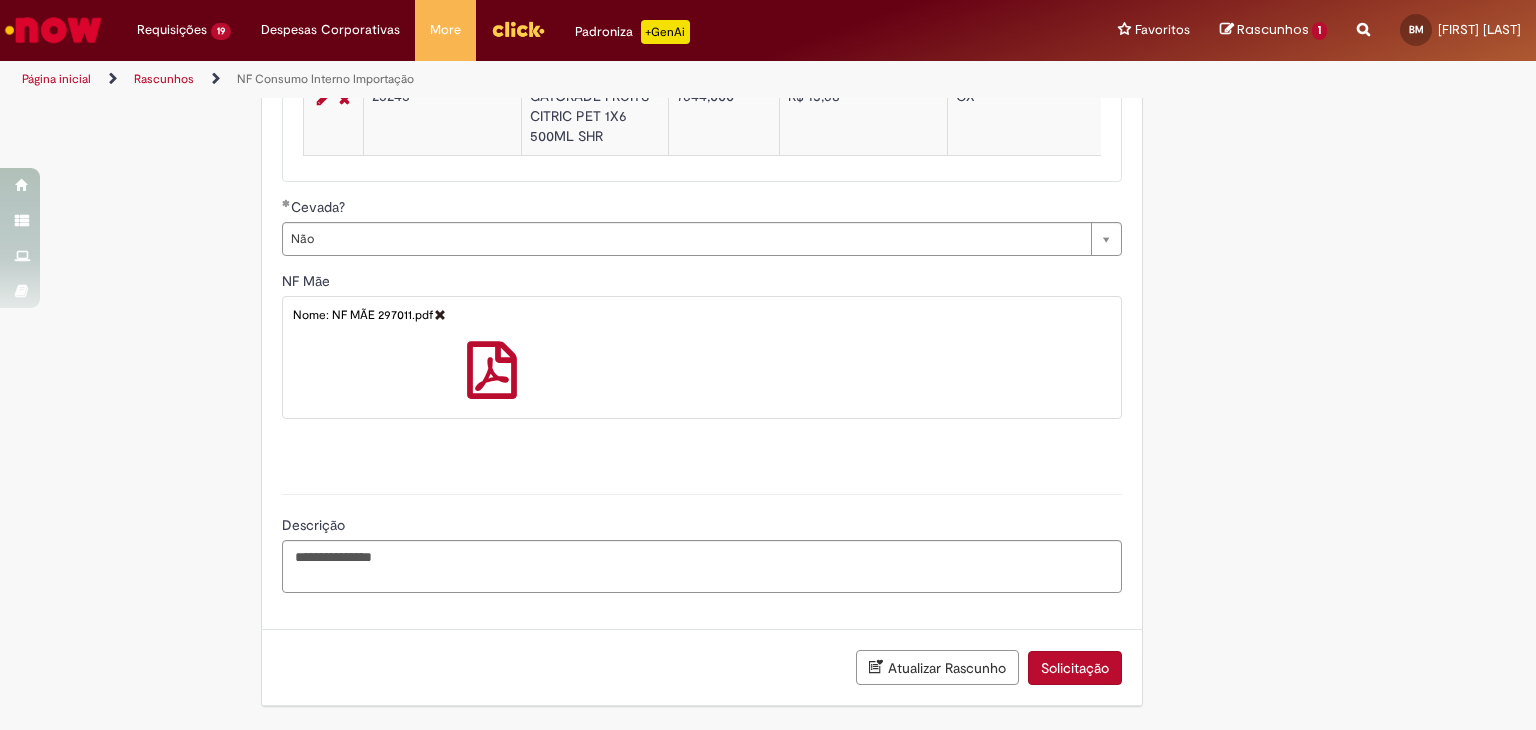 scroll, scrollTop: 1516, scrollLeft: 0, axis: vertical 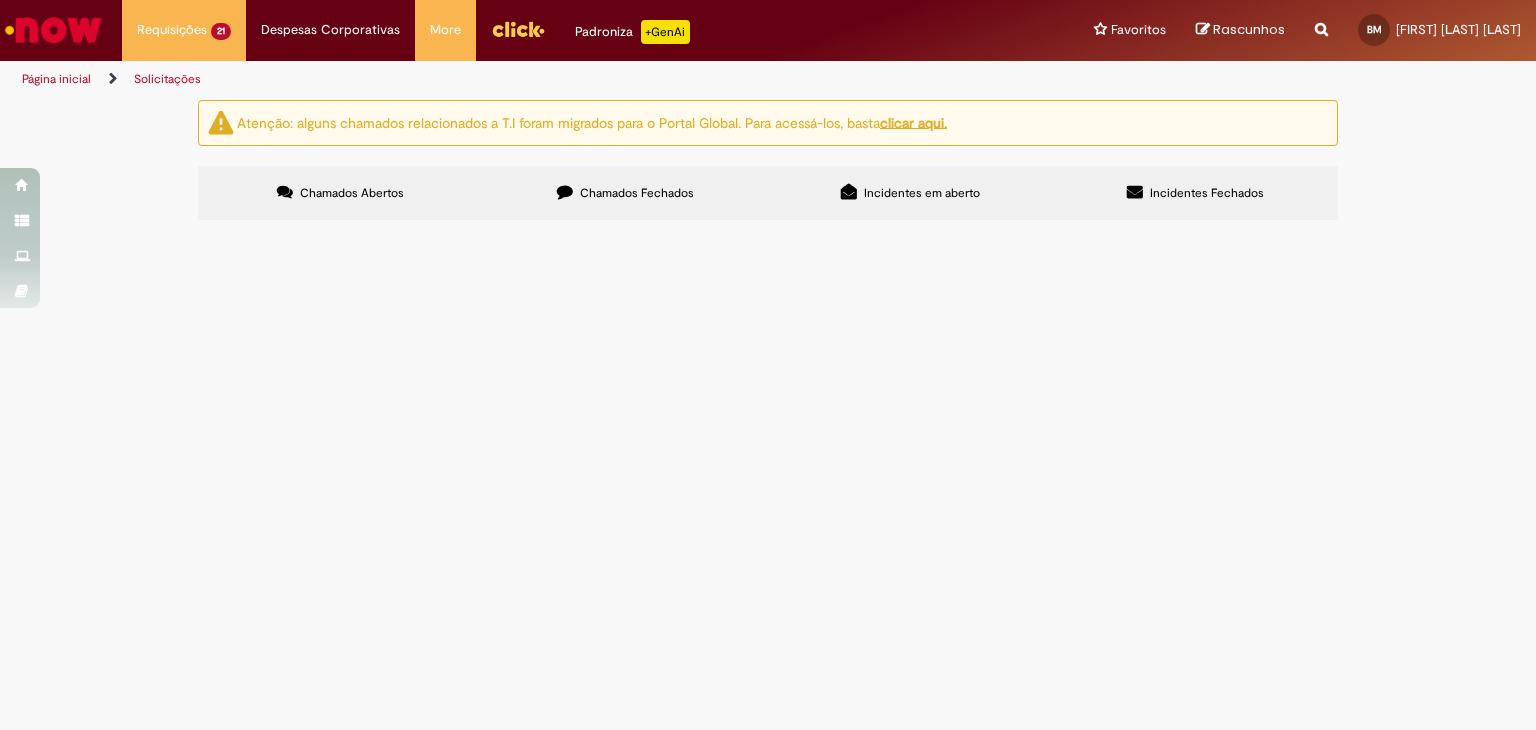 click on "Em Tratamento" at bounding box center (0, 0) 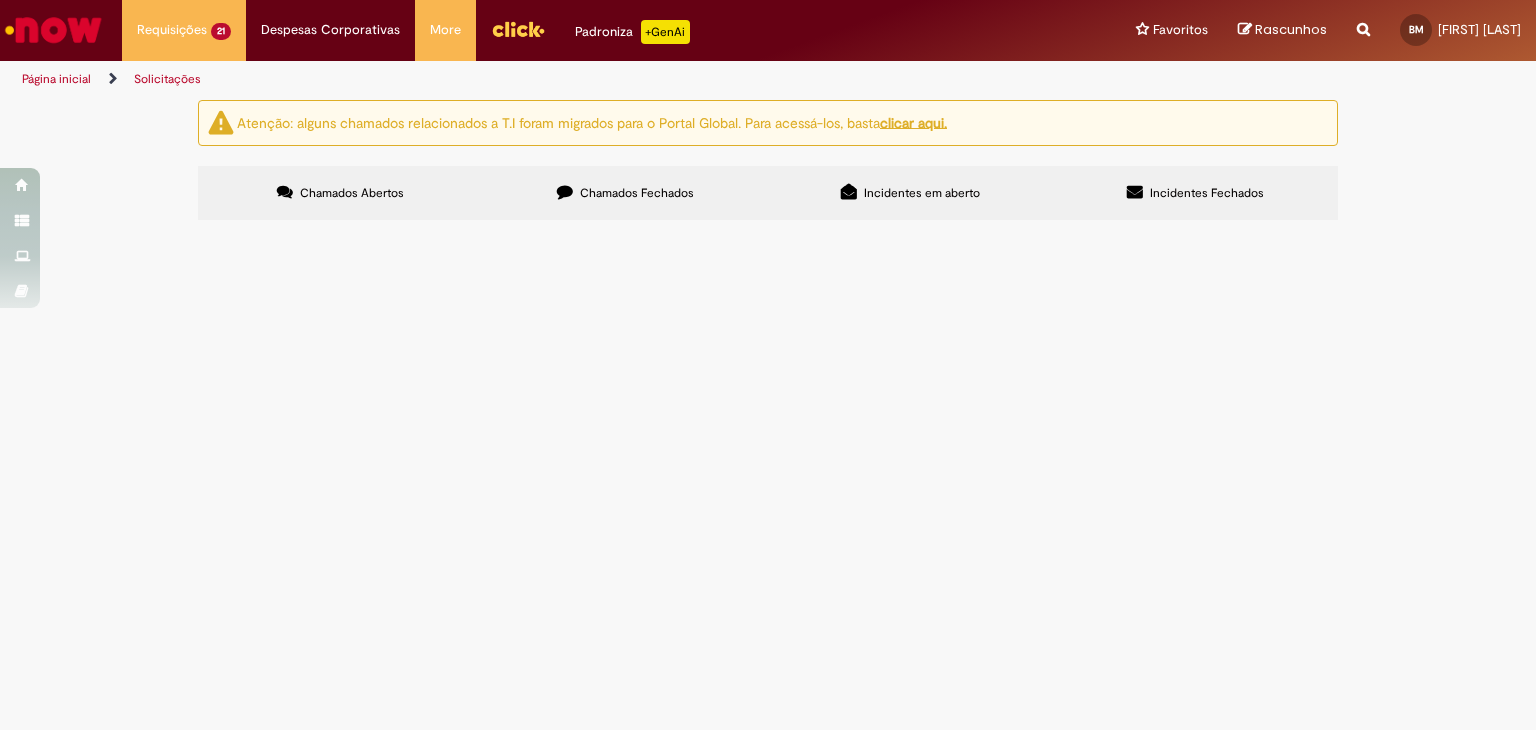 scroll, scrollTop: 0, scrollLeft: 0, axis: both 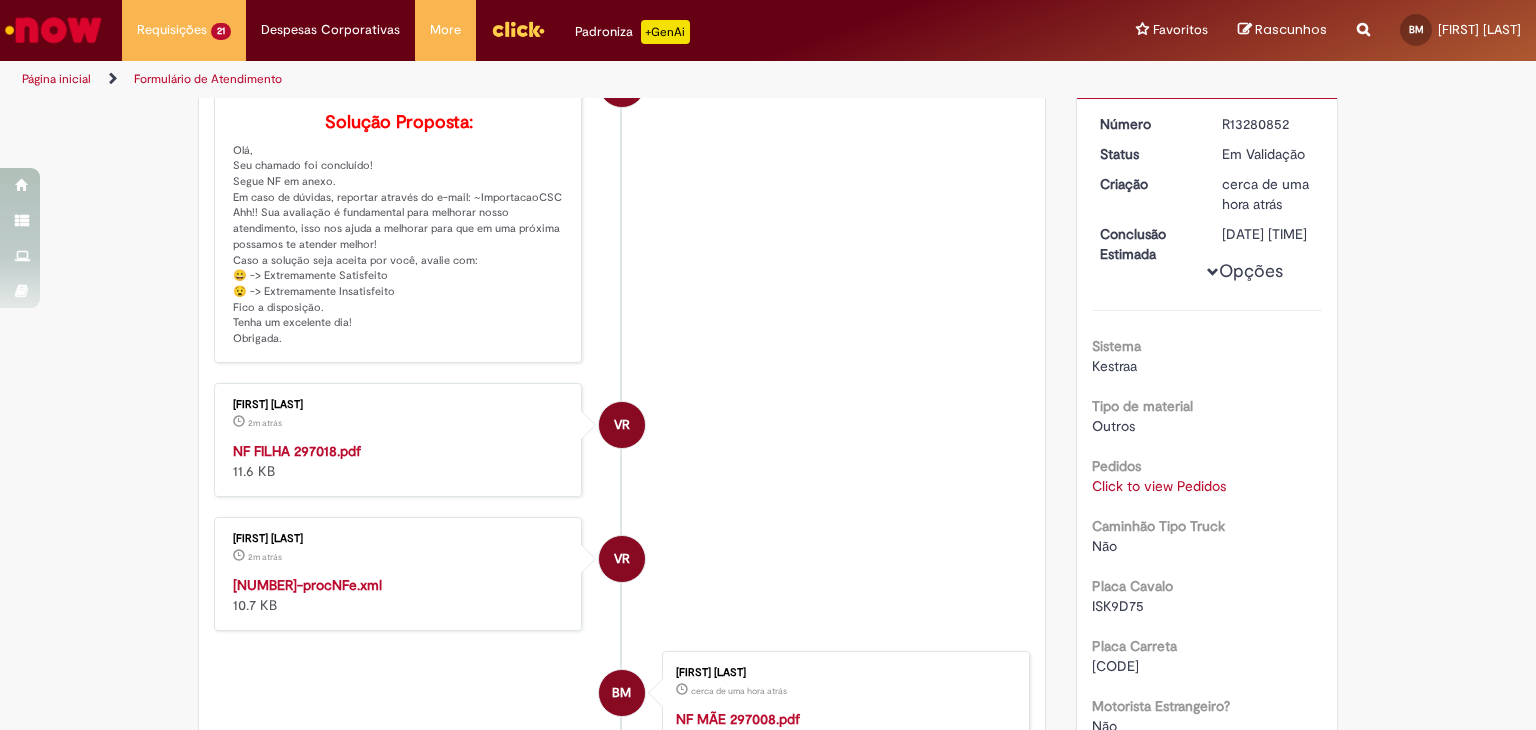 click on "NF FILHA 297018.pdf" at bounding box center [297, 451] 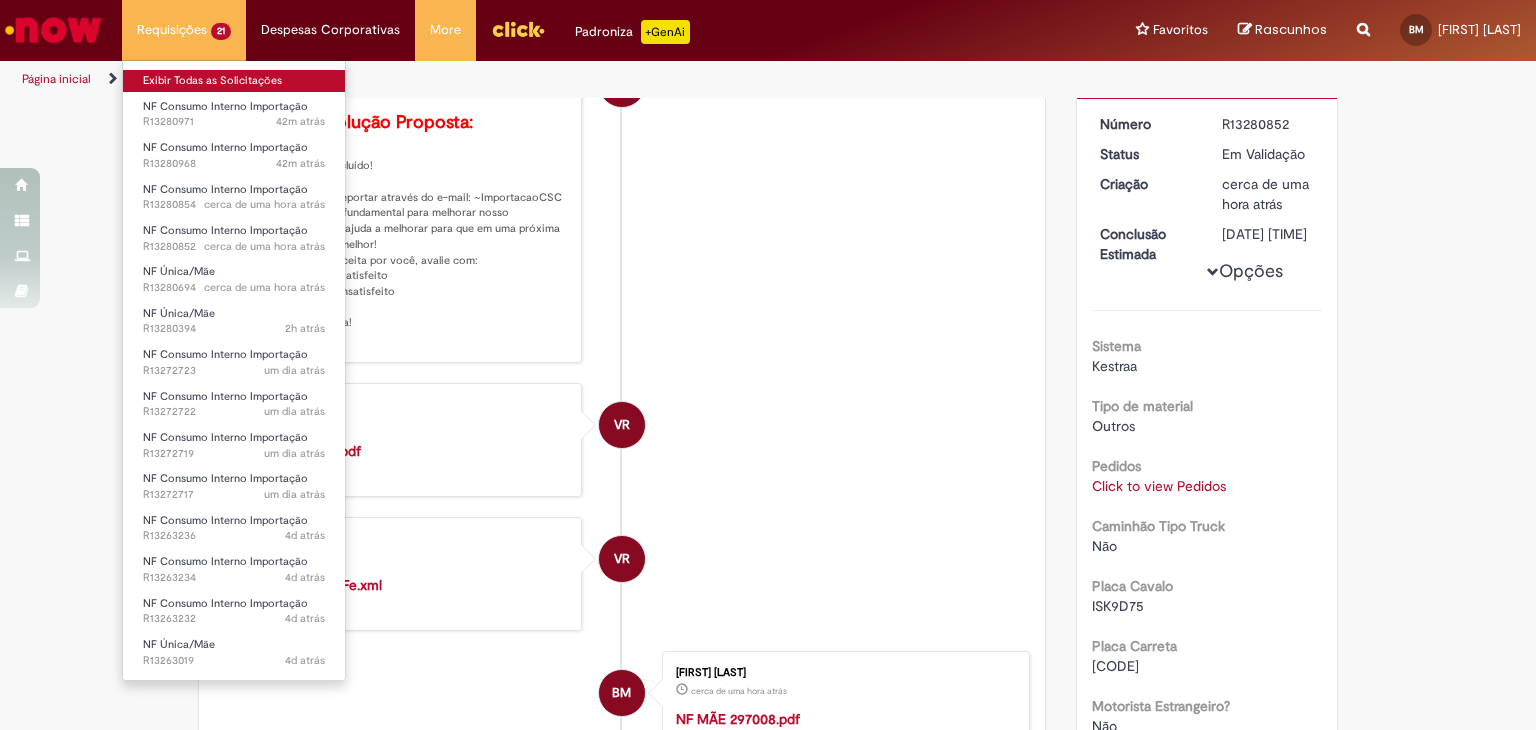 click on "Exibir Todas as Solicitações" at bounding box center (234, 81) 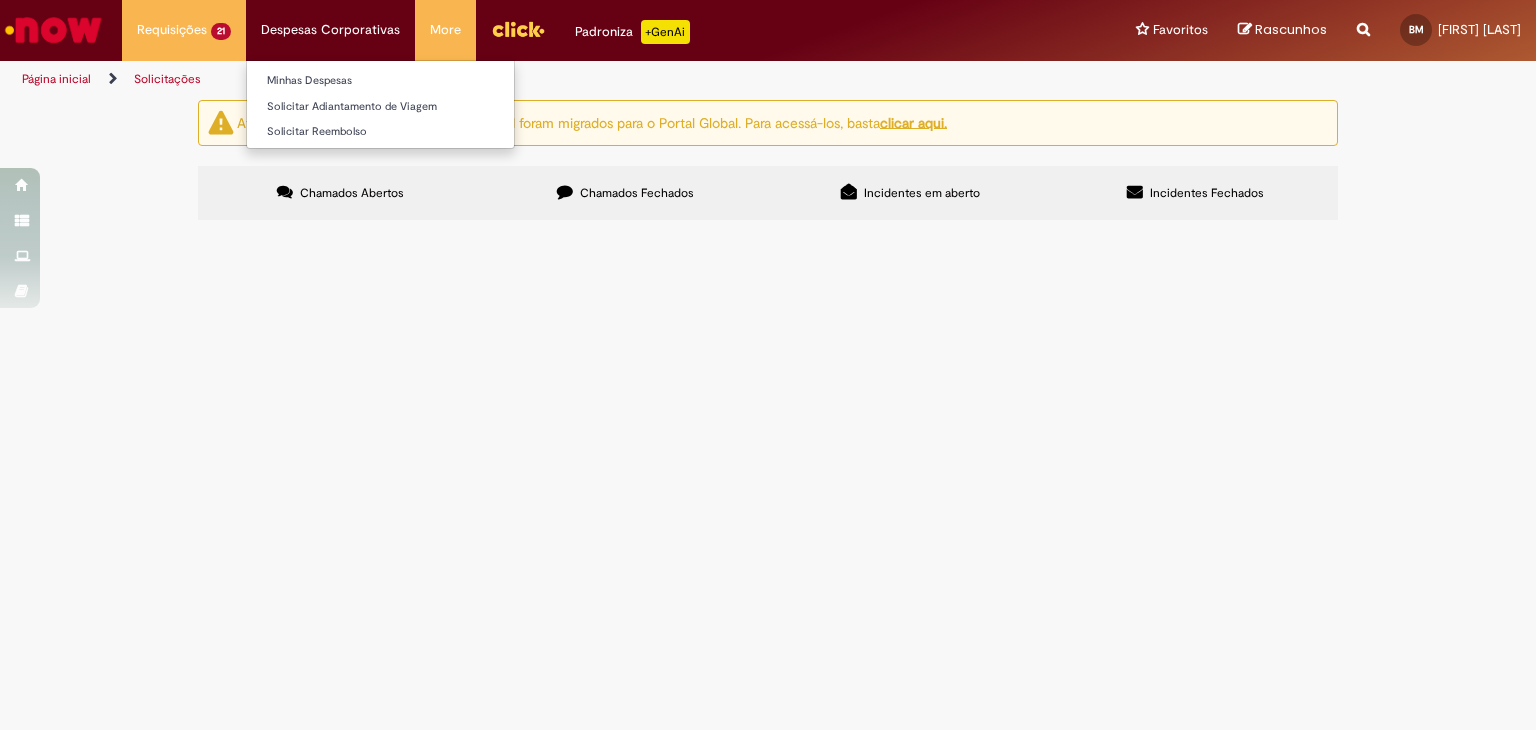 scroll, scrollTop: 0, scrollLeft: 0, axis: both 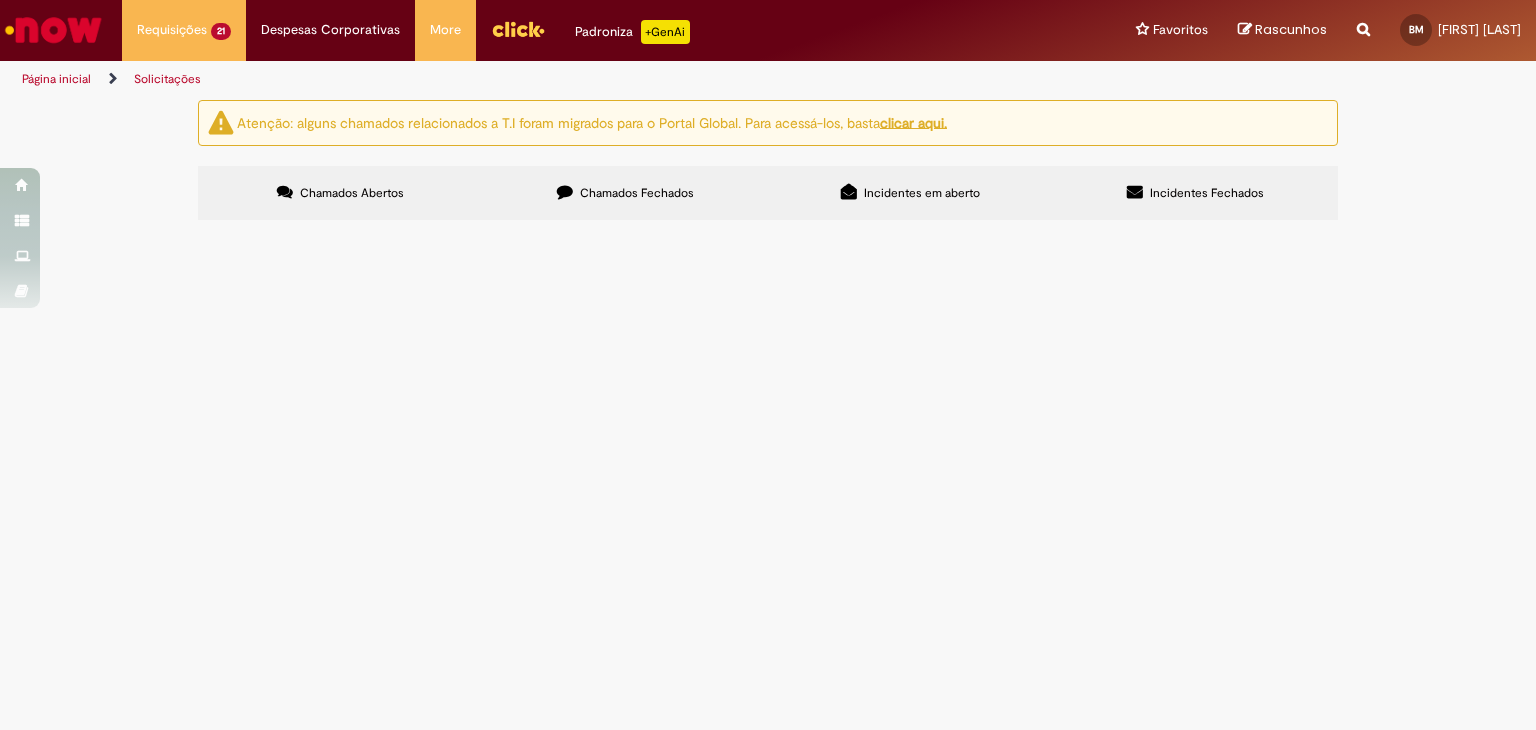 click on "PO - 4501027908" at bounding box center (0, 0) 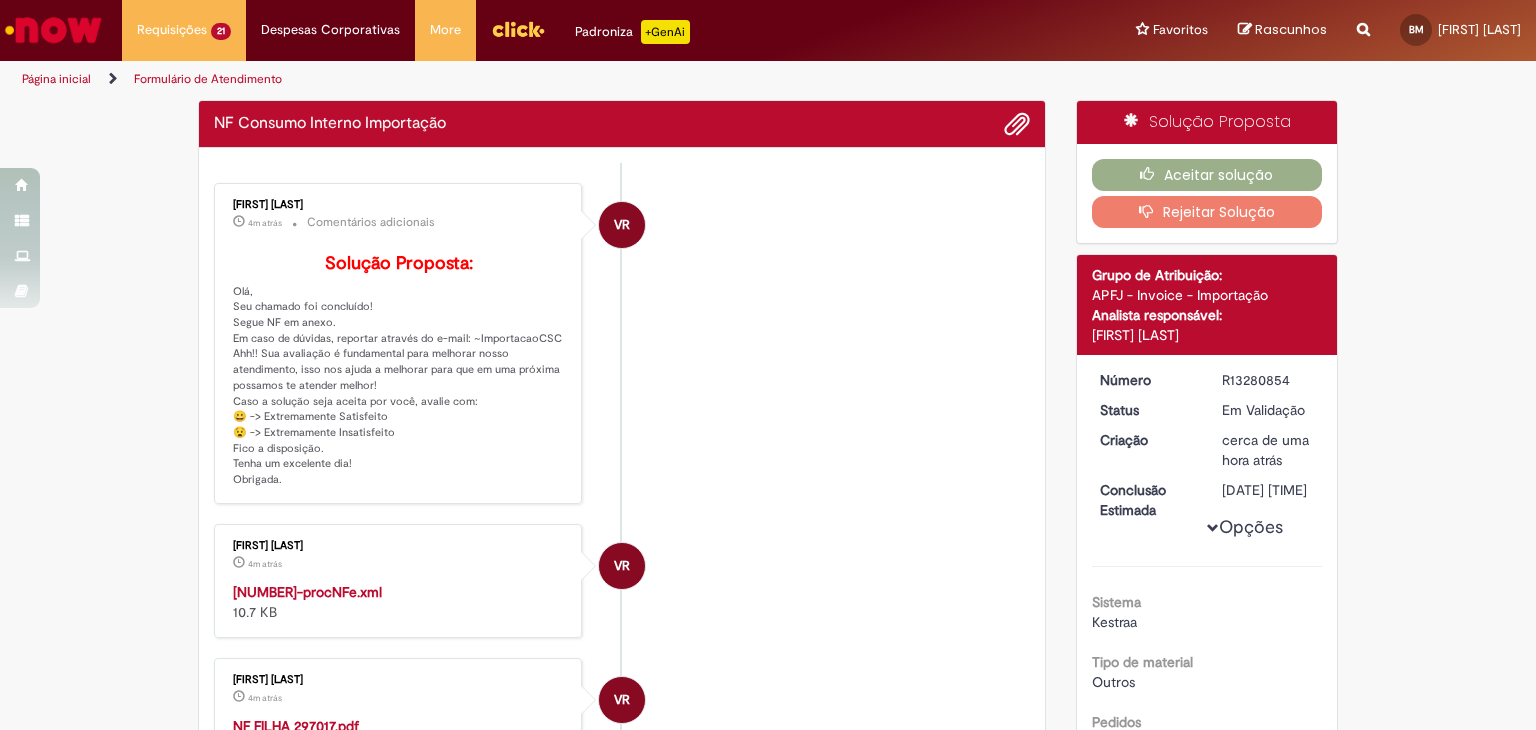 scroll, scrollTop: 140, scrollLeft: 0, axis: vertical 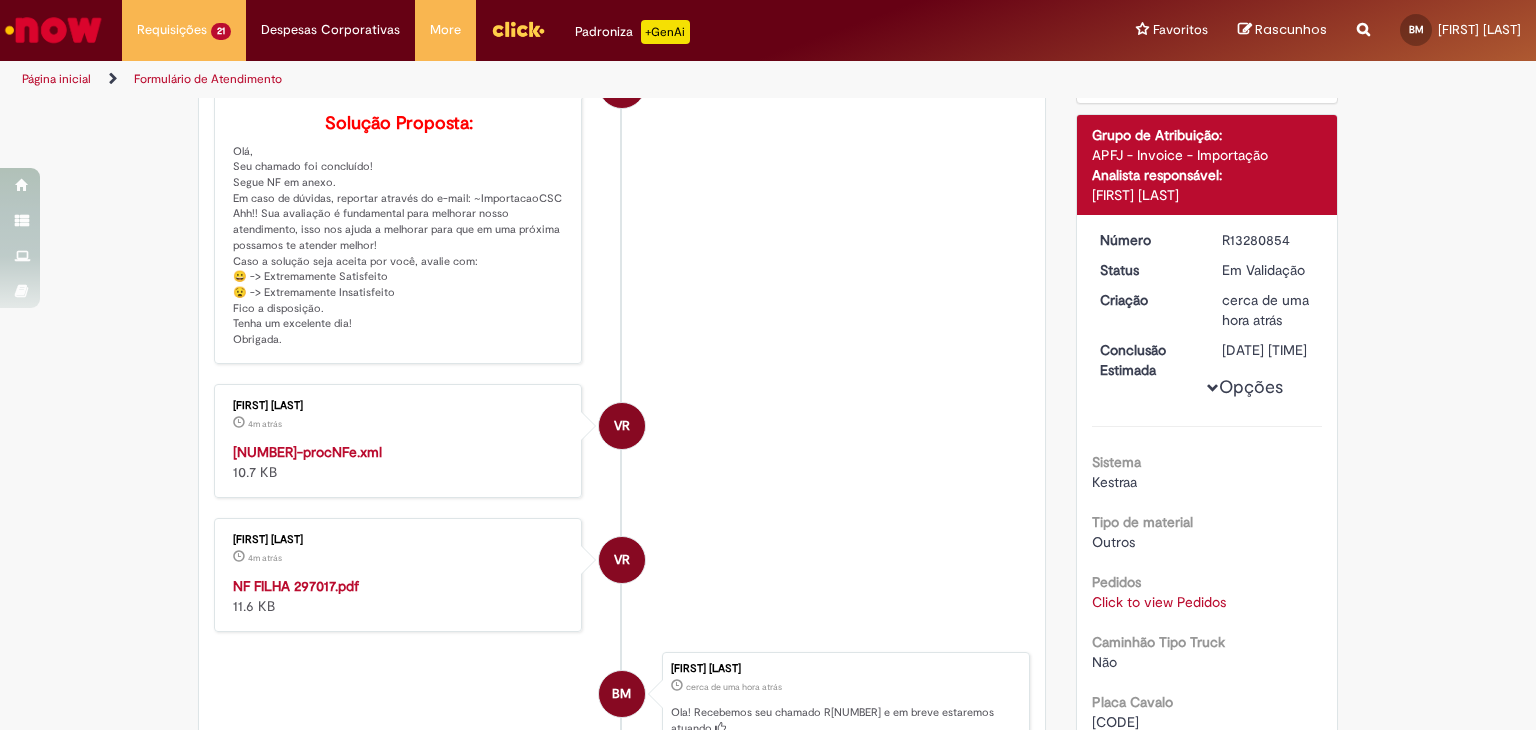 click on "NF FILHA 297017.pdf" at bounding box center [296, 586] 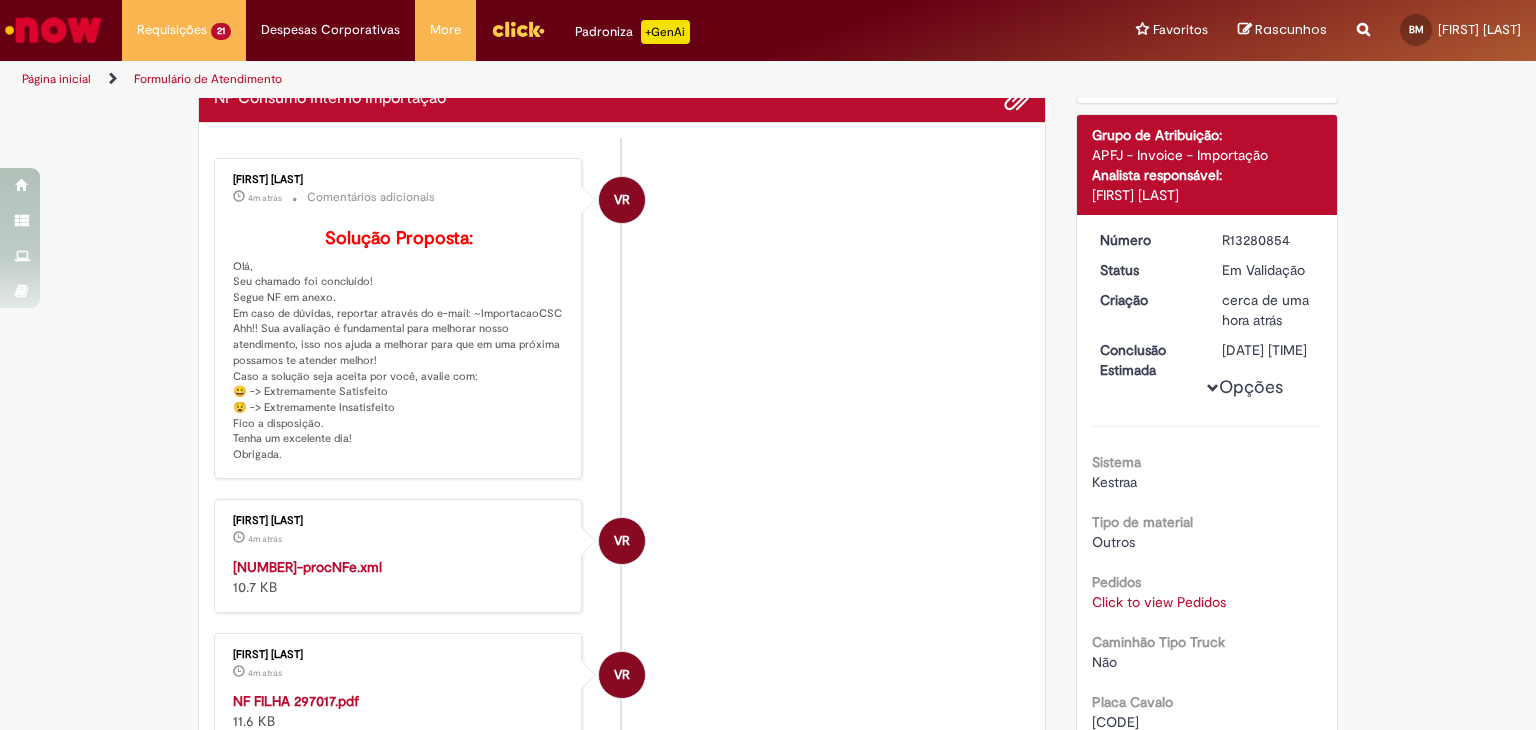 scroll, scrollTop: 255, scrollLeft: 0, axis: vertical 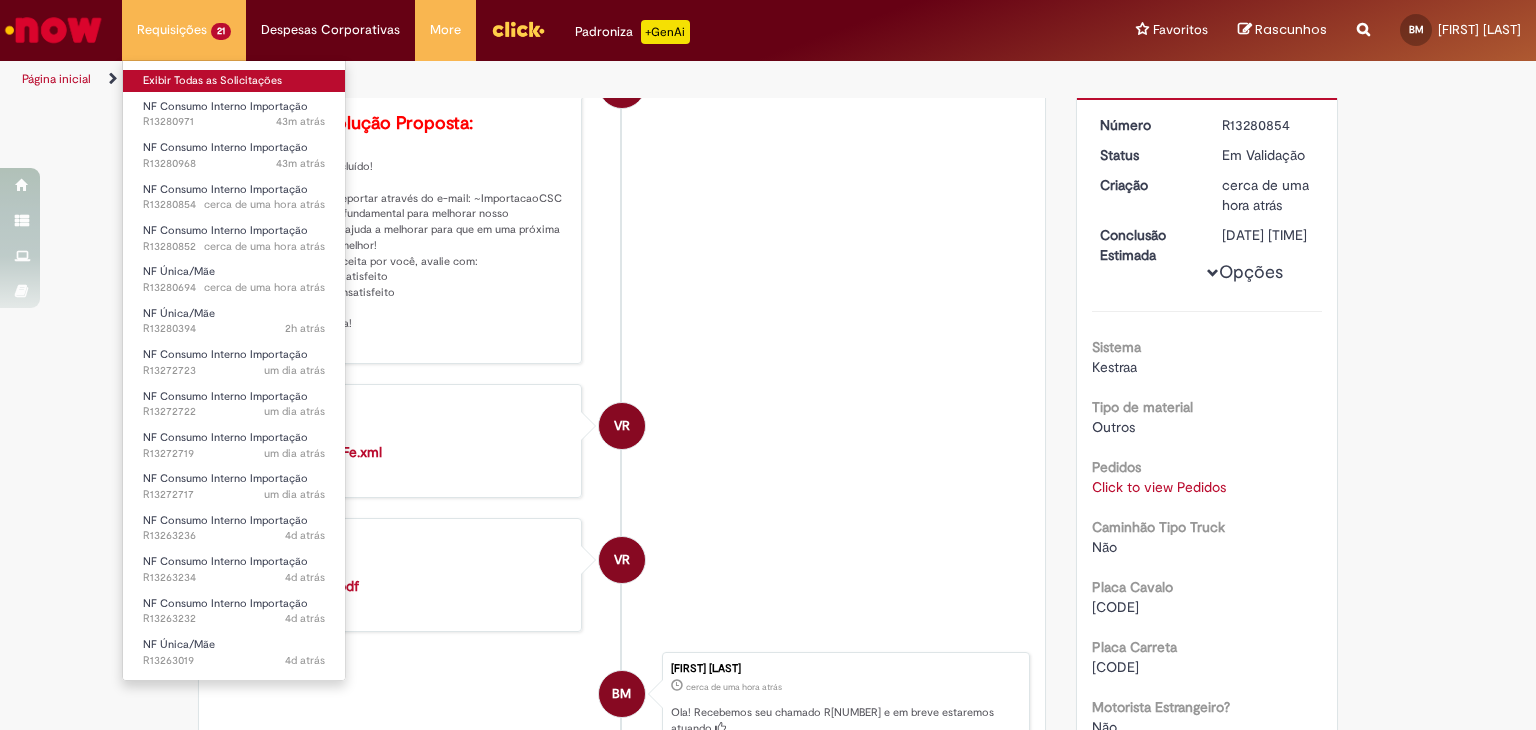 click on "Exibir Todas as Solicitações" at bounding box center [234, 81] 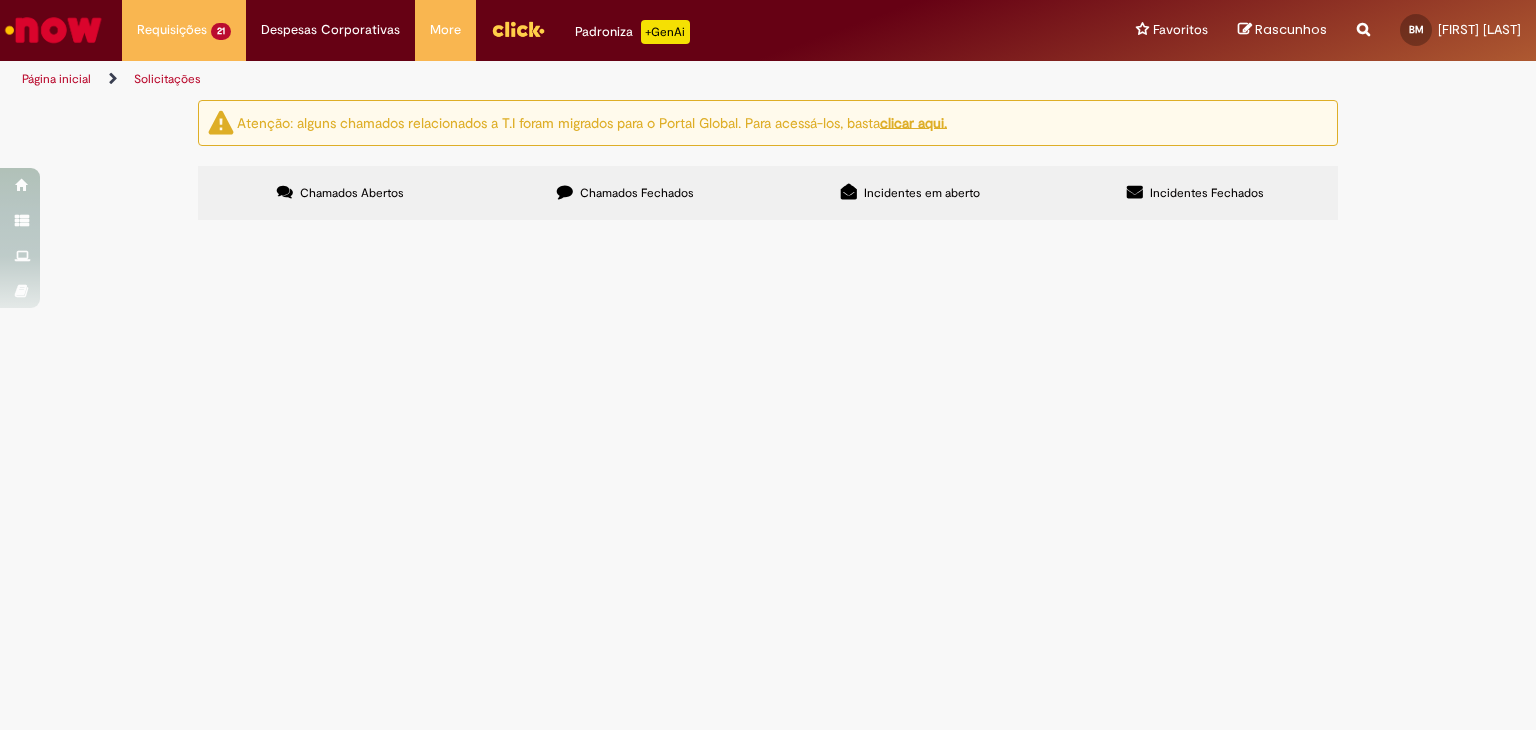 scroll, scrollTop: 0, scrollLeft: 0, axis: both 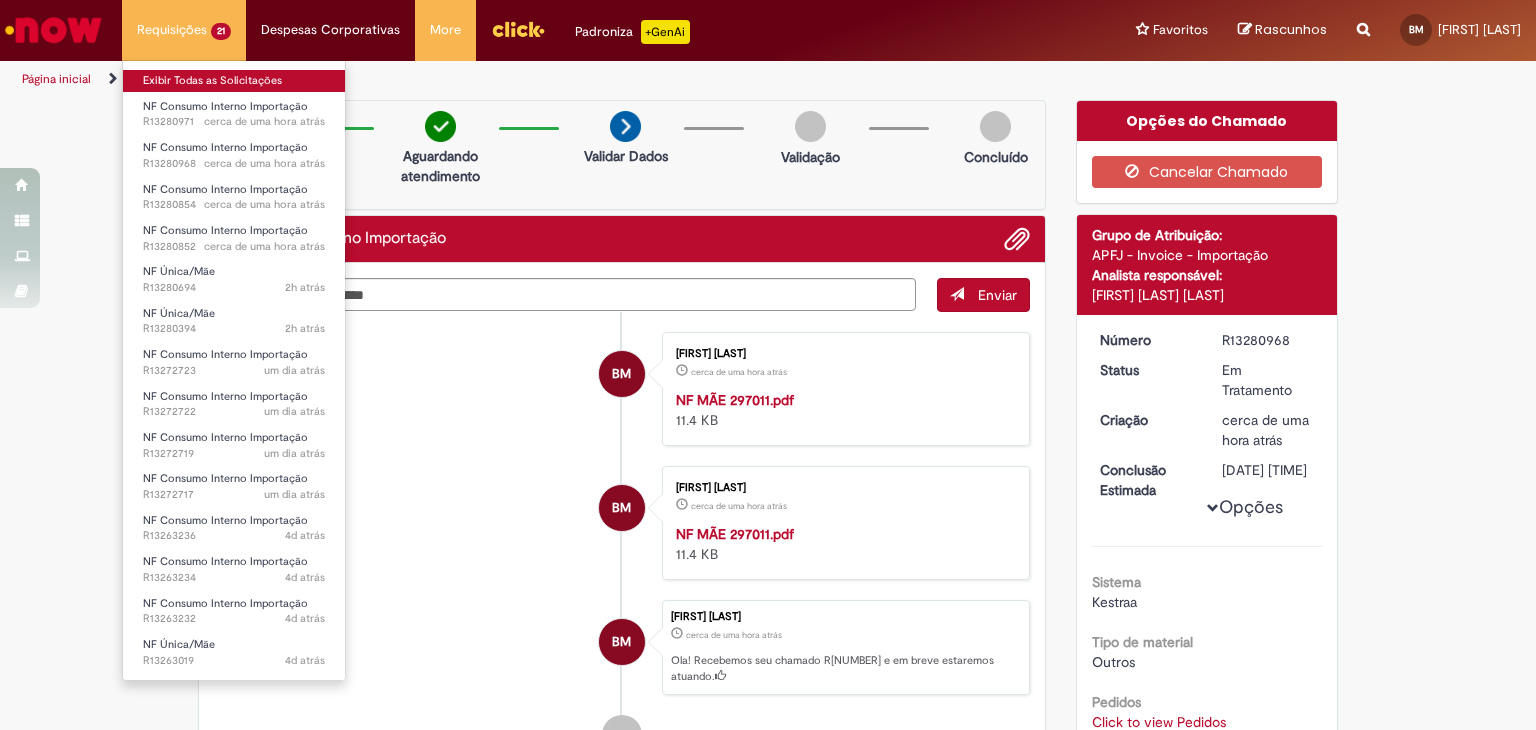 click on "Exibir Todas as Solicitações" at bounding box center [234, 81] 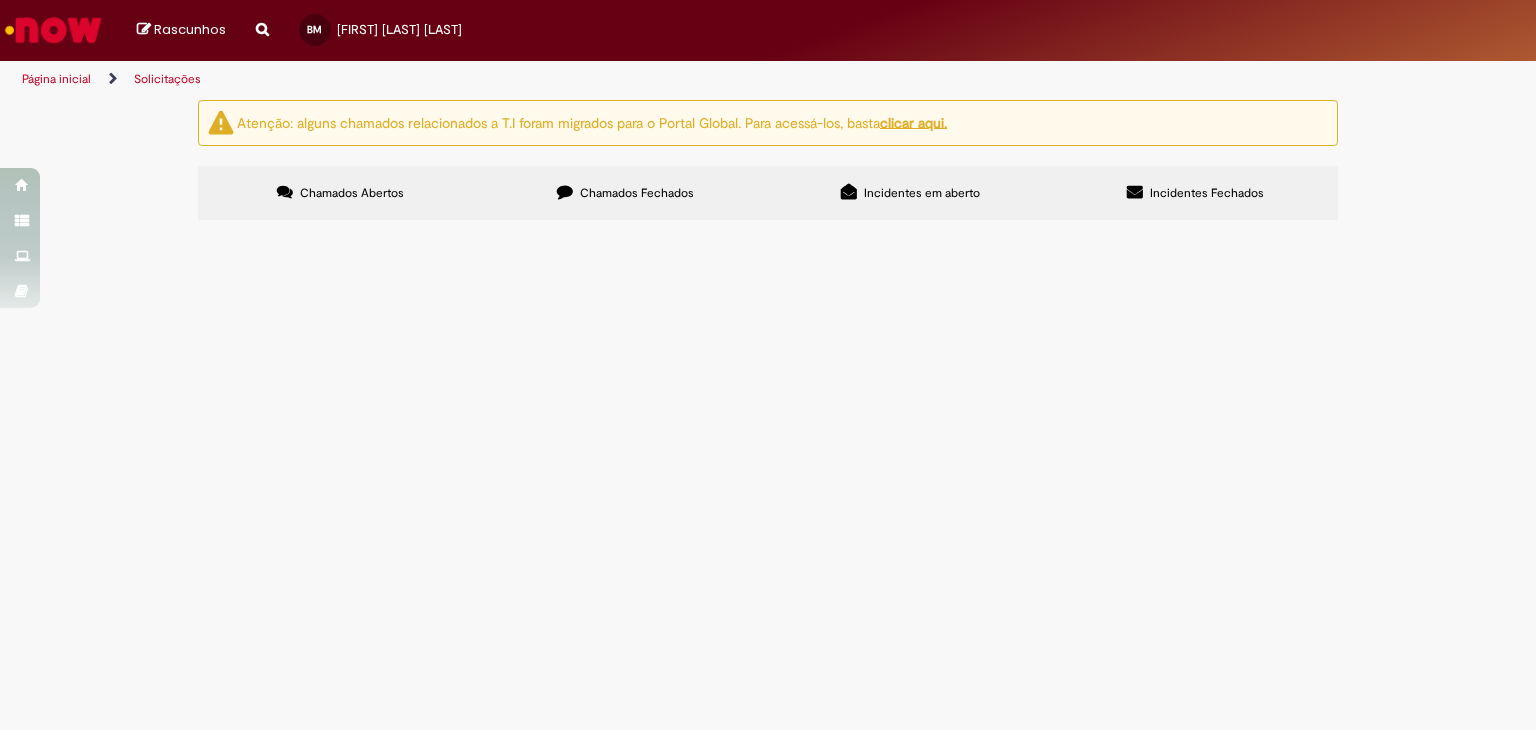 scroll, scrollTop: 0, scrollLeft: 0, axis: both 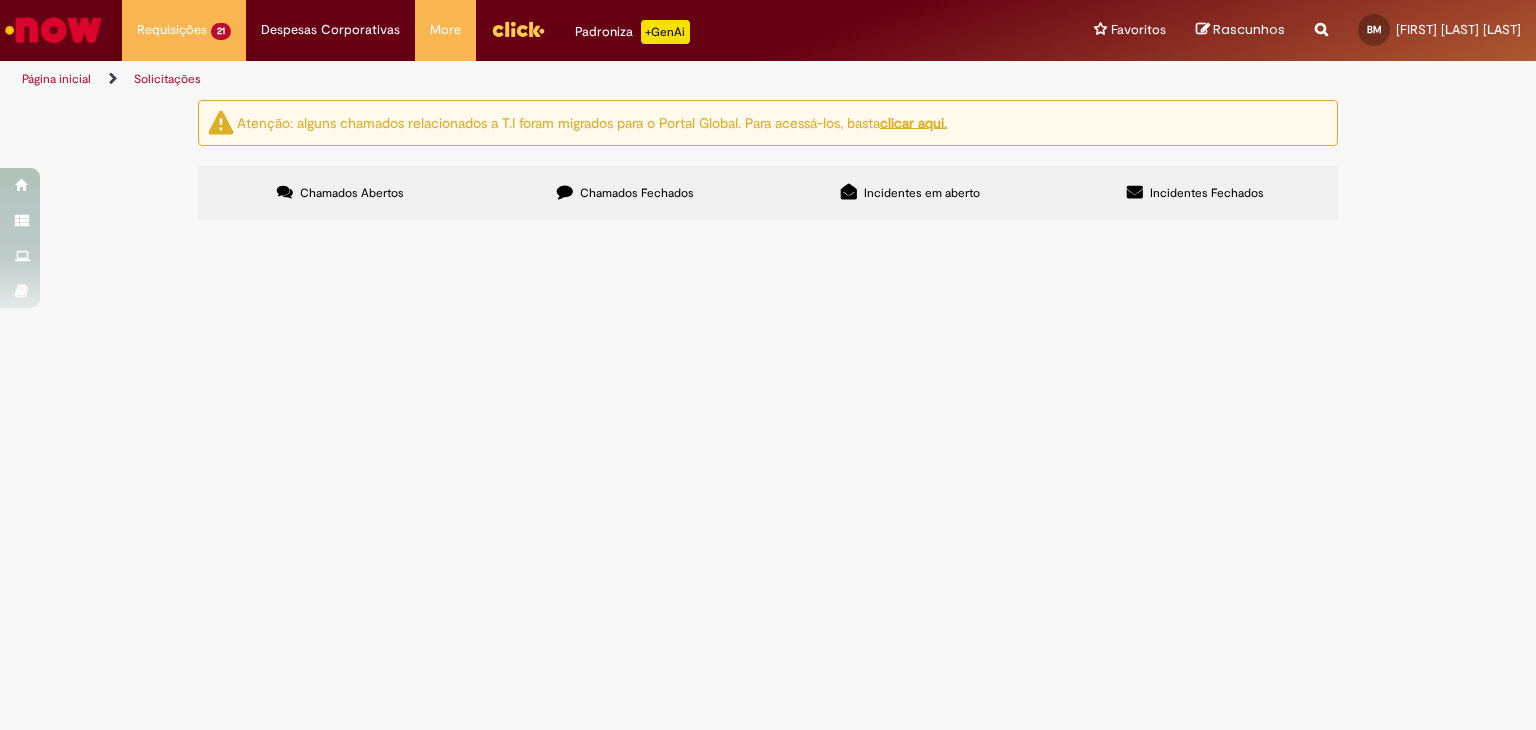 click on "PO - 4501074467" at bounding box center [0, 0] 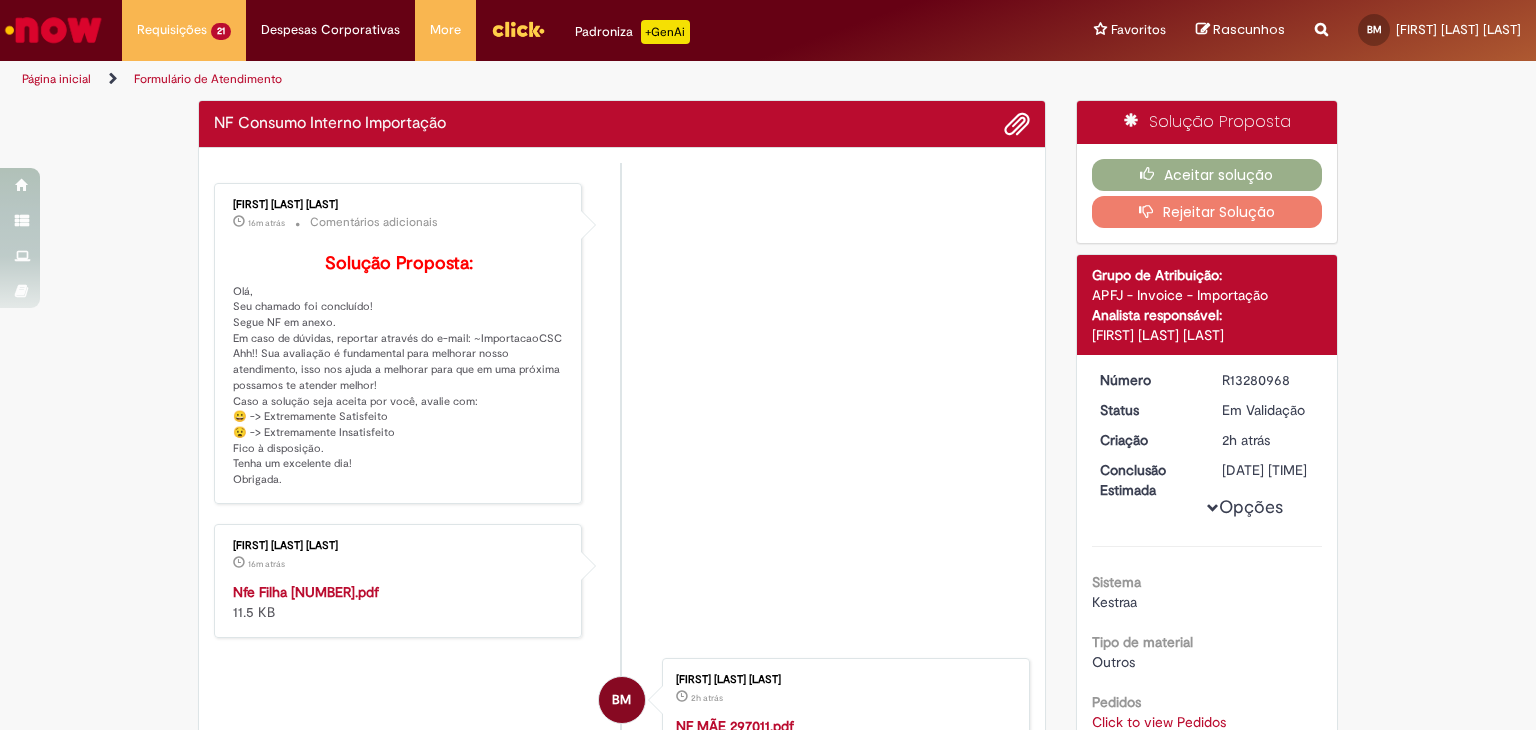 click on "Nfe Filha 297022.pdf" at bounding box center (306, 592) 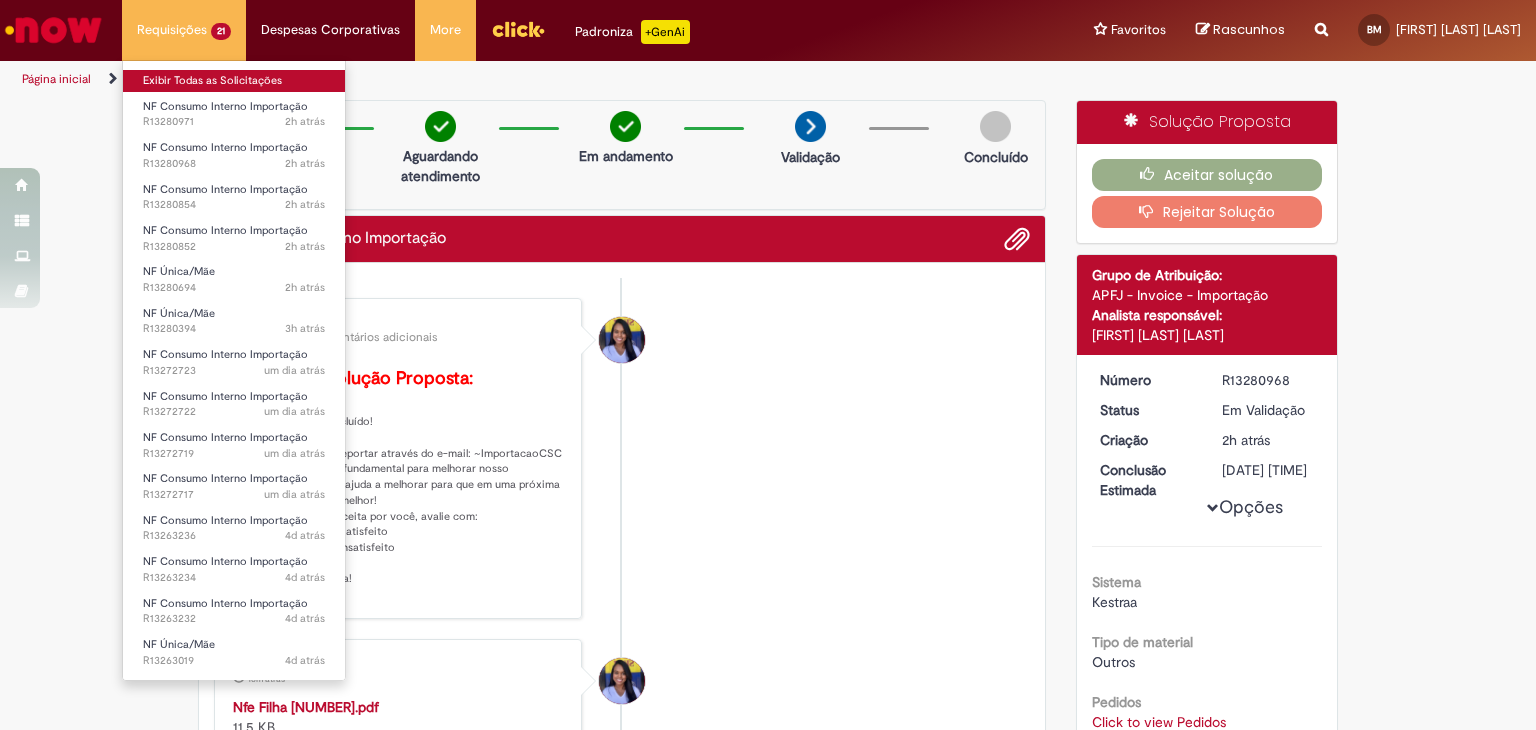click on "Exibir Todas as Solicitações" at bounding box center (234, 81) 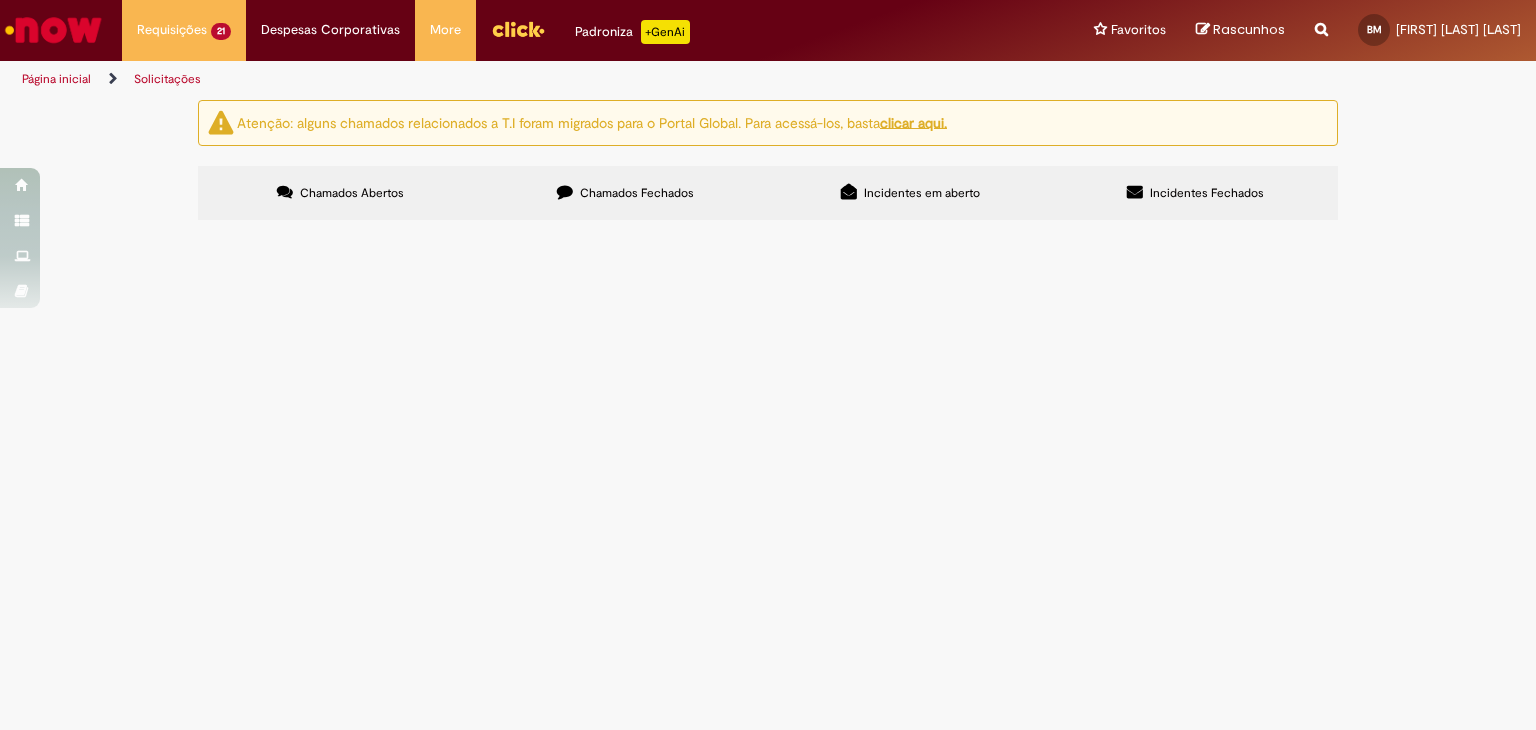 click on "PO - 4501074467" at bounding box center [0, 0] 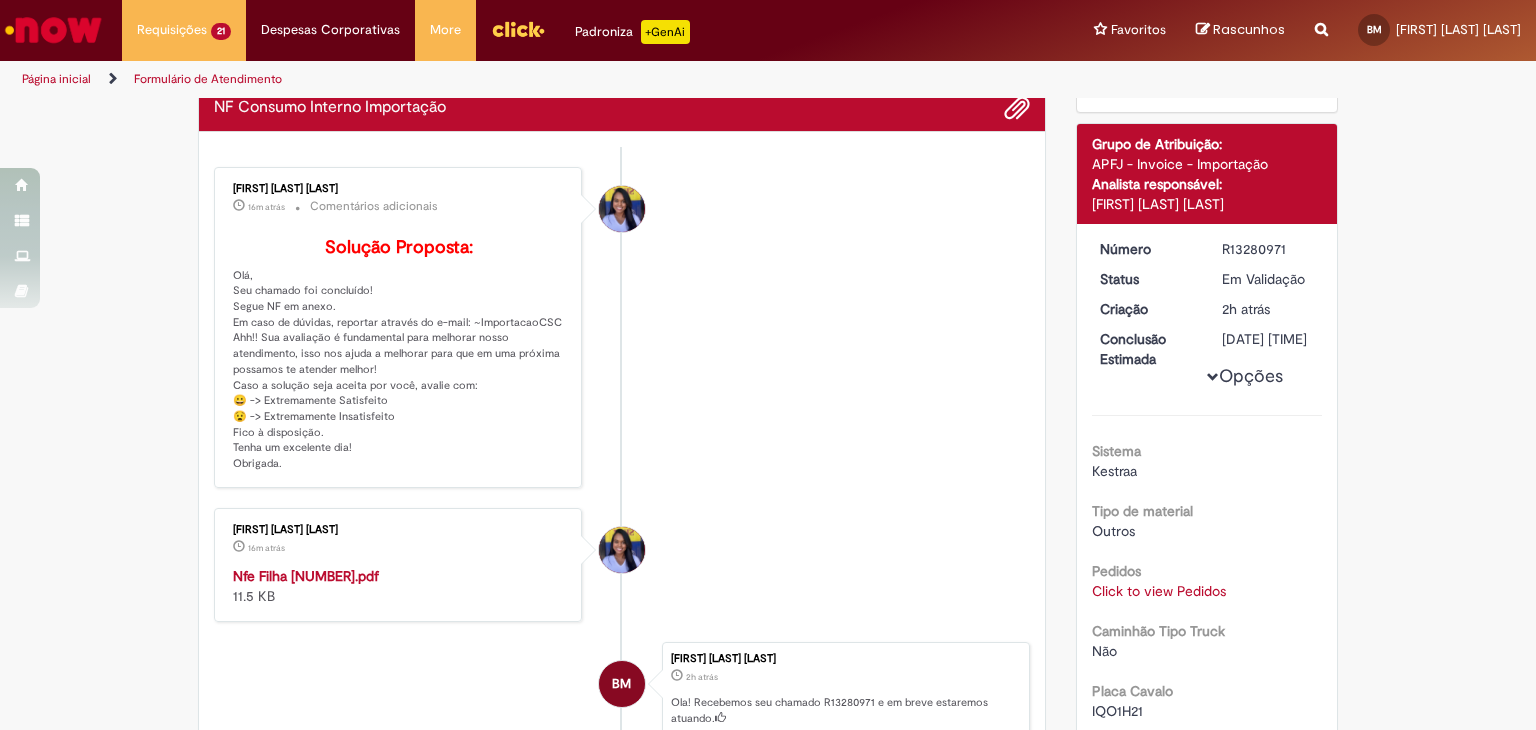 scroll, scrollTop: 132, scrollLeft: 0, axis: vertical 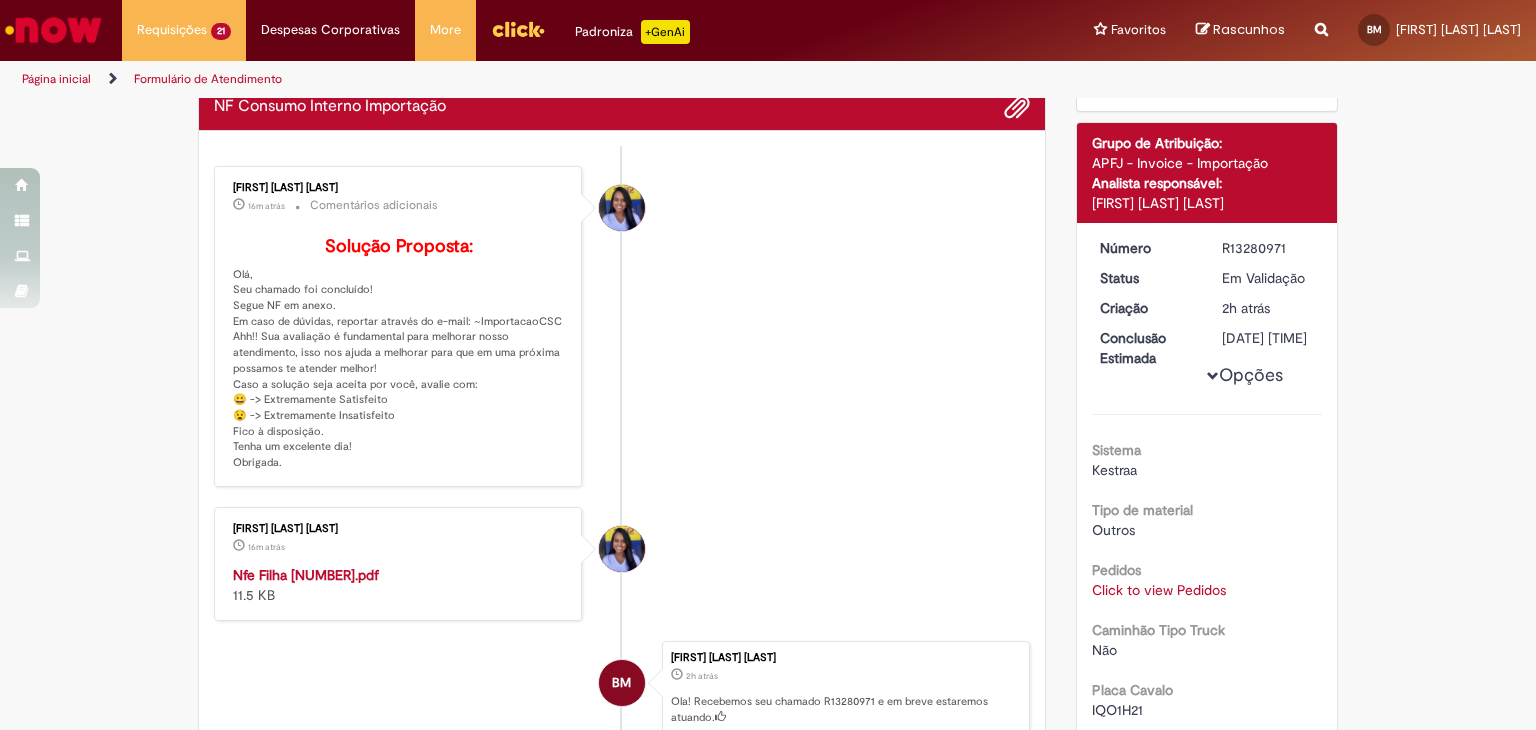 click on "Nfe Filha 297021.pdf" at bounding box center (306, 575) 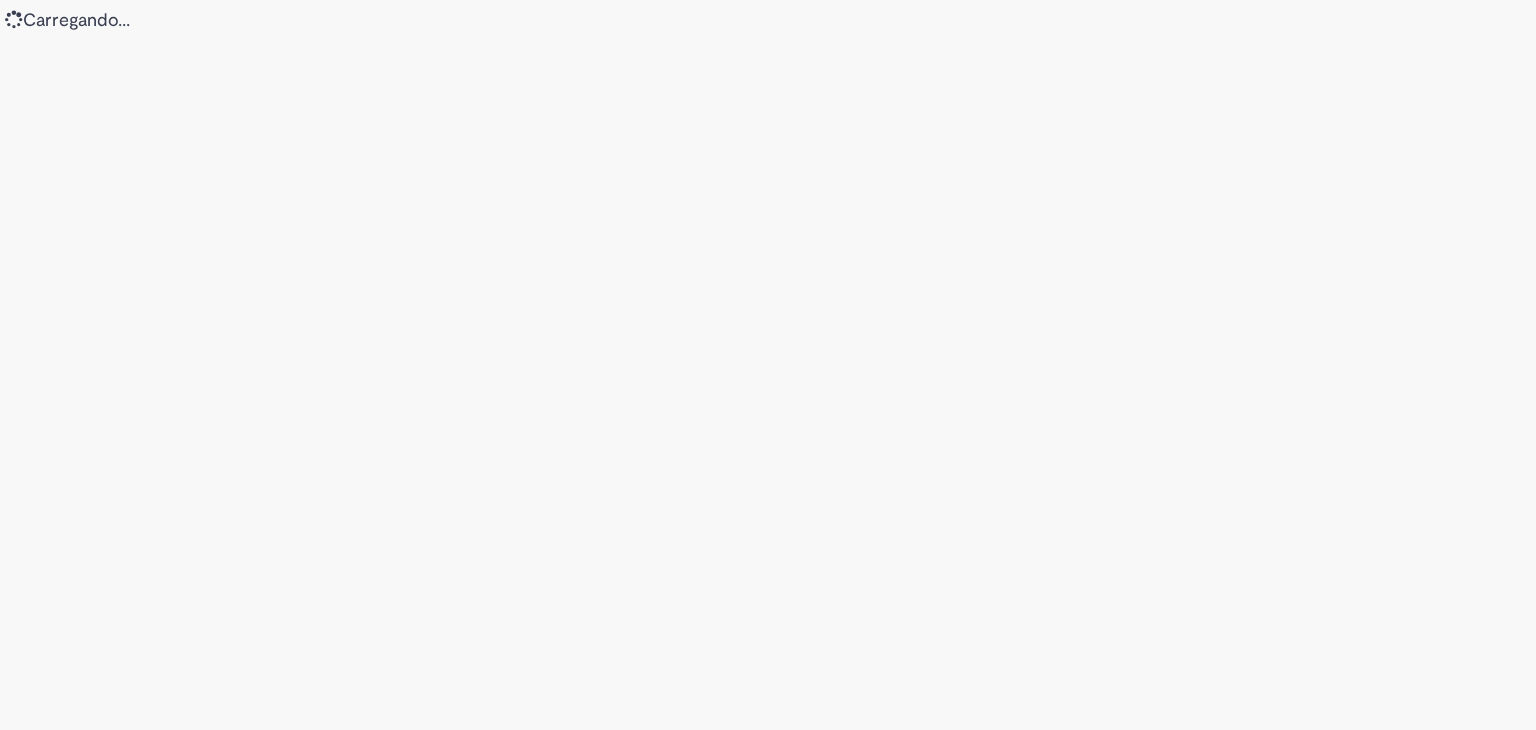scroll, scrollTop: 0, scrollLeft: 0, axis: both 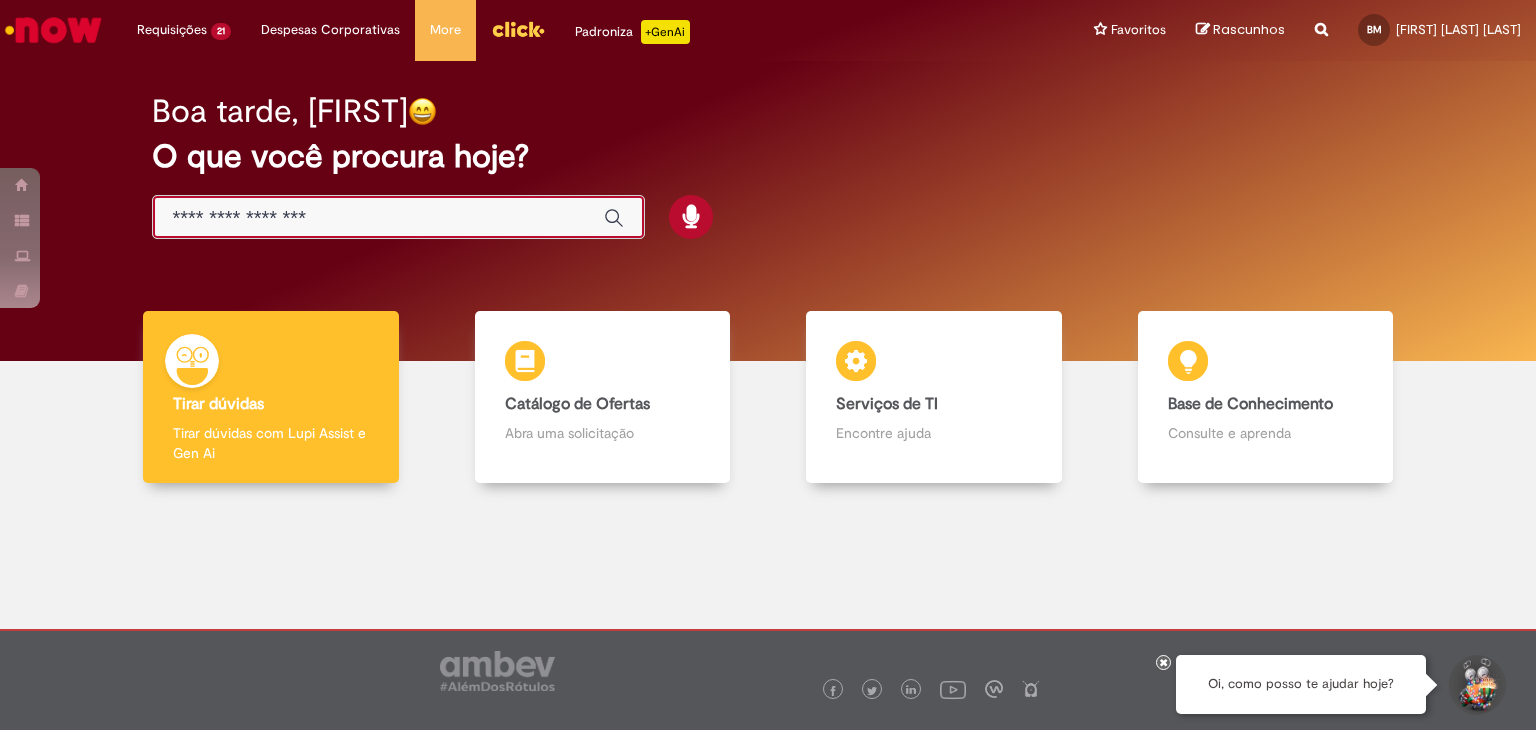 click at bounding box center [378, 218] 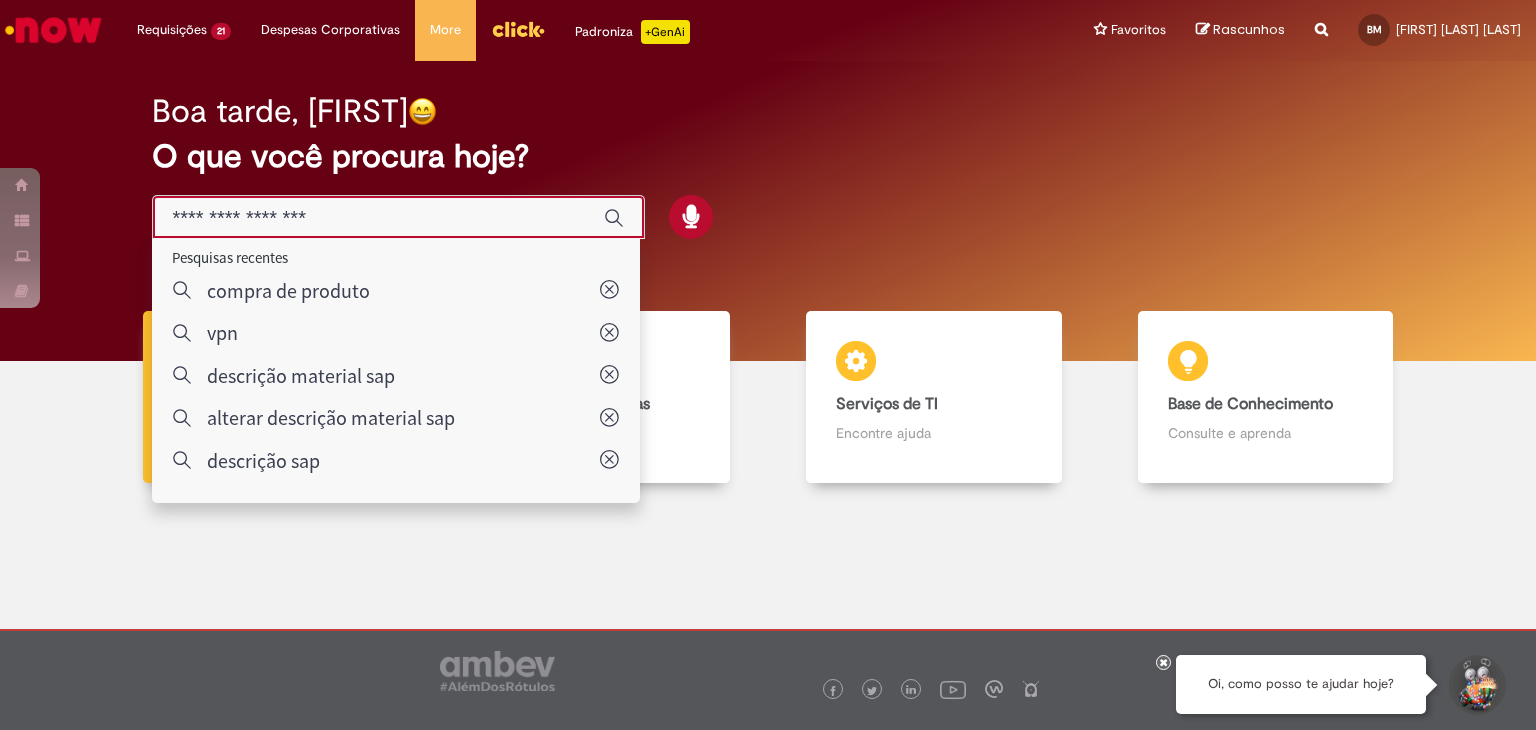 type on "*" 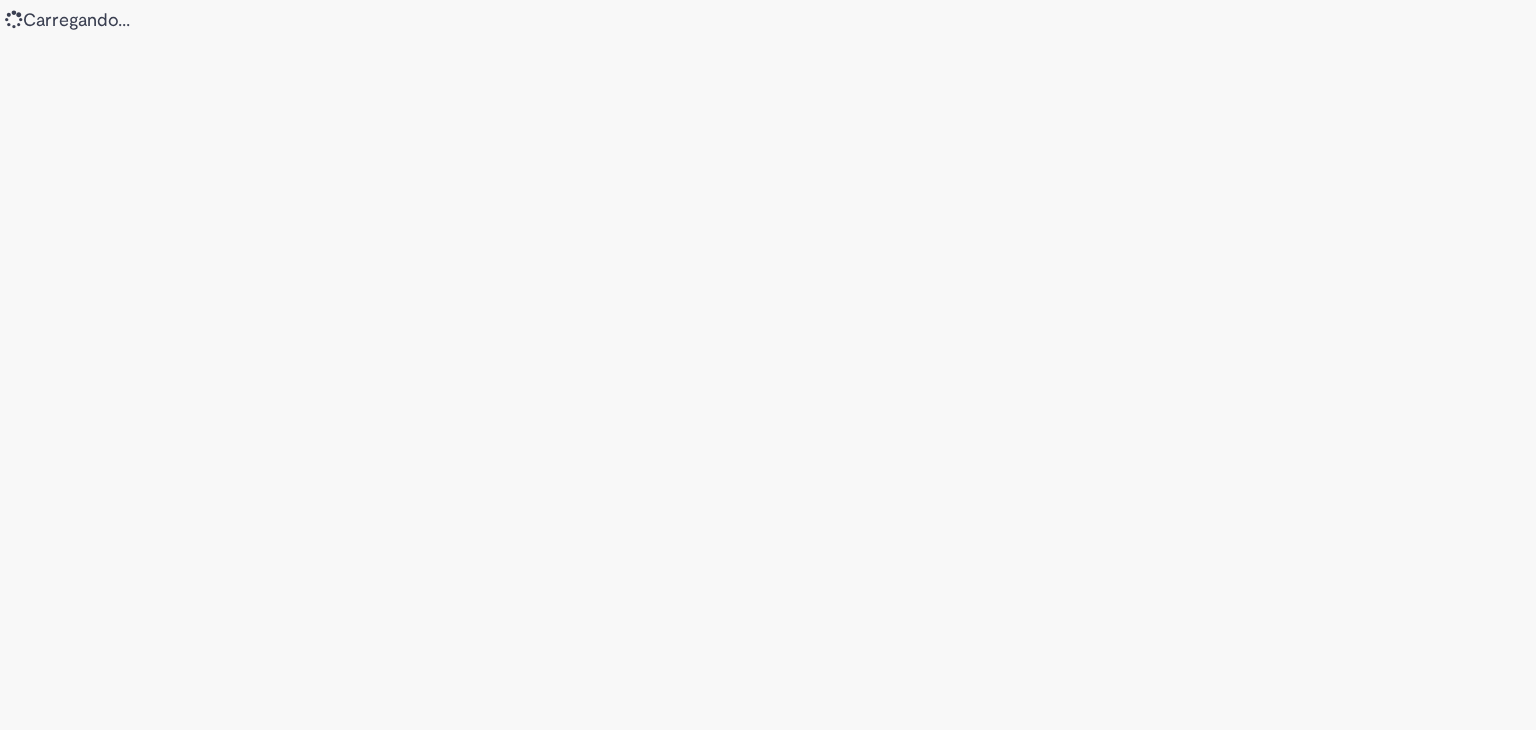 scroll, scrollTop: 0, scrollLeft: 0, axis: both 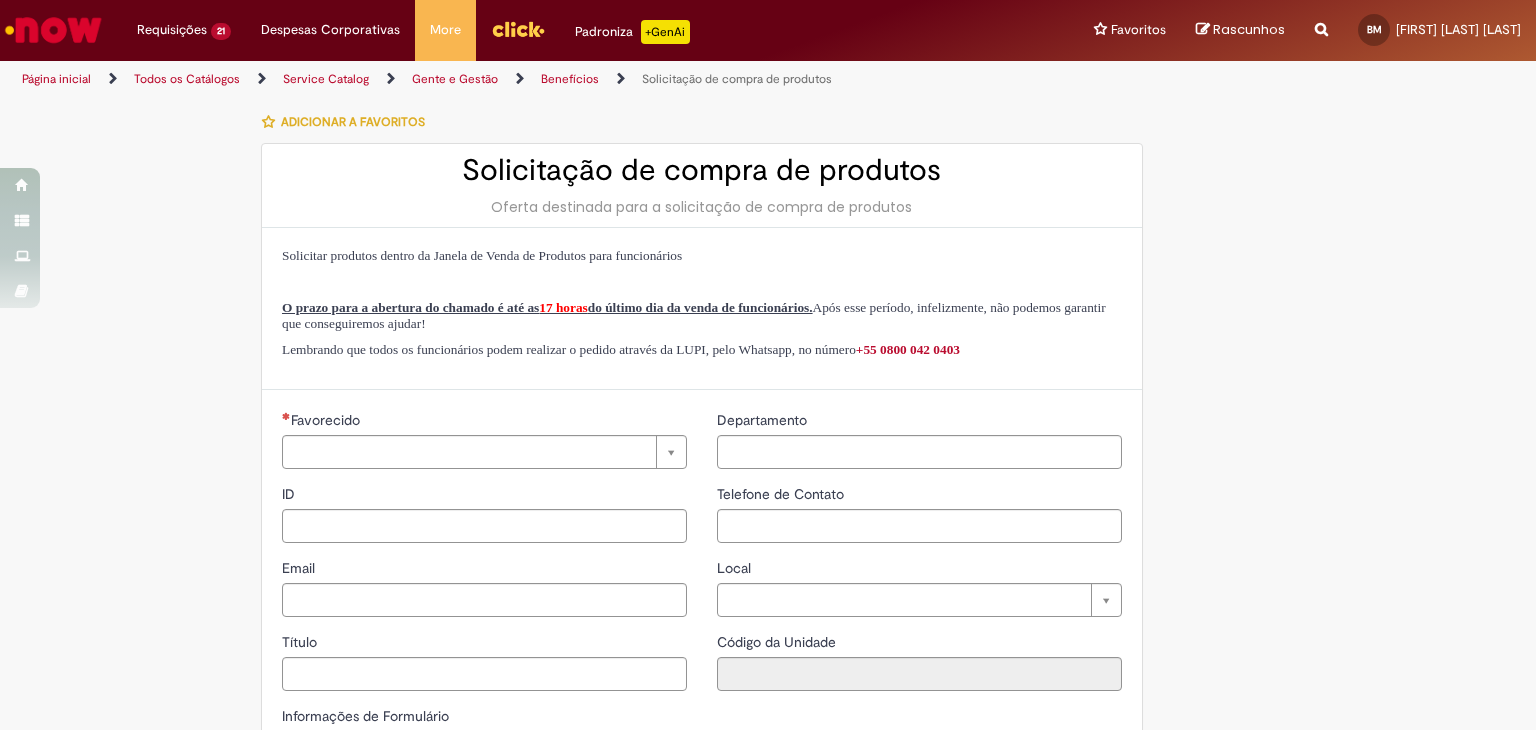 type on "********" 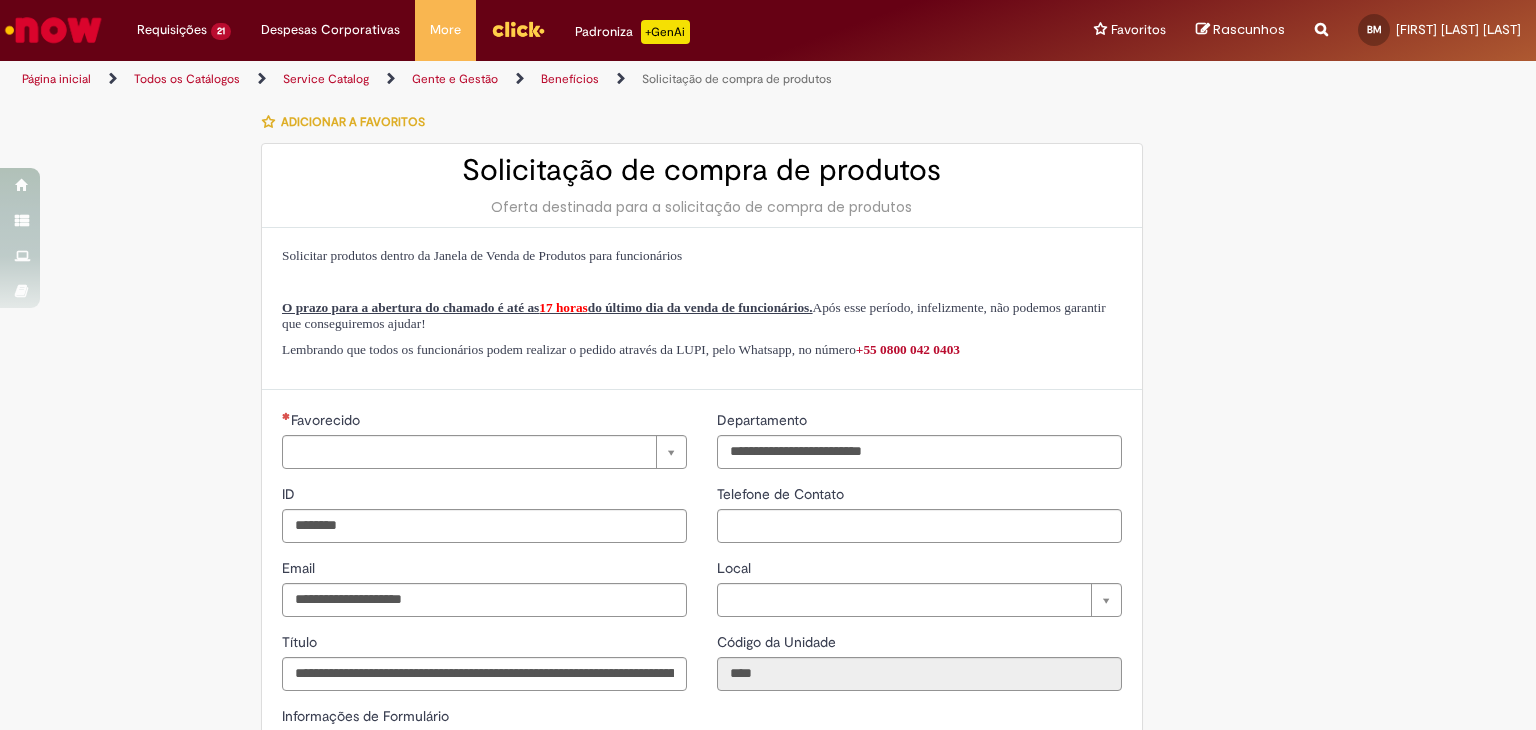 type on "**********" 